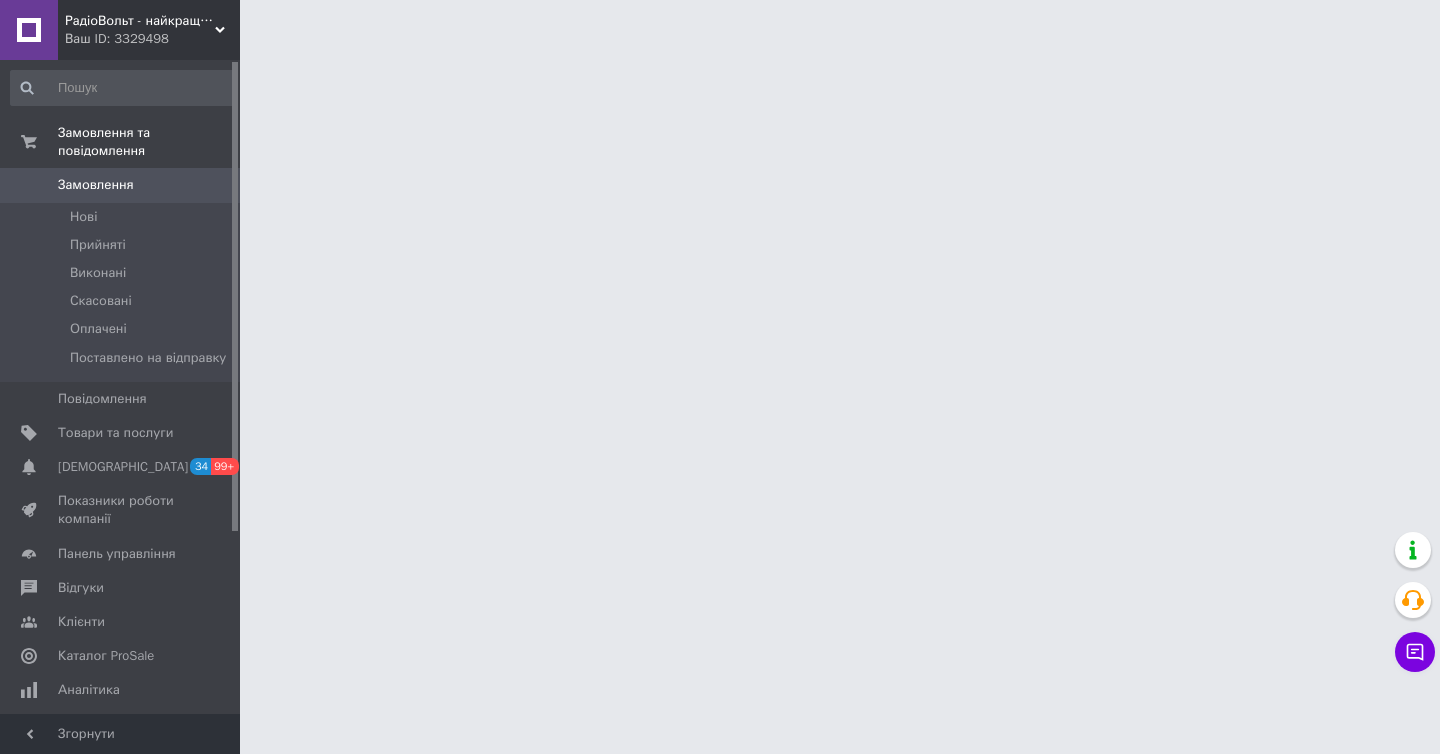 scroll, scrollTop: 0, scrollLeft: 0, axis: both 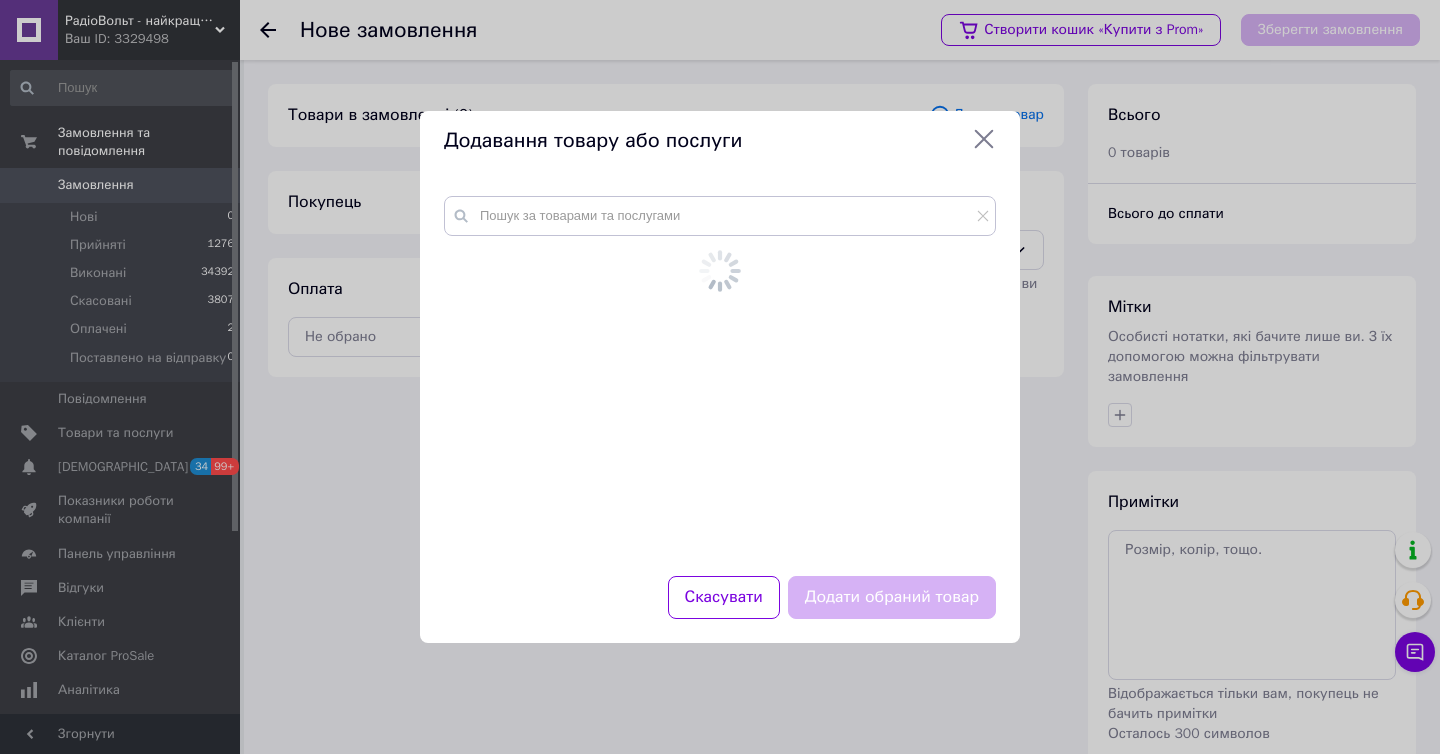 click at bounding box center [720, 374] 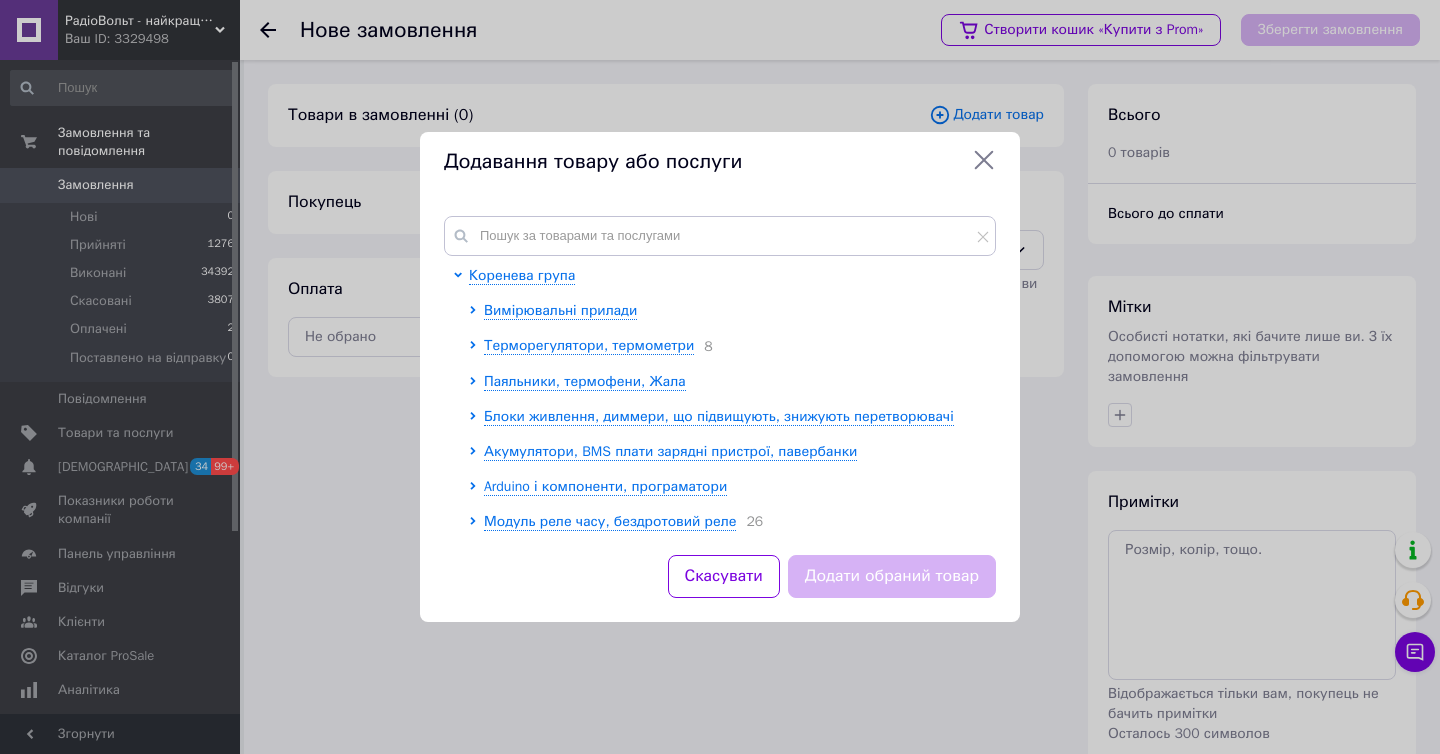 click on "Коренева група Вимірювальні прилади Терморегулятори, термометри 8 Паяльники, термофени, Жала Блоки живлення, диммери, що підвищують, знижують перетворювачі Акумулятори, BMS плати зарядні пристрої, павербанки Arduino і компоненти, програматори Модуль реле часу, бездротовий реле 26 Світлодіоди, світлодіодні модулі світлодіодні стрічки 33 Кнопки, потенціометри та аксесуари Техніка і аксесуари для авто 13" at bounding box center (720, 373) 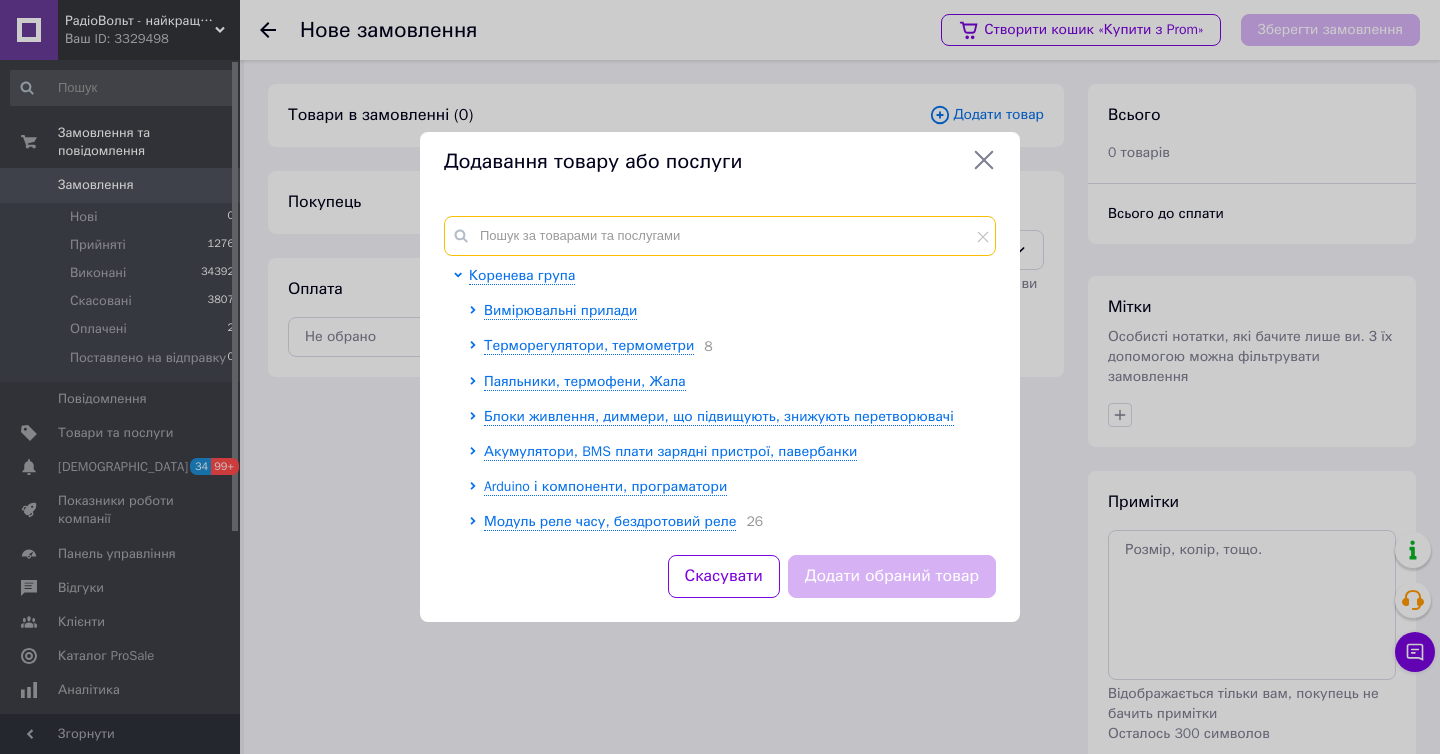 click at bounding box center (720, 236) 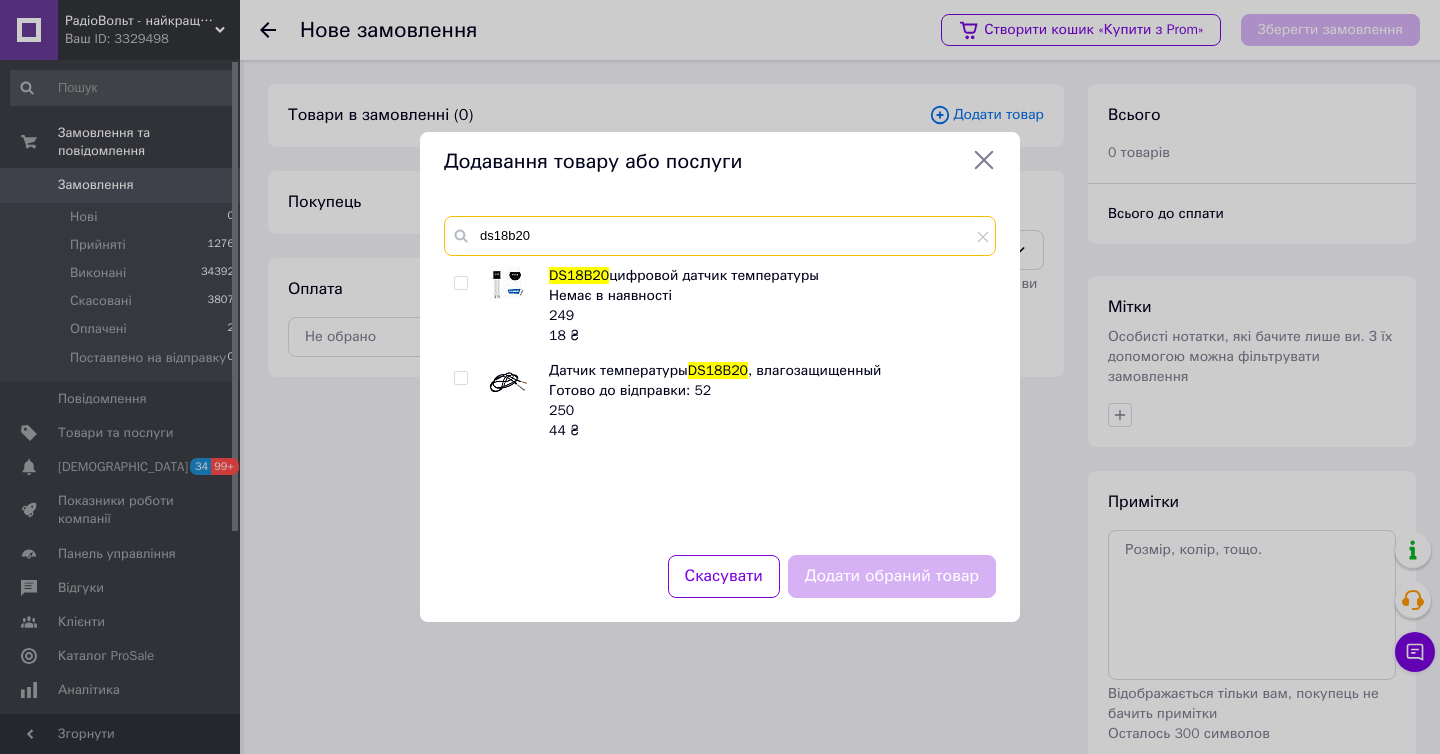 type on "ds18b20" 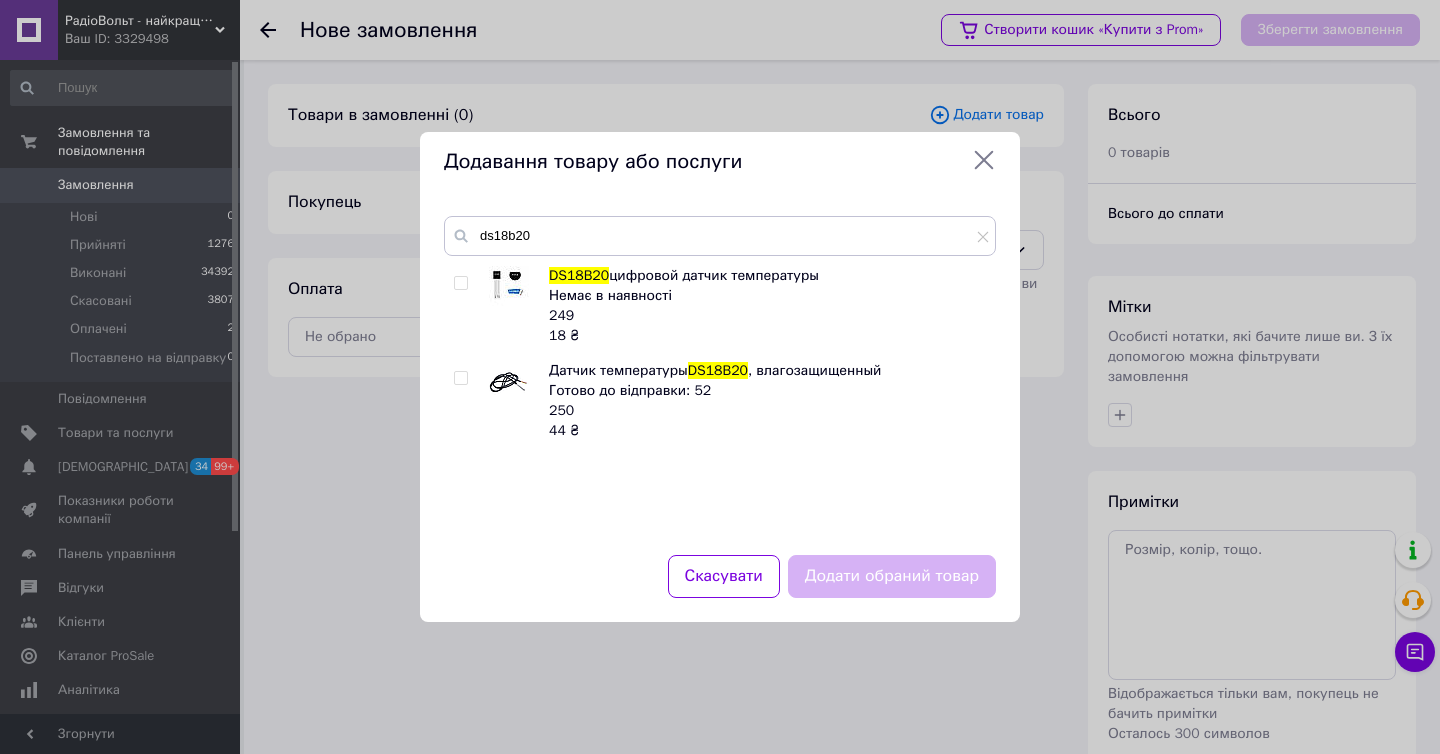 click at bounding box center (461, 378) 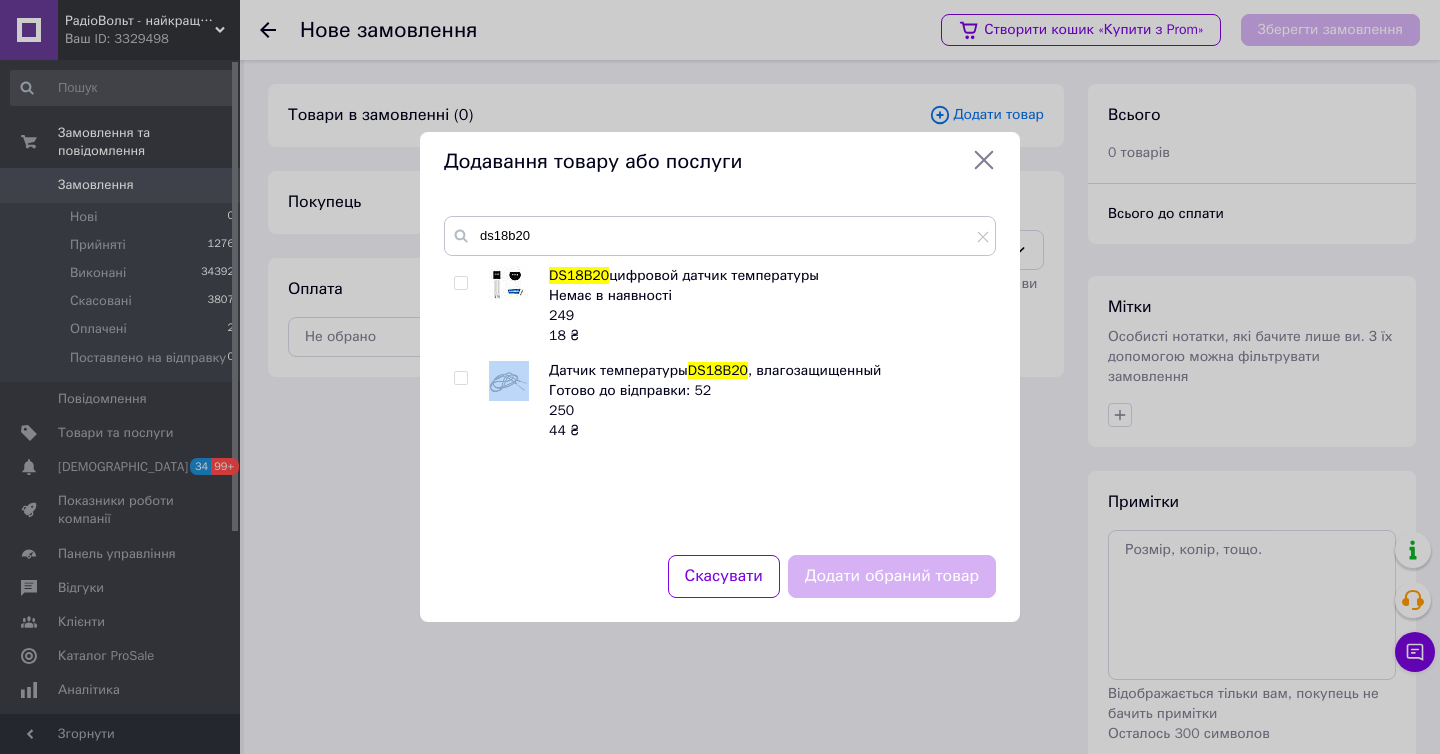 click at bounding box center (461, 378) 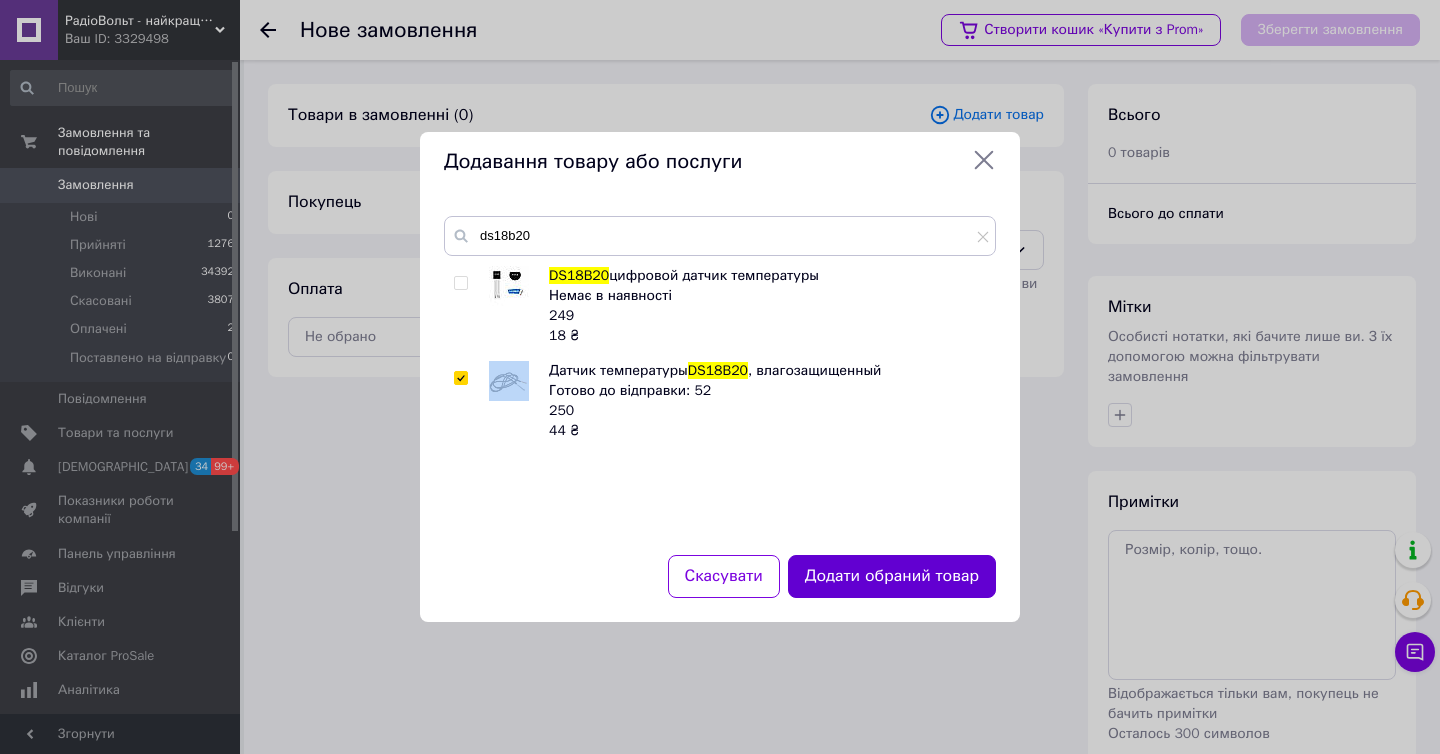 click on "Додати обраний товар" at bounding box center [892, 576] 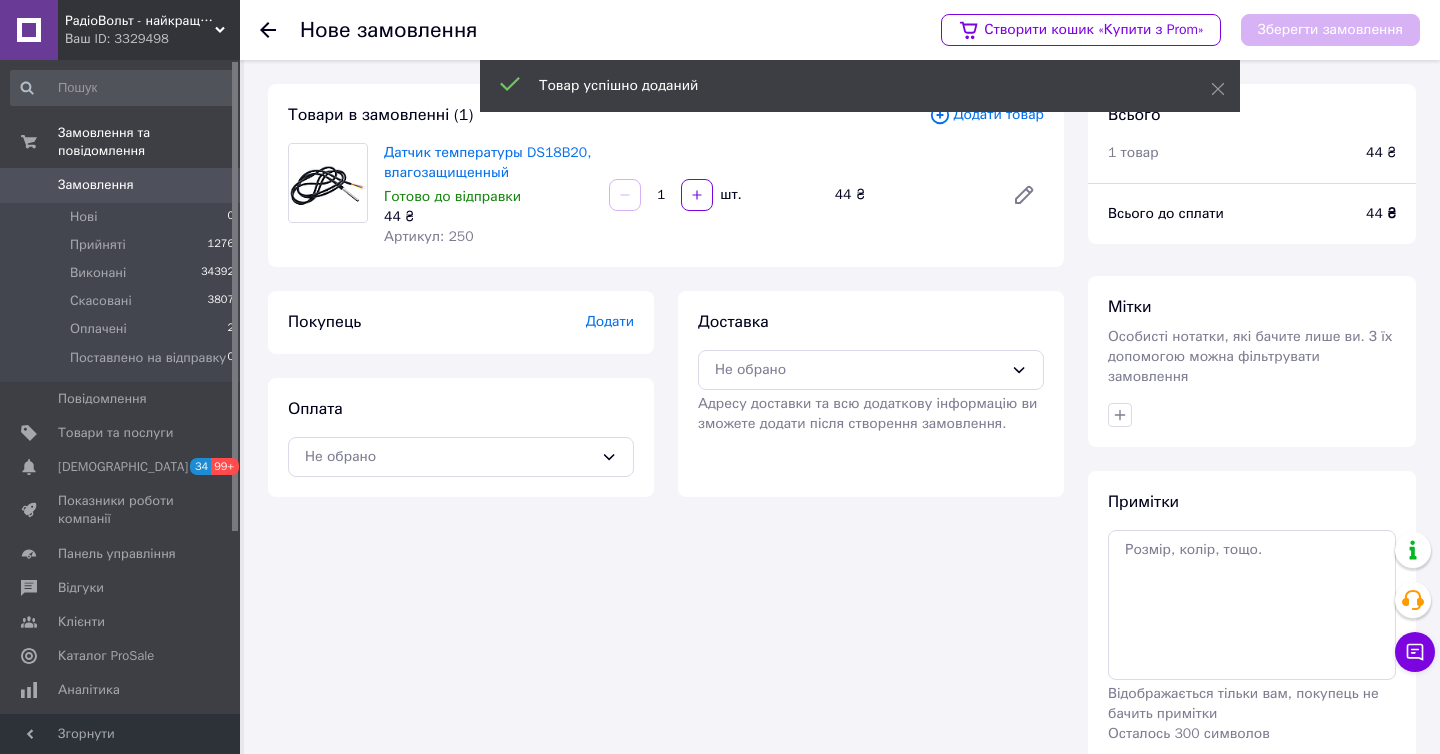 click on "Згорнути" at bounding box center [120, 734] 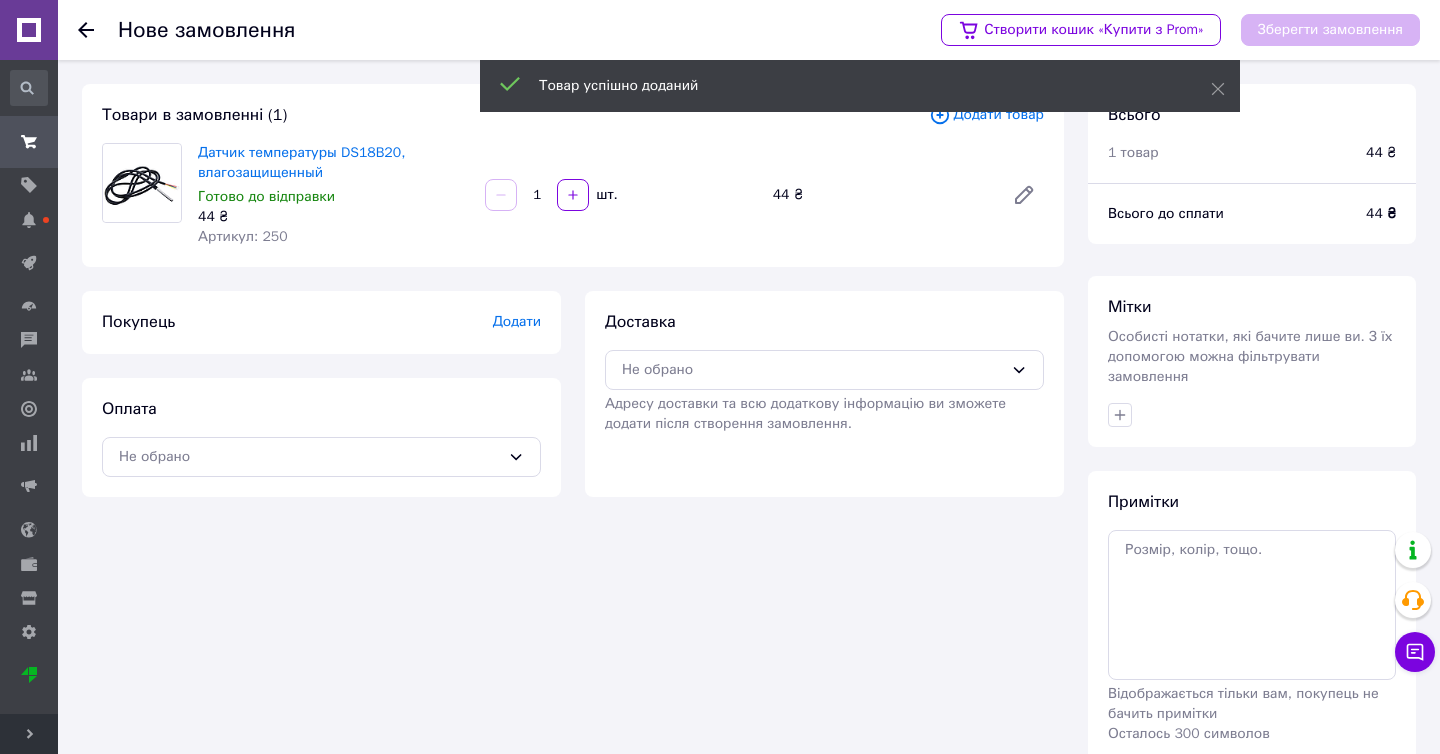 click on "1" at bounding box center (537, 195) 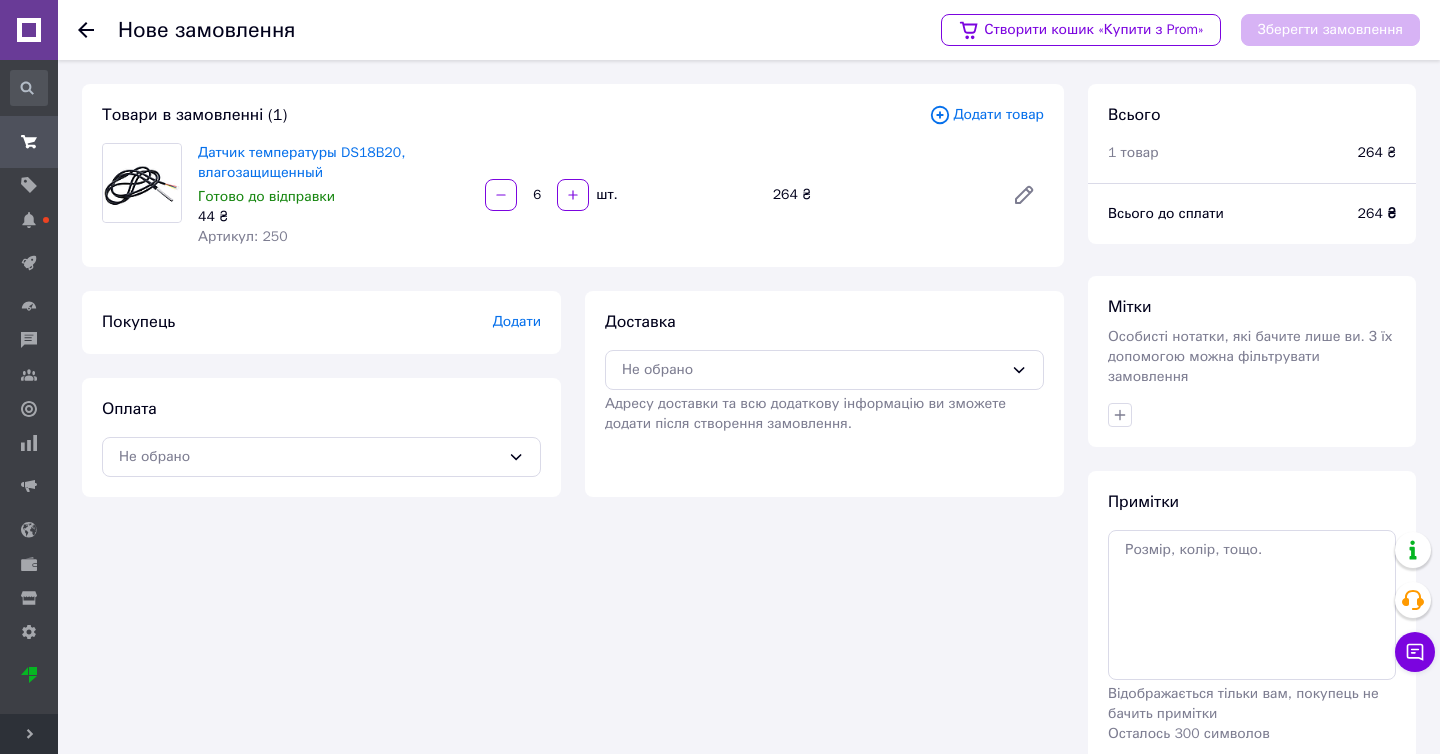 type on "6" 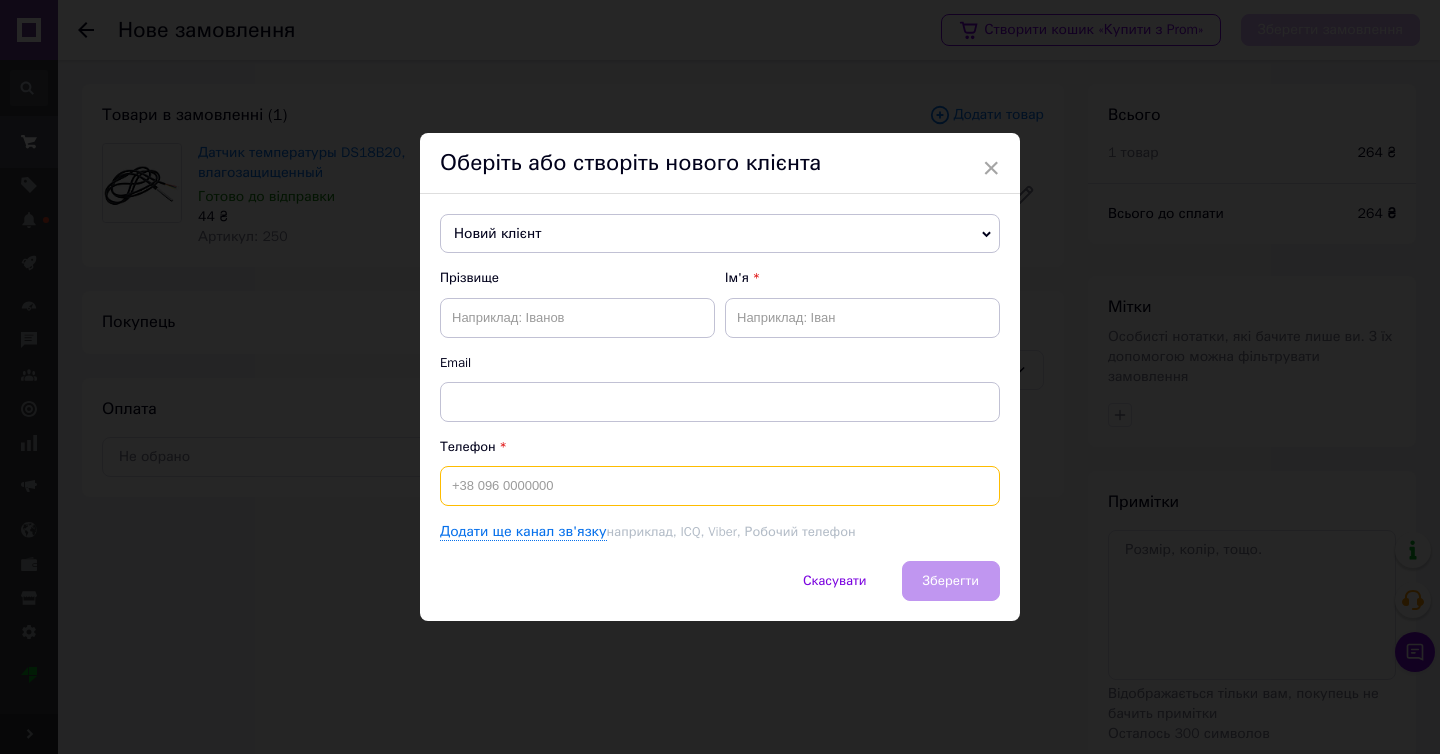 click at bounding box center (720, 486) 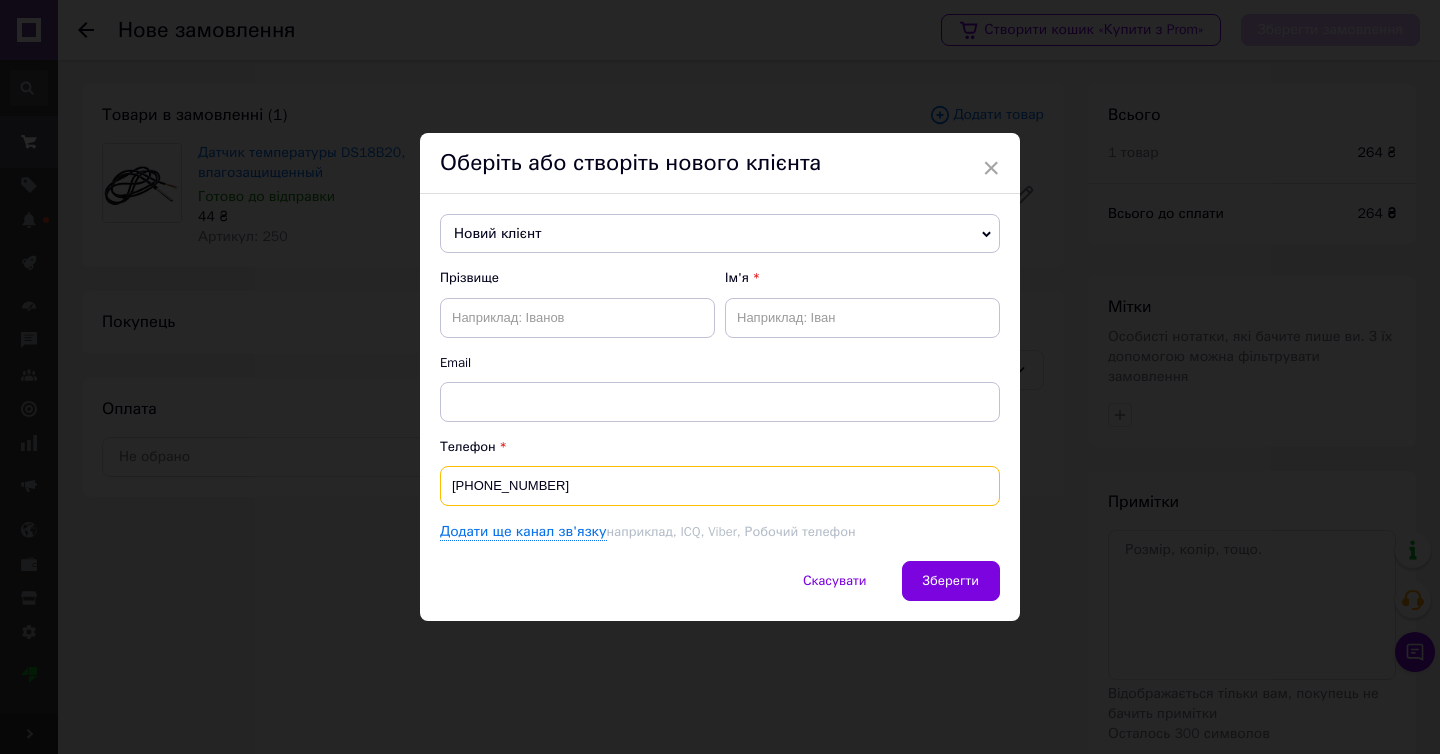 type on "+380637913263" 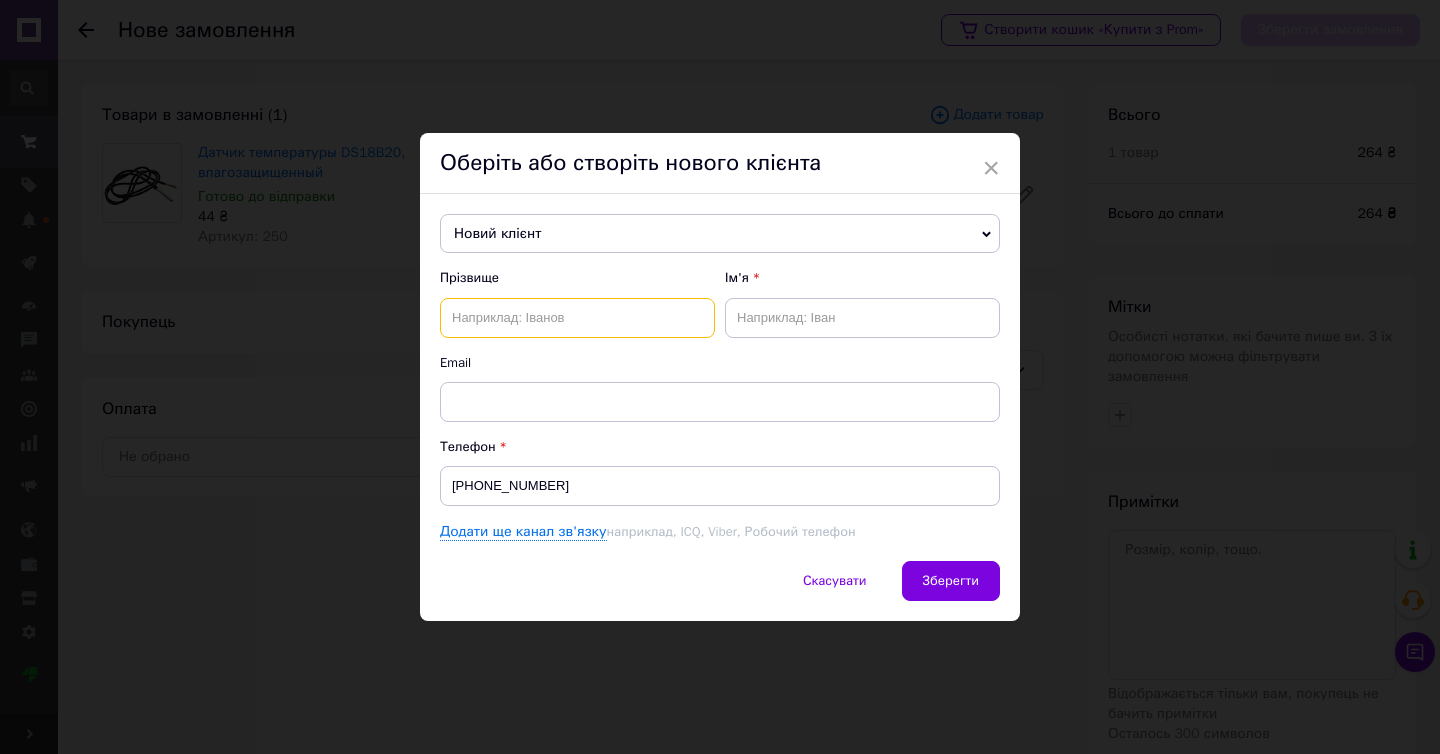 click at bounding box center [577, 318] 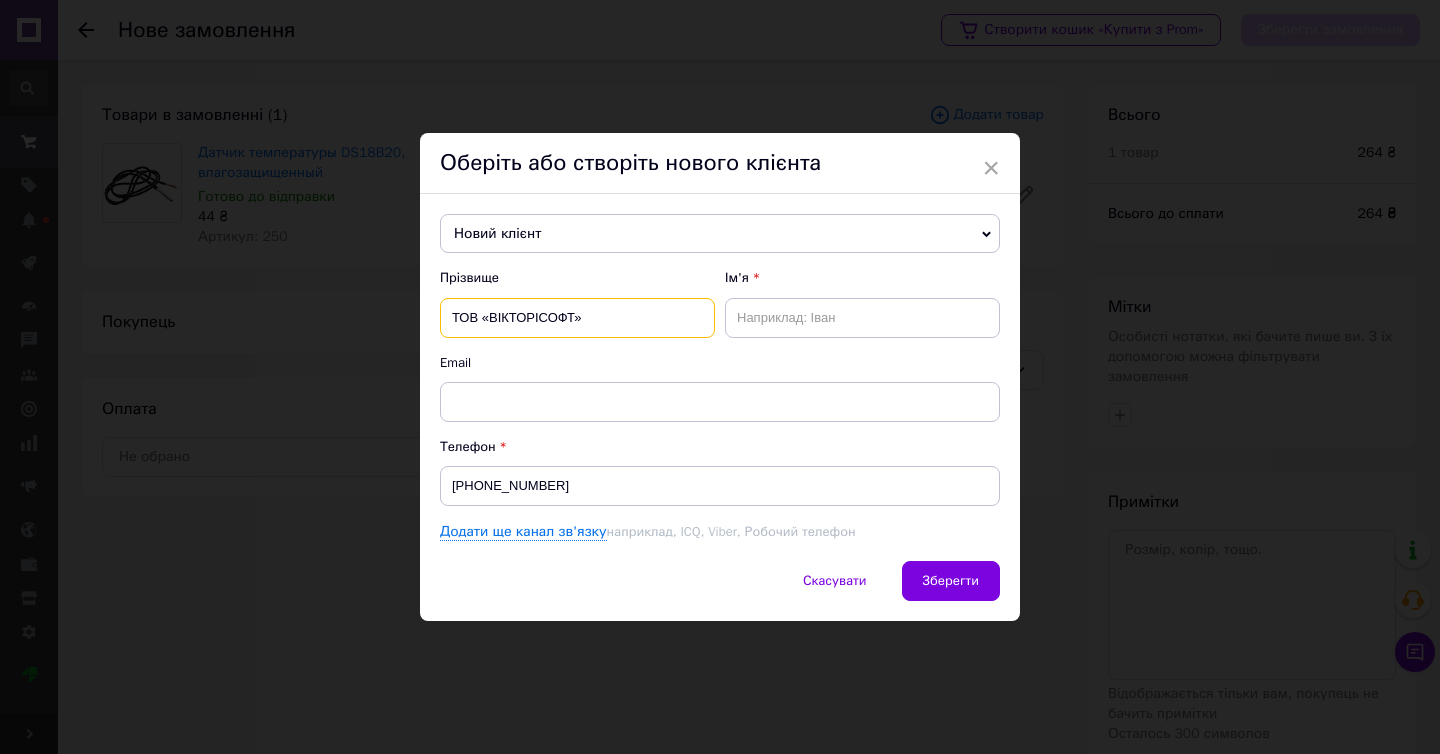 click on "ТОВ «ВІКТОРІСОФТ»" at bounding box center [577, 318] 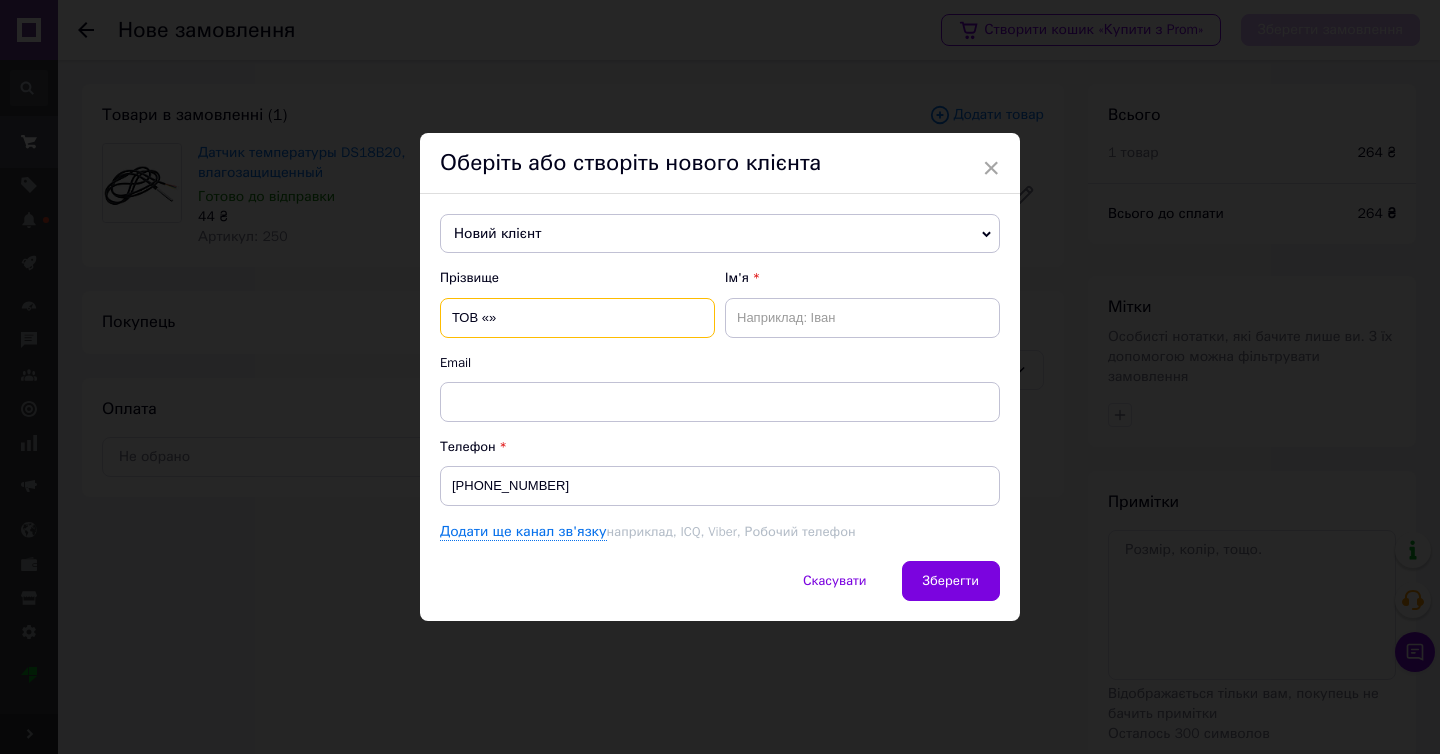 click on "ТОВ «»" at bounding box center (577, 318) 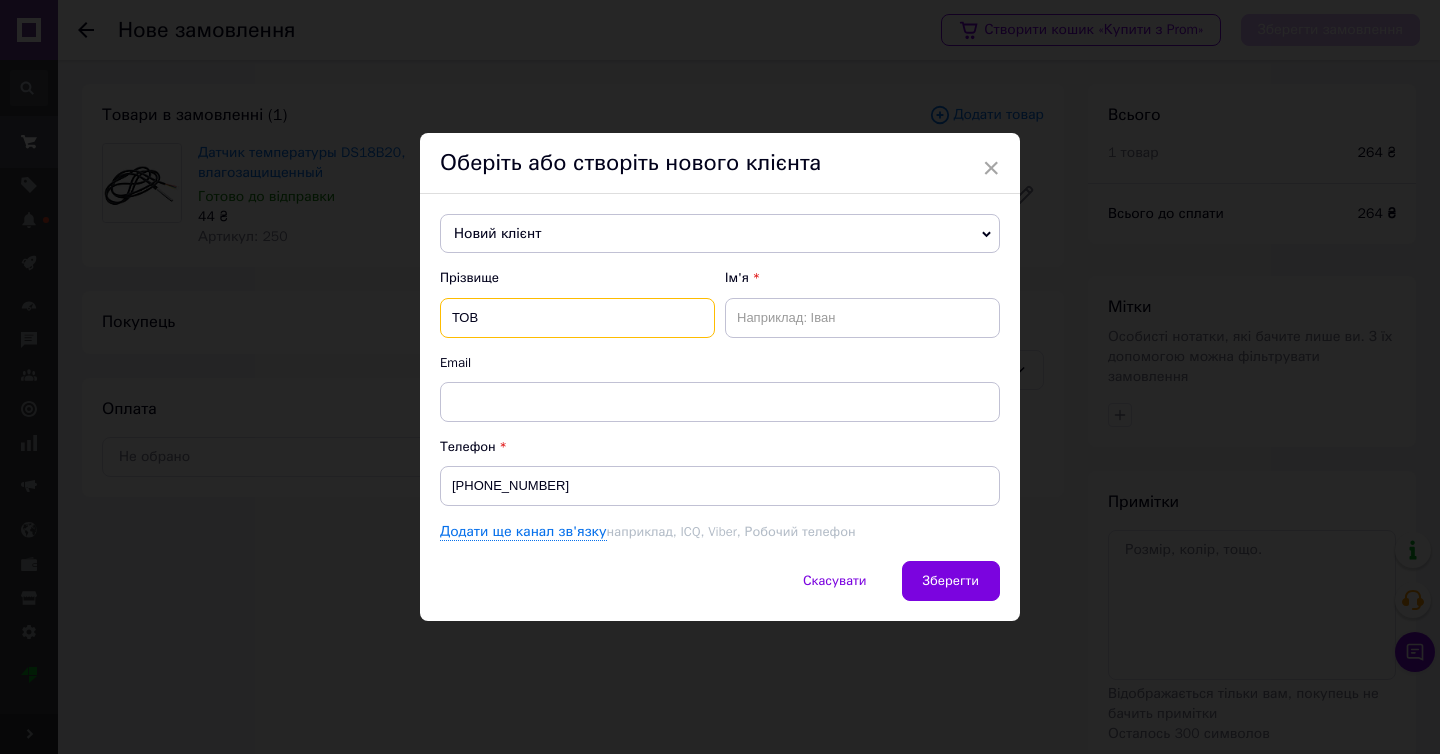 type on "ТОВ" 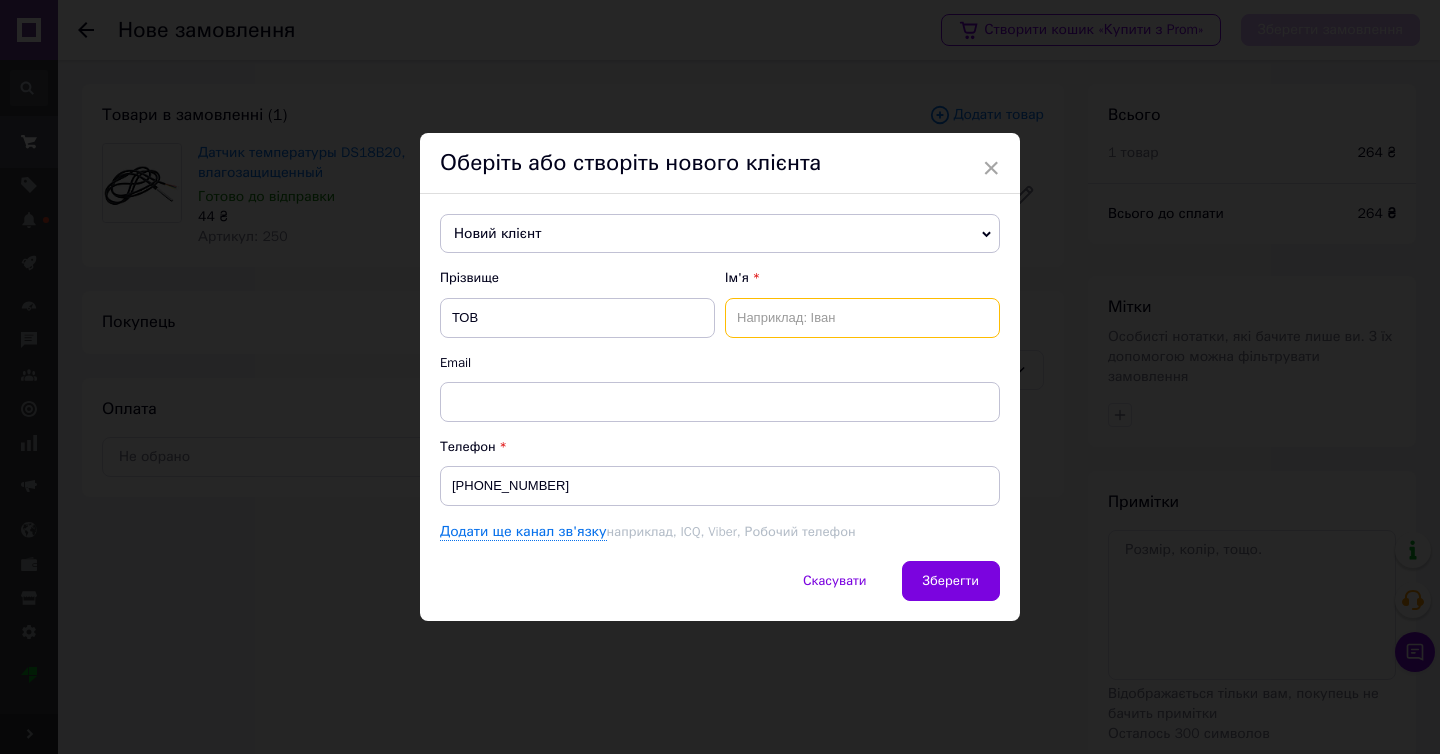 paste on "ВІКТОРІСОФТ" 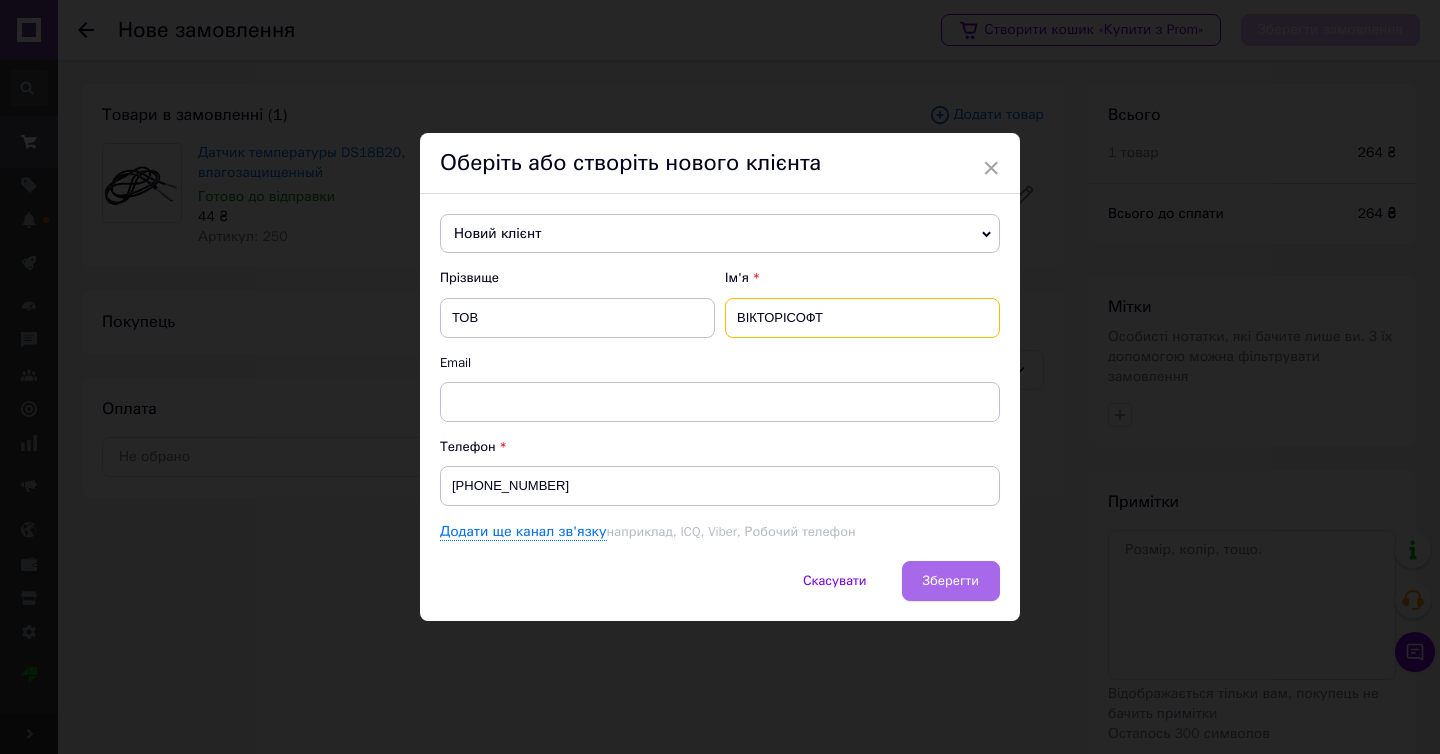 type on "ВІКТОРІСОФТ" 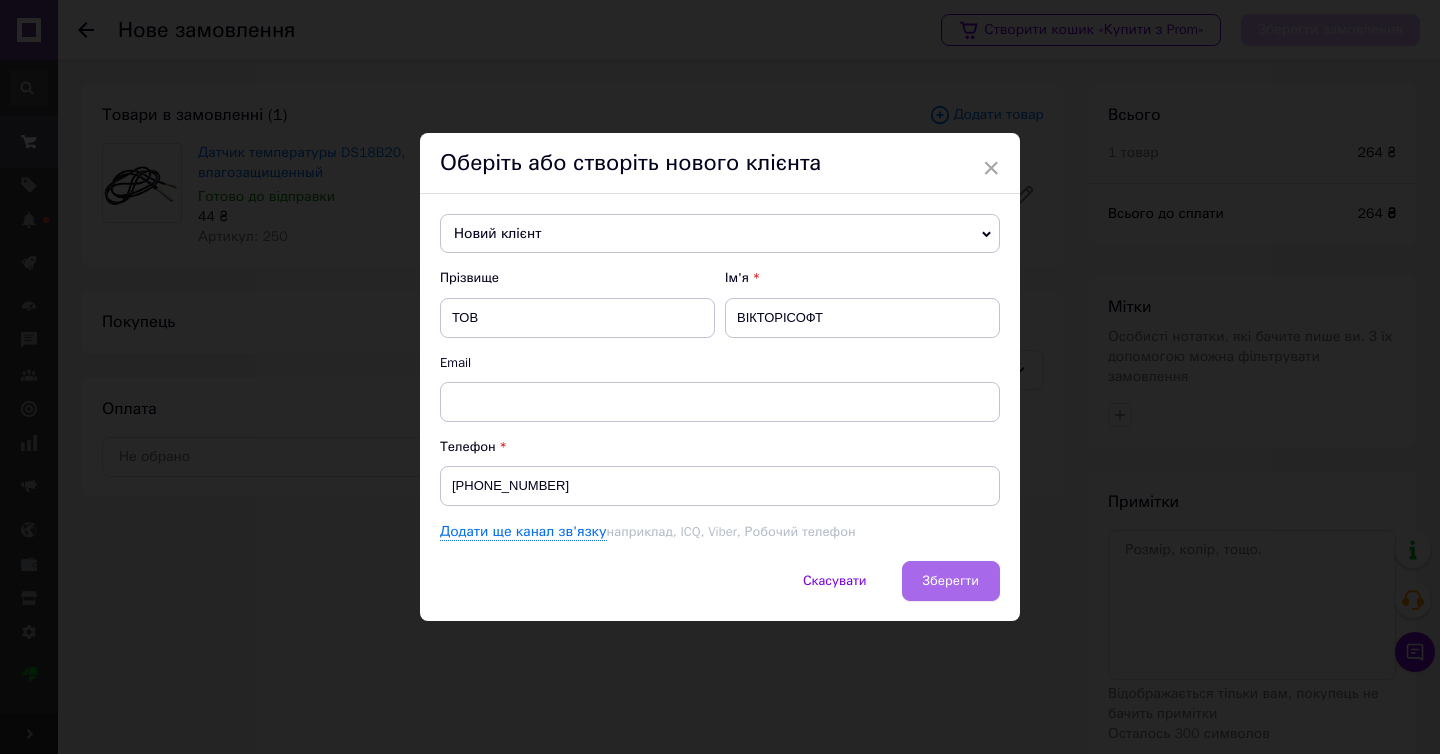 click on "Зберегти" at bounding box center [951, 581] 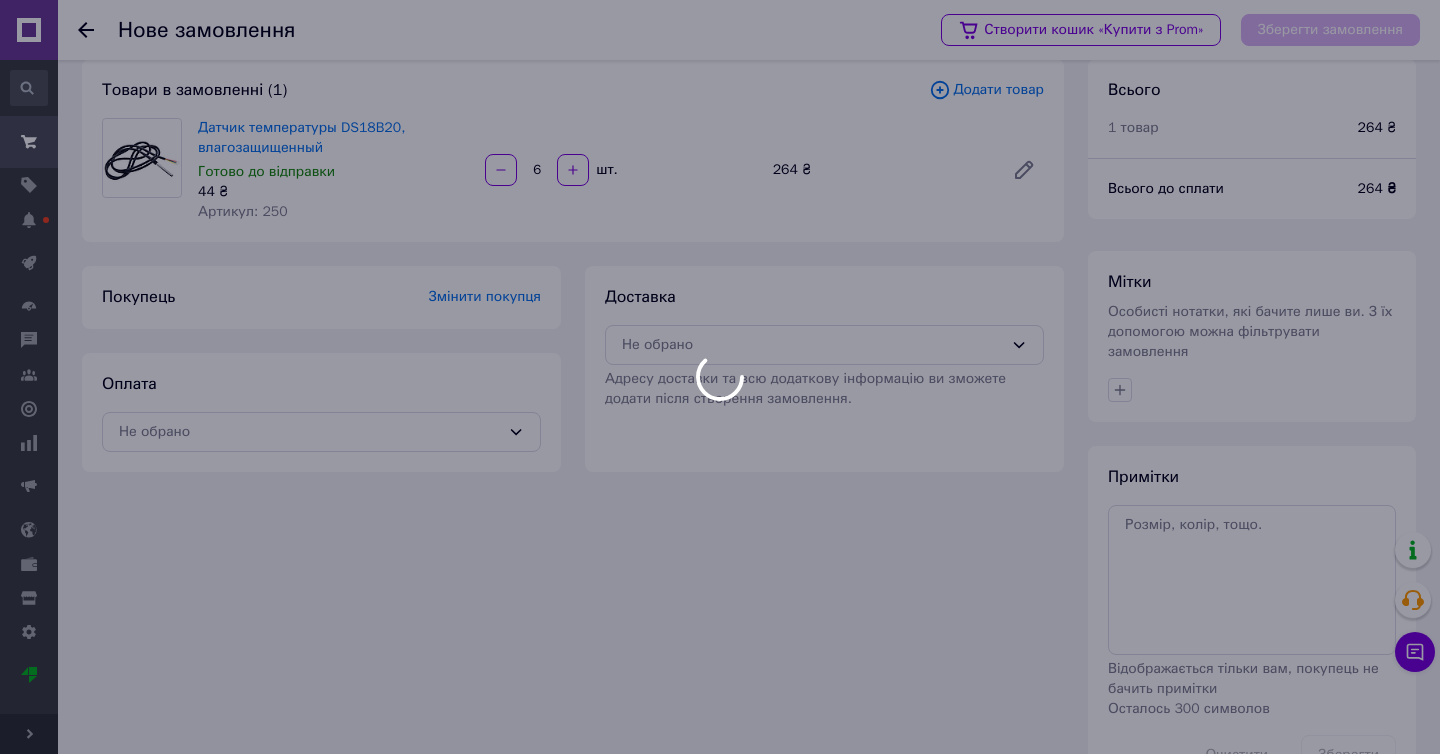 scroll, scrollTop: 59, scrollLeft: 0, axis: vertical 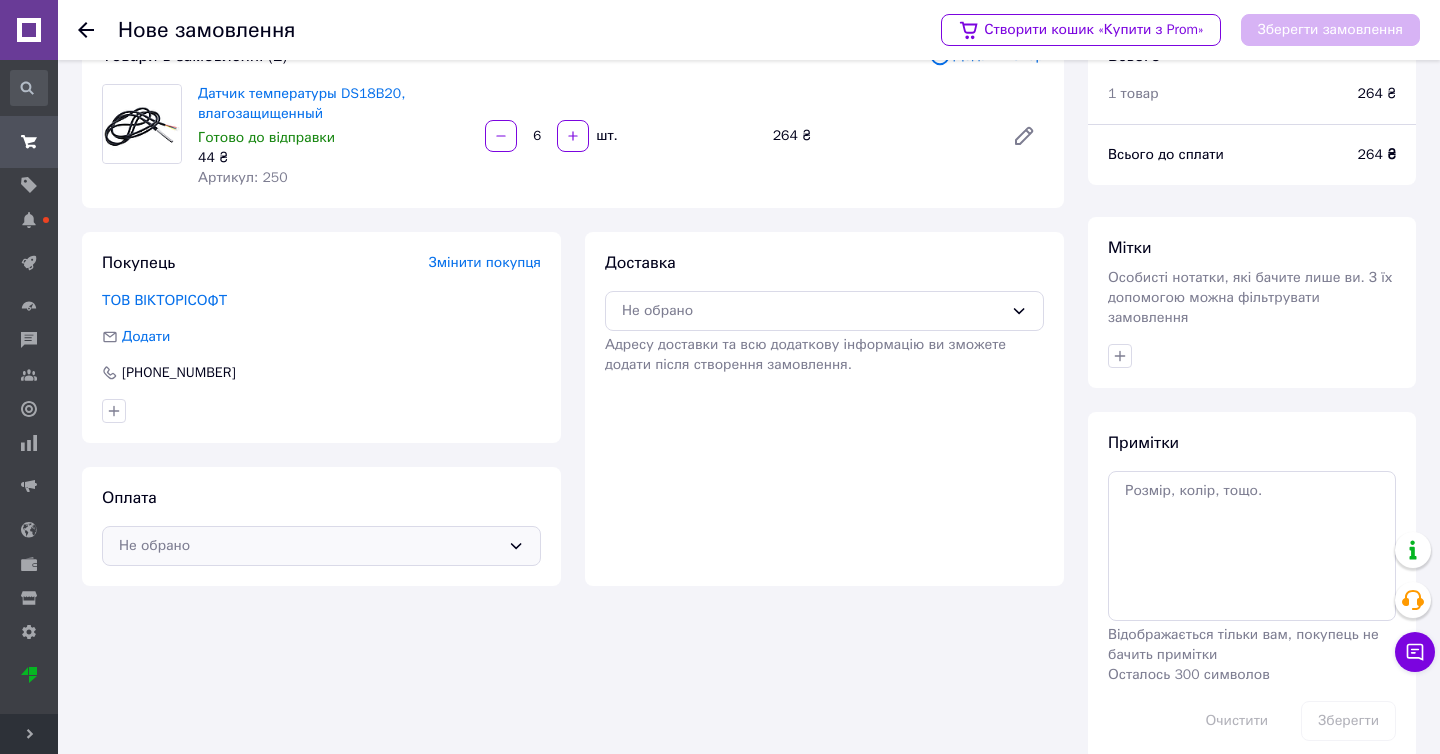 click on "Не обрано" at bounding box center [309, 546] 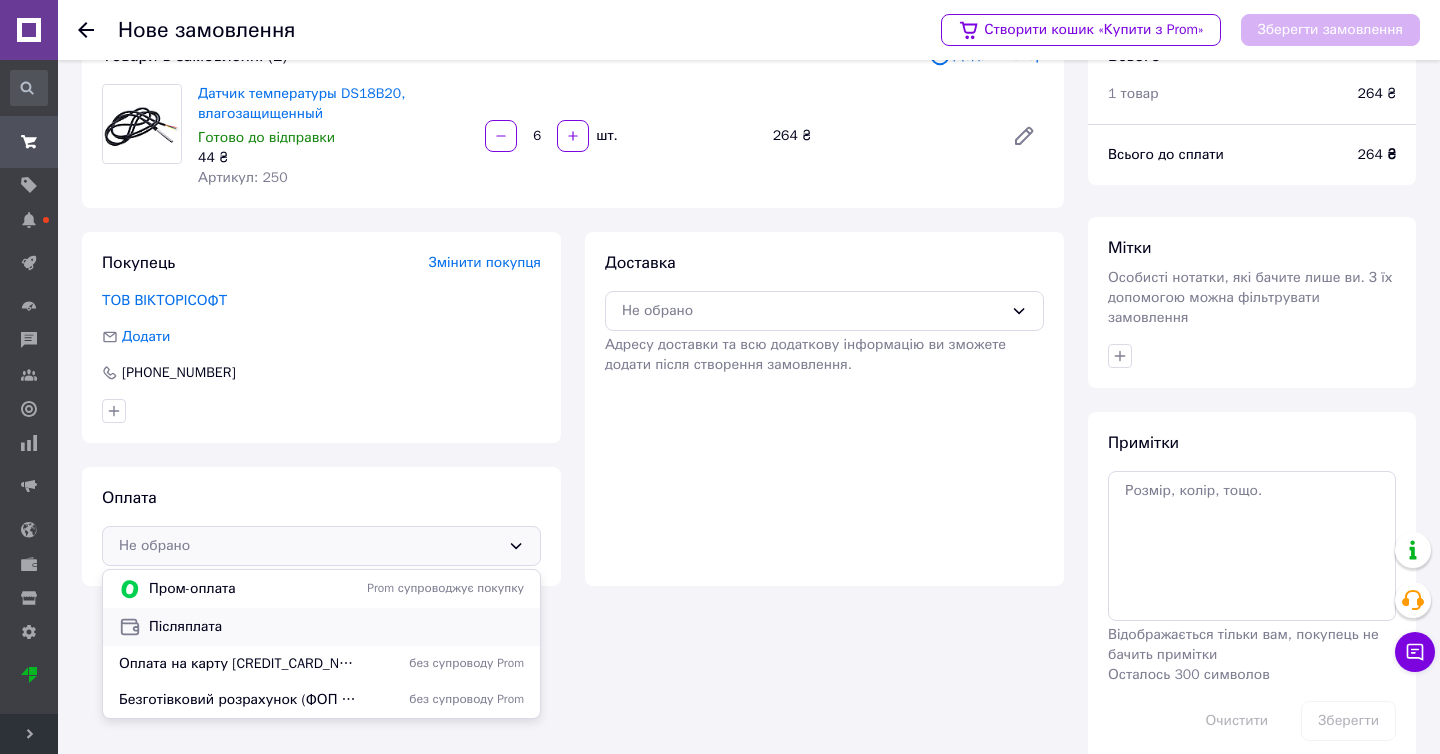 click on "Післяплата" at bounding box center [321, 627] 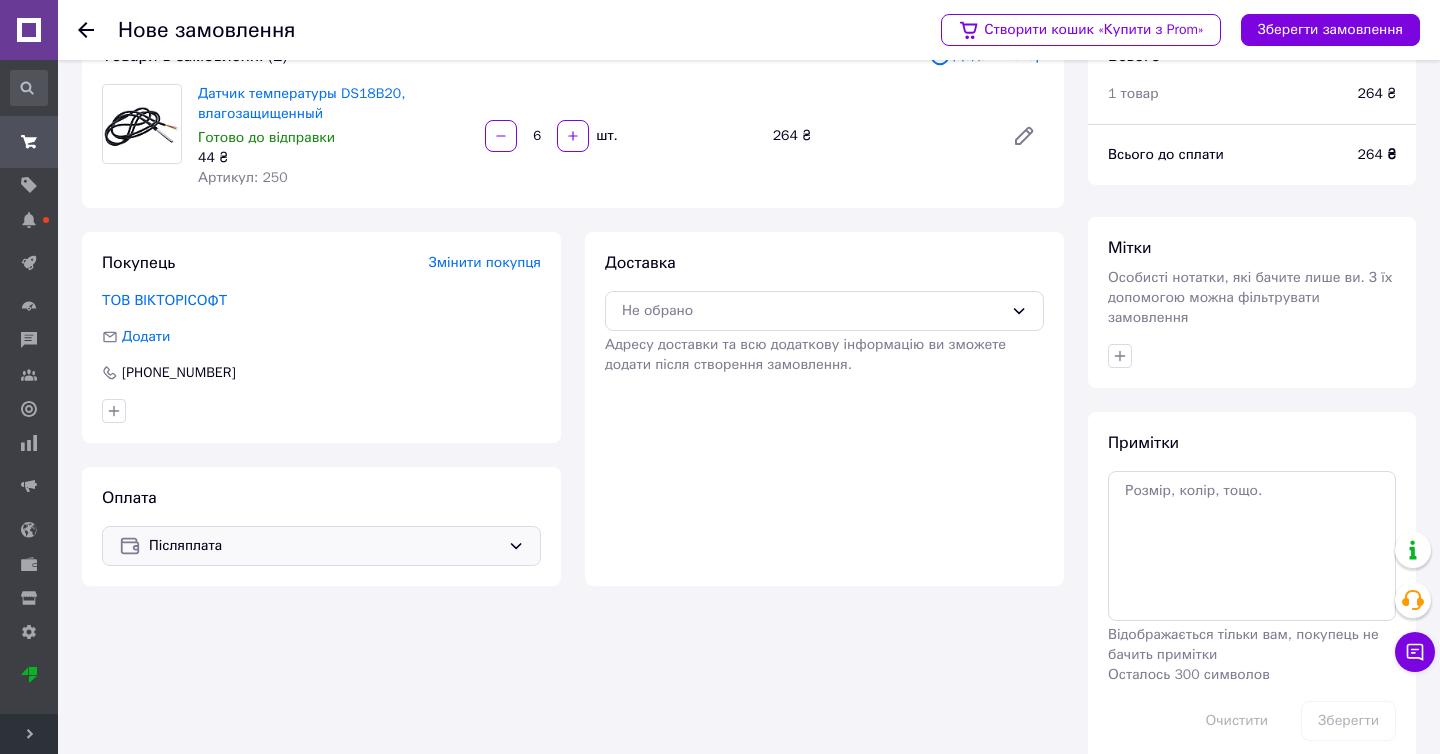 click on "Доставка Не обрано Адресу доставки та всю додаткову інформацію
ви зможете додати після створення замовлення." at bounding box center [824, 313] 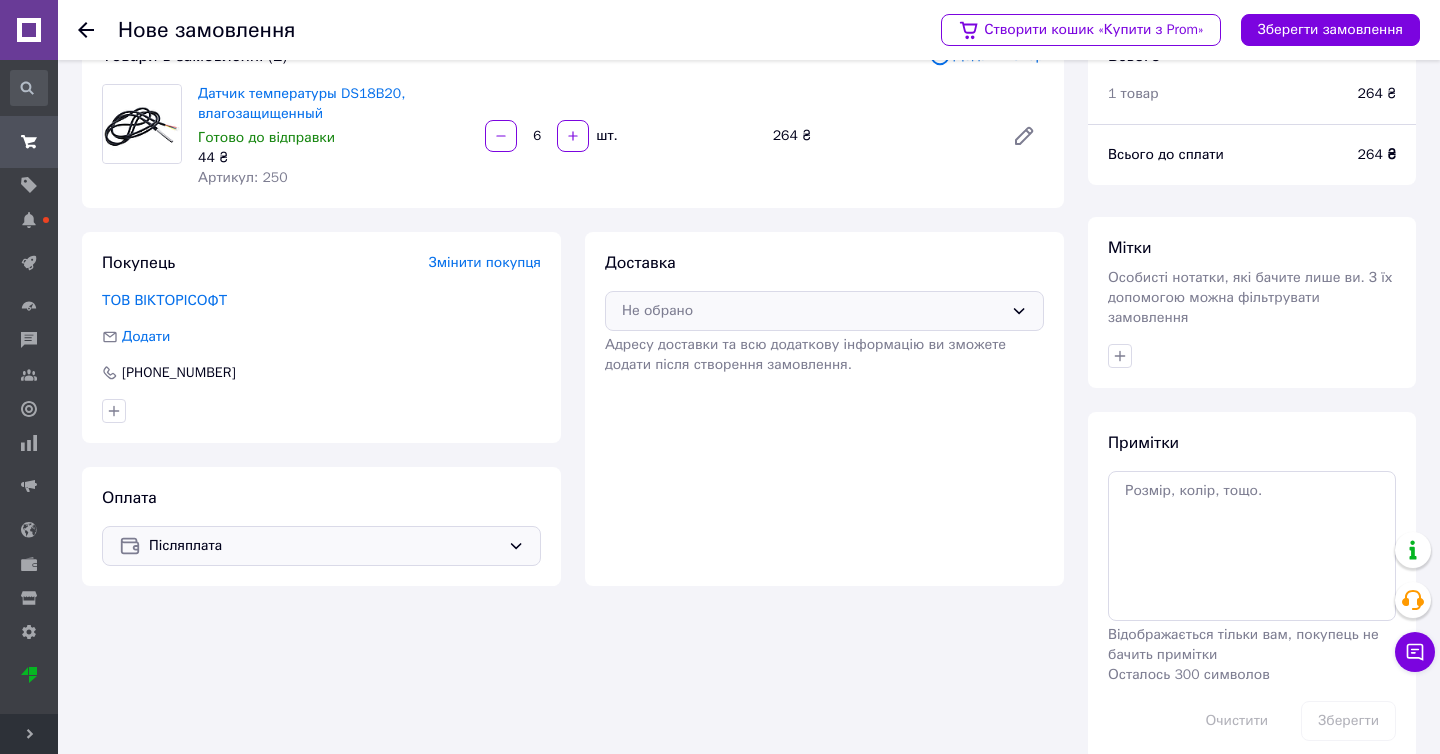click on "Не обрано" at bounding box center [824, 311] 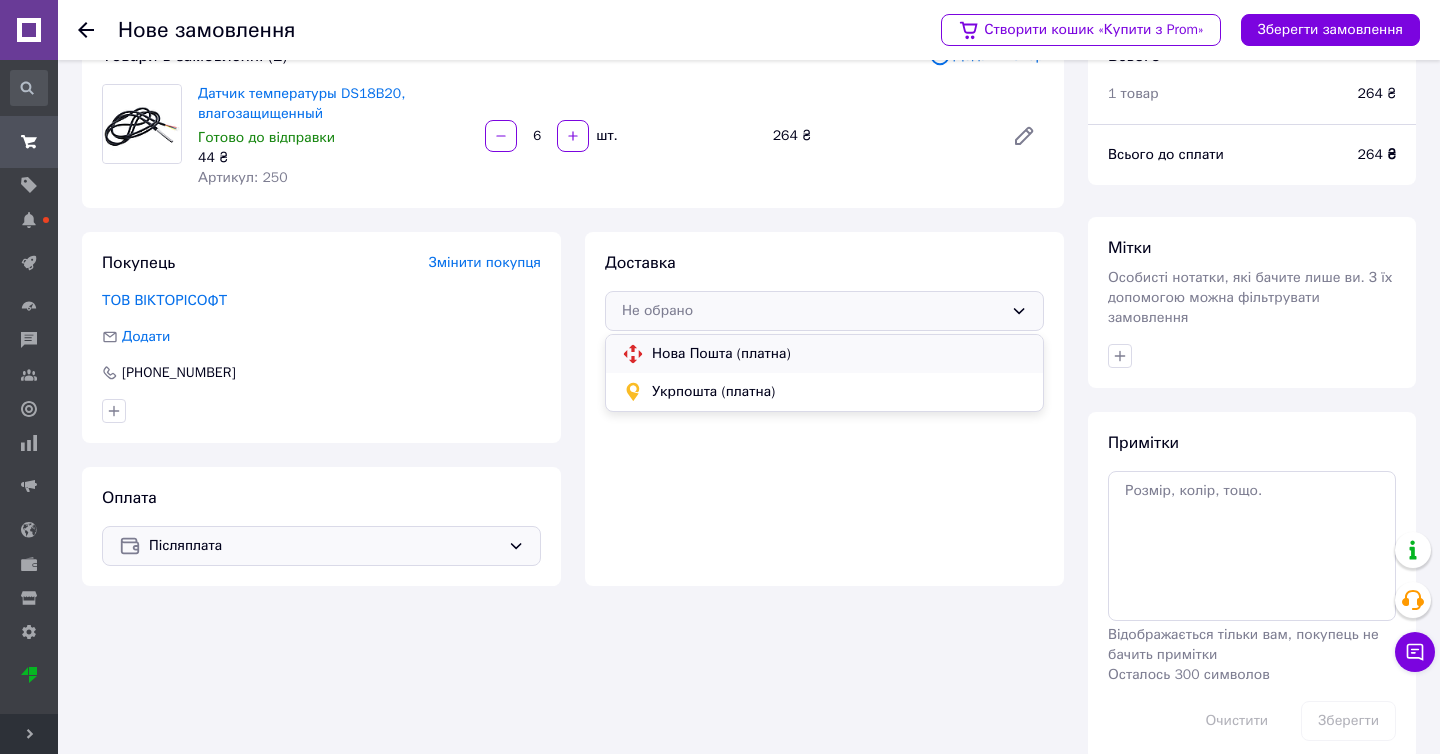 click on "Нова Пошта (платна)" at bounding box center [839, 354] 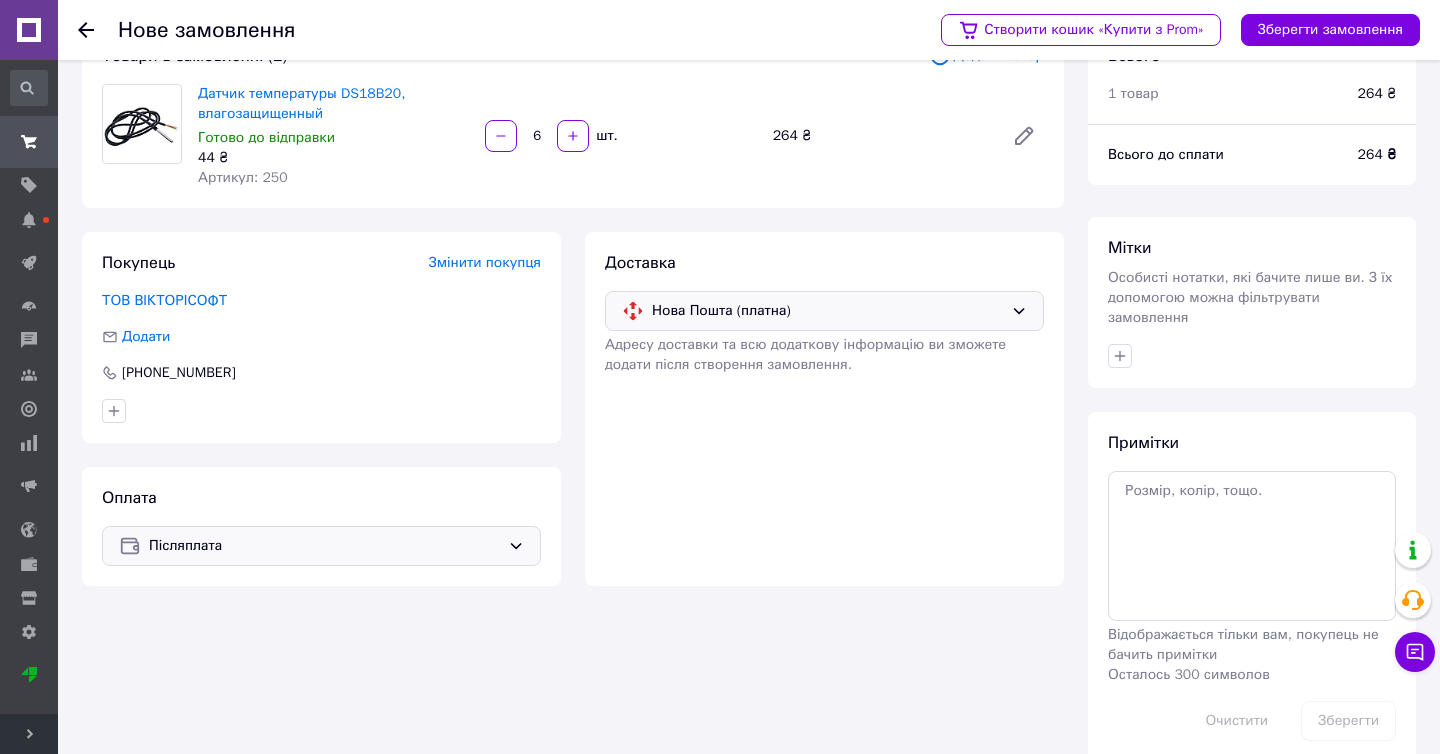 click on "Створити кошик «Купити з Prom» Зберегти замовлення" at bounding box center (1170, 30) 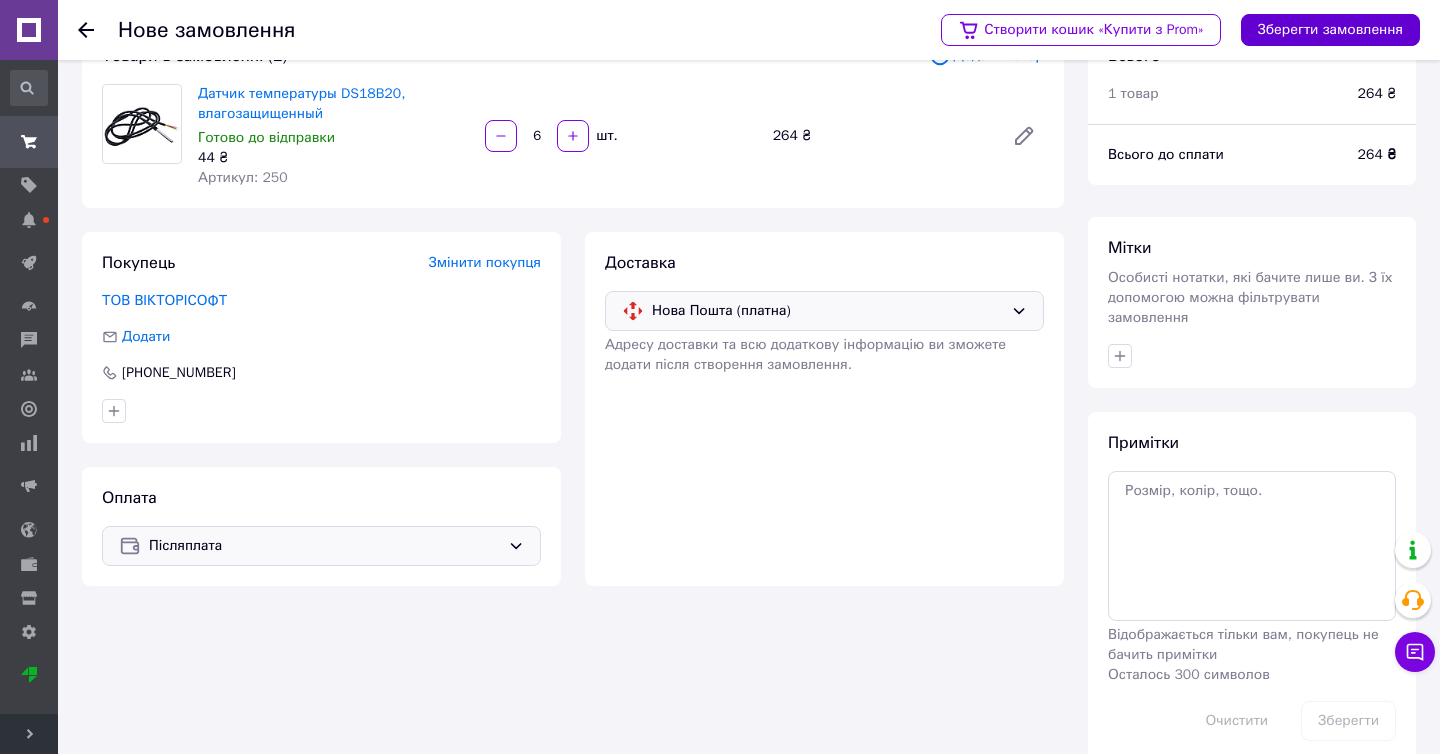 click on "Зберегти замовлення" at bounding box center [1330, 30] 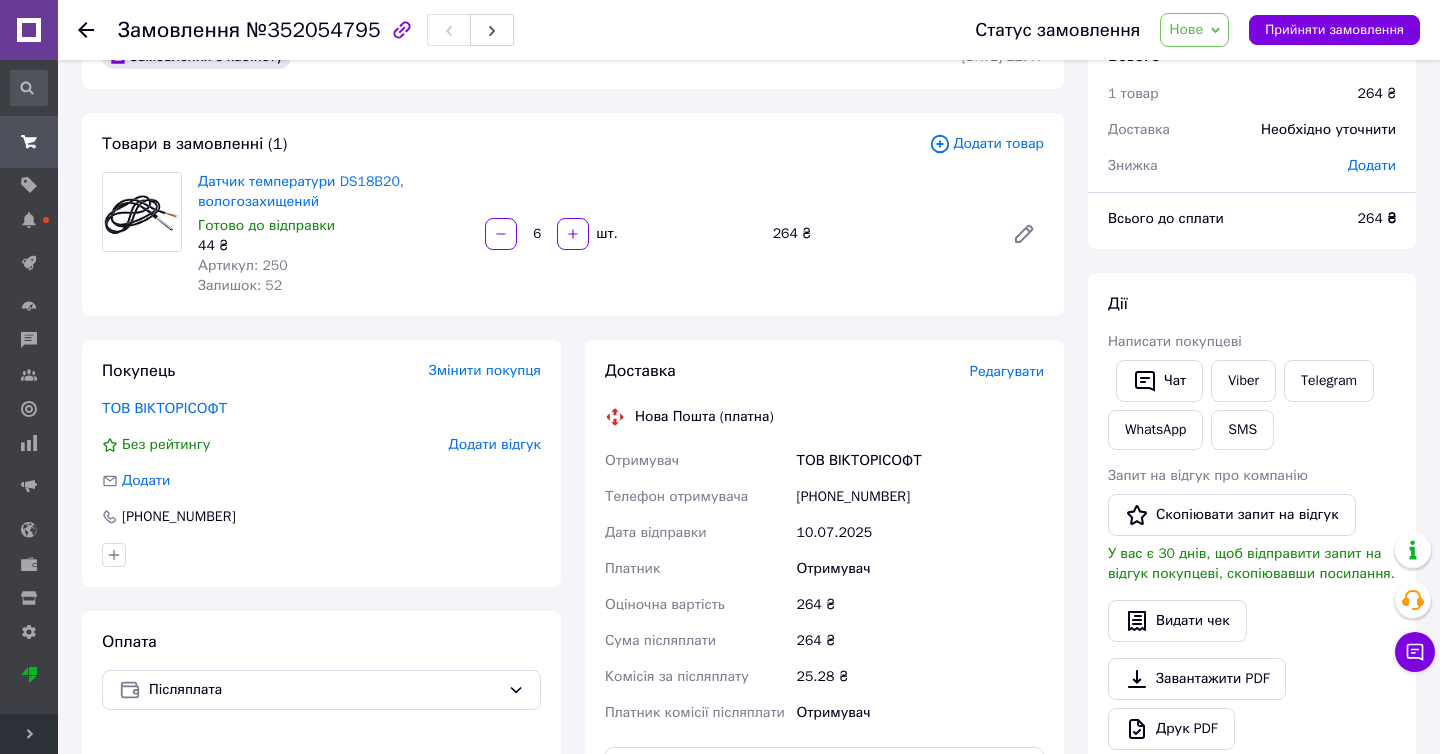 click on "Нове" at bounding box center (1194, 30) 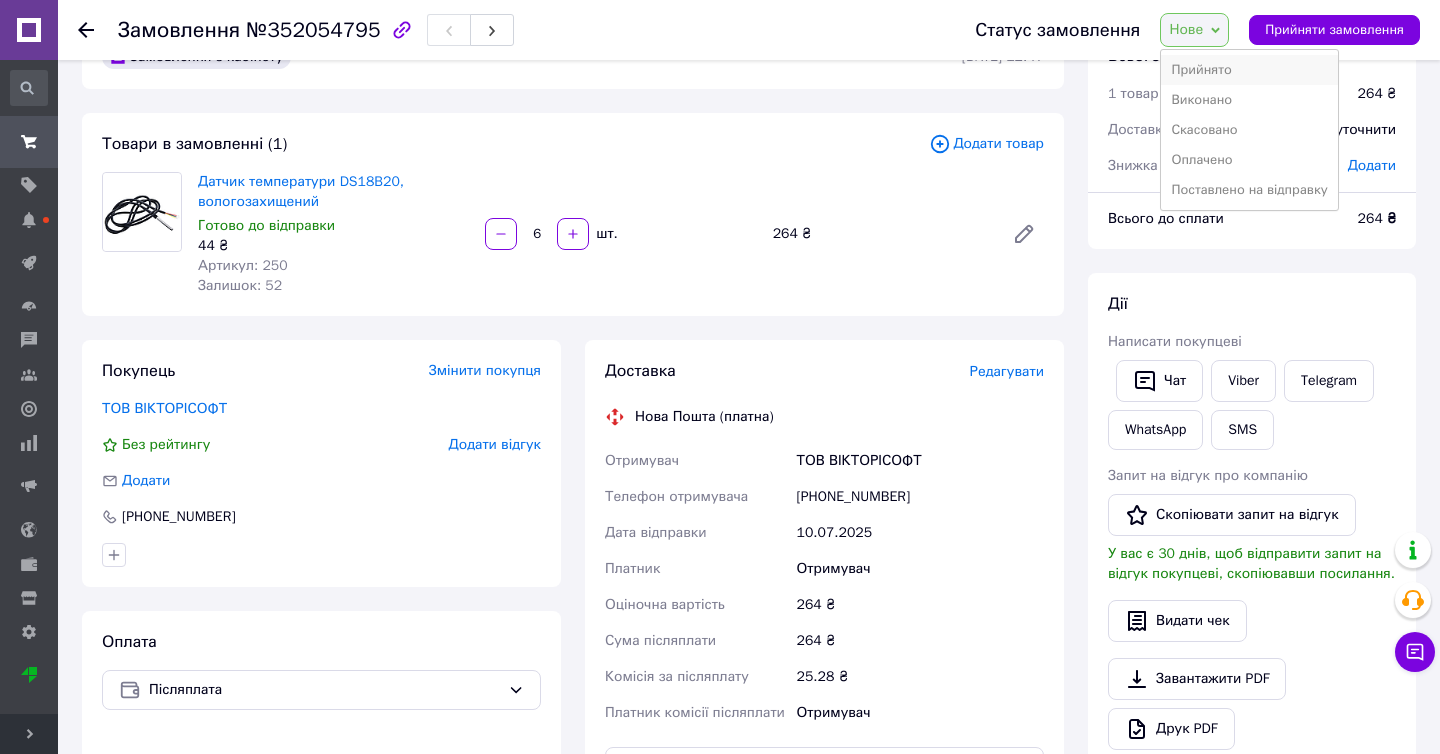 click on "Прийнято" at bounding box center (1249, 70) 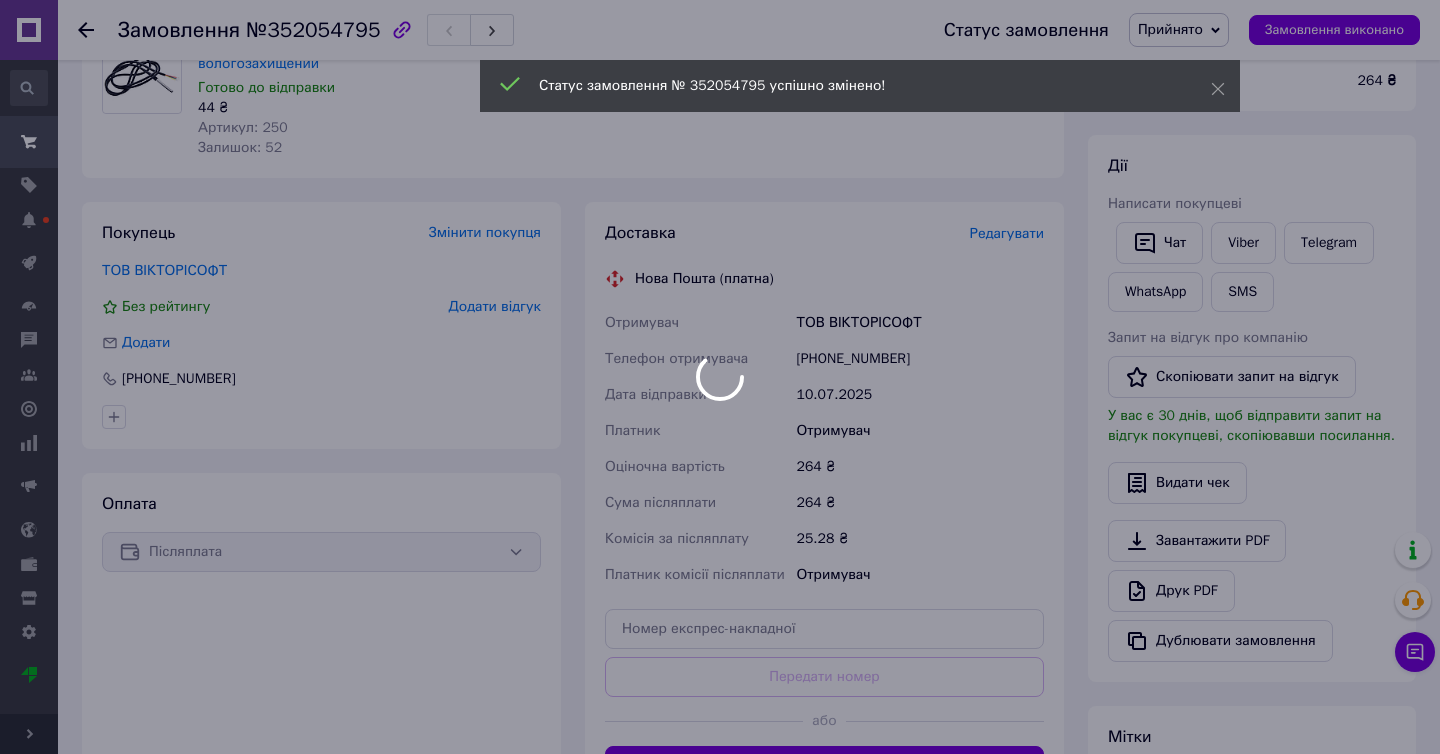 scroll, scrollTop: 201, scrollLeft: 0, axis: vertical 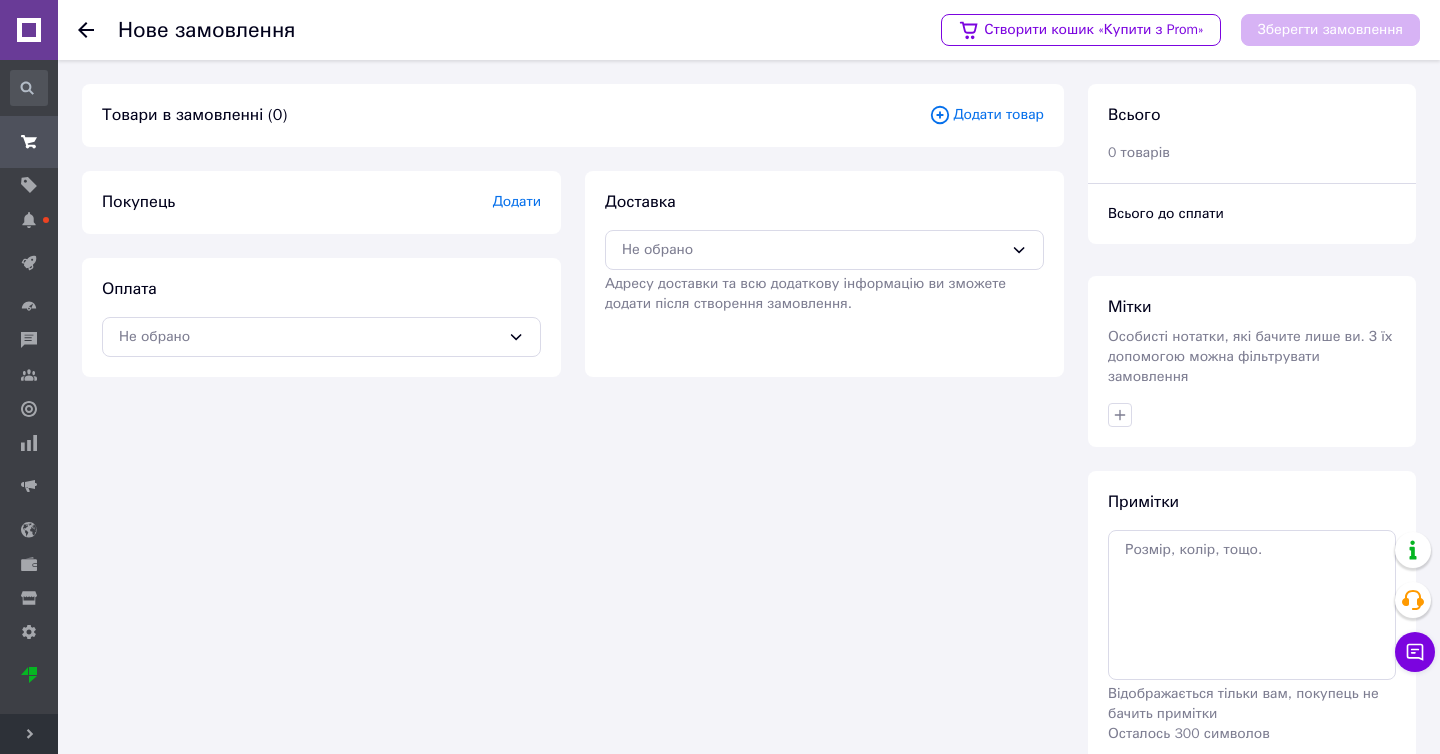 click on "Додати товар" at bounding box center [986, 115] 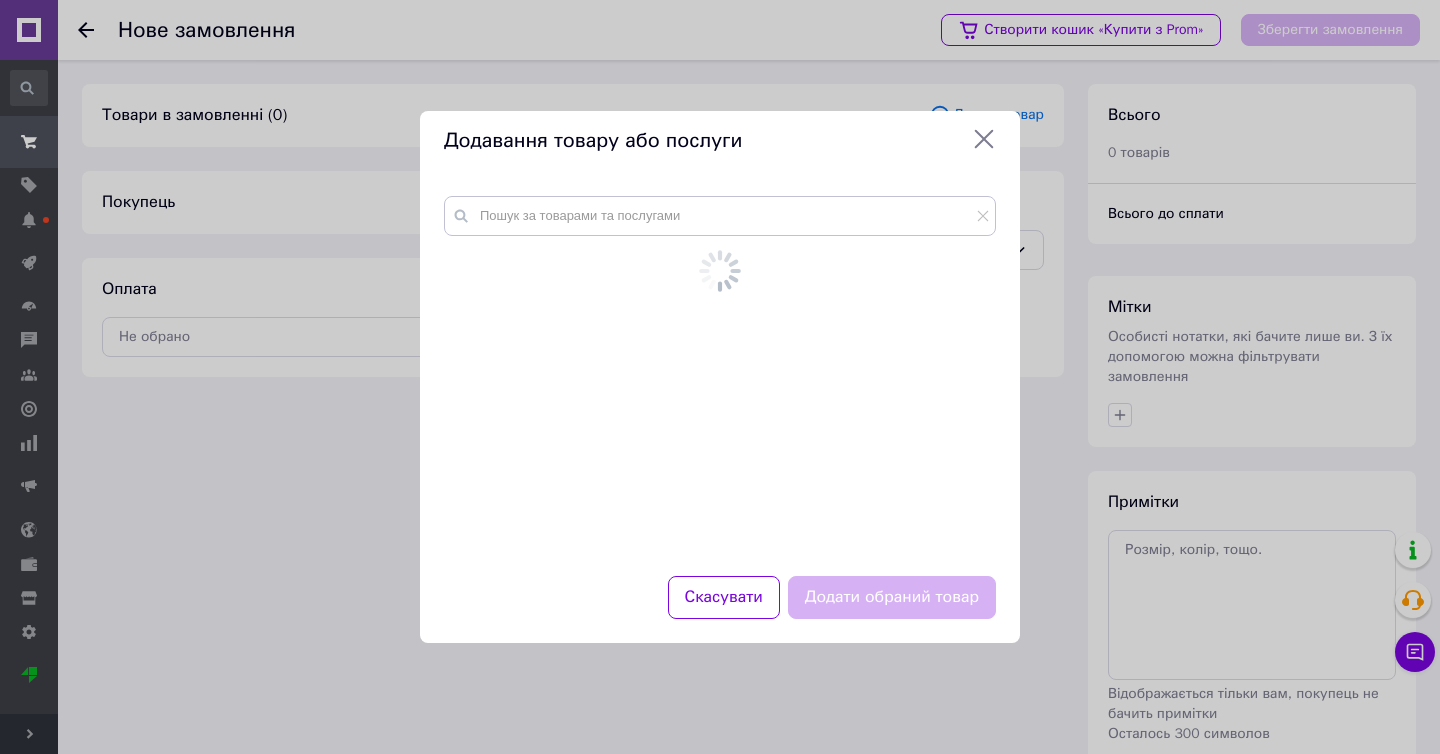 click at bounding box center [720, 374] 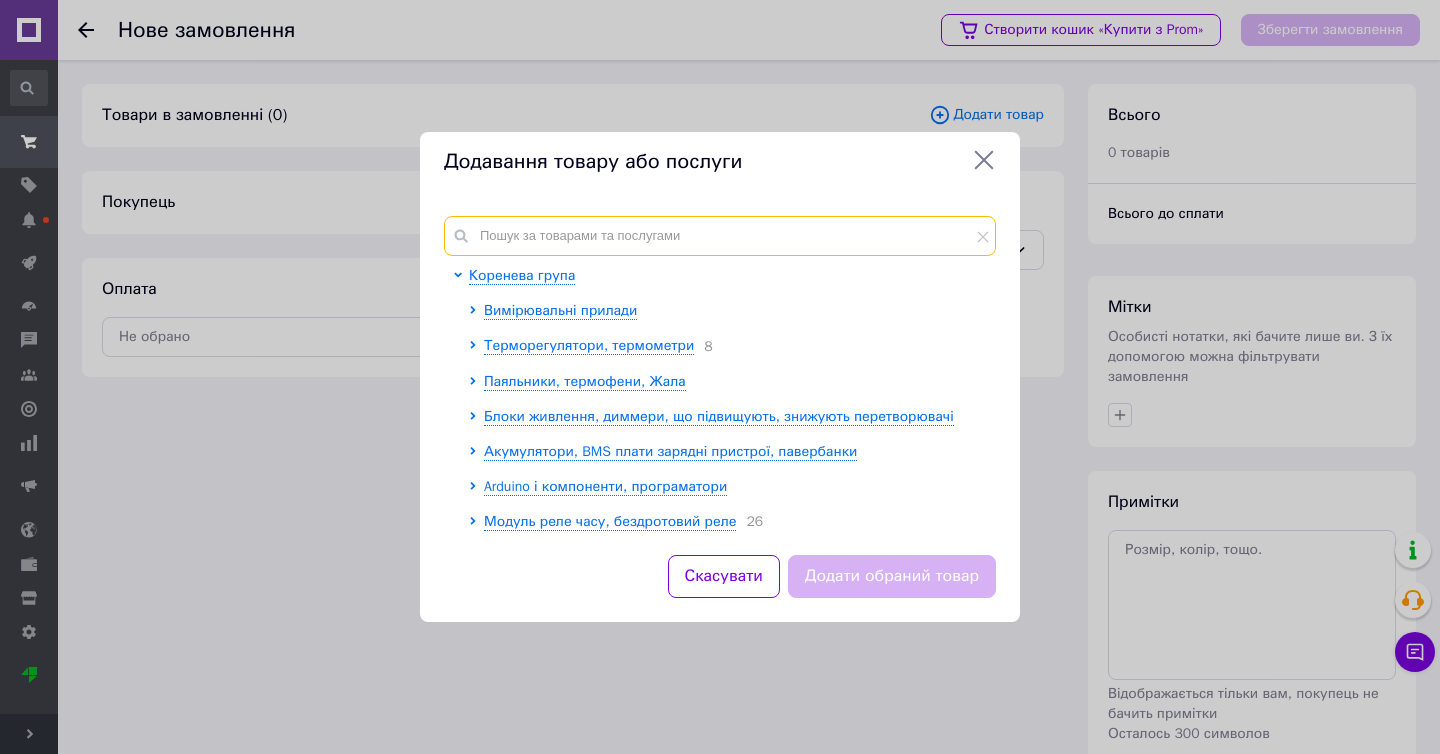 click at bounding box center (720, 236) 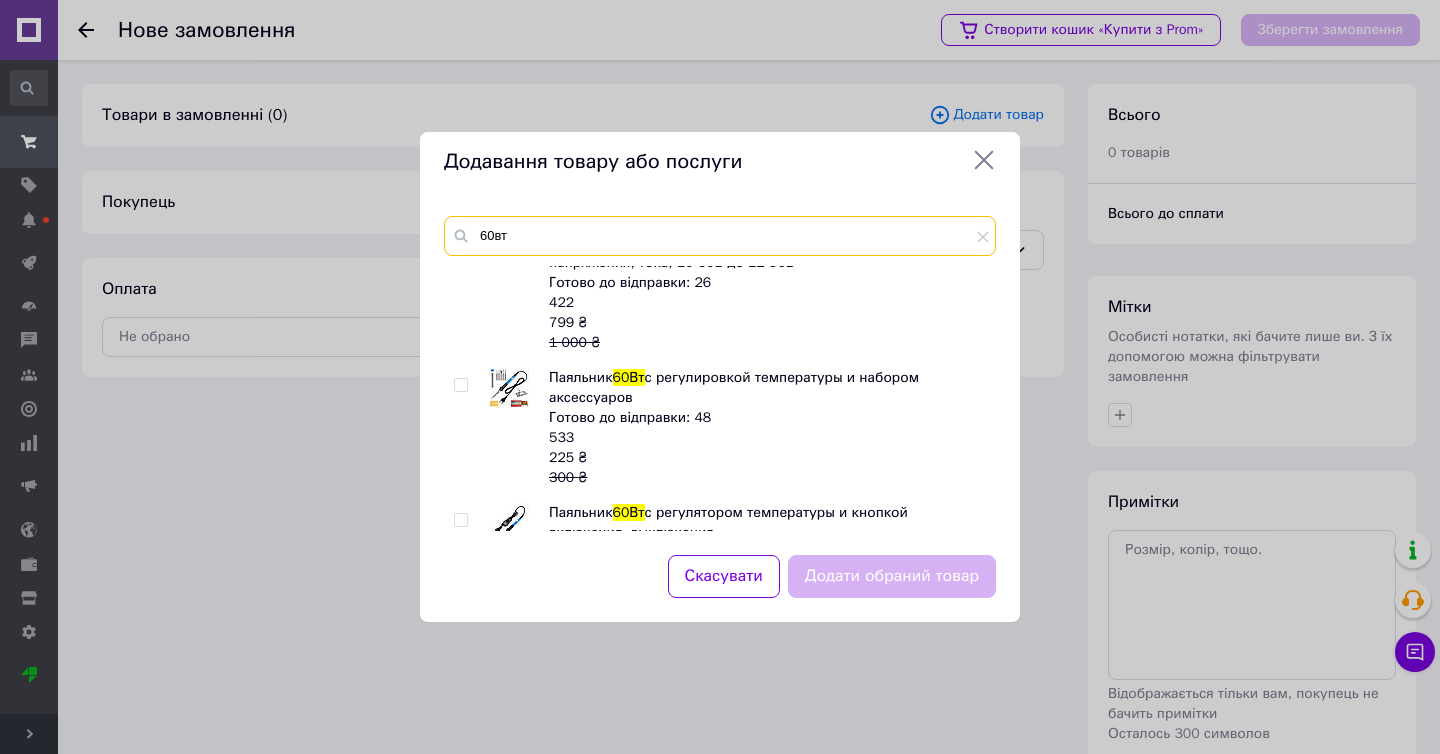 scroll, scrollTop: 542, scrollLeft: 0, axis: vertical 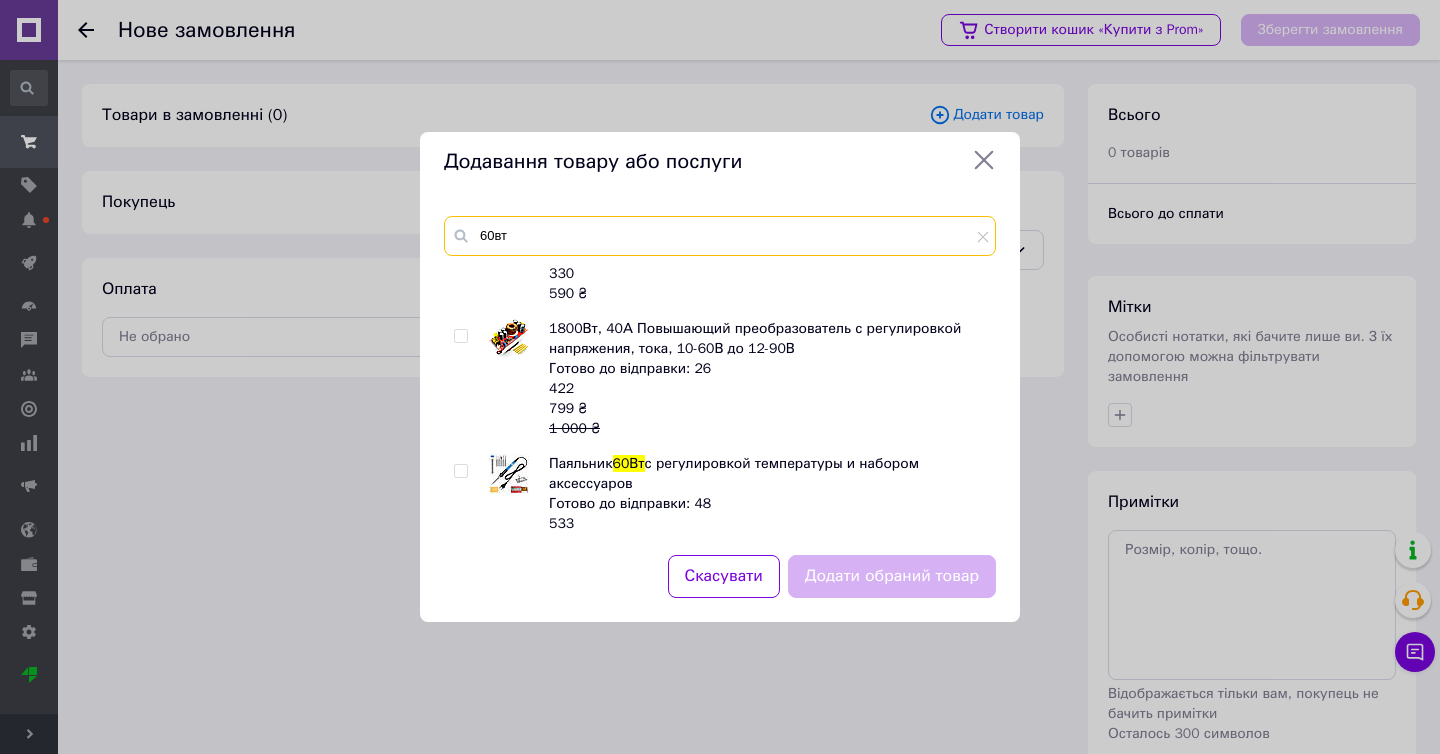 type on "60вт" 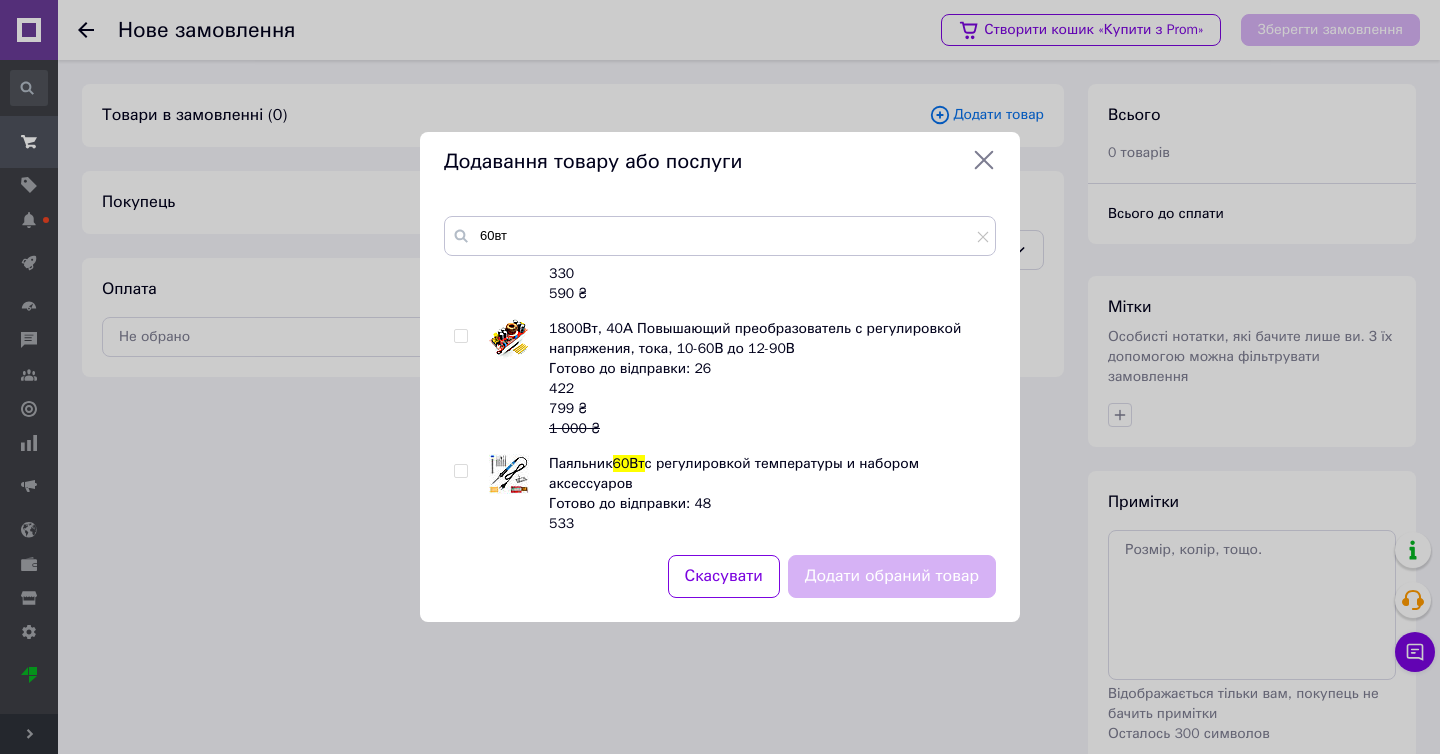 scroll, scrollTop: 92, scrollLeft: 0, axis: vertical 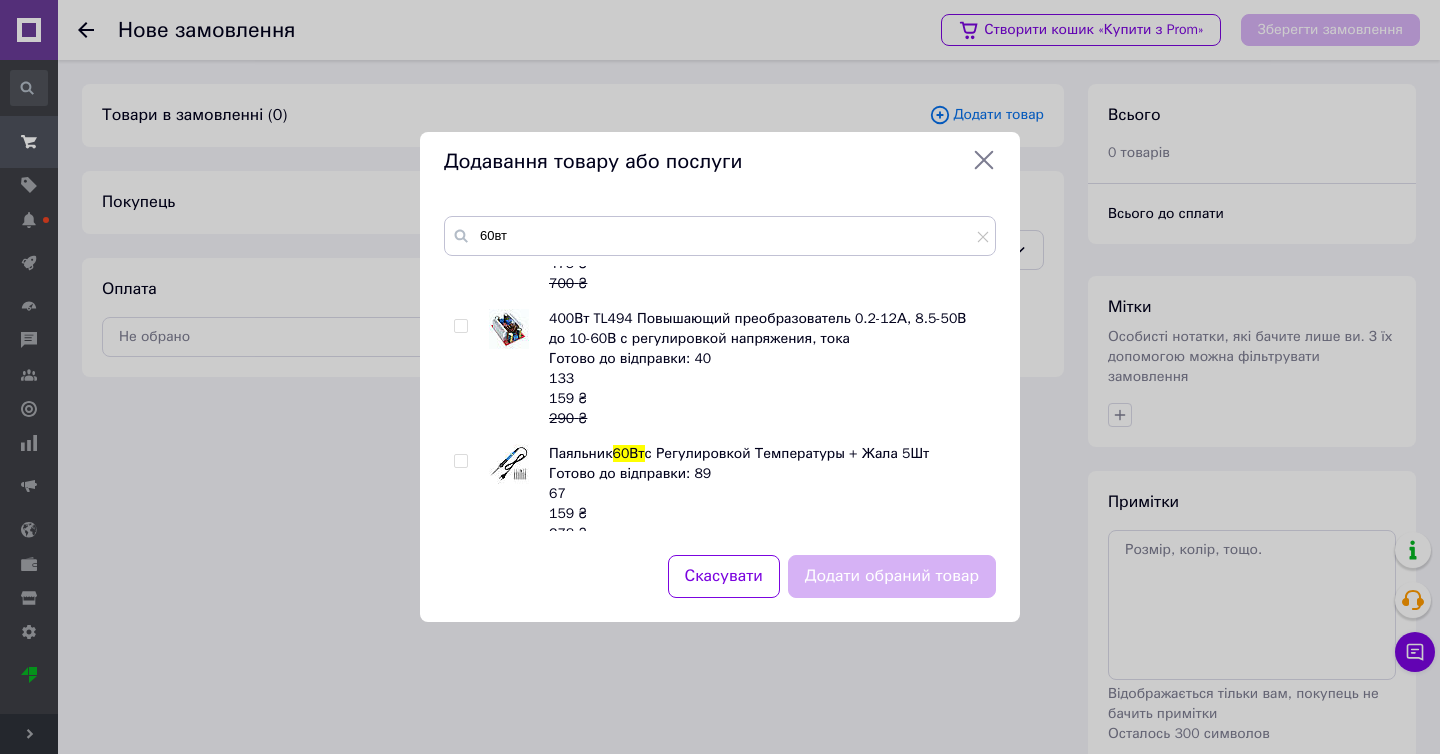 click at bounding box center (461, 461) 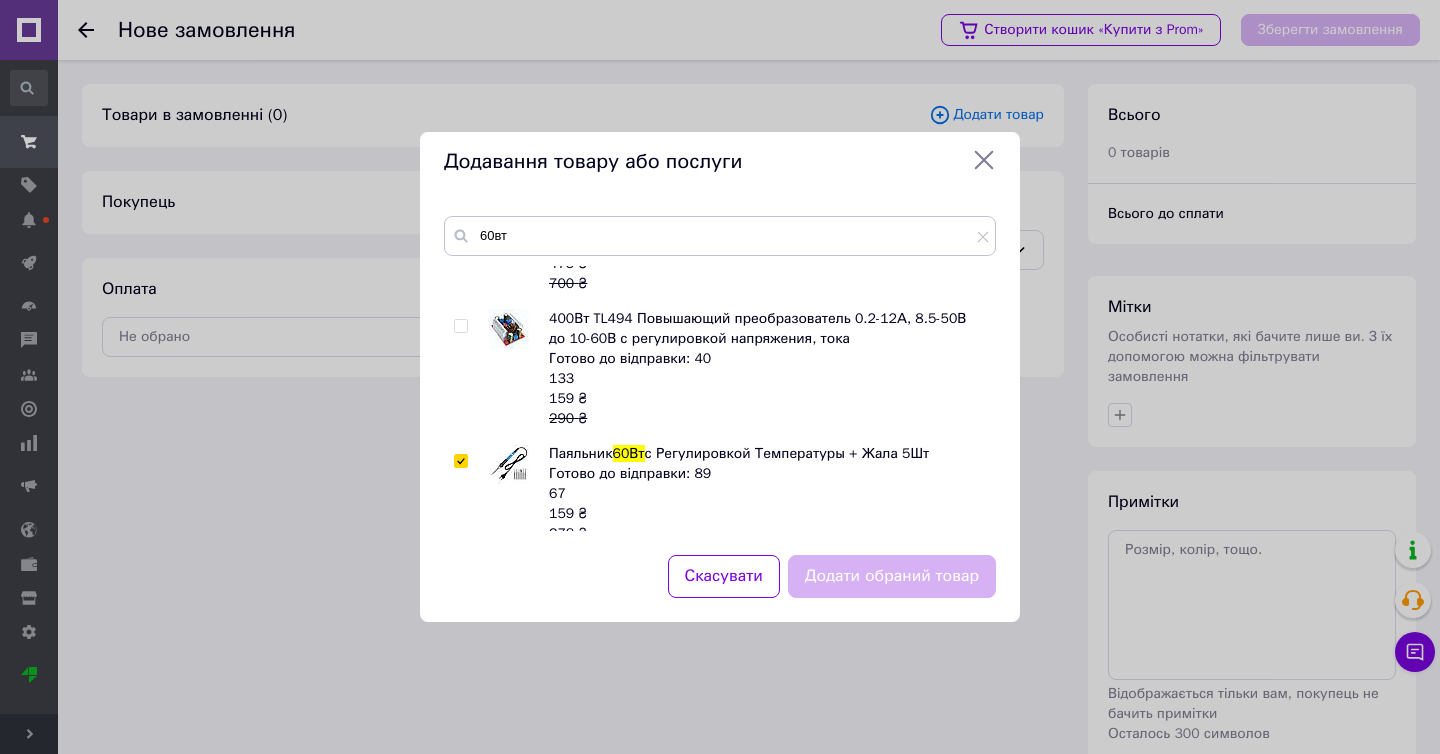 checkbox on "true" 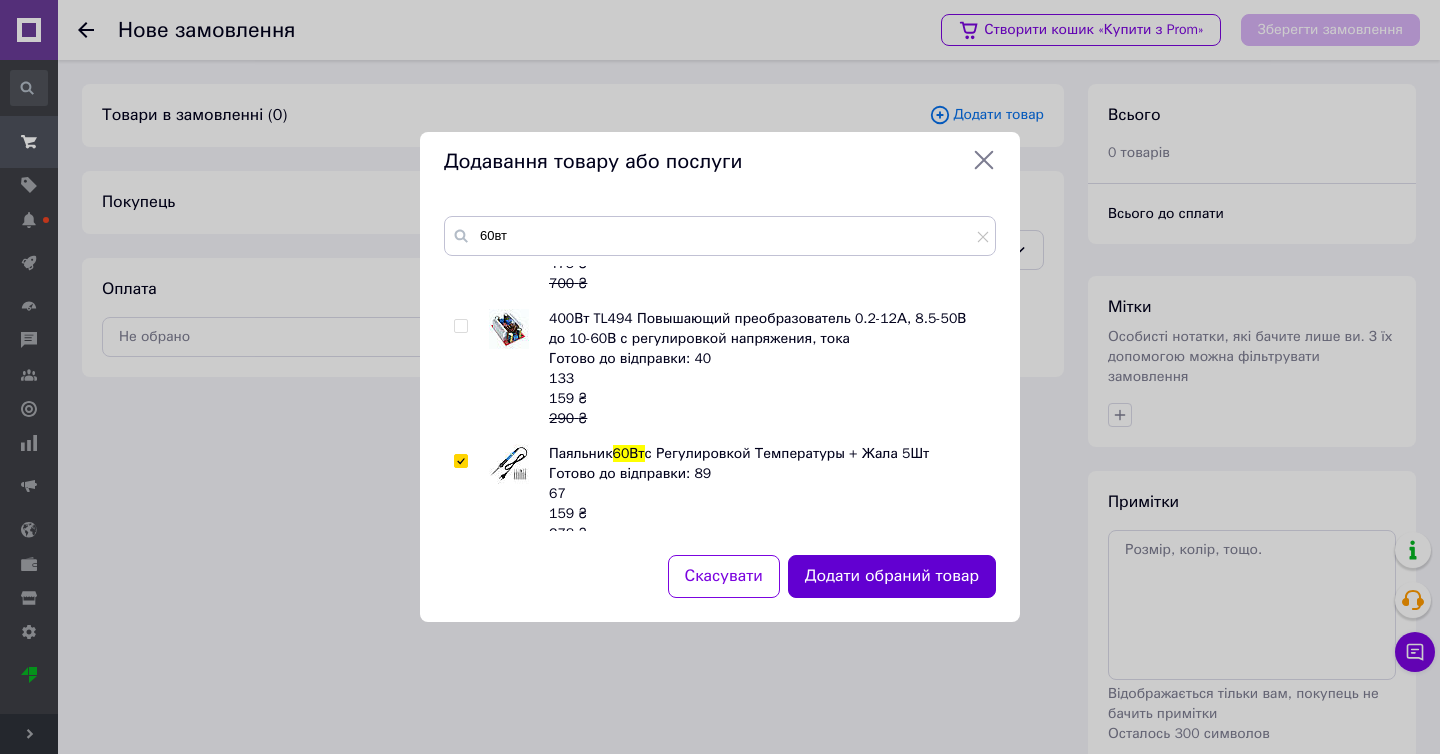 click on "Додати обраний товар" at bounding box center [892, 576] 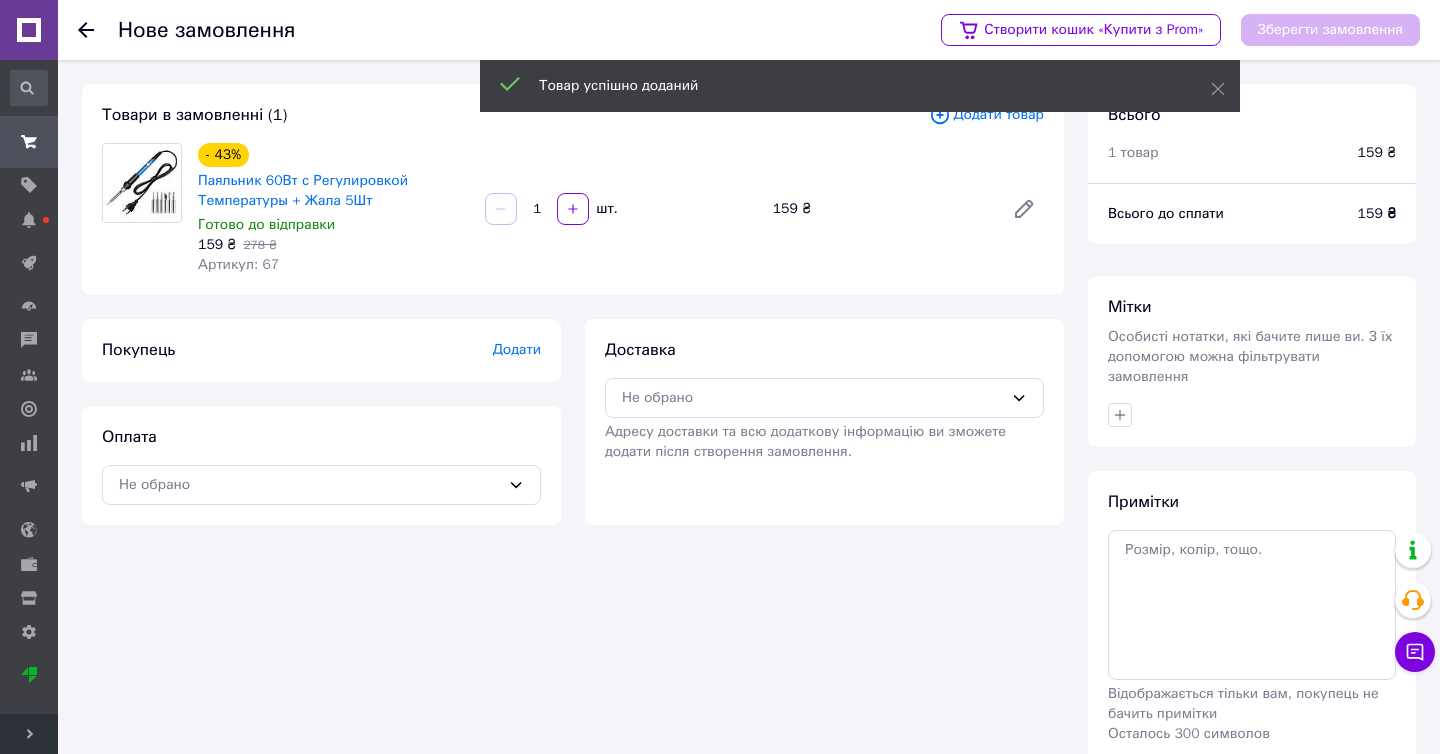 click on "Покупець Додати" at bounding box center (321, 350) 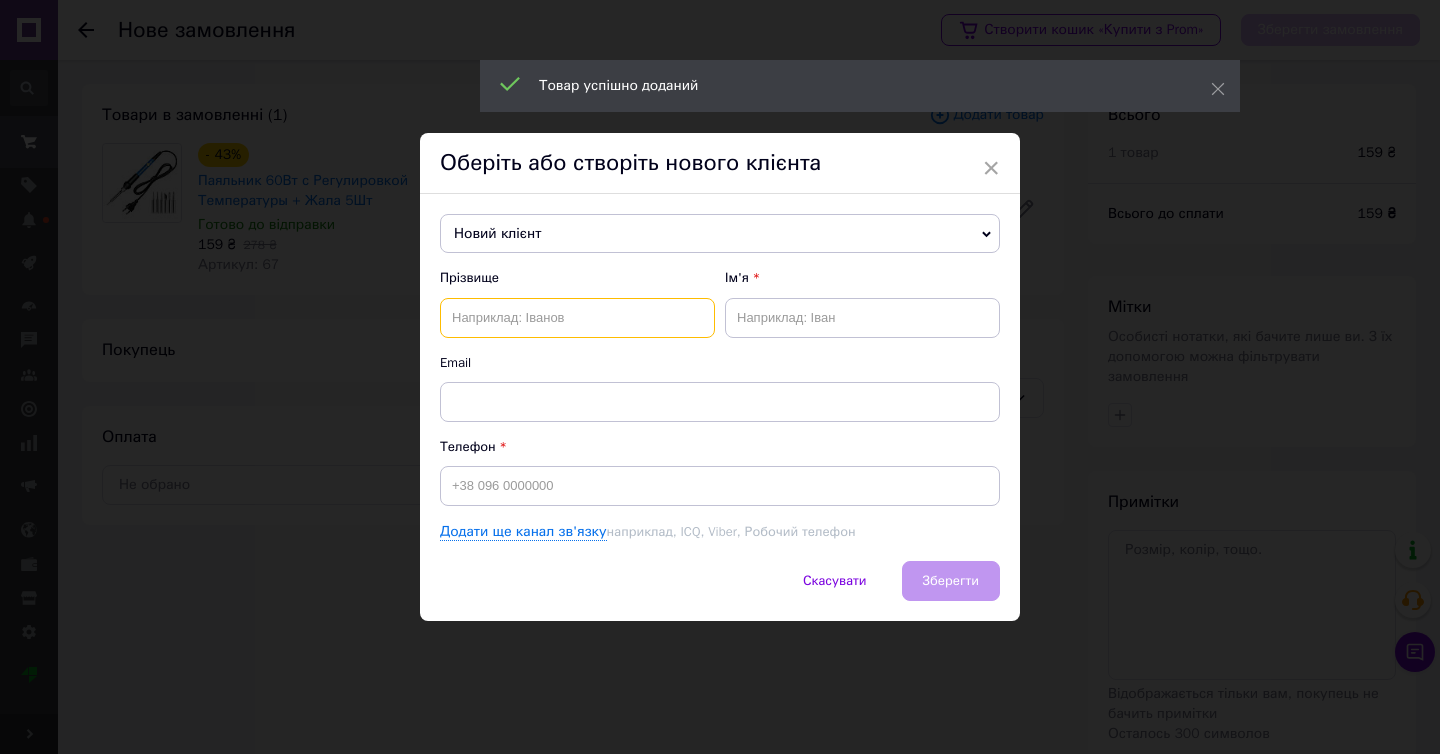click at bounding box center (577, 318) 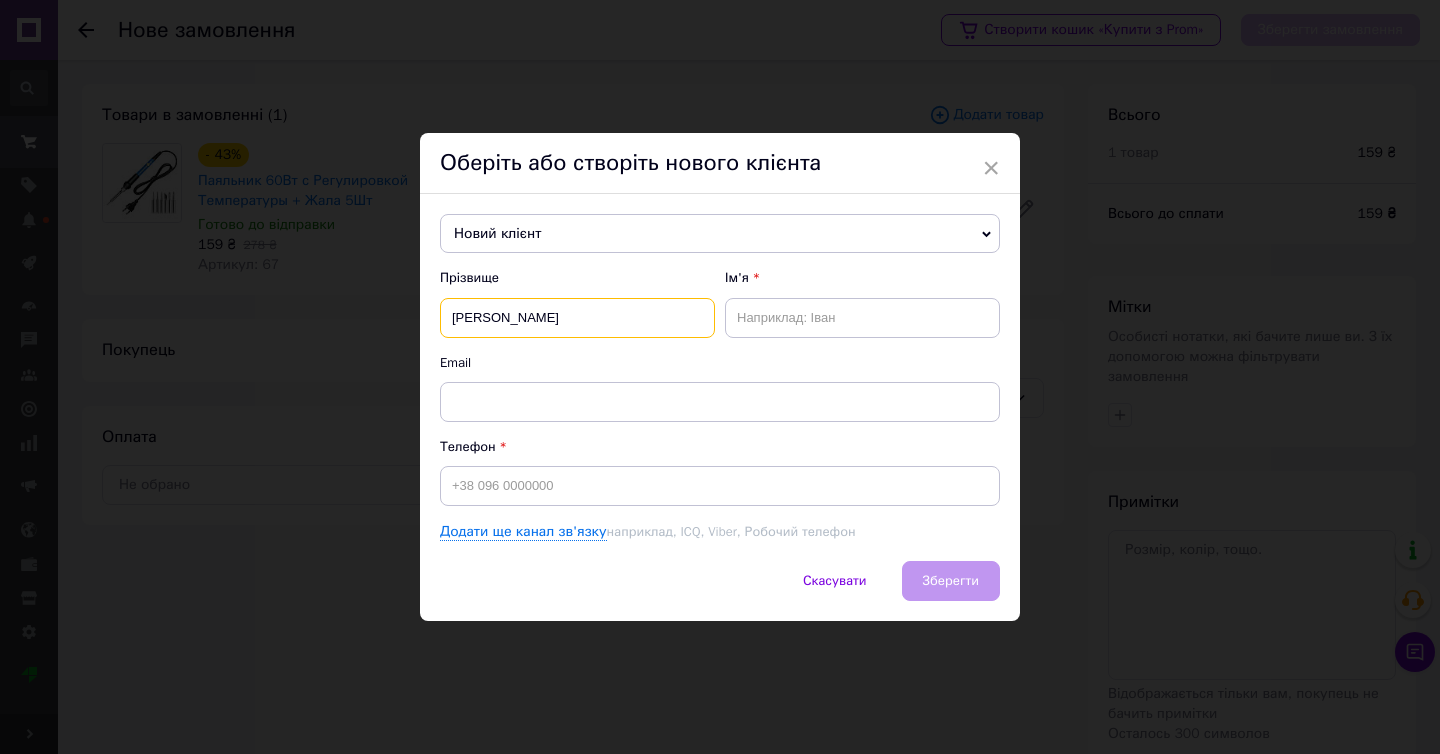 type on "Федорченко" 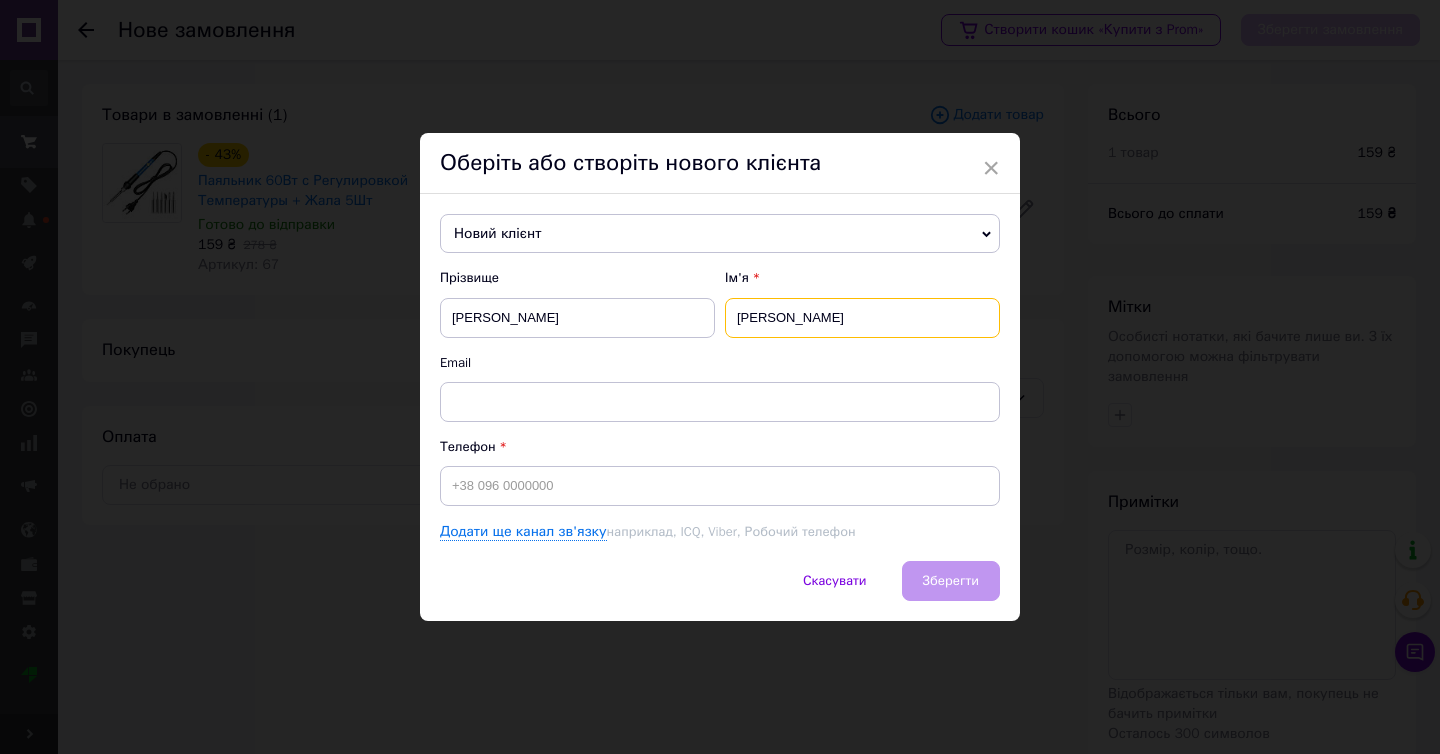 type on "Тетяна" 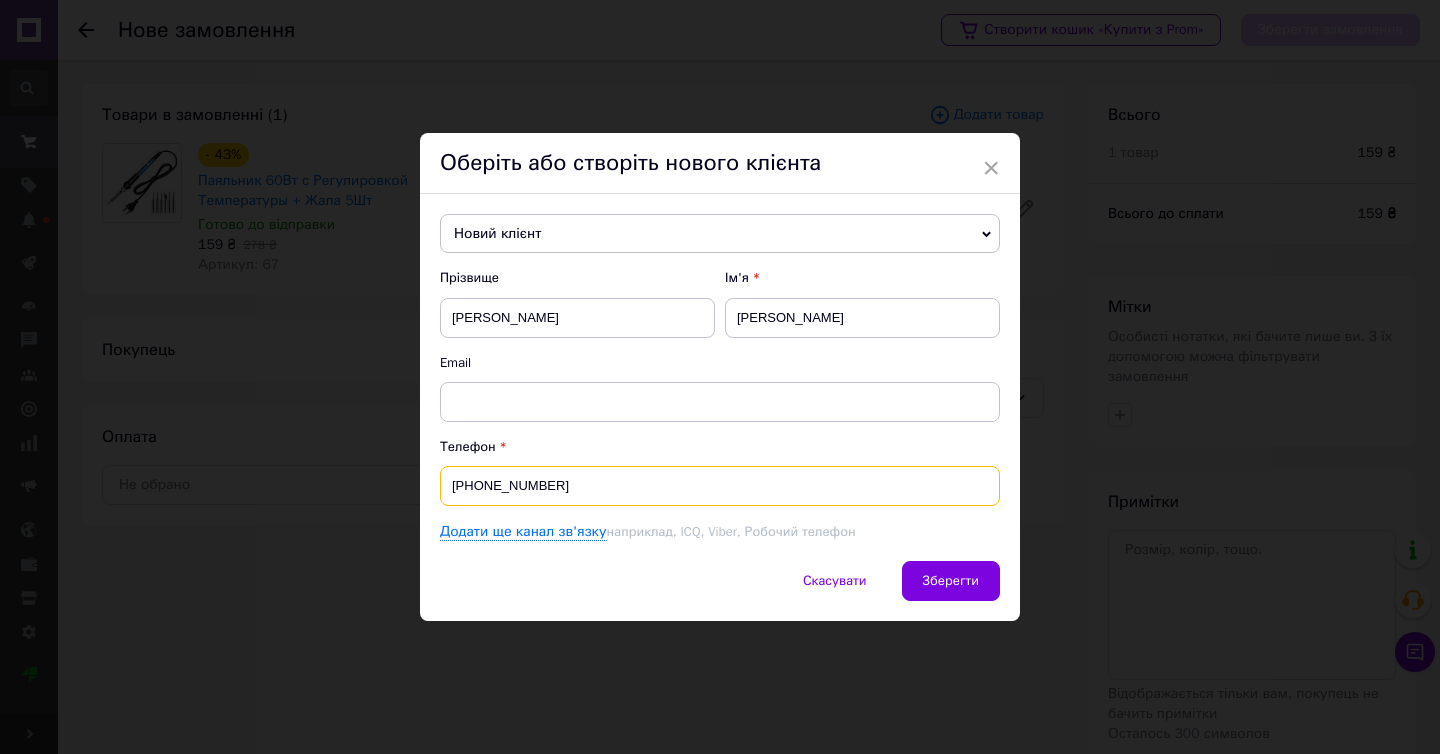 type on "+380999345587" 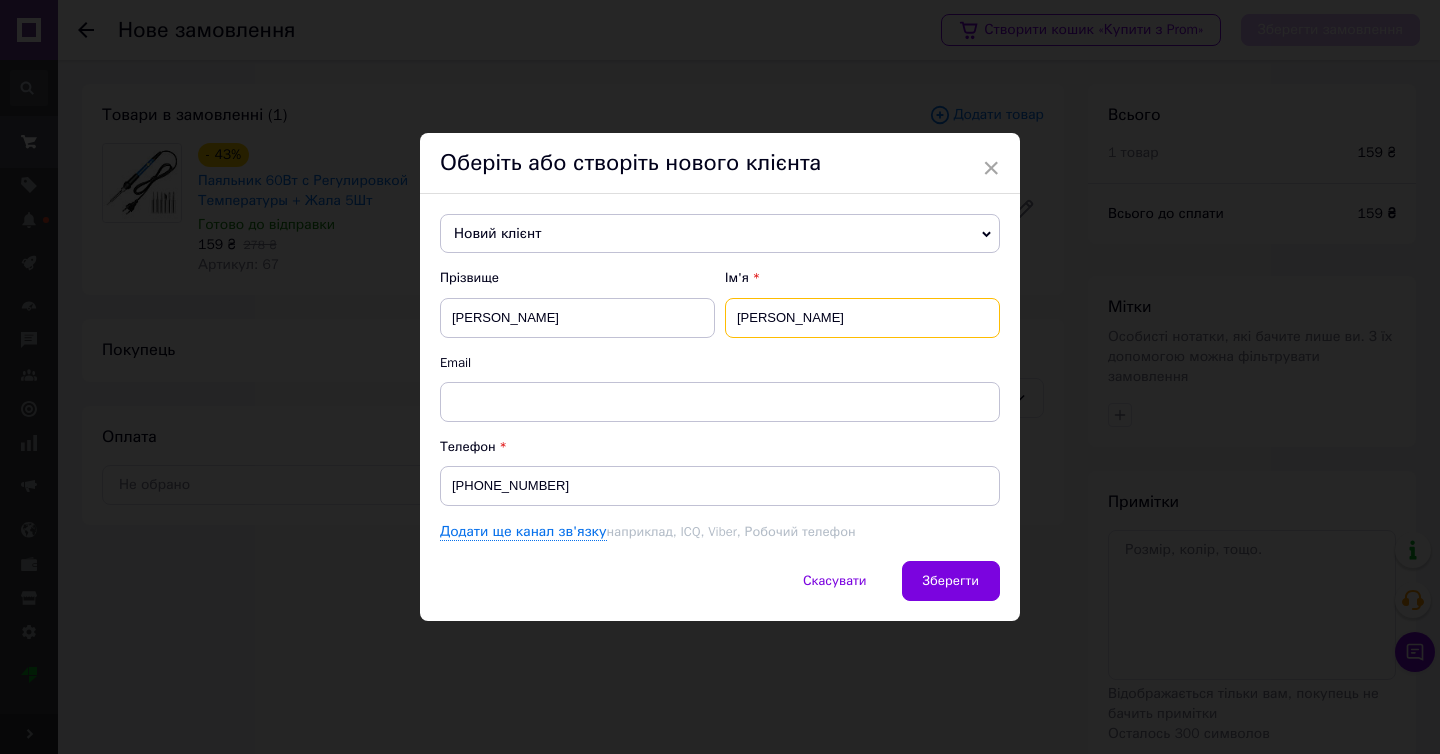 click on "Тетяна" at bounding box center [862, 318] 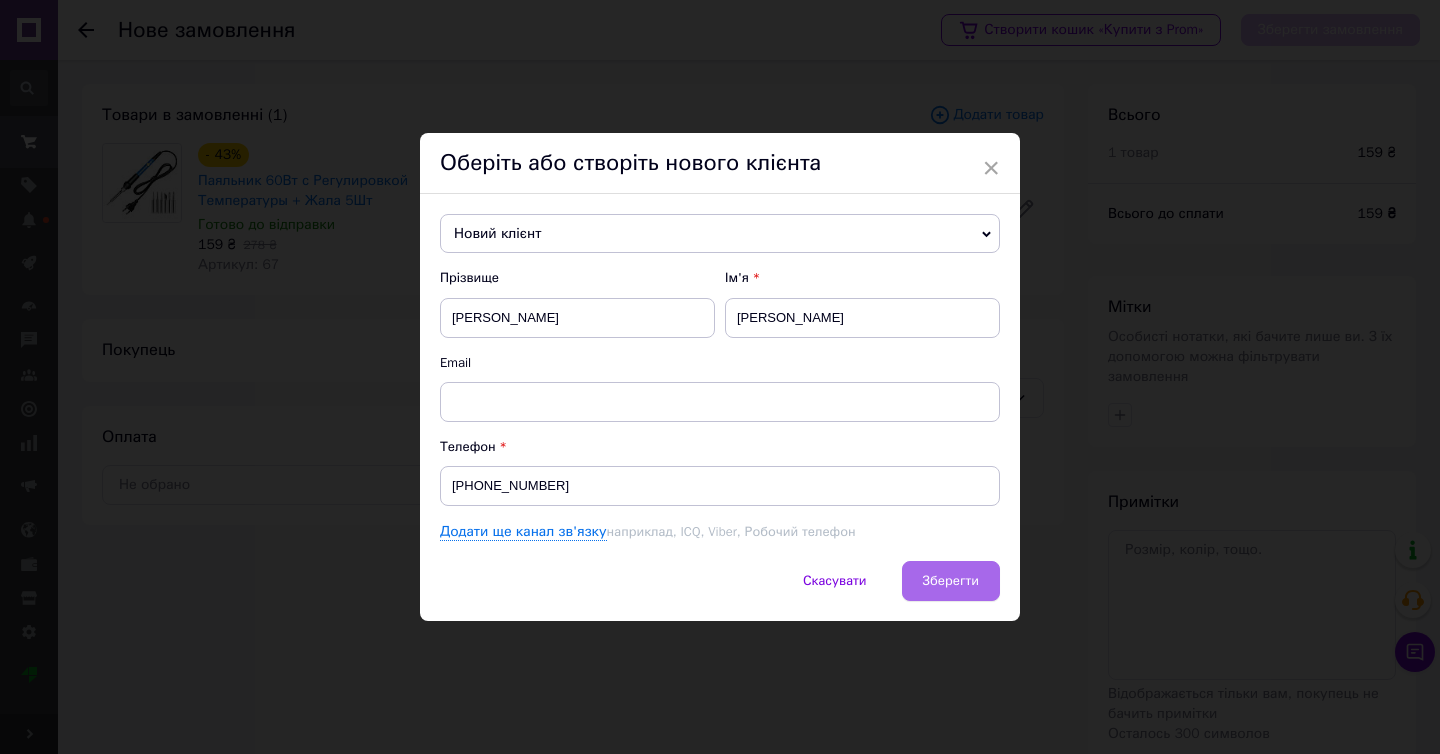 click on "Зберегти" at bounding box center (951, 581) 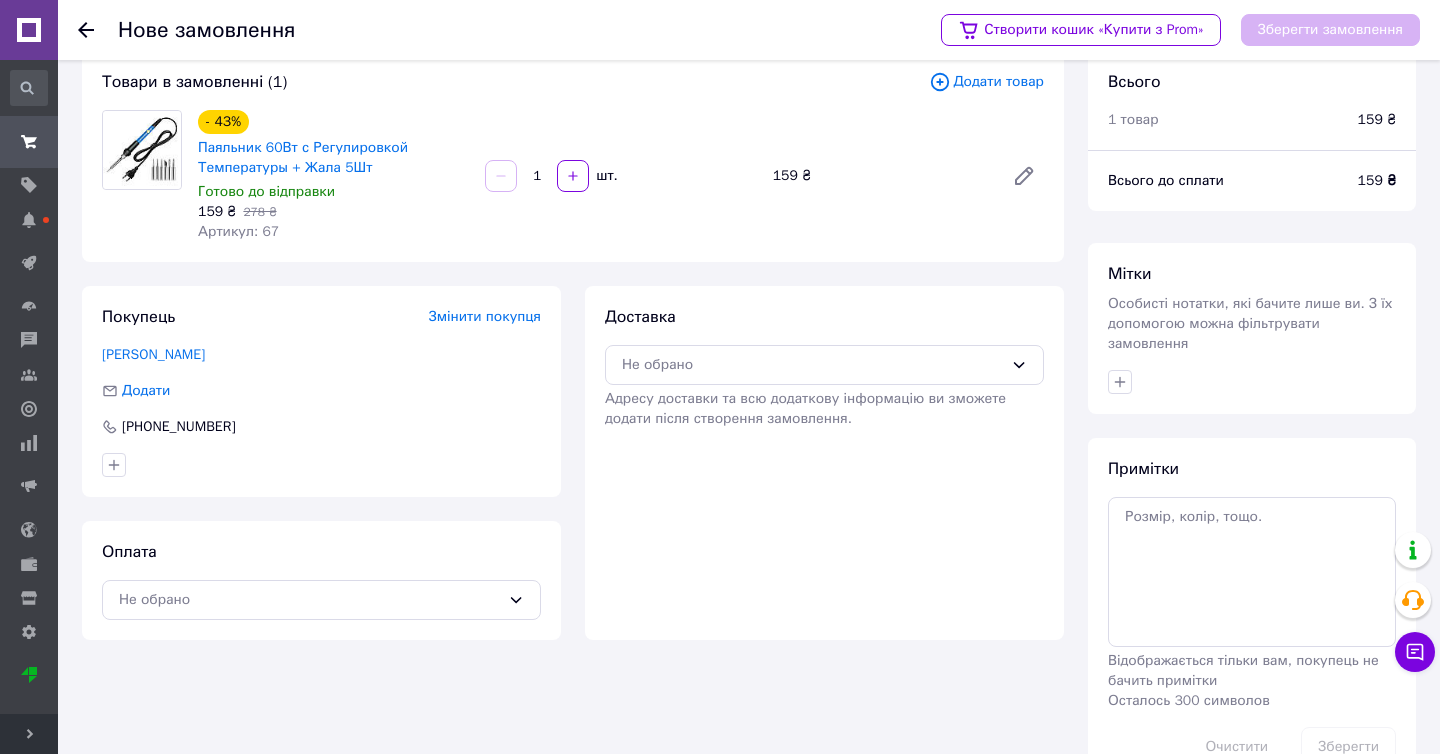 scroll, scrollTop: 48, scrollLeft: 0, axis: vertical 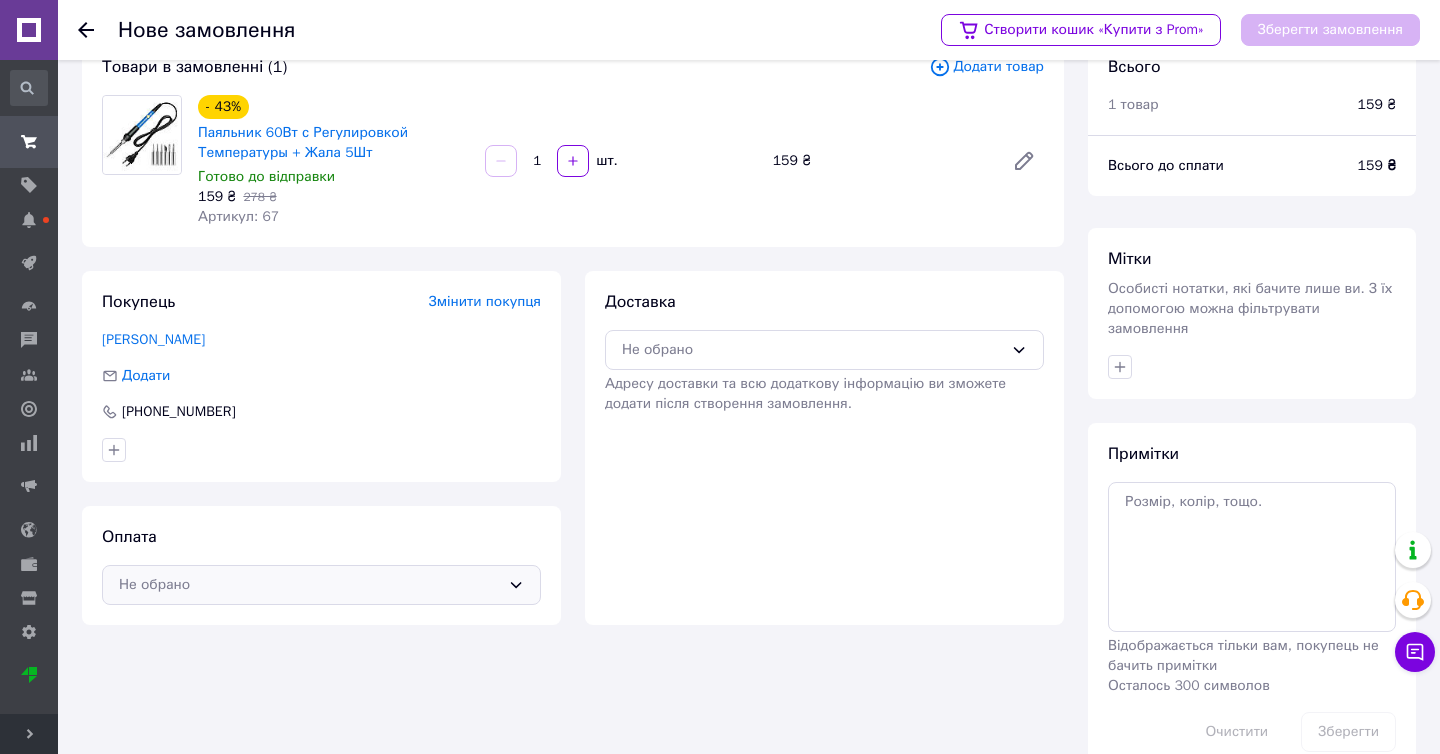 click on "Не обрано" at bounding box center [321, 585] 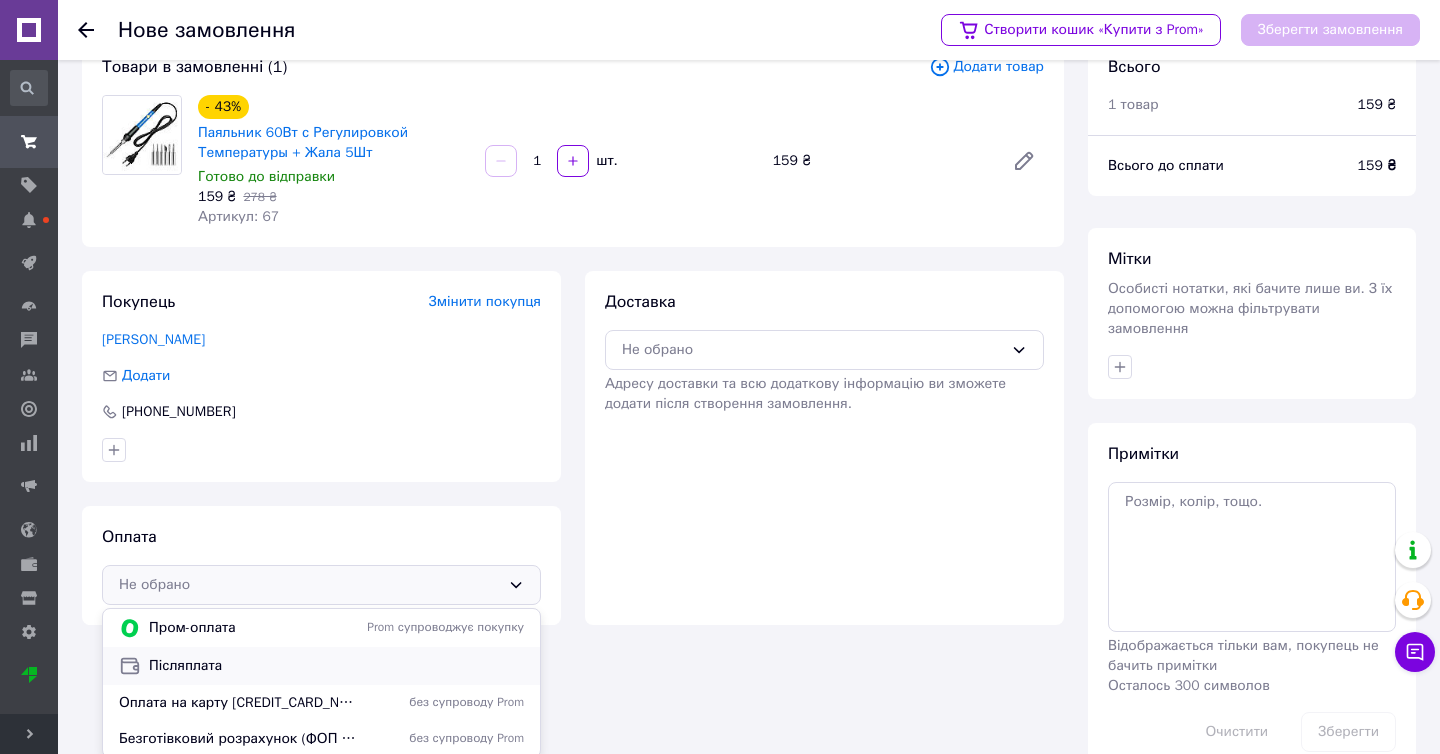 click on "Післяплата" at bounding box center [336, 666] 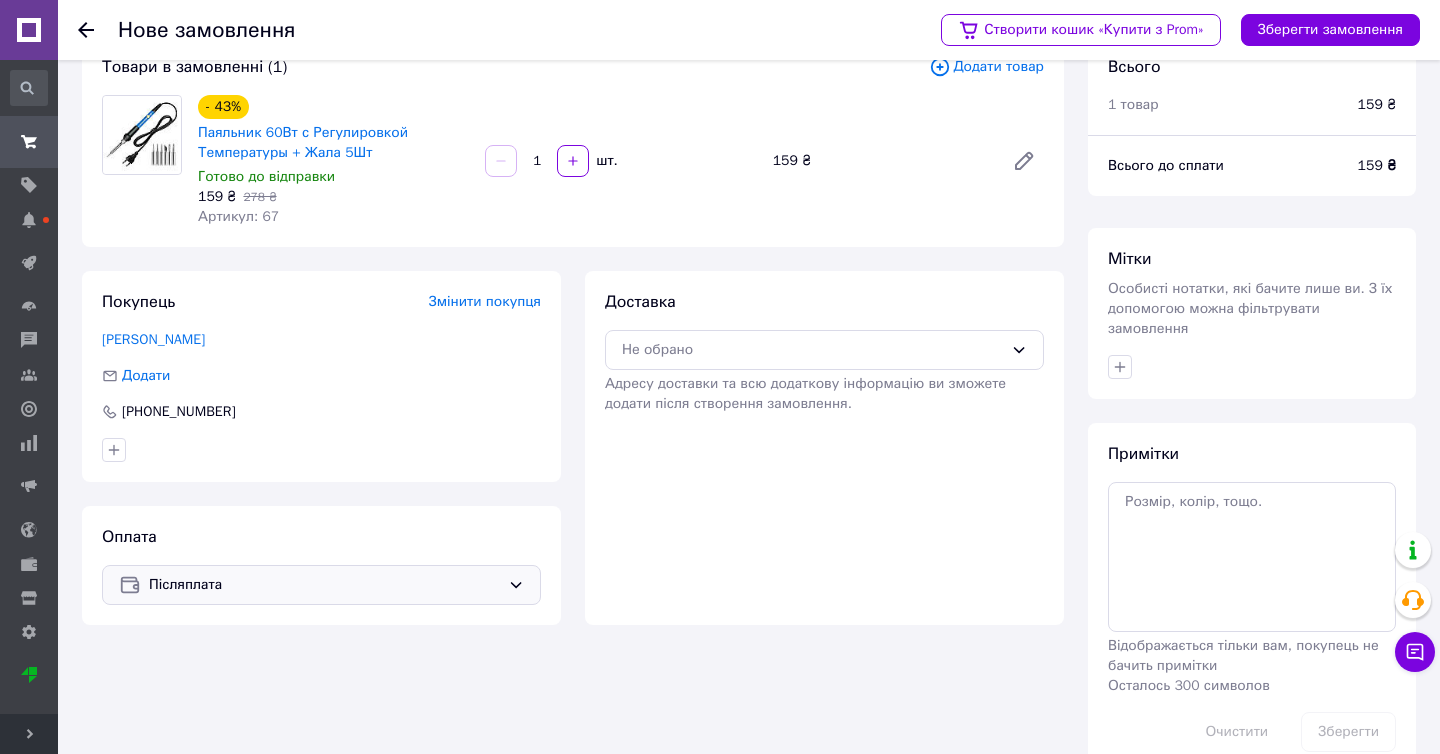 click on "Доставка Не обрано Адресу доставки та всю додаткову інформацію
ви зможете додати після створення замовлення." at bounding box center (824, 352) 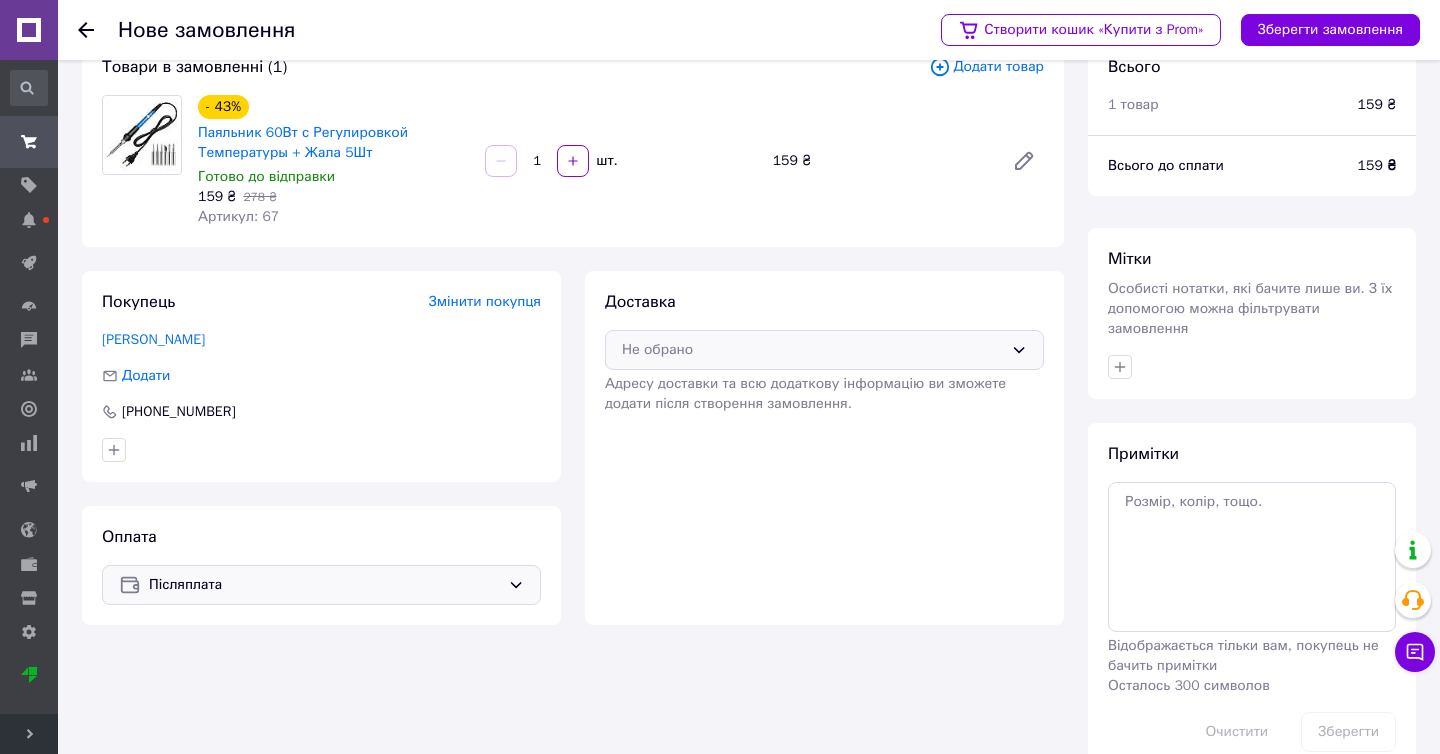 click on "Не обрано" at bounding box center [812, 350] 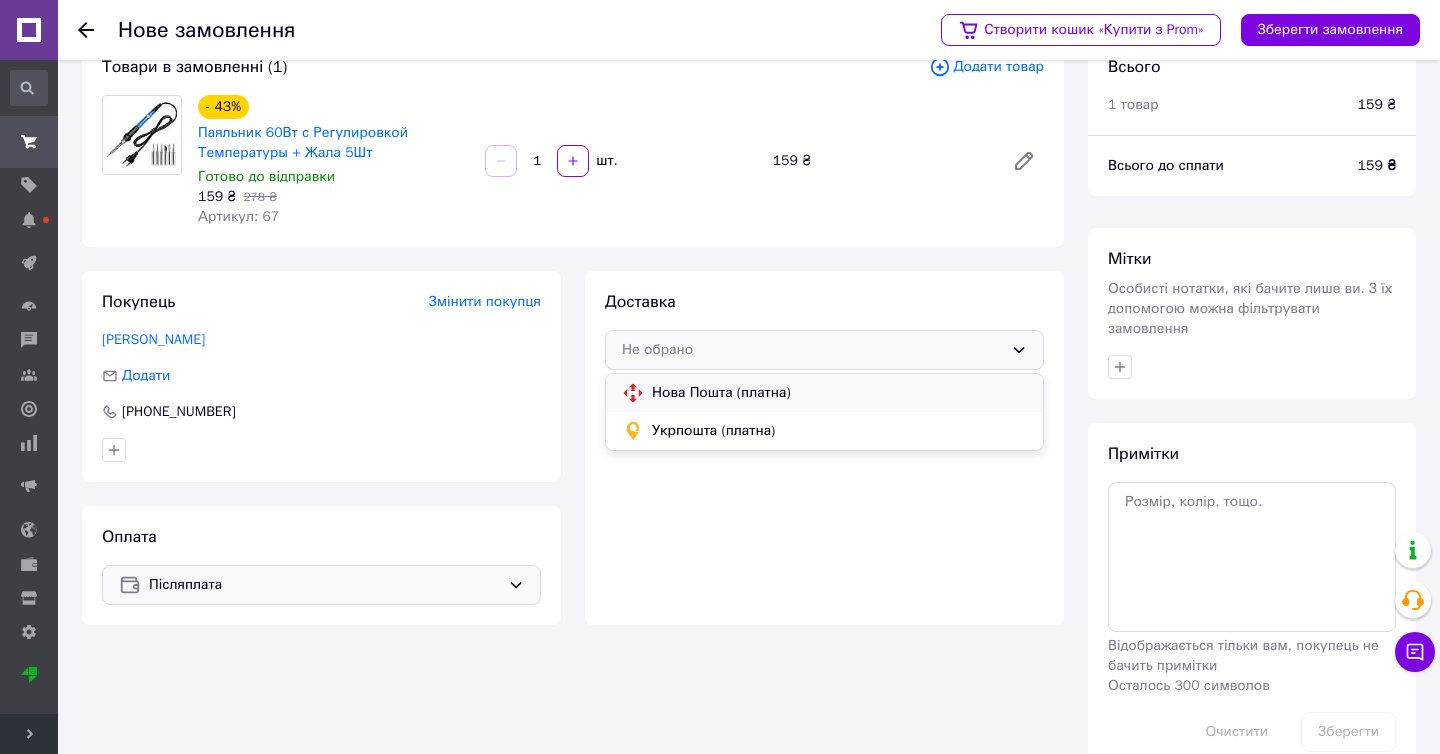 click on "Нова Пошта (платна)" at bounding box center [839, 393] 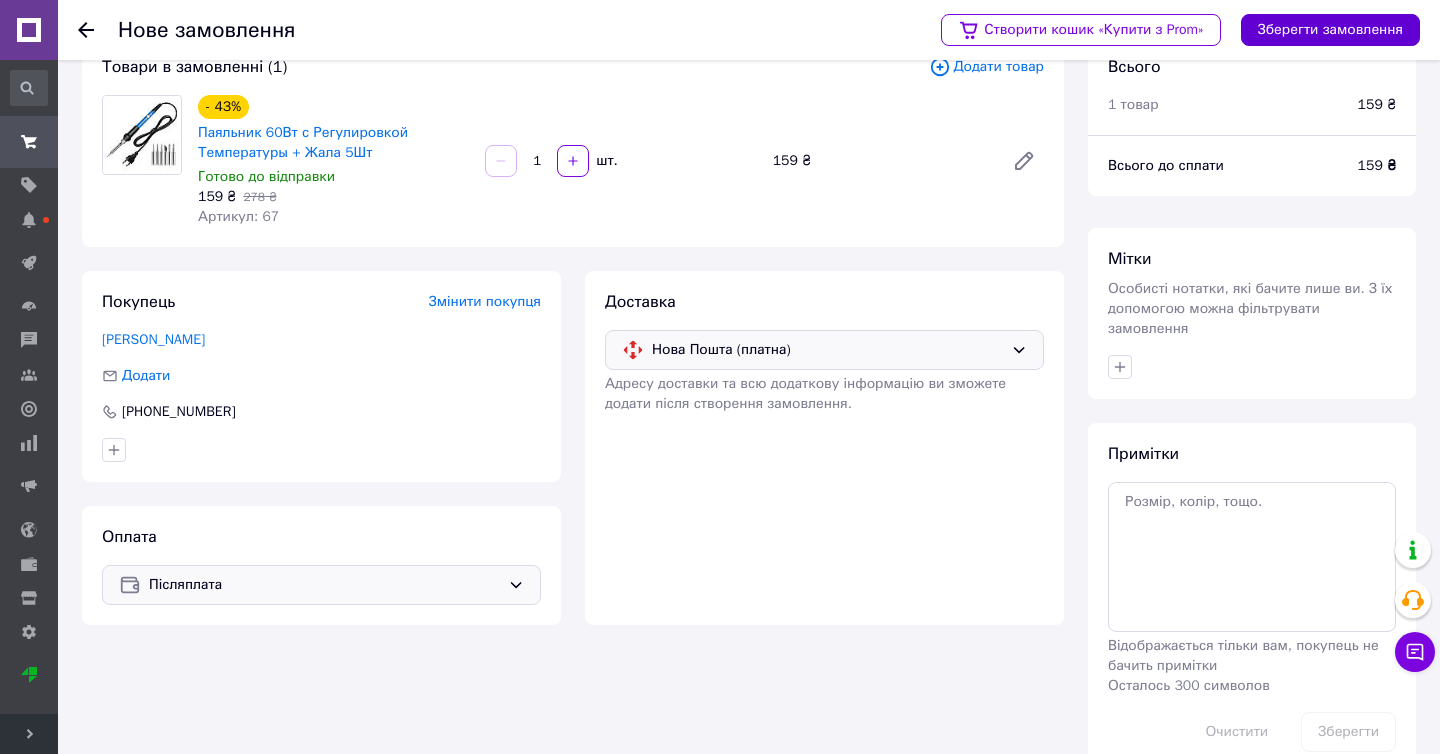 click on "Зберегти замовлення" at bounding box center [1330, 30] 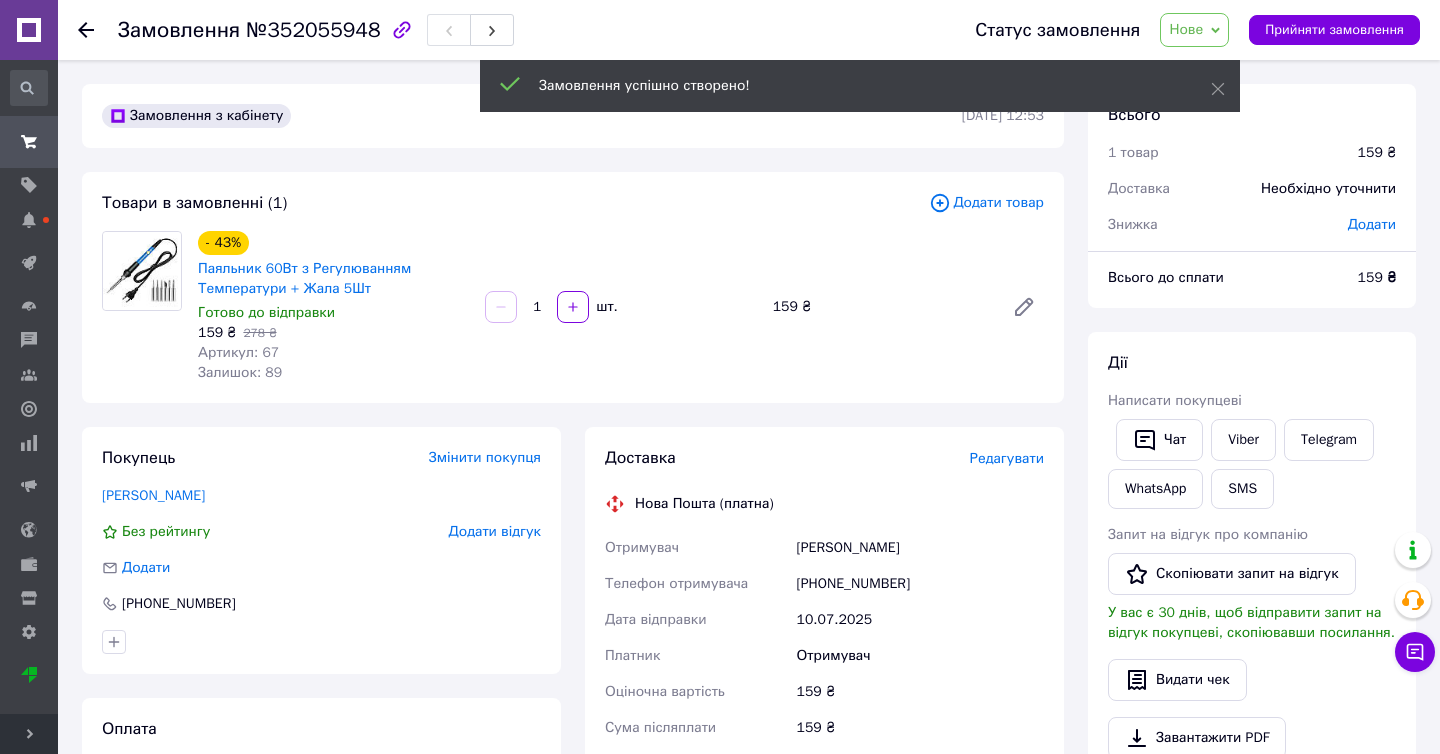 scroll, scrollTop: 71, scrollLeft: 0, axis: vertical 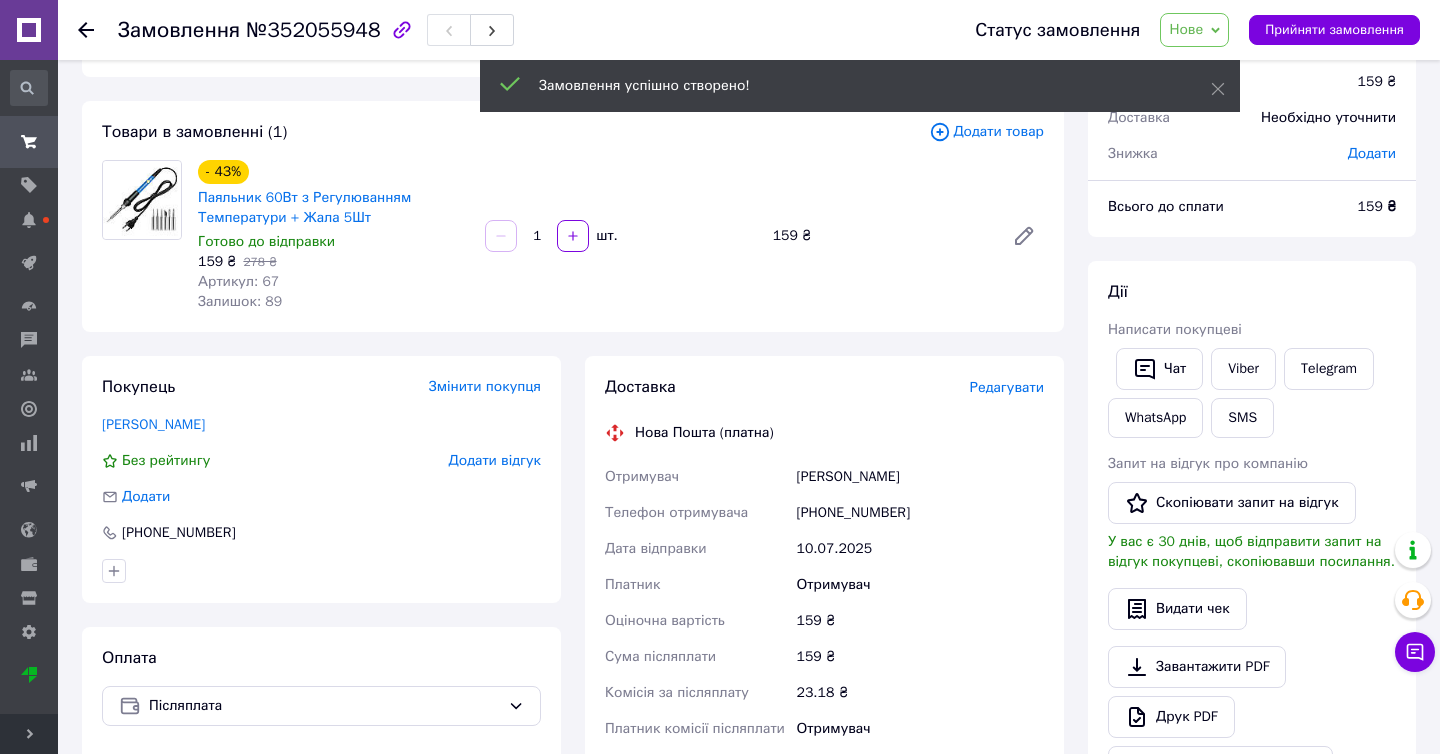 click on "Редагувати" at bounding box center (1007, 388) 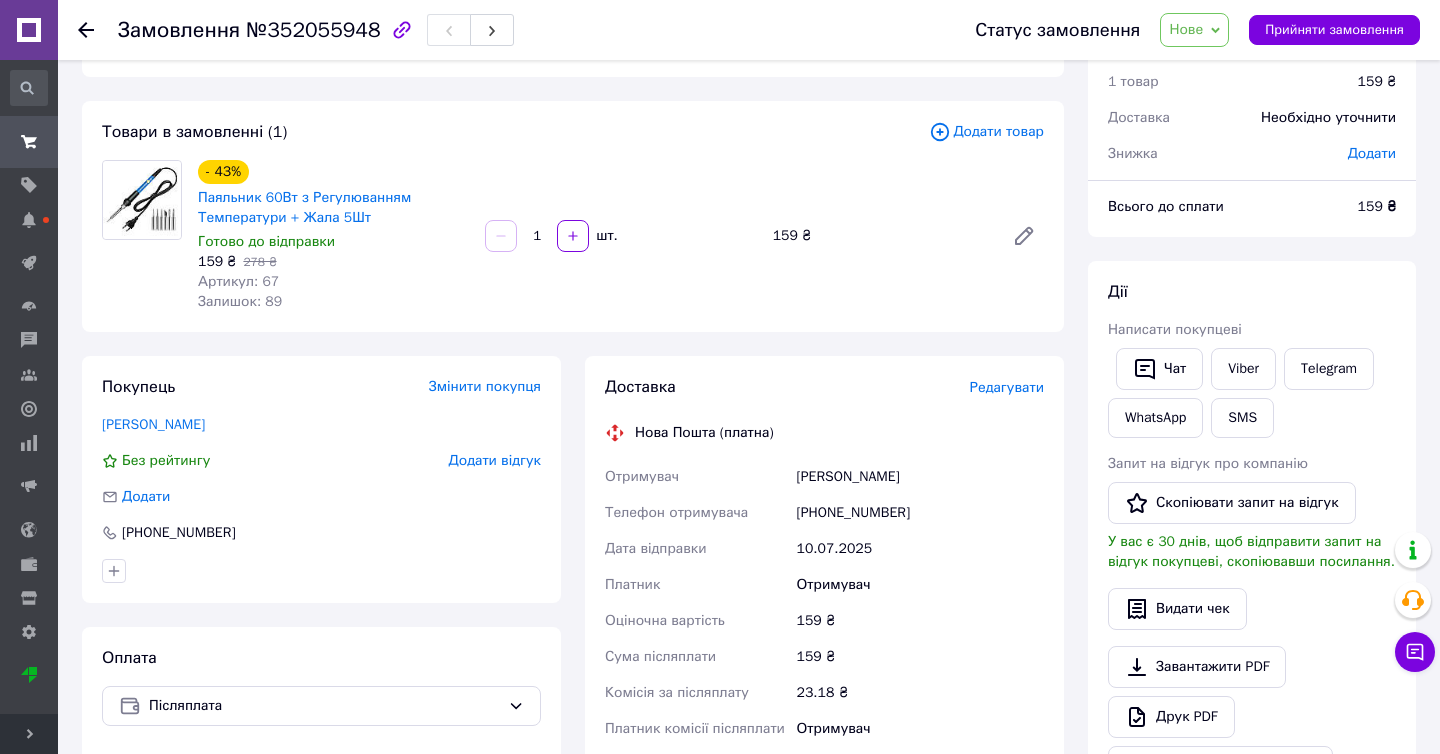 click on "Редагувати" at bounding box center [1007, 387] 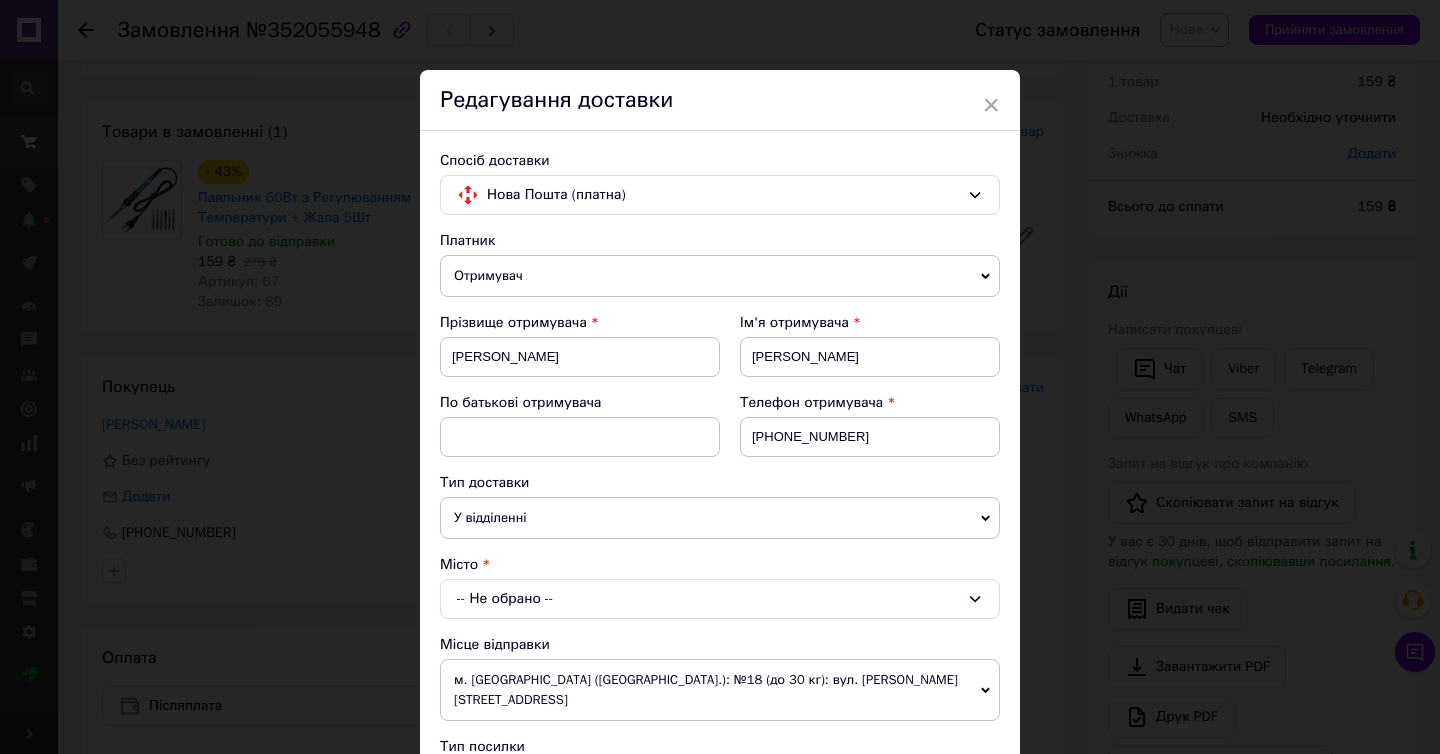 scroll, scrollTop: 221, scrollLeft: 0, axis: vertical 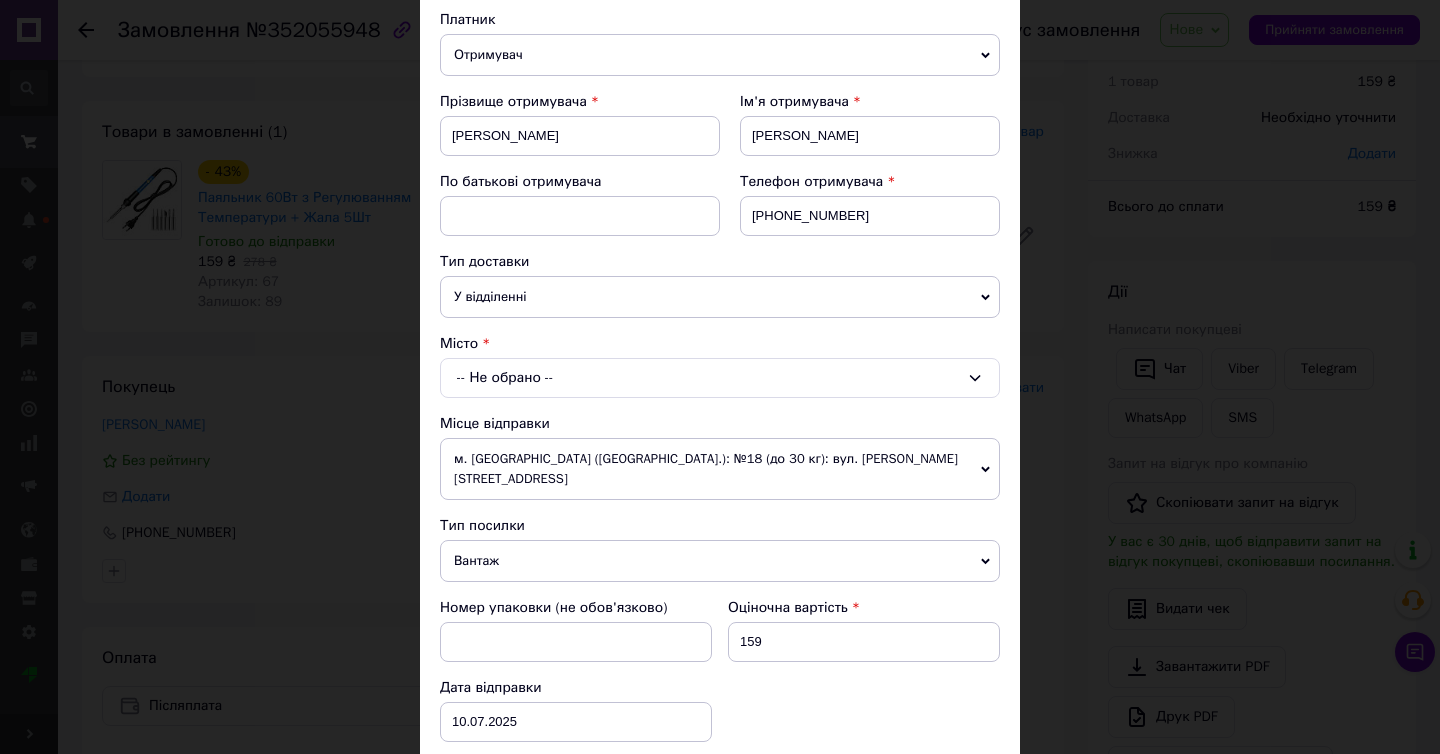click on "-- Не обрано --" at bounding box center (720, 378) 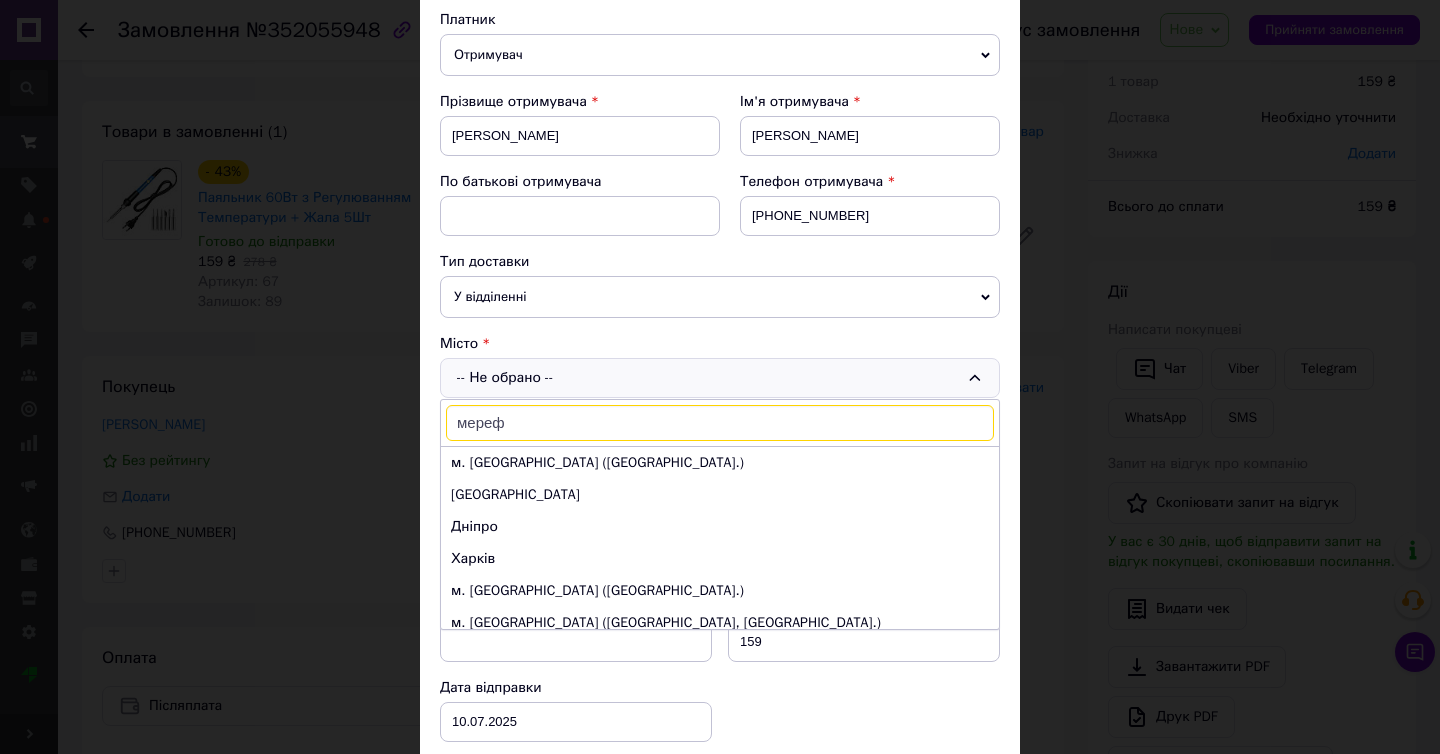 type on "мерефа" 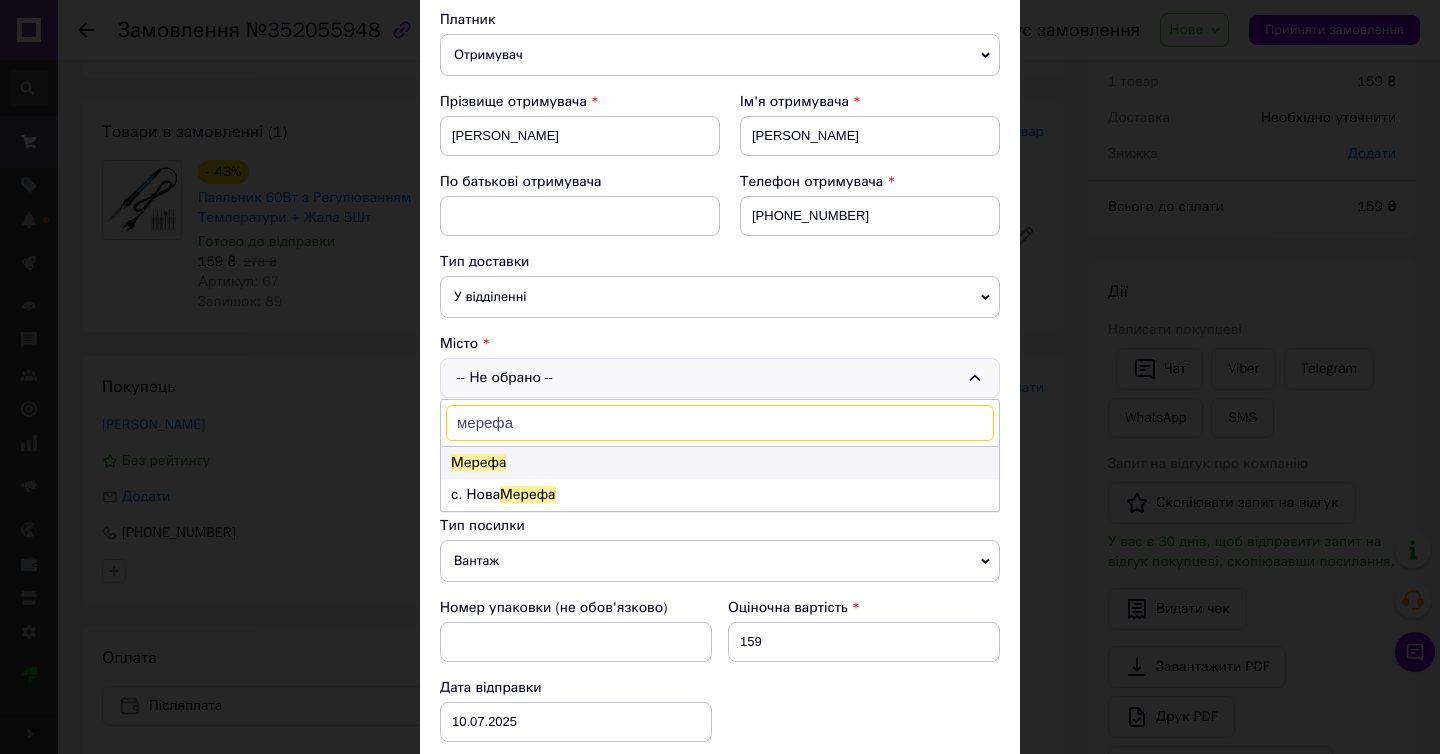 click on "Мерефа" at bounding box center (720, 463) 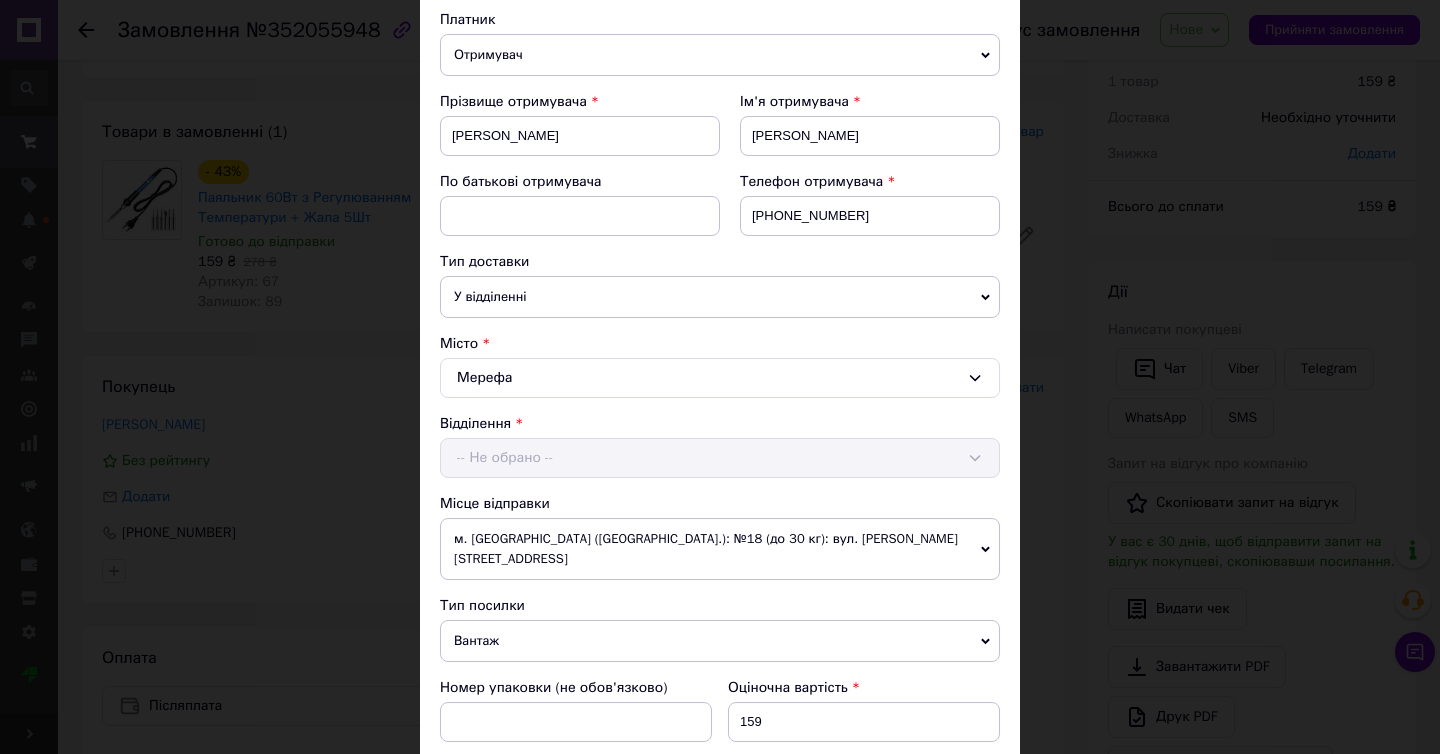 click on "-- Не обрано --" at bounding box center [720, 458] 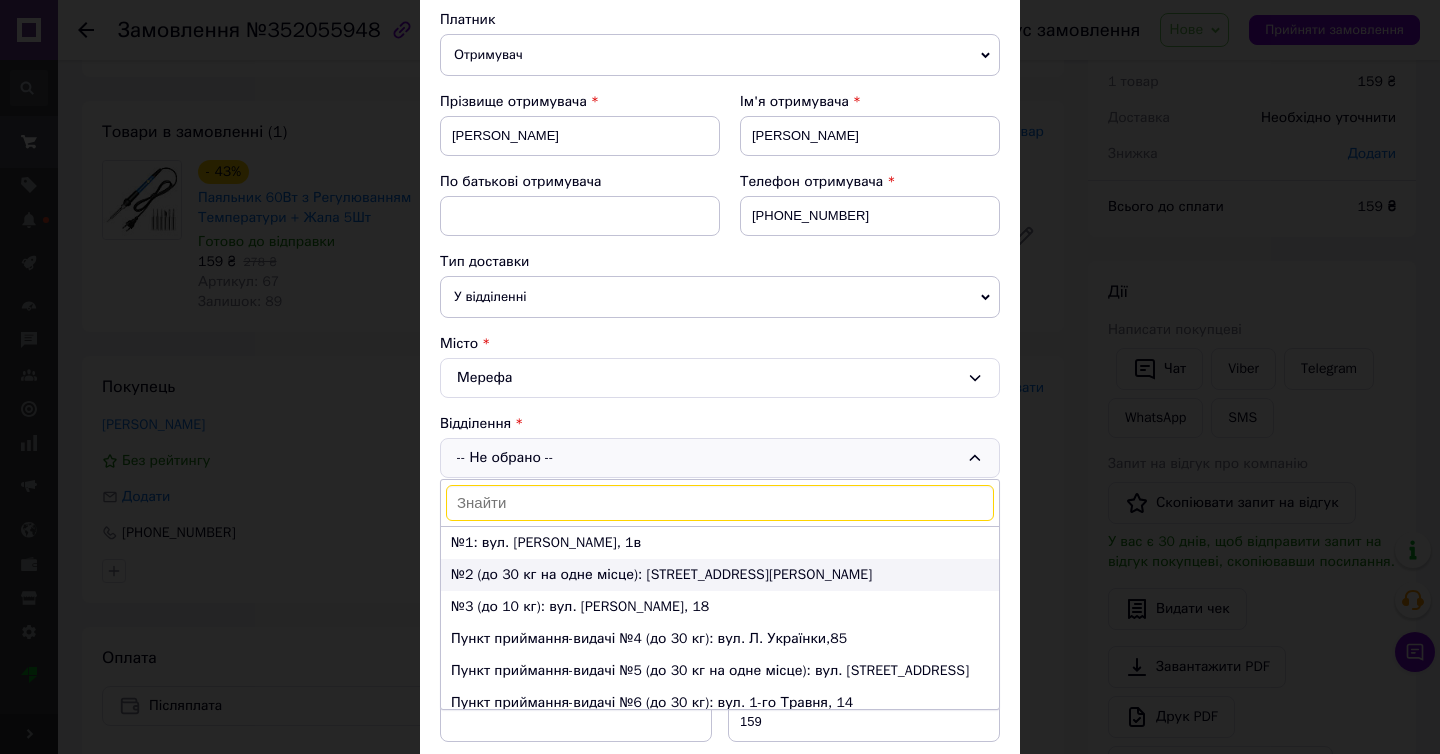 click on "№2 (до 30 кг на одне місце): площа Шевченко, 1а" at bounding box center [720, 575] 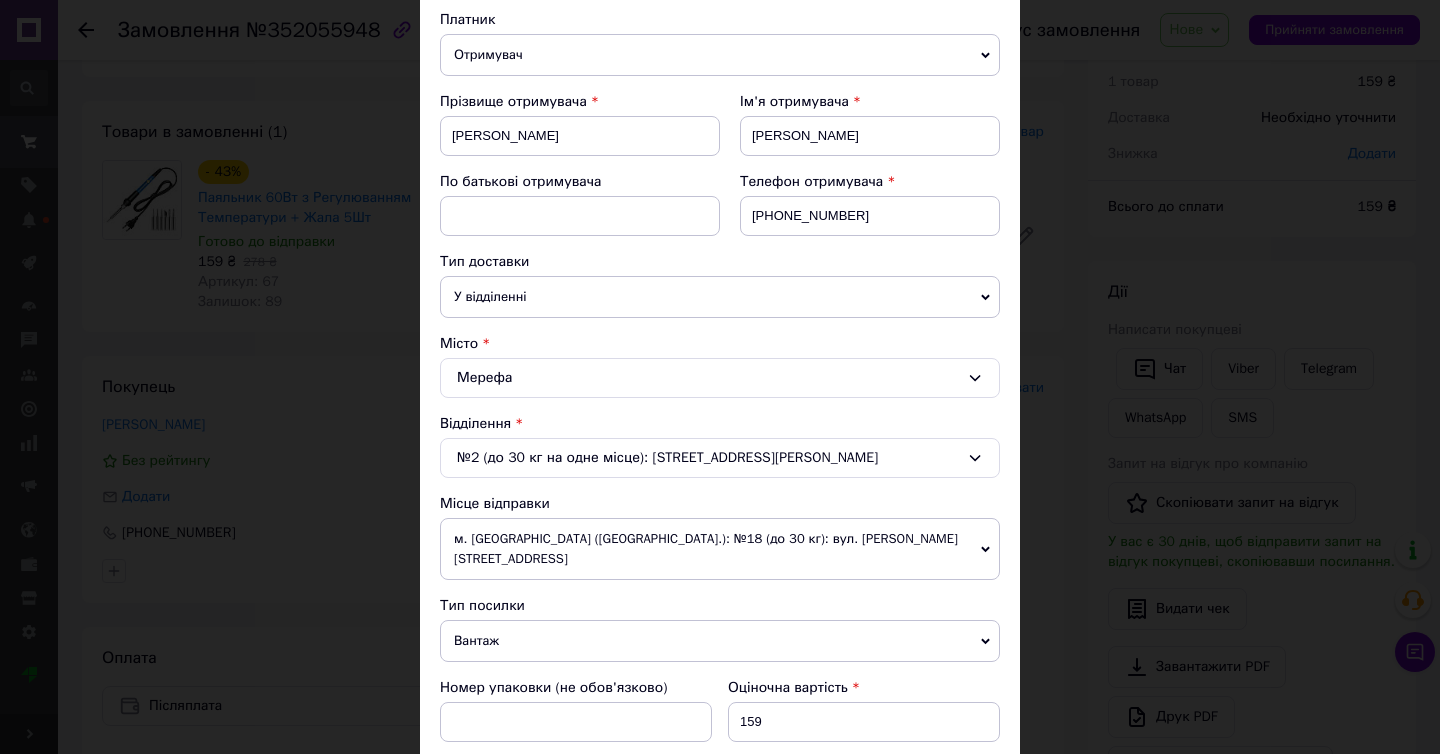 scroll, scrollTop: 792, scrollLeft: 0, axis: vertical 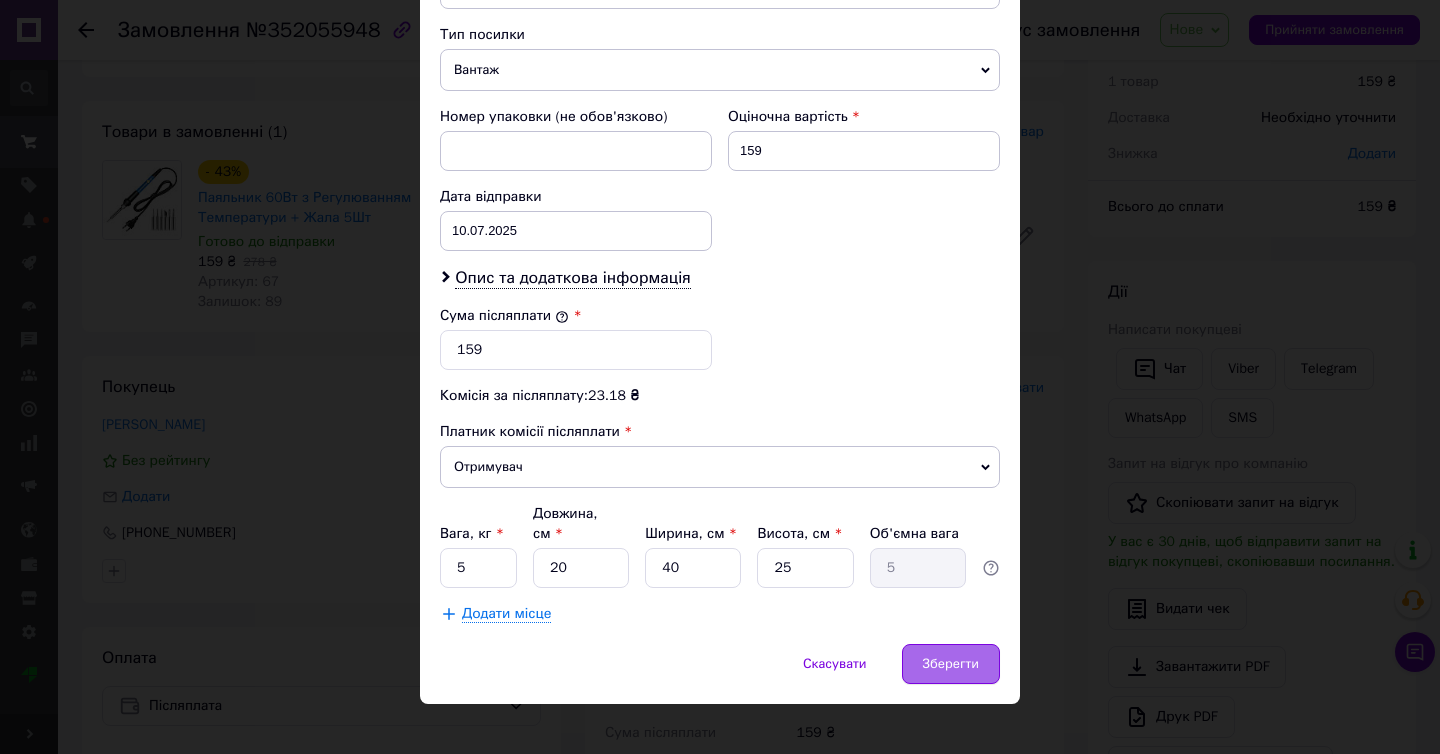 click on "Зберегти" at bounding box center (951, 664) 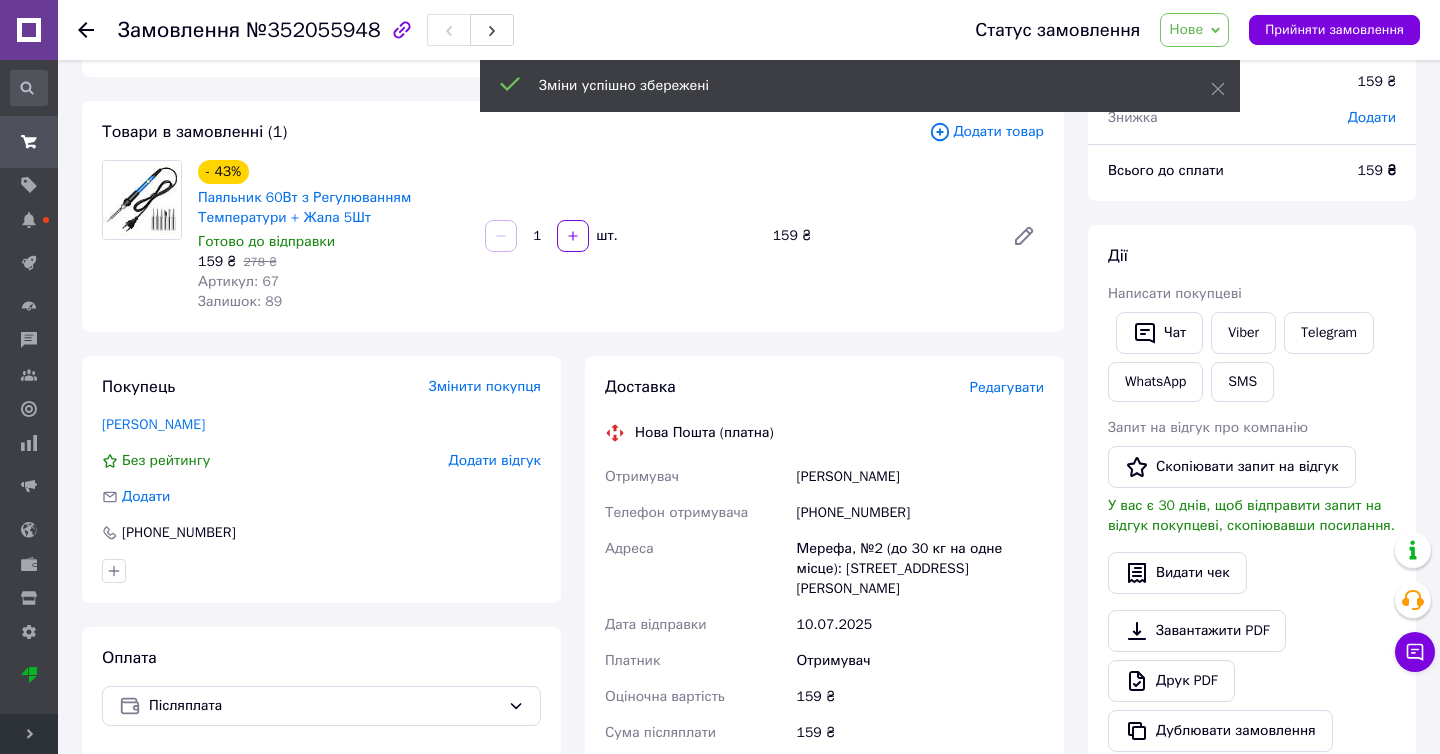 click on "Нове" at bounding box center (1194, 30) 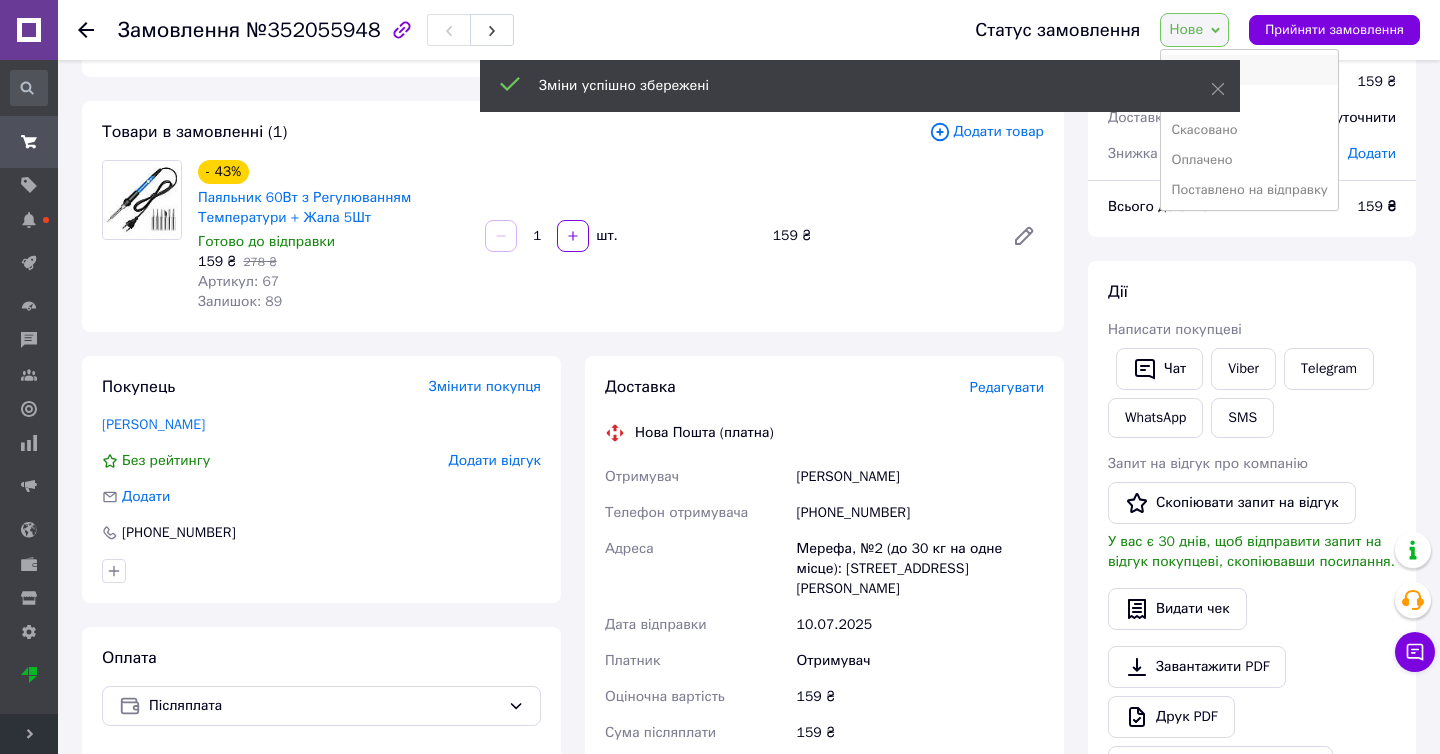 click on "Прийнято" at bounding box center (1249, 70) 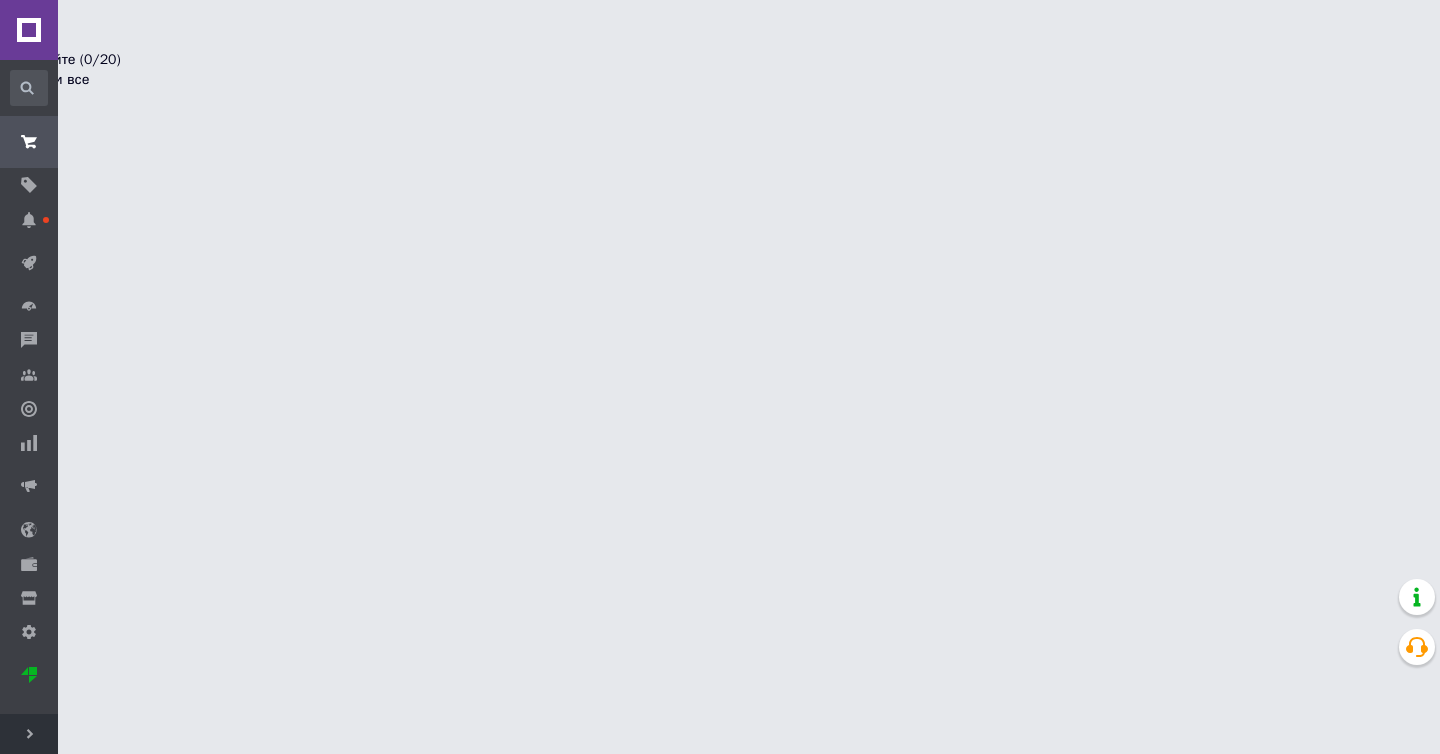 scroll, scrollTop: 0, scrollLeft: 0, axis: both 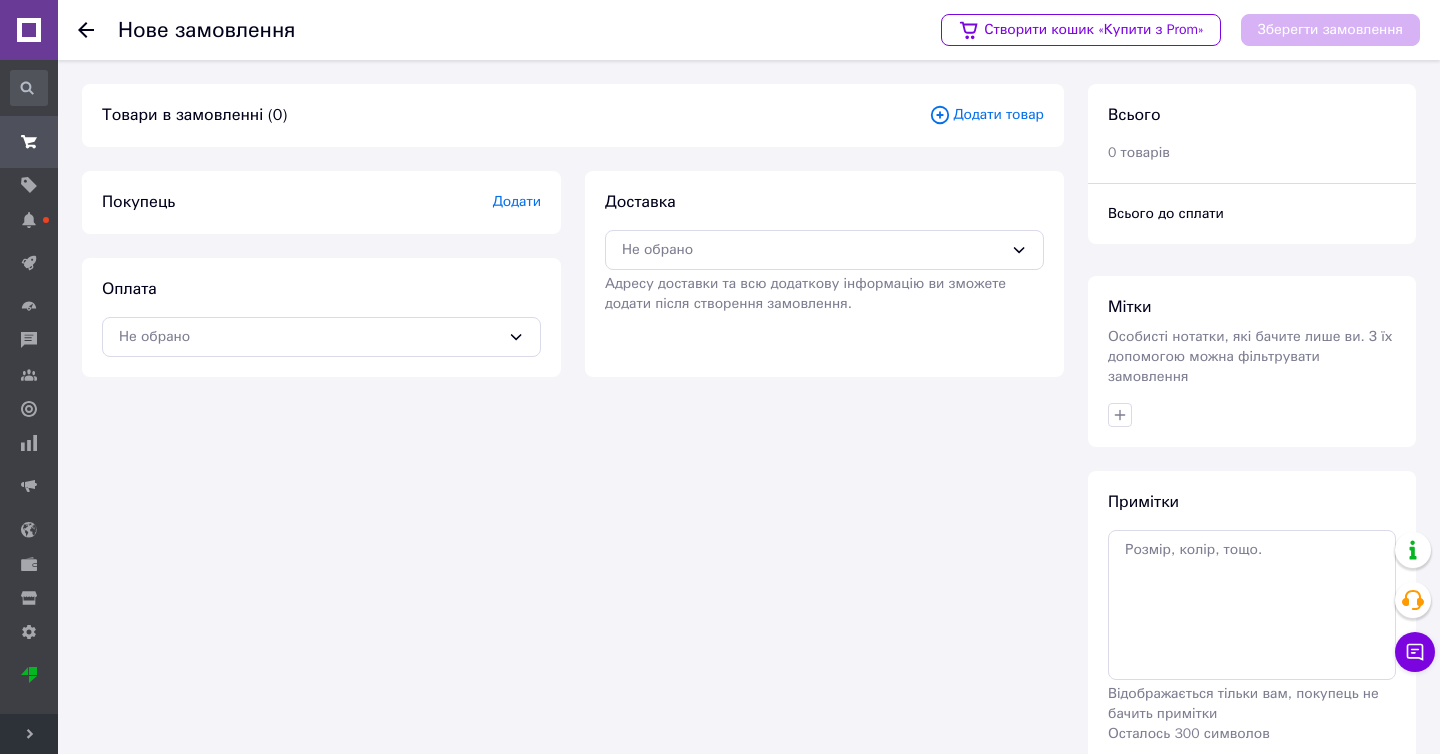 click on "Додати товар" at bounding box center (986, 115) 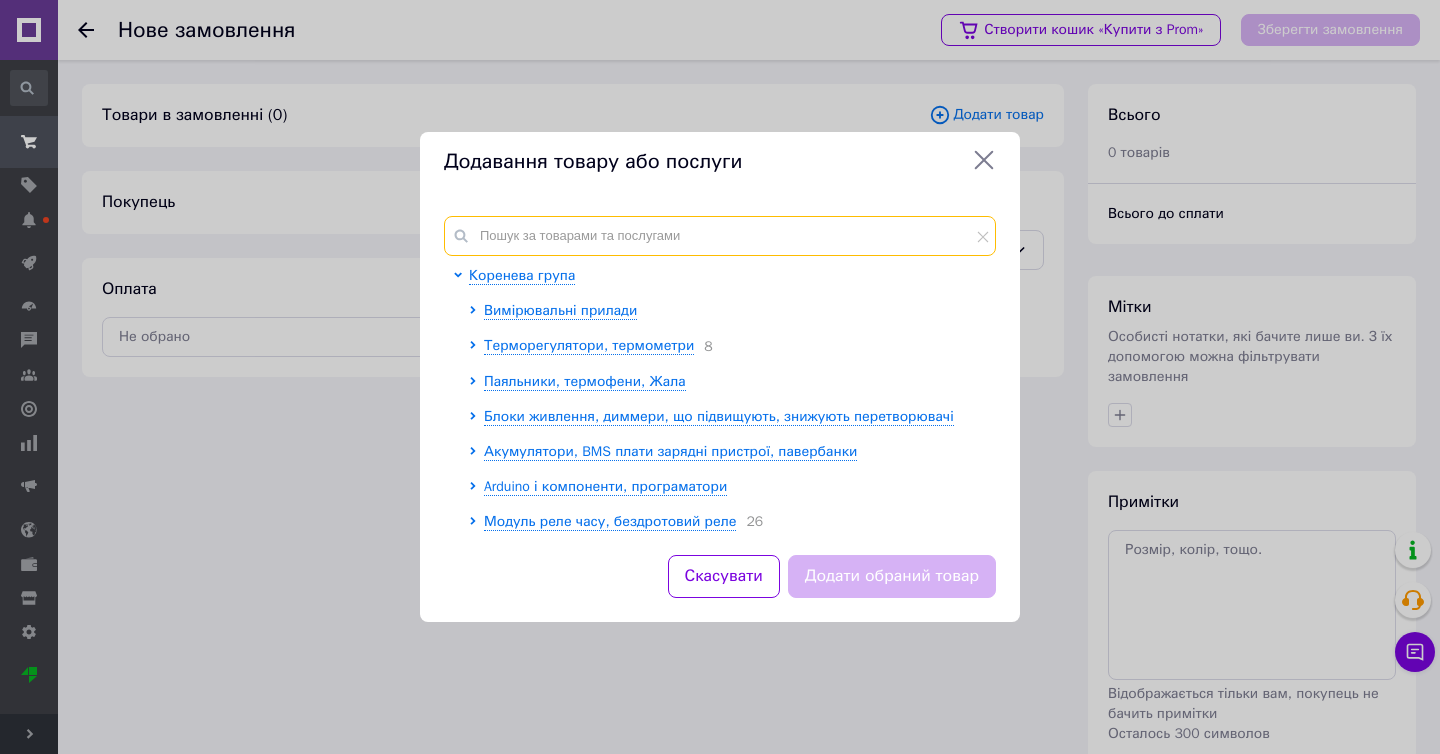 click at bounding box center (720, 236) 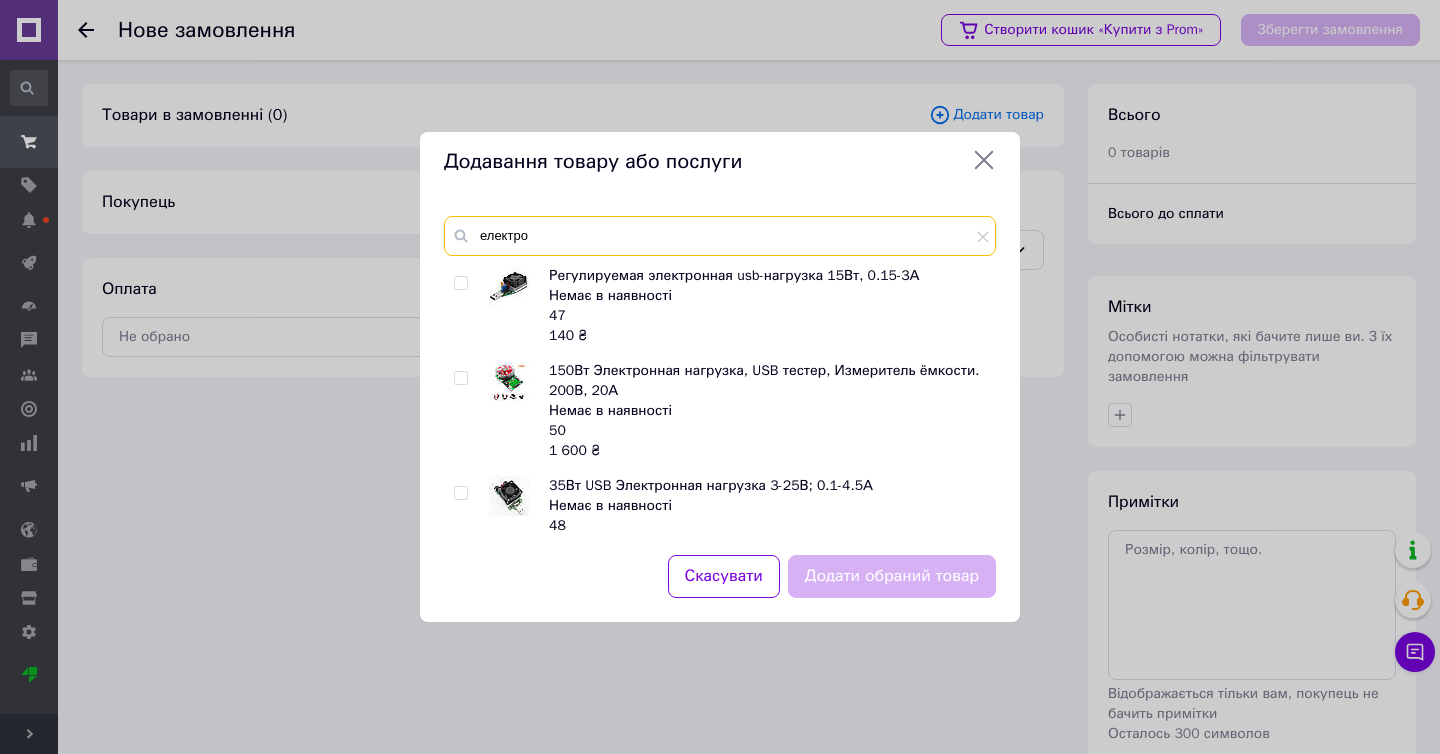 scroll, scrollTop: 640, scrollLeft: 0, axis: vertical 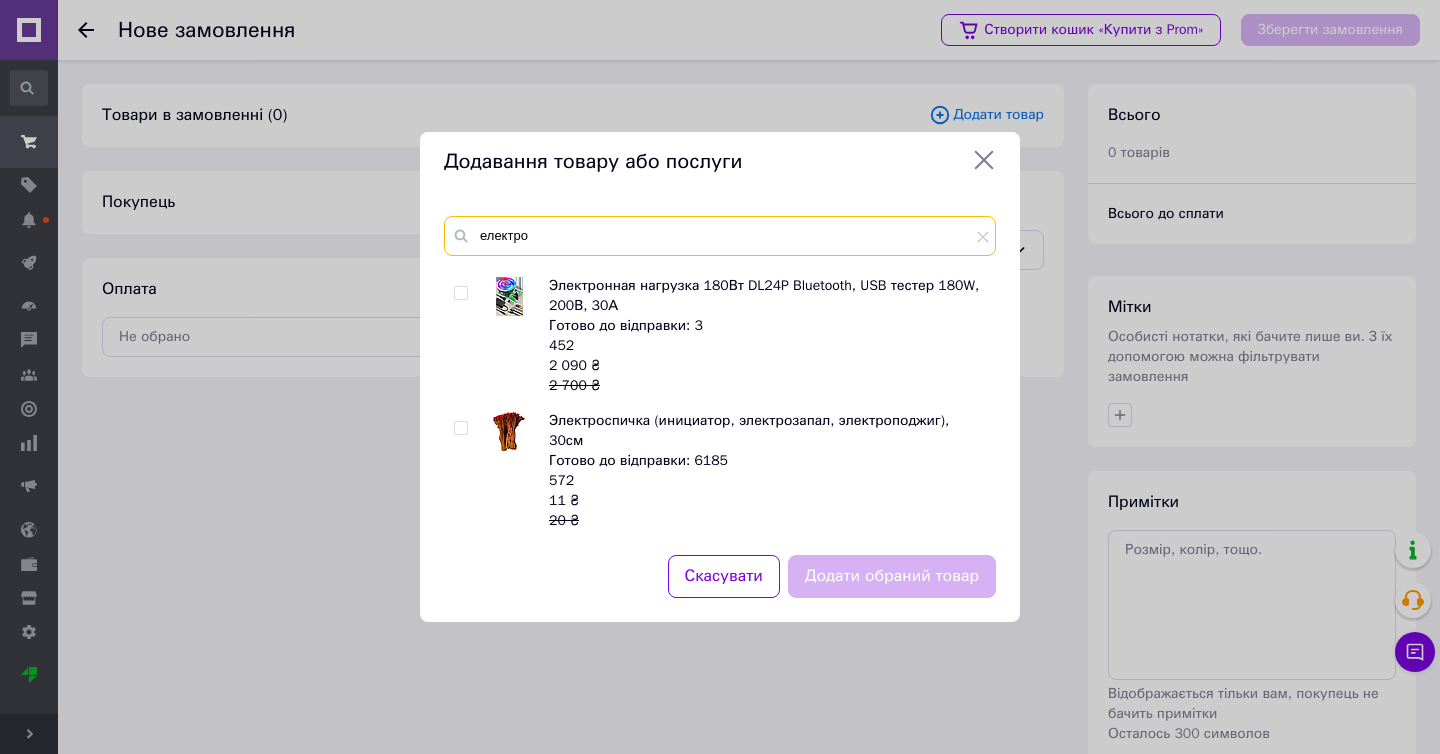 type on "електро" 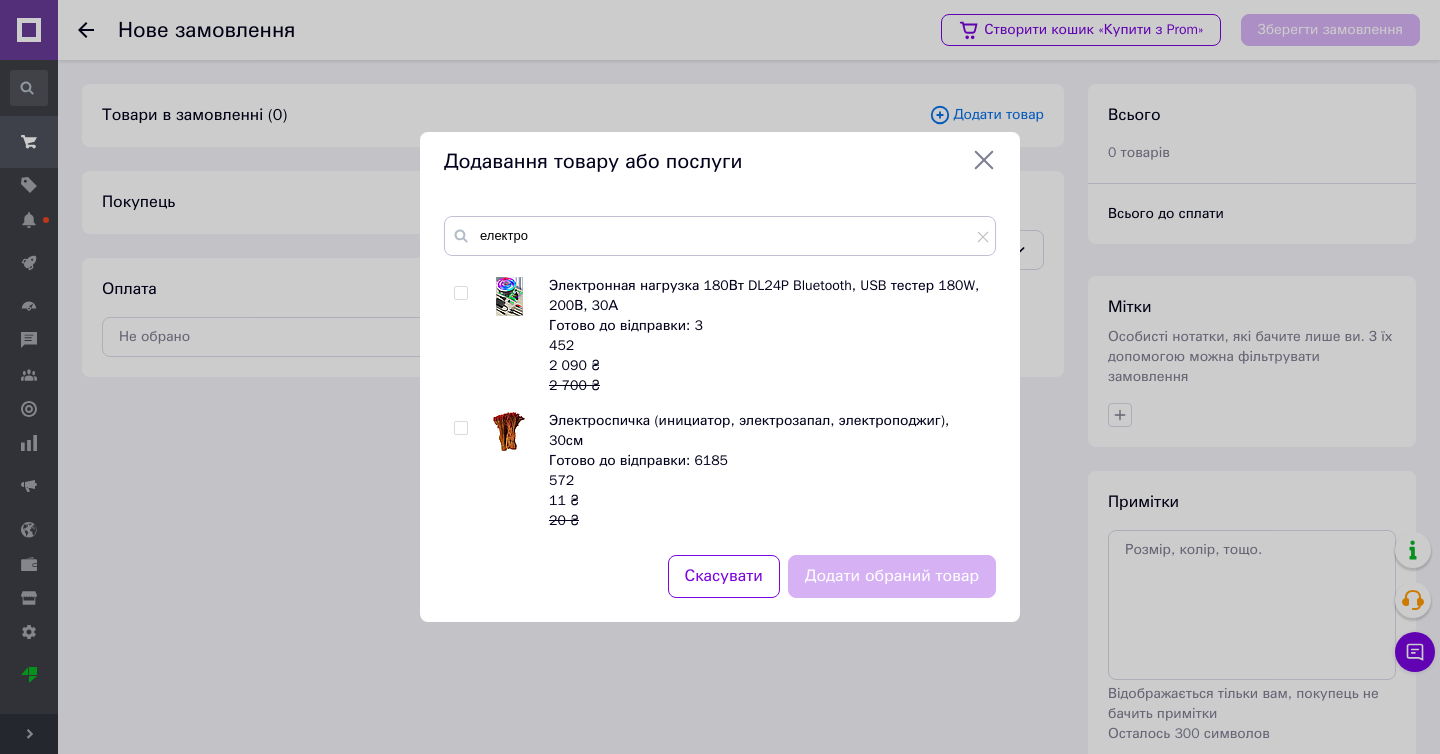 click at bounding box center [460, 428] 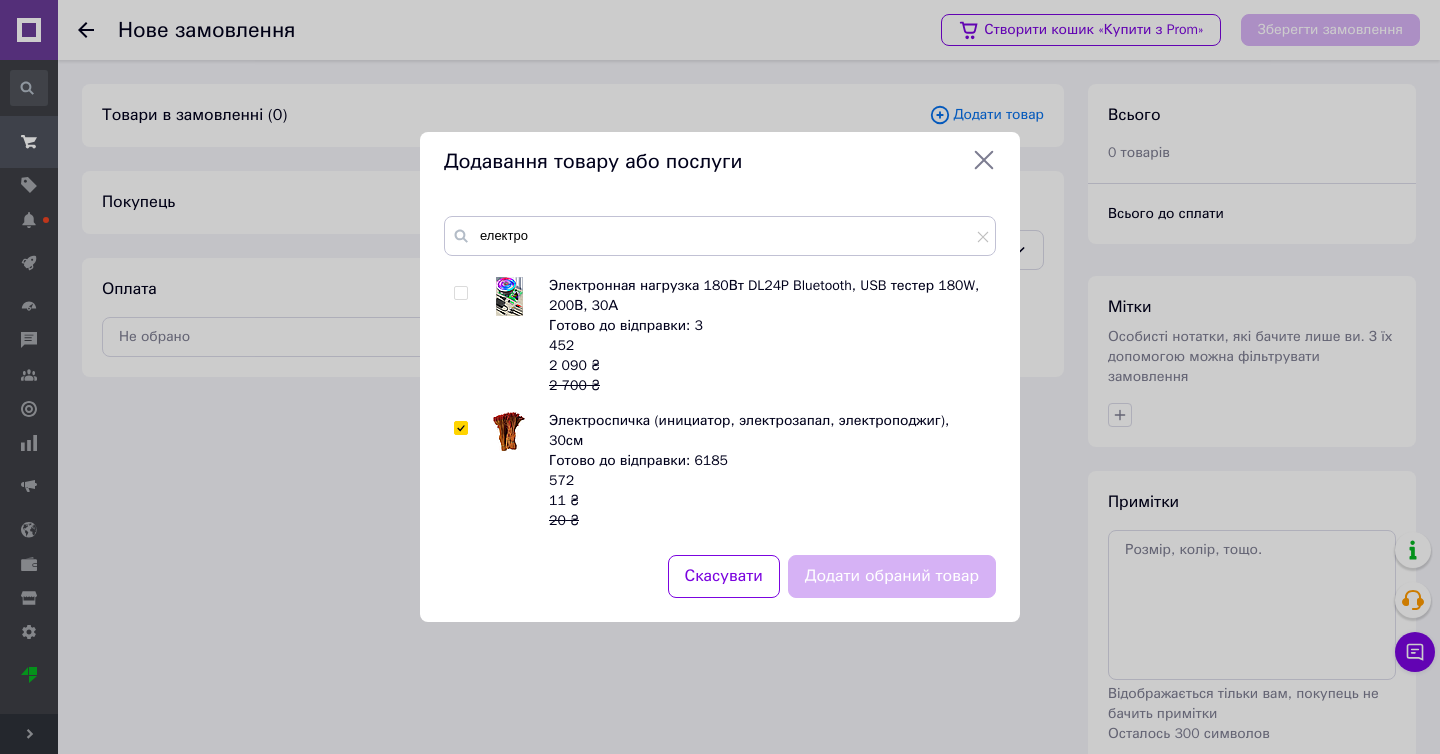 checkbox on "true" 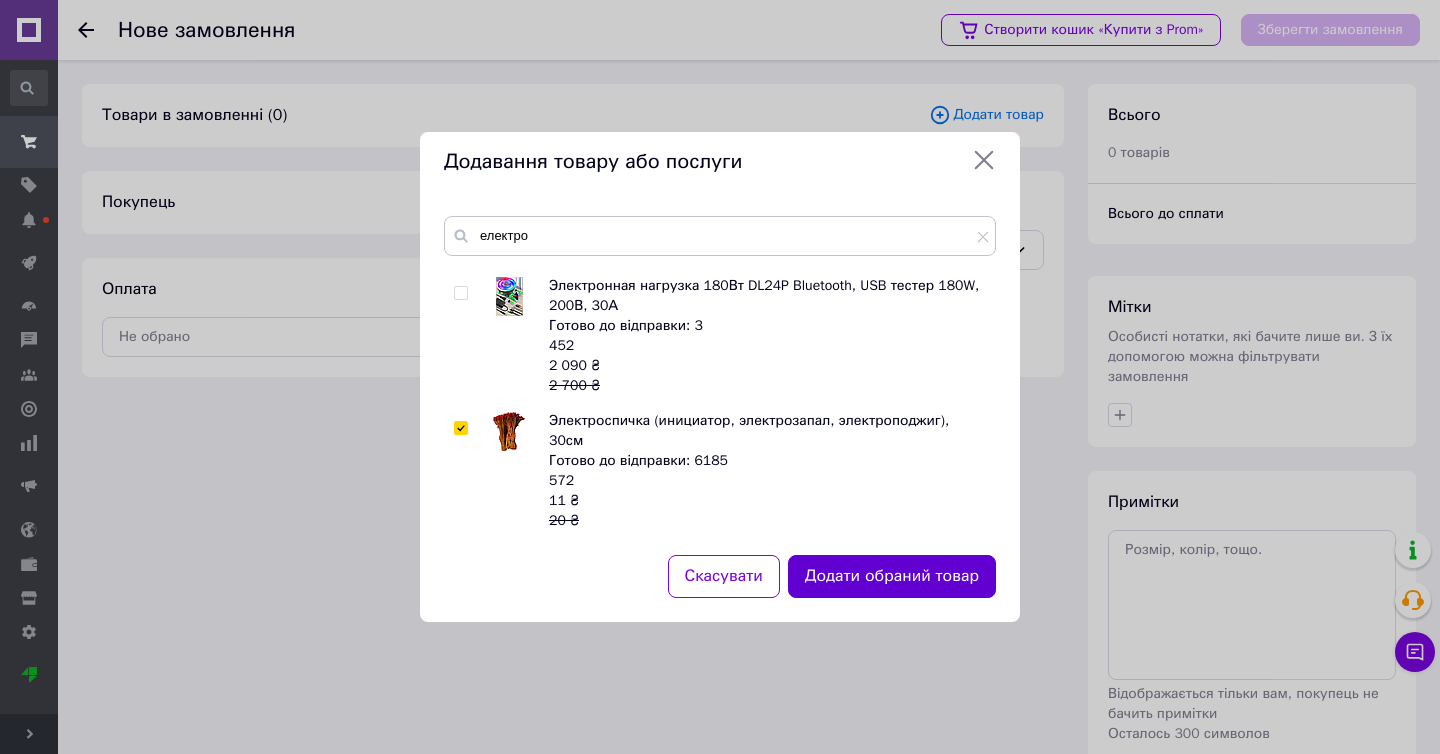 click on "Додати обраний товар" at bounding box center [892, 576] 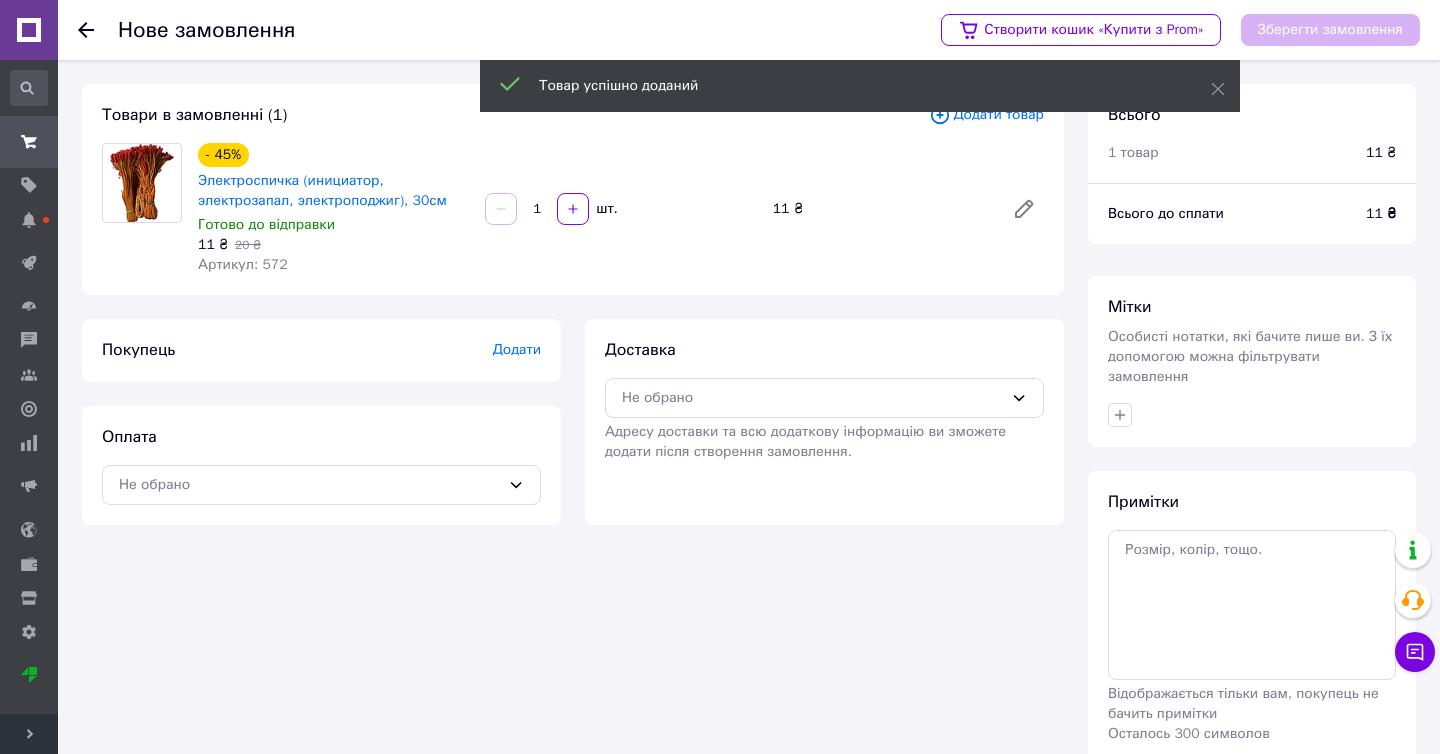 click on "1" at bounding box center (537, 209) 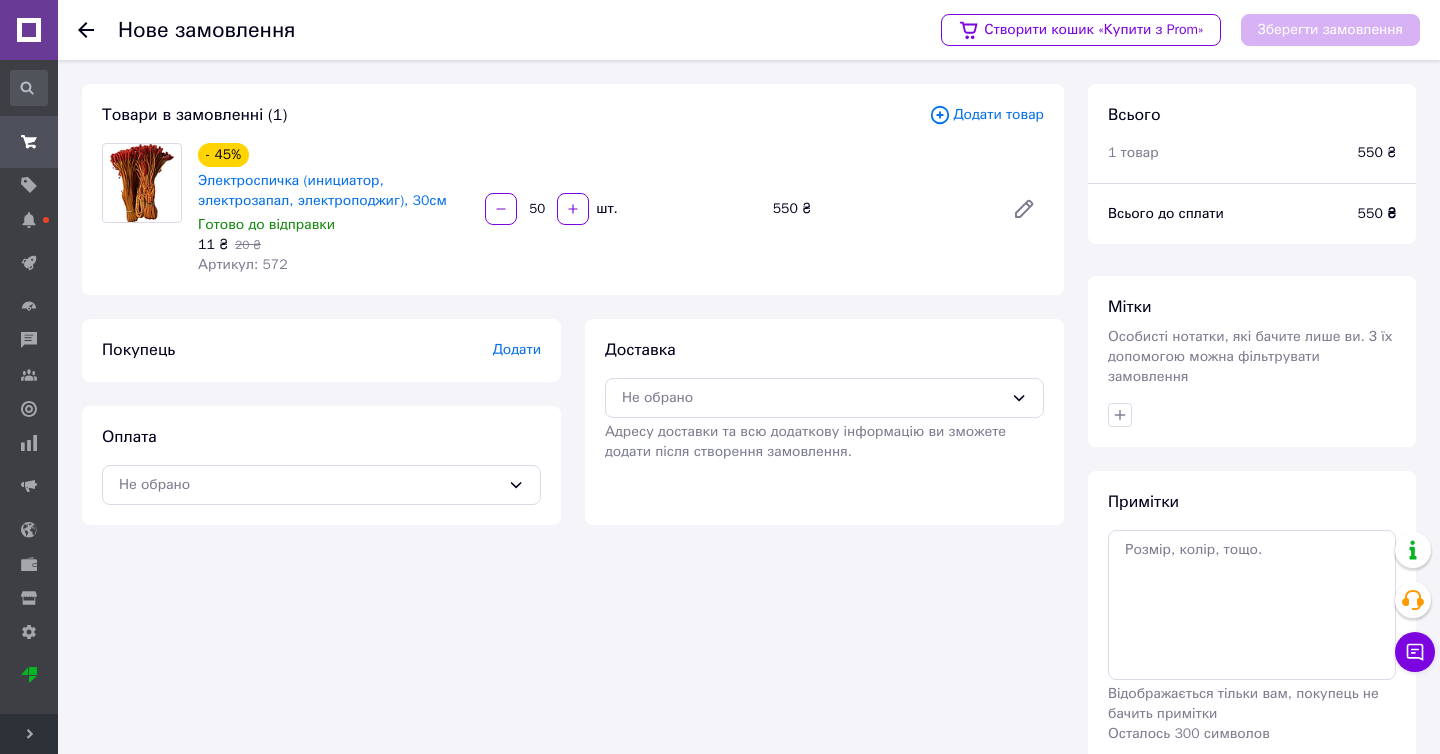 type on "50" 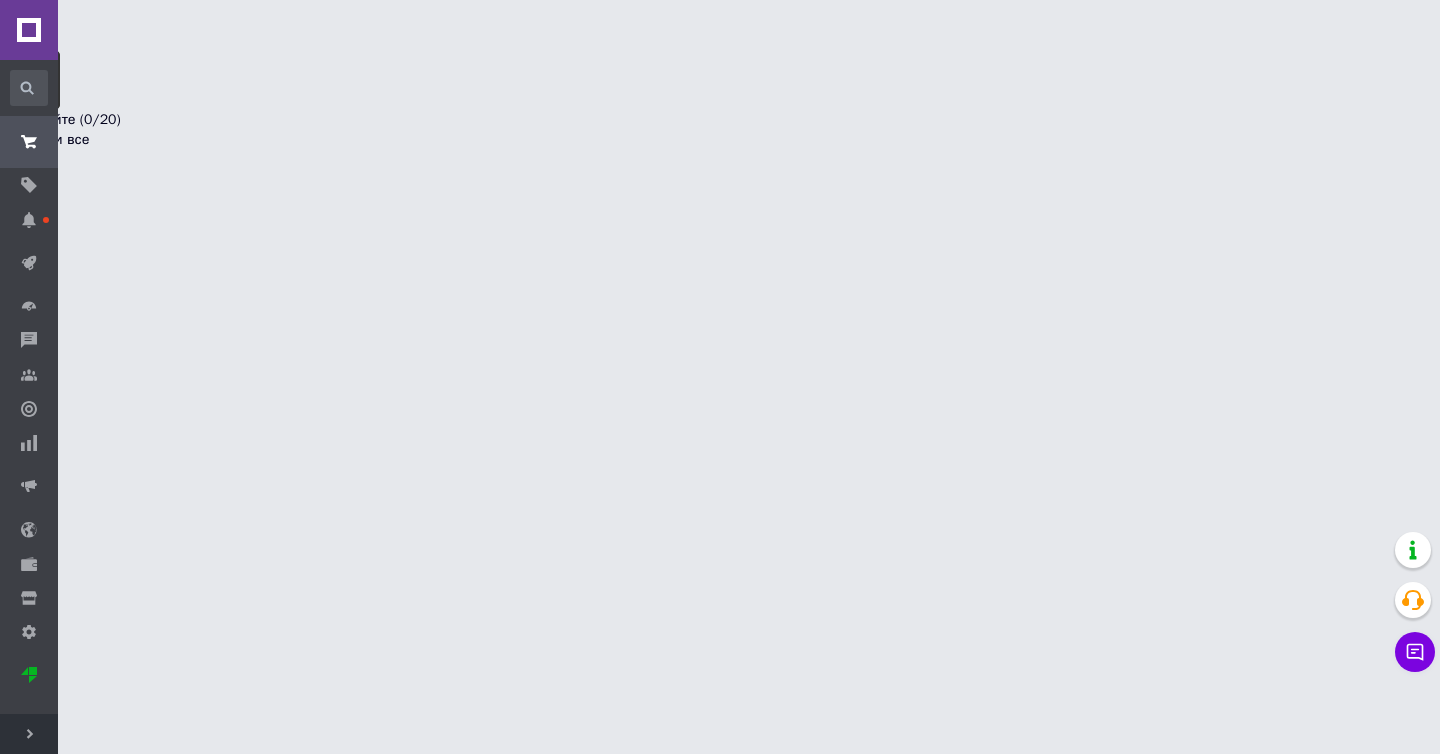 scroll, scrollTop: 0, scrollLeft: 0, axis: both 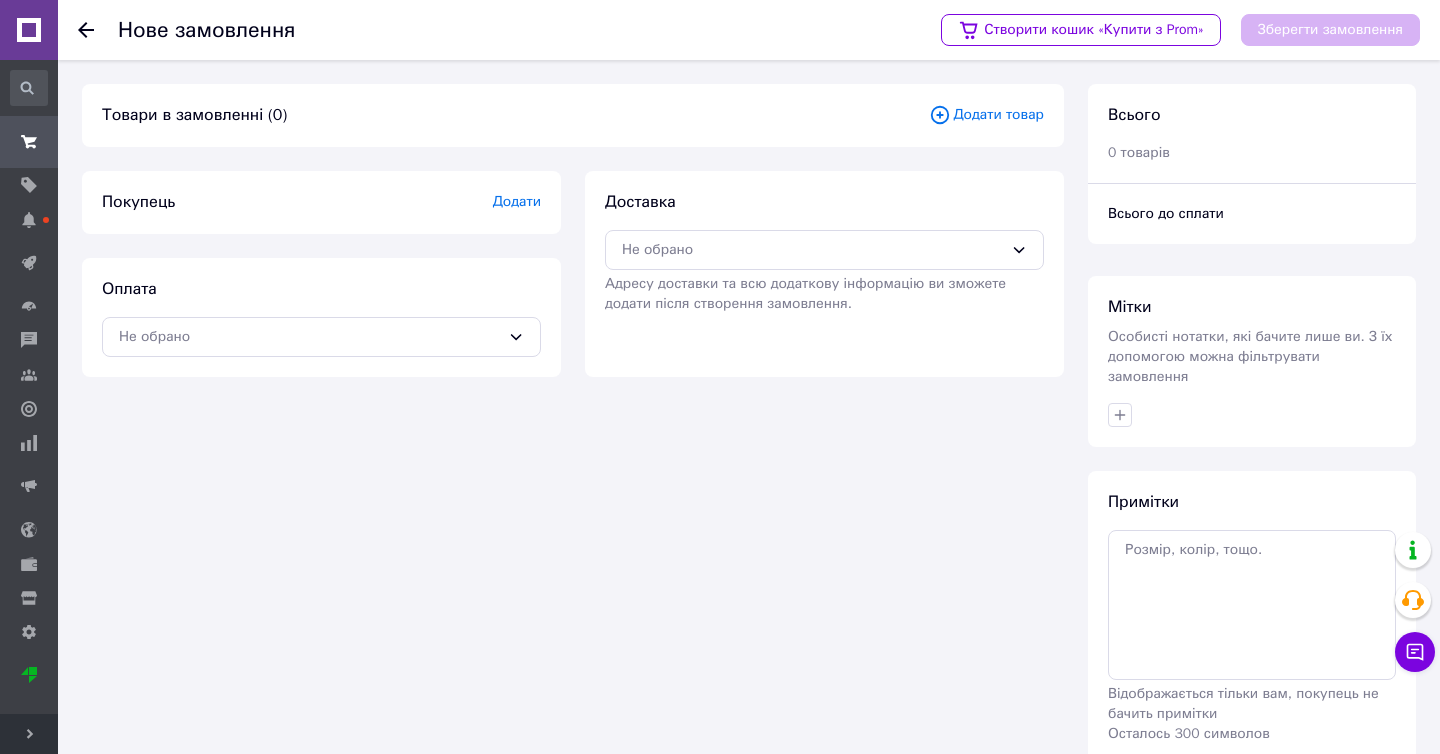 click on "Додати товар" at bounding box center (986, 115) 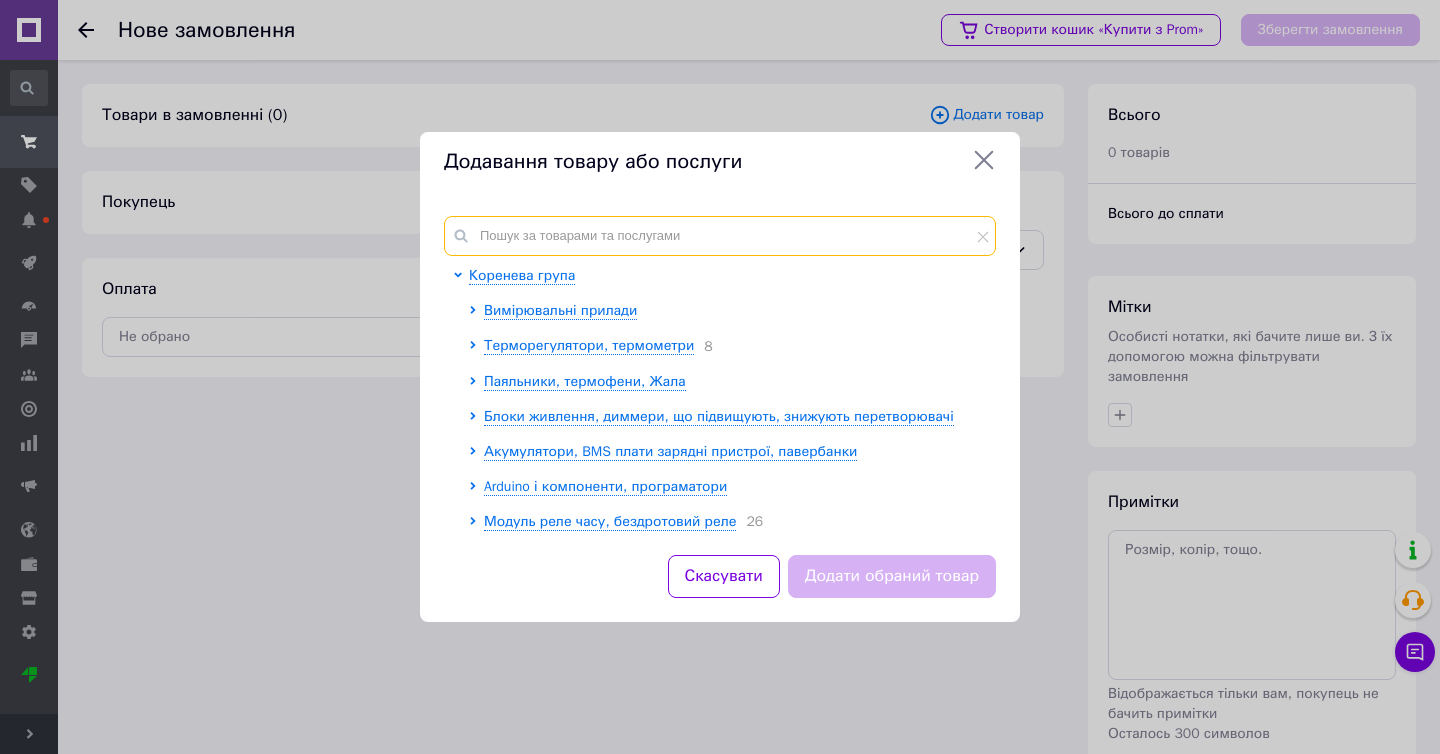 click at bounding box center (720, 236) 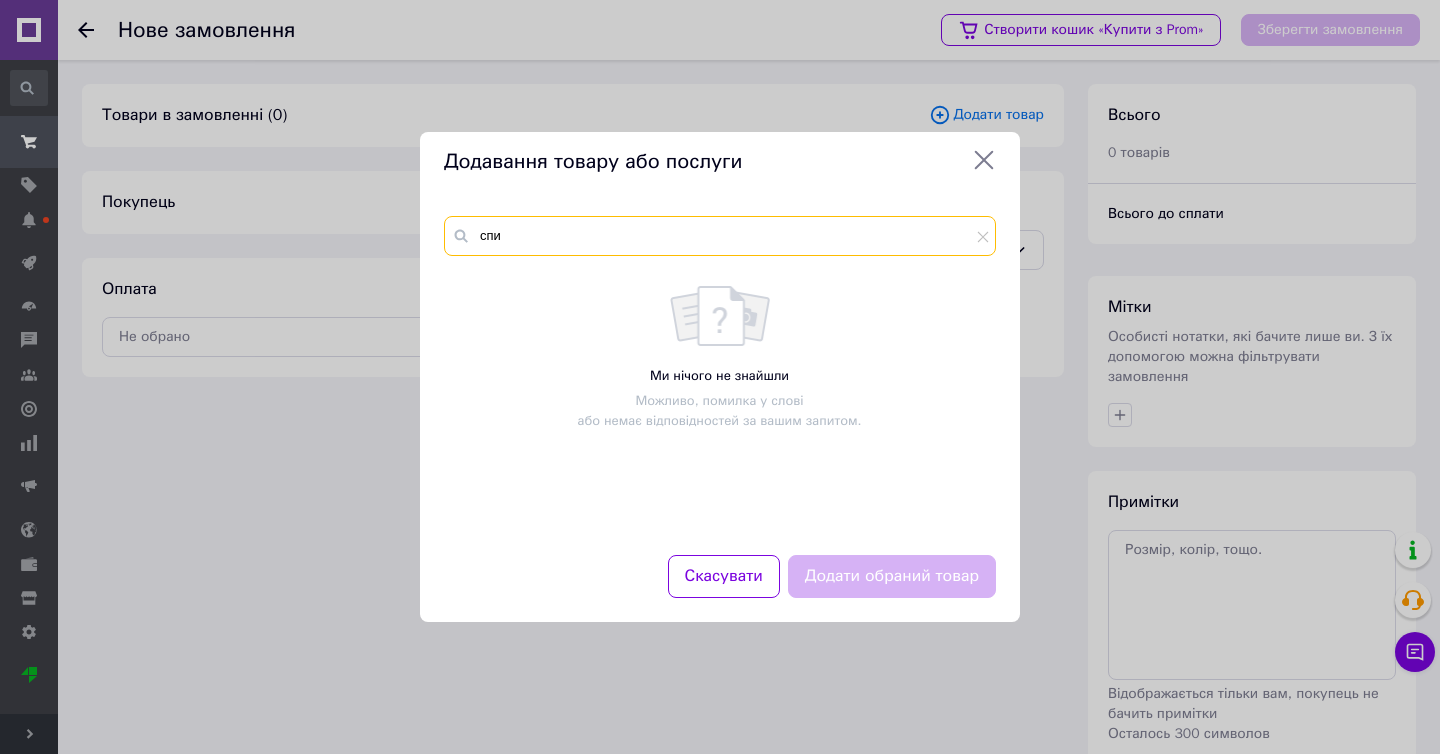type on "спич" 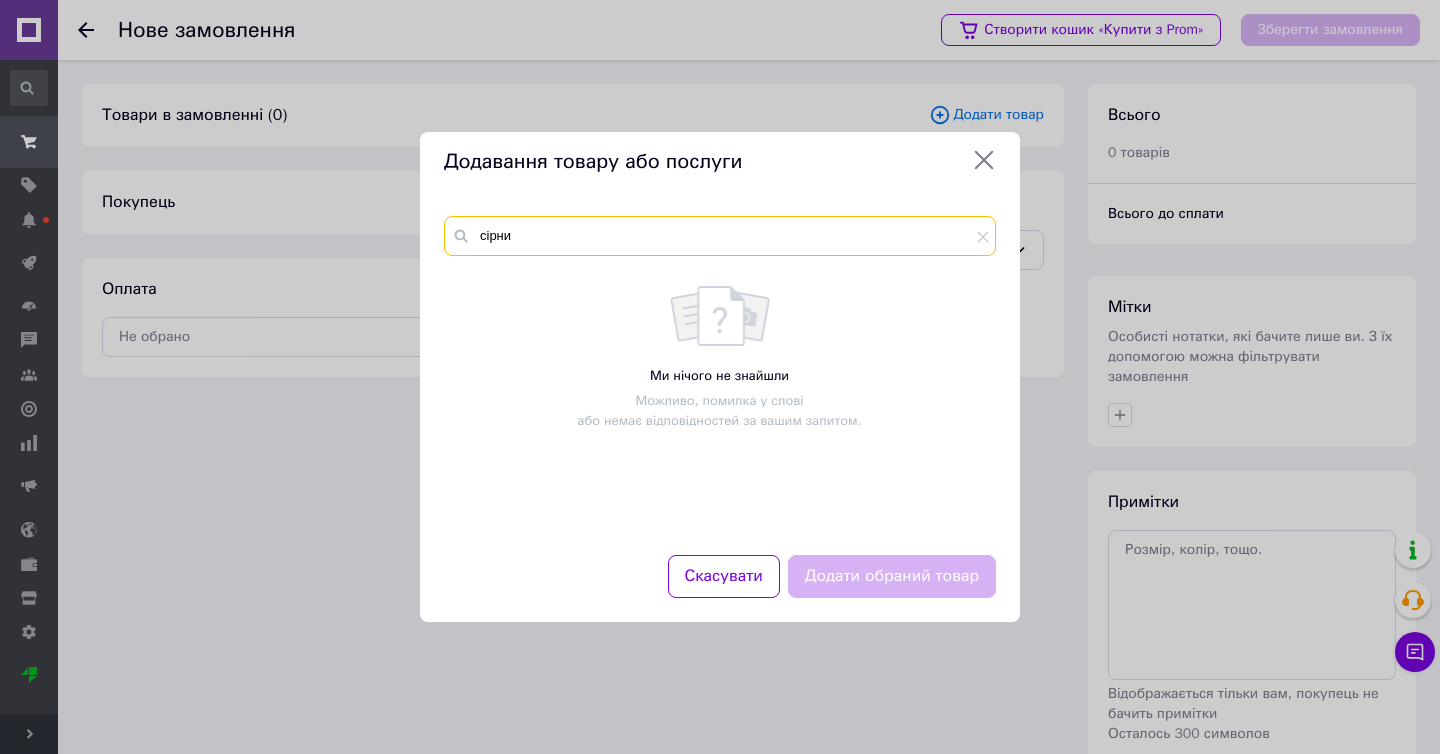 type on "сірни" 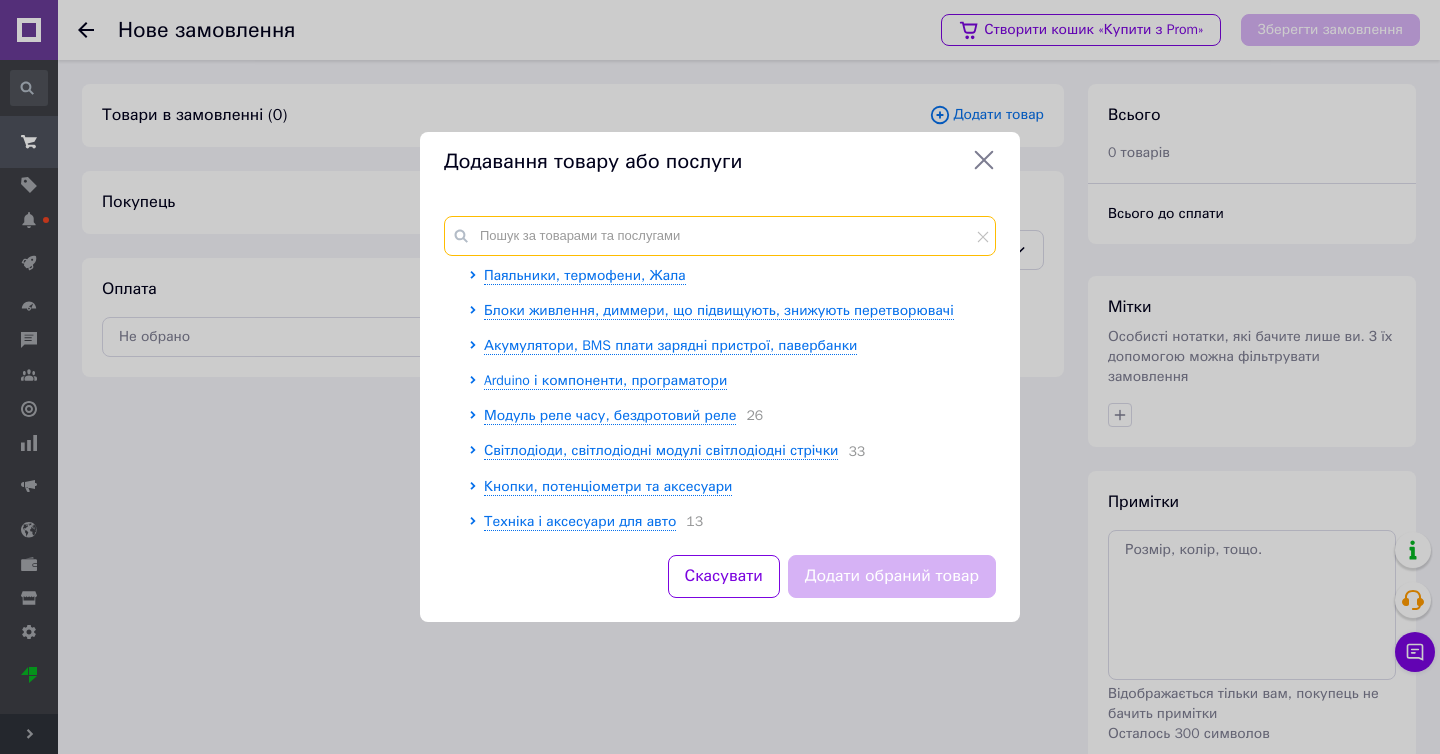 scroll, scrollTop: 107, scrollLeft: 0, axis: vertical 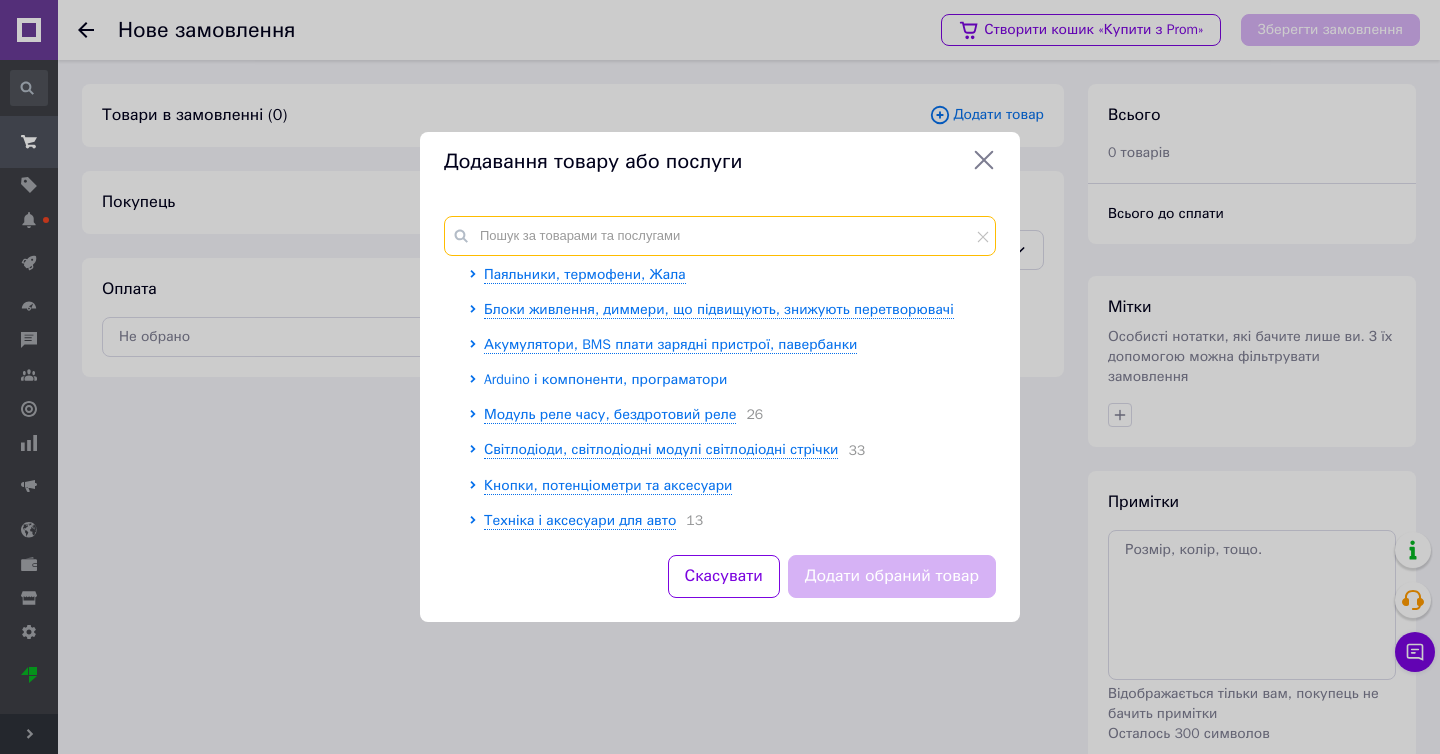 type 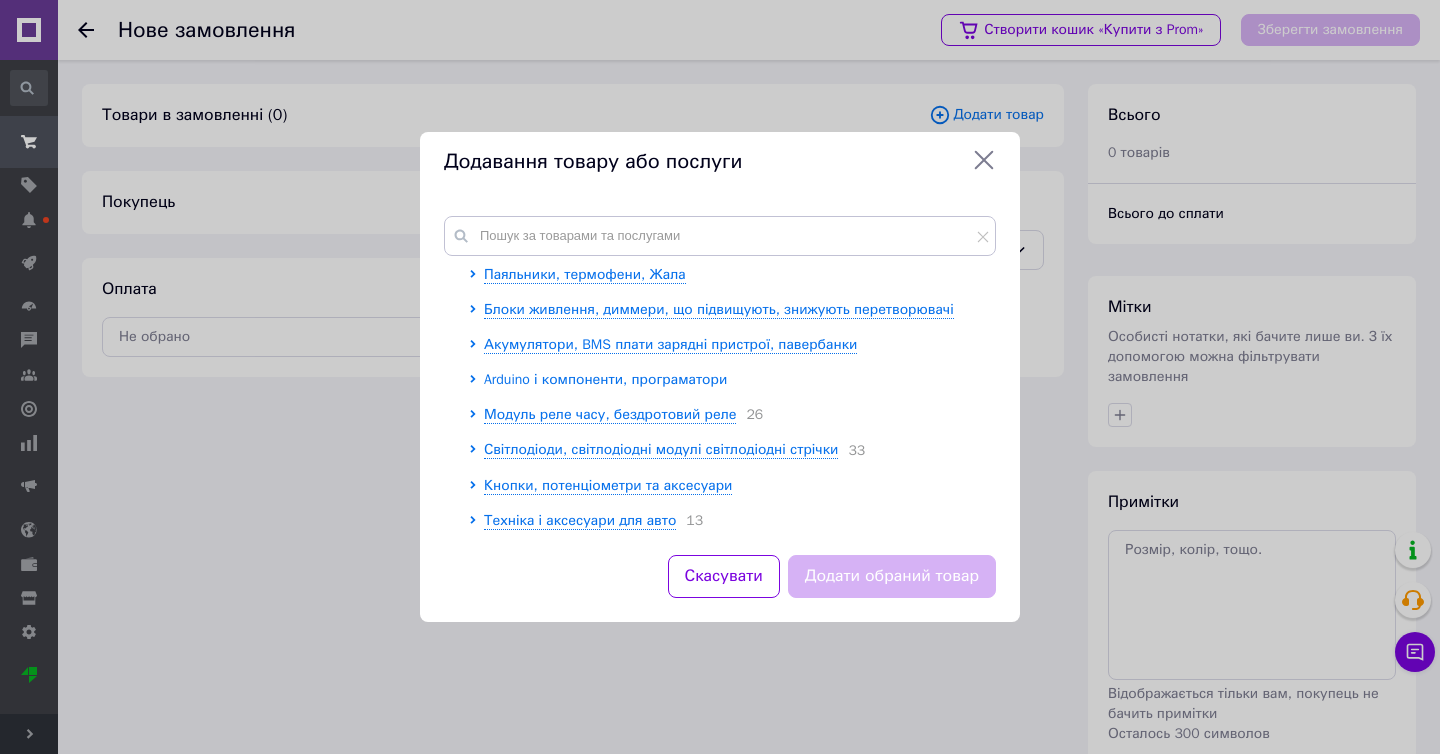click on "Arduino і компоненти, програматори" at bounding box center [605, 379] 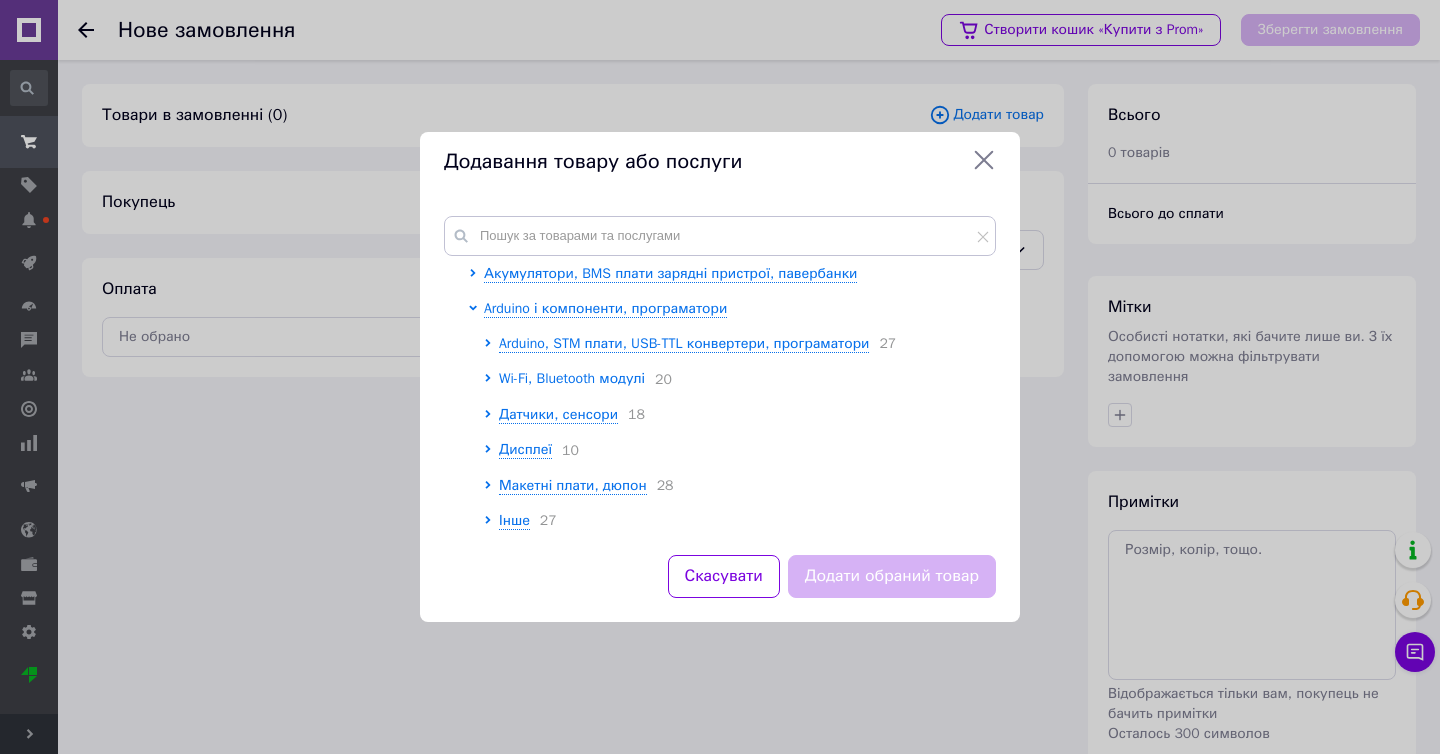 scroll, scrollTop: 254, scrollLeft: 0, axis: vertical 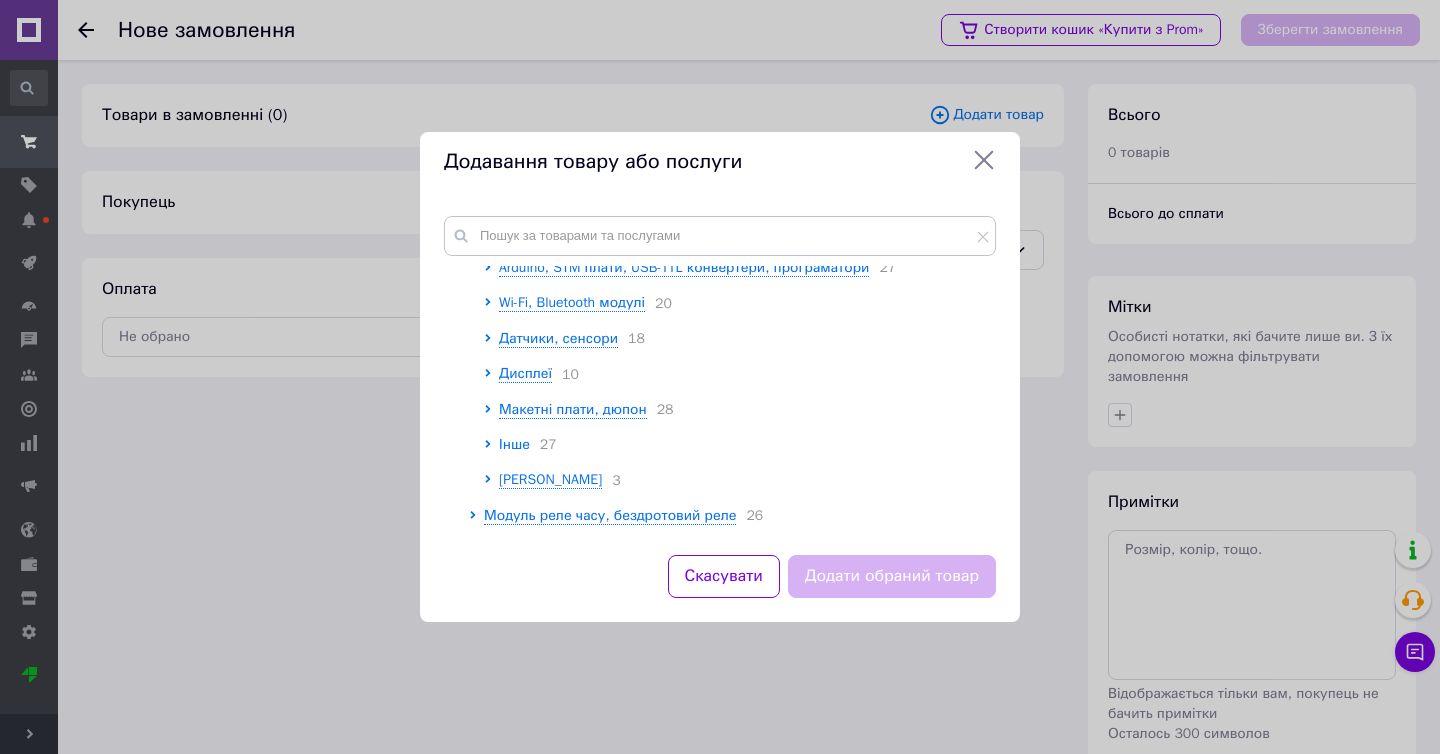click on "Інше" at bounding box center [514, 444] 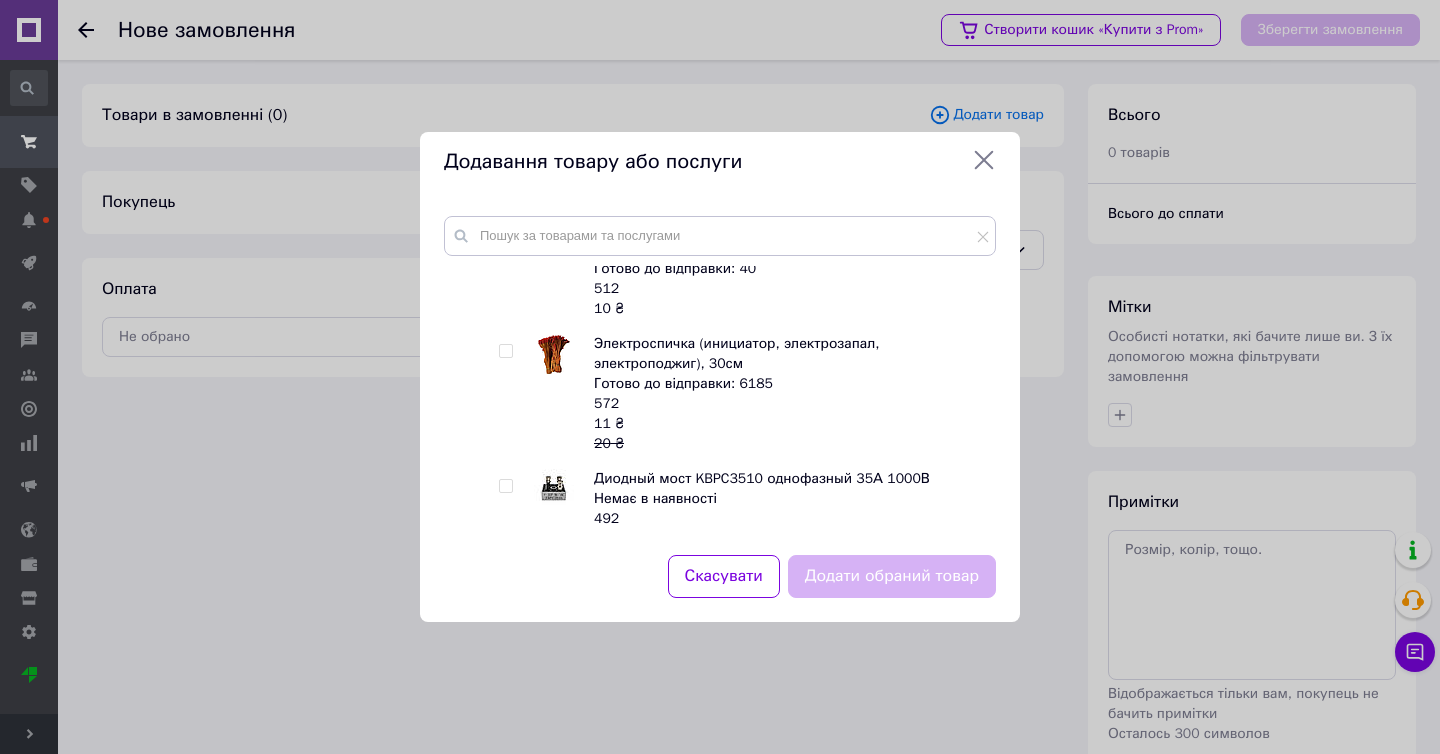 scroll, scrollTop: 467, scrollLeft: 0, axis: vertical 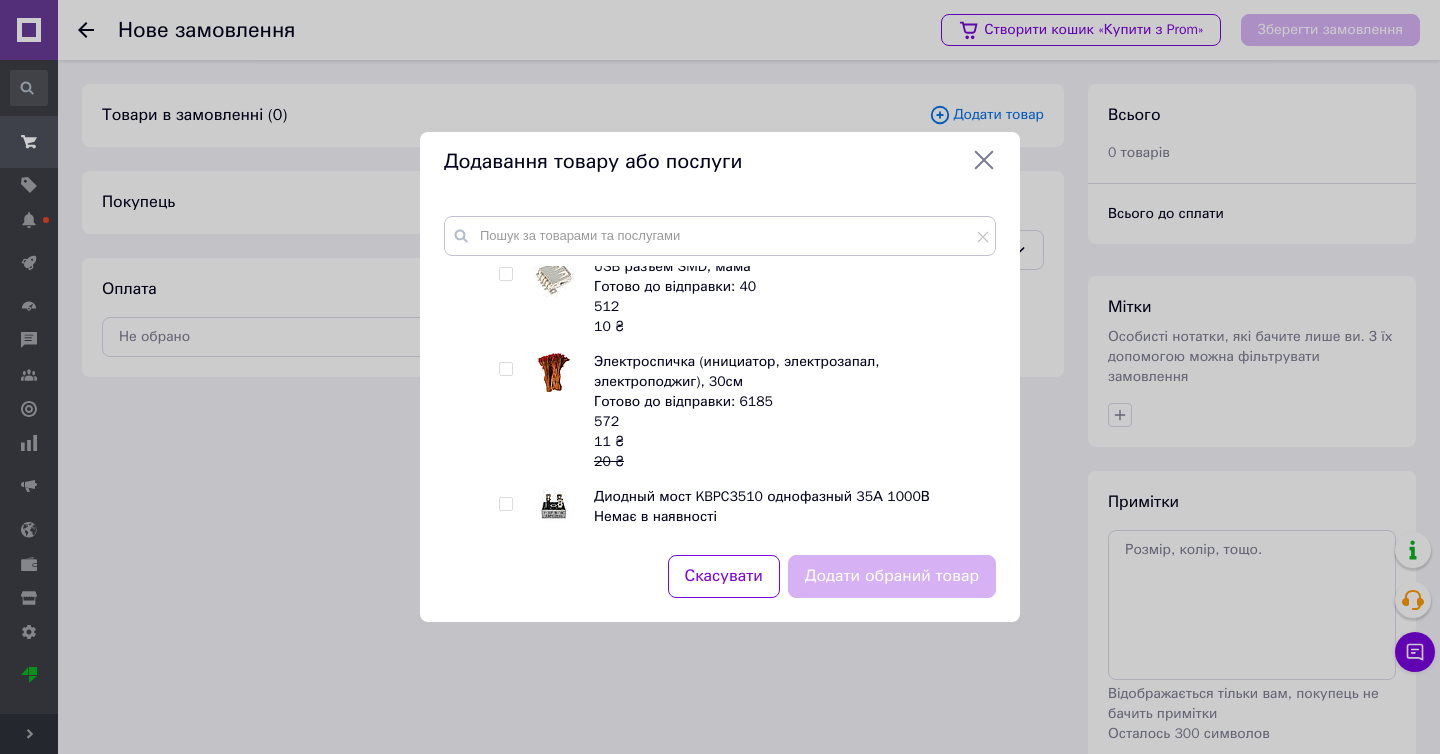click at bounding box center (505, 369) 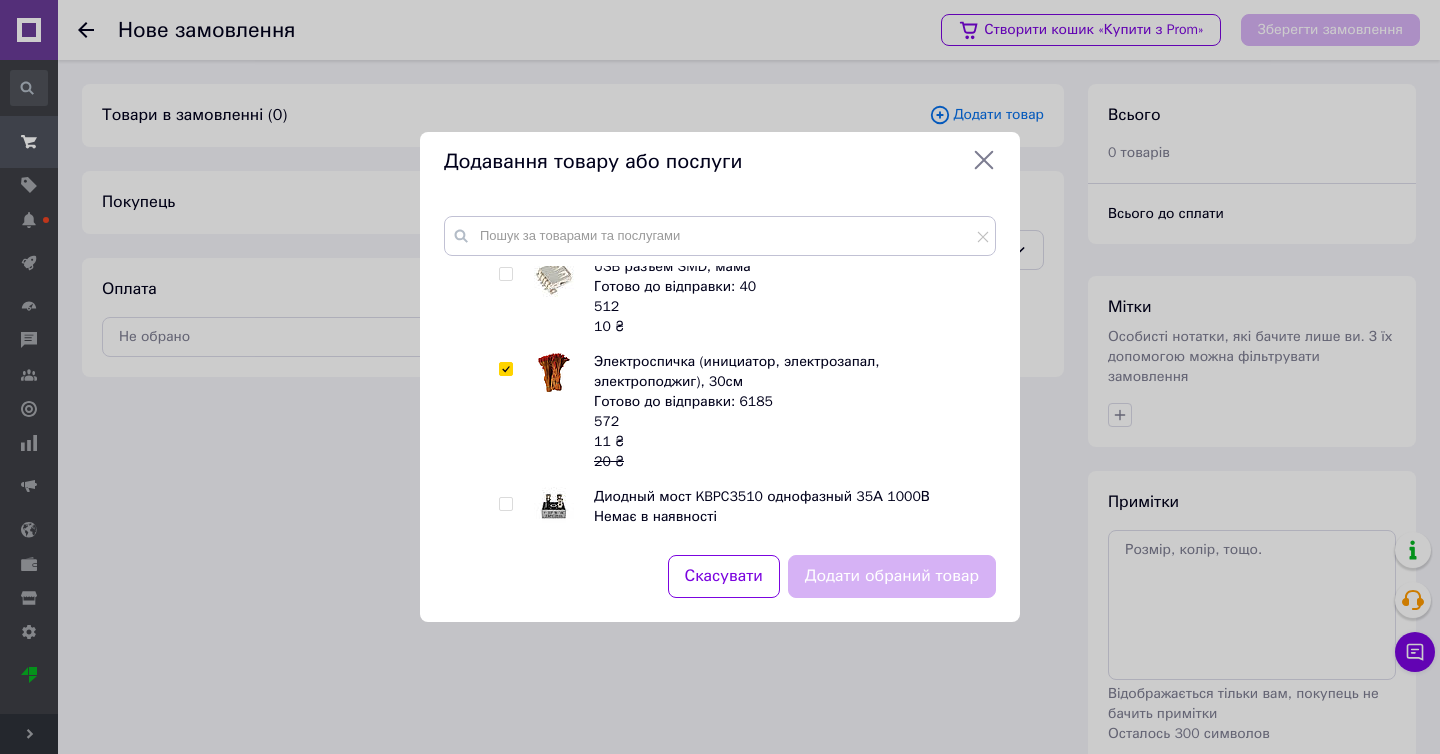 checkbox on "true" 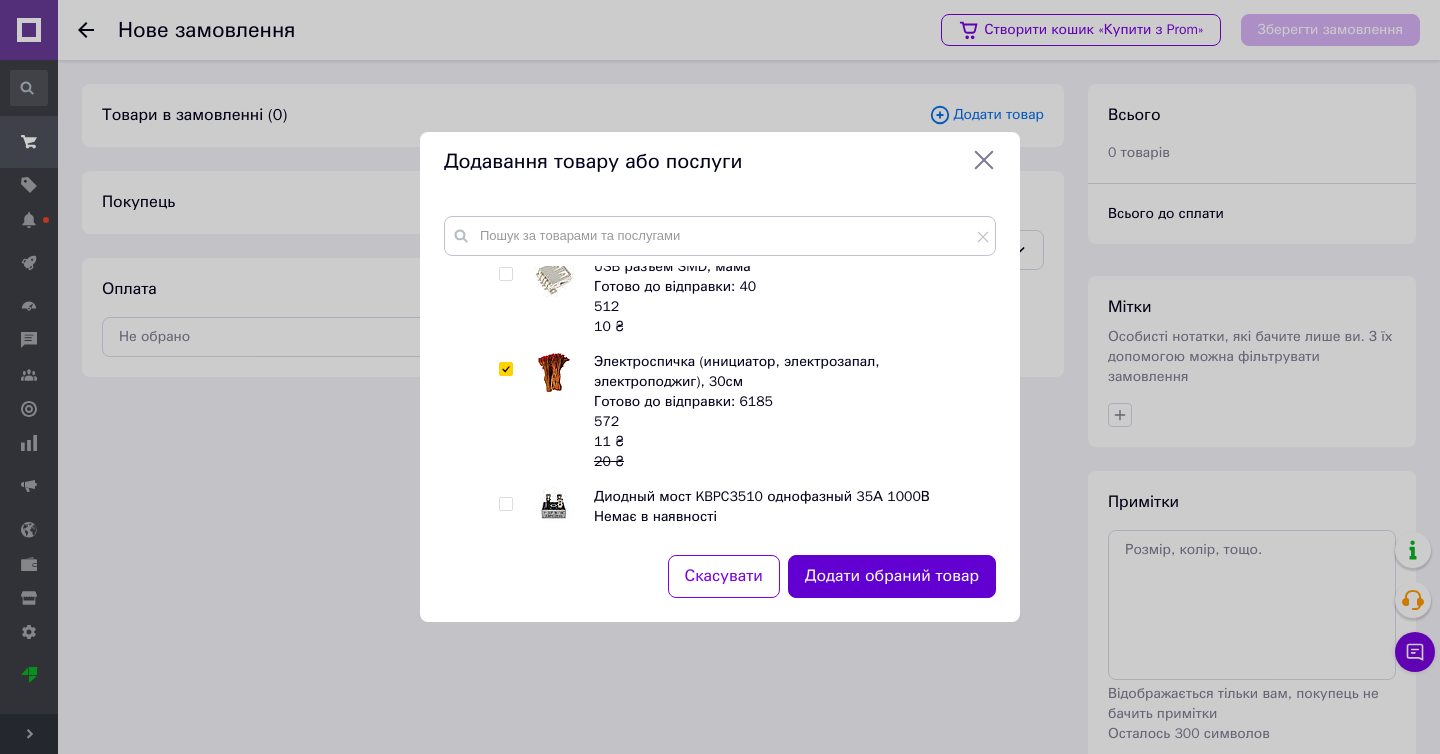 click on "Додати обраний товар" at bounding box center (892, 576) 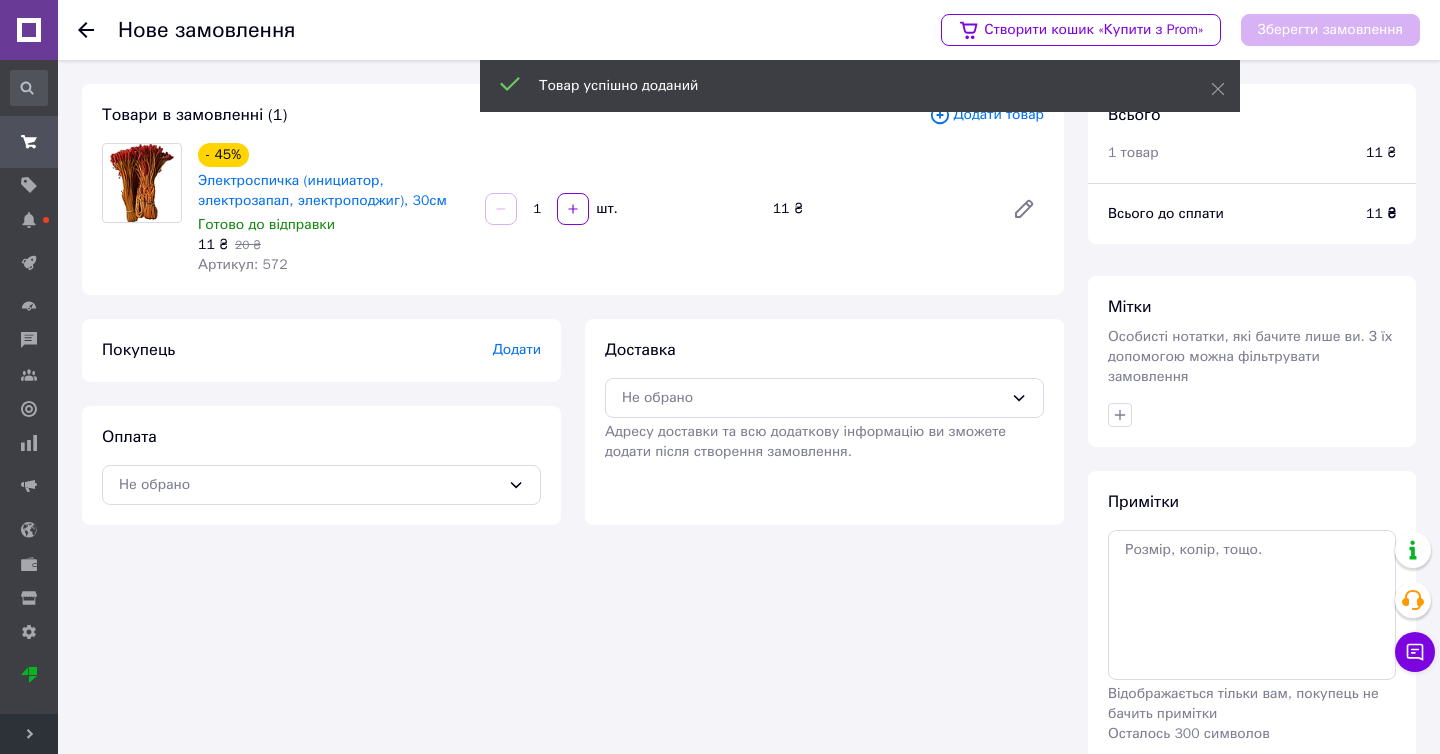 click on "1   шт." at bounding box center (620, 209) 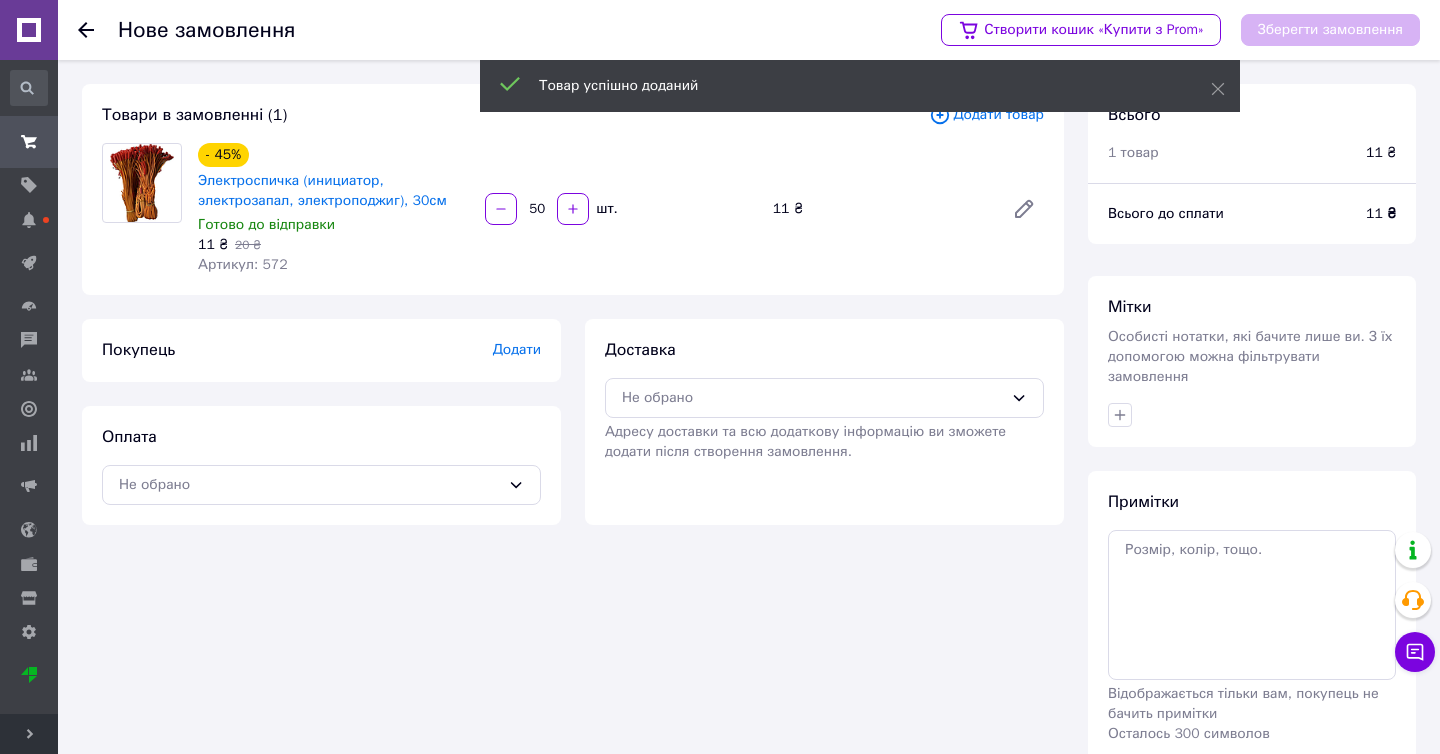 type on "50" 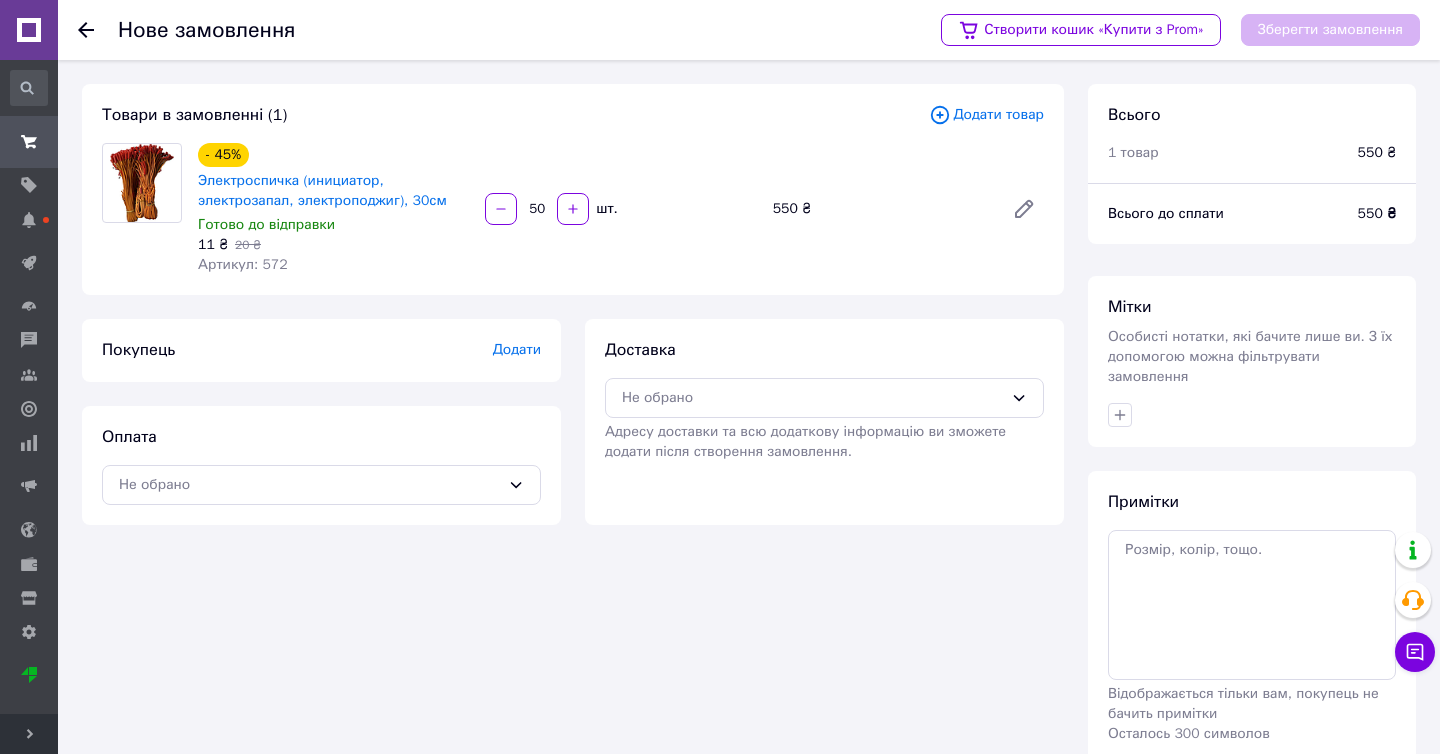 click on "Додати" at bounding box center [517, 349] 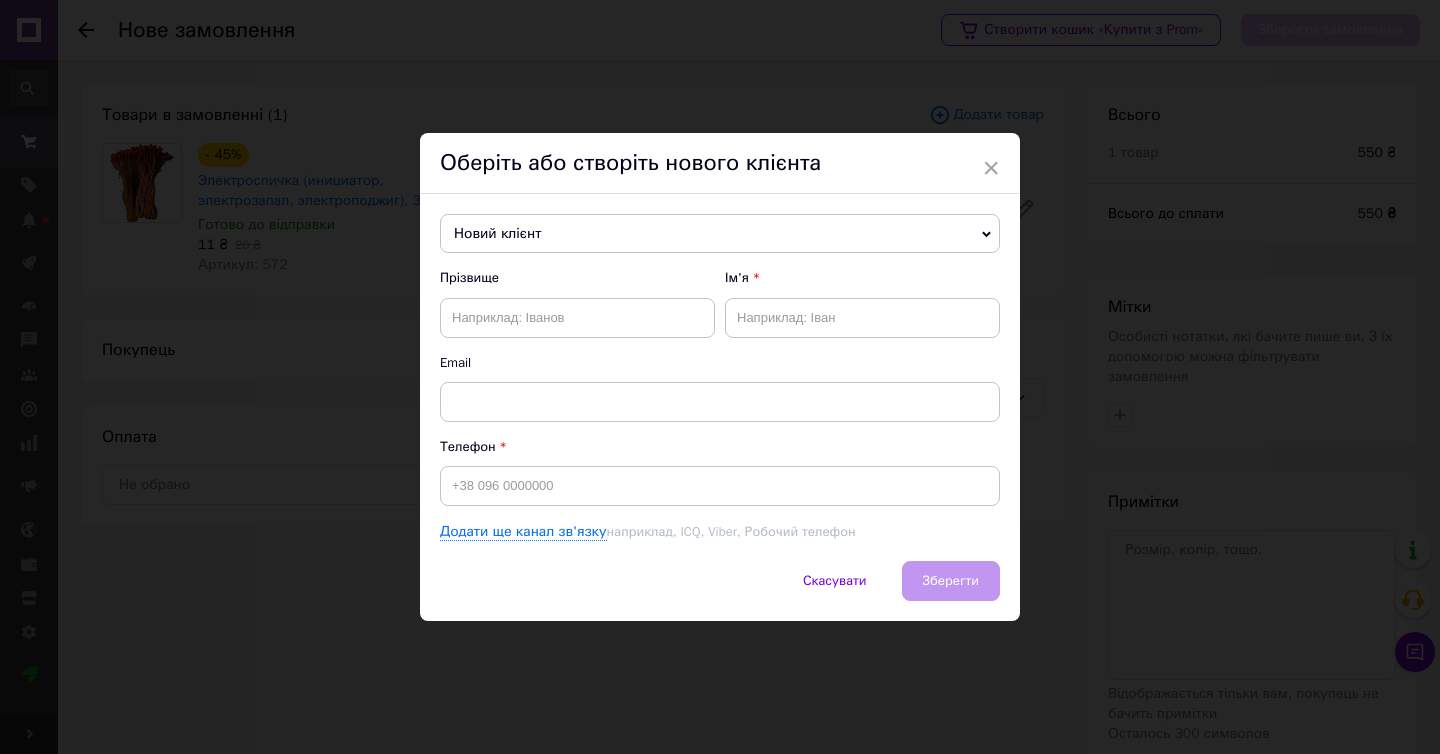 click on "Прізвище Ім'я Email Телефон Додати ще канал зв'язку    наприклад, ICQ, Viber, Робочий телефон" at bounding box center (720, 405) 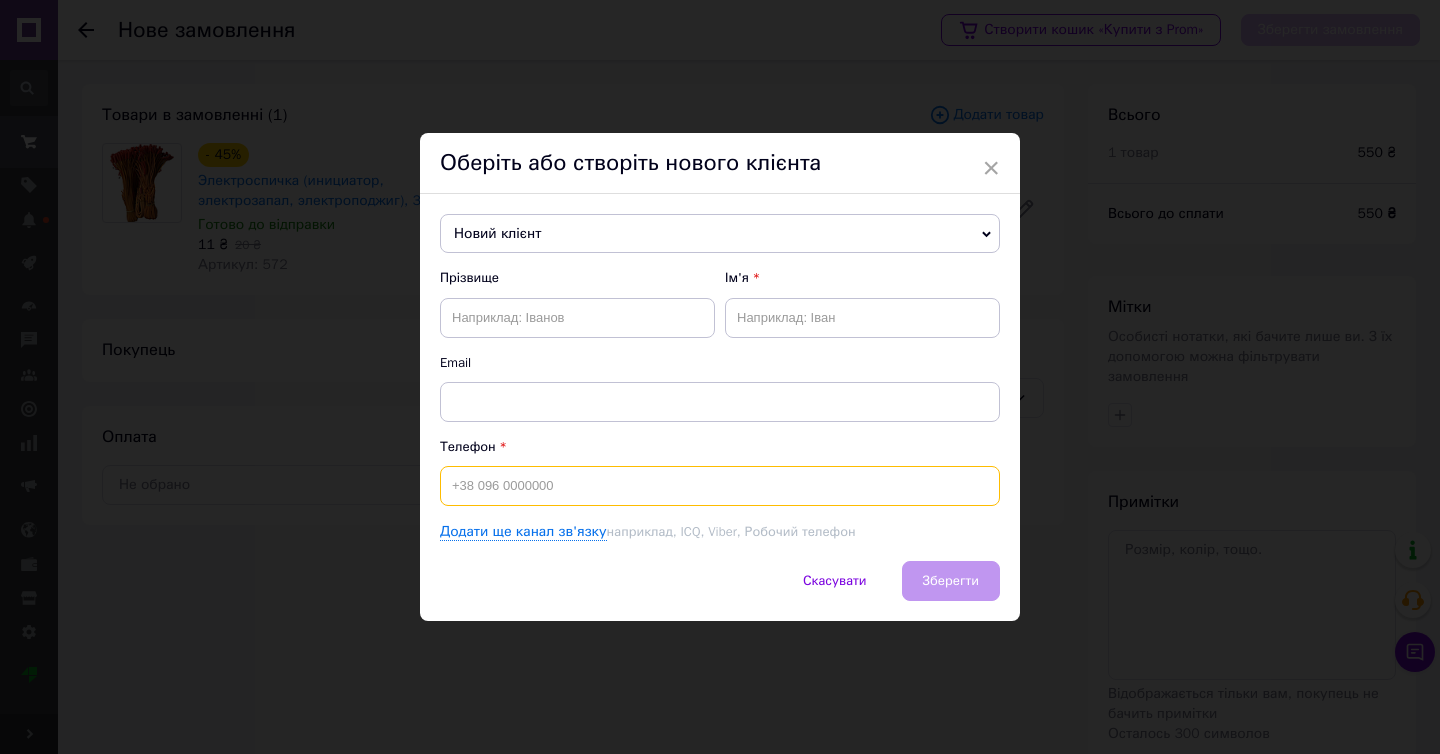 click at bounding box center (720, 486) 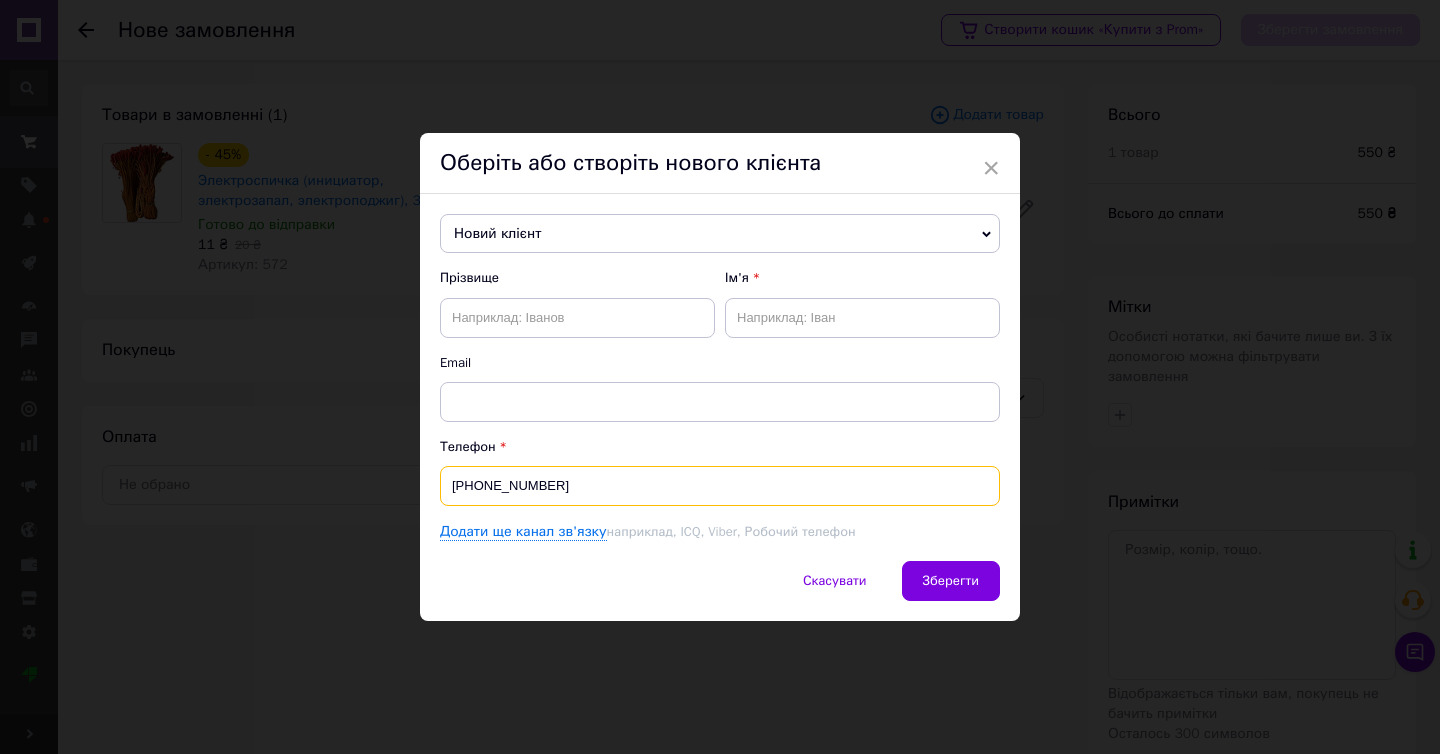 type on "+380990535862" 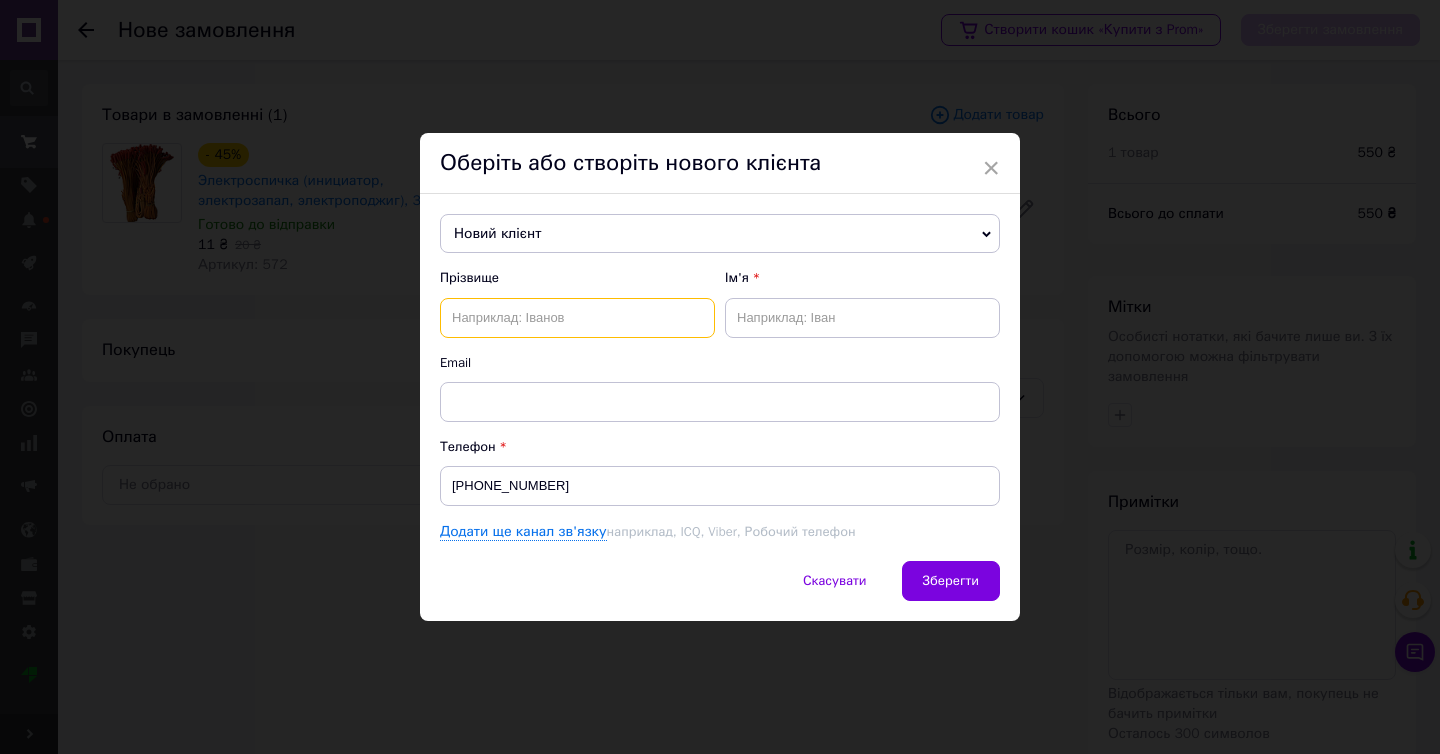 click at bounding box center (577, 318) 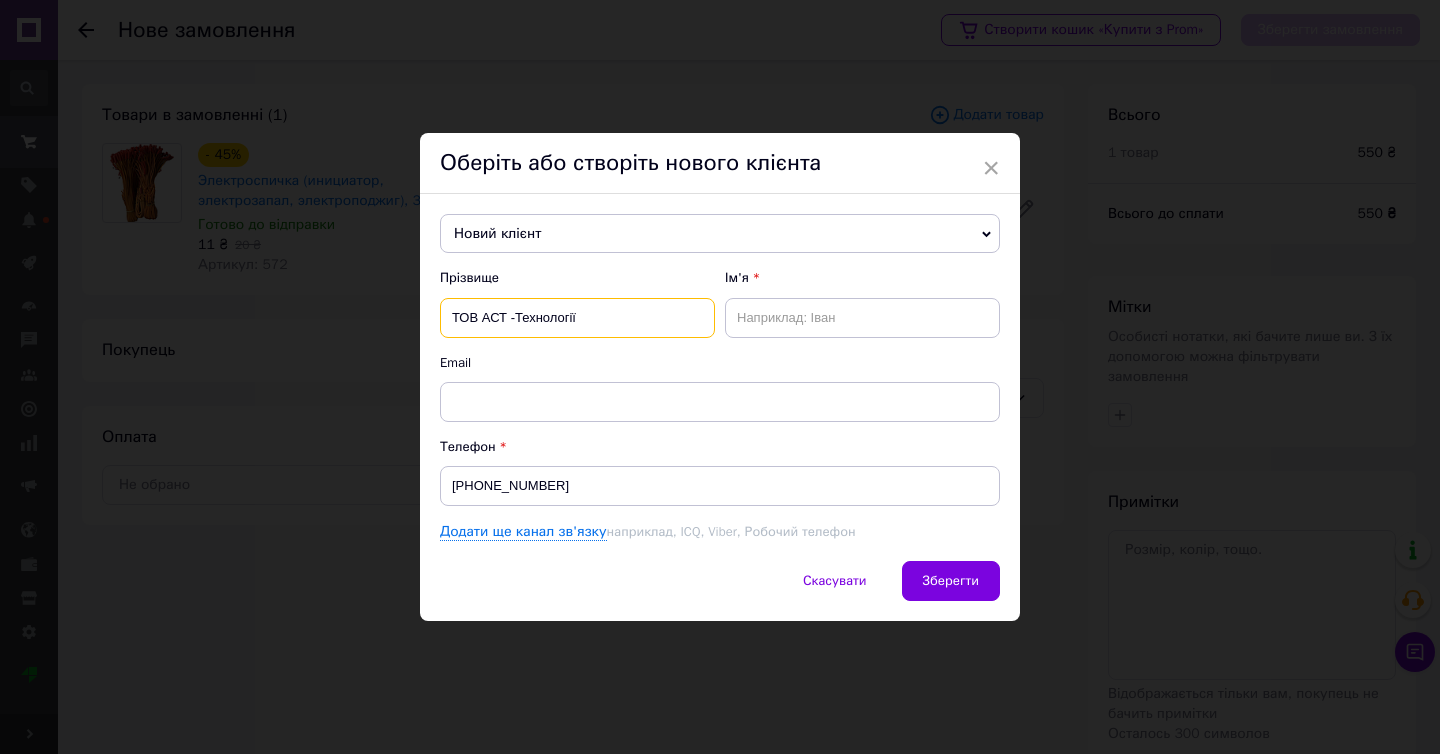 drag, startPoint x: 480, startPoint y: 320, endPoint x: 658, endPoint y: 320, distance: 178 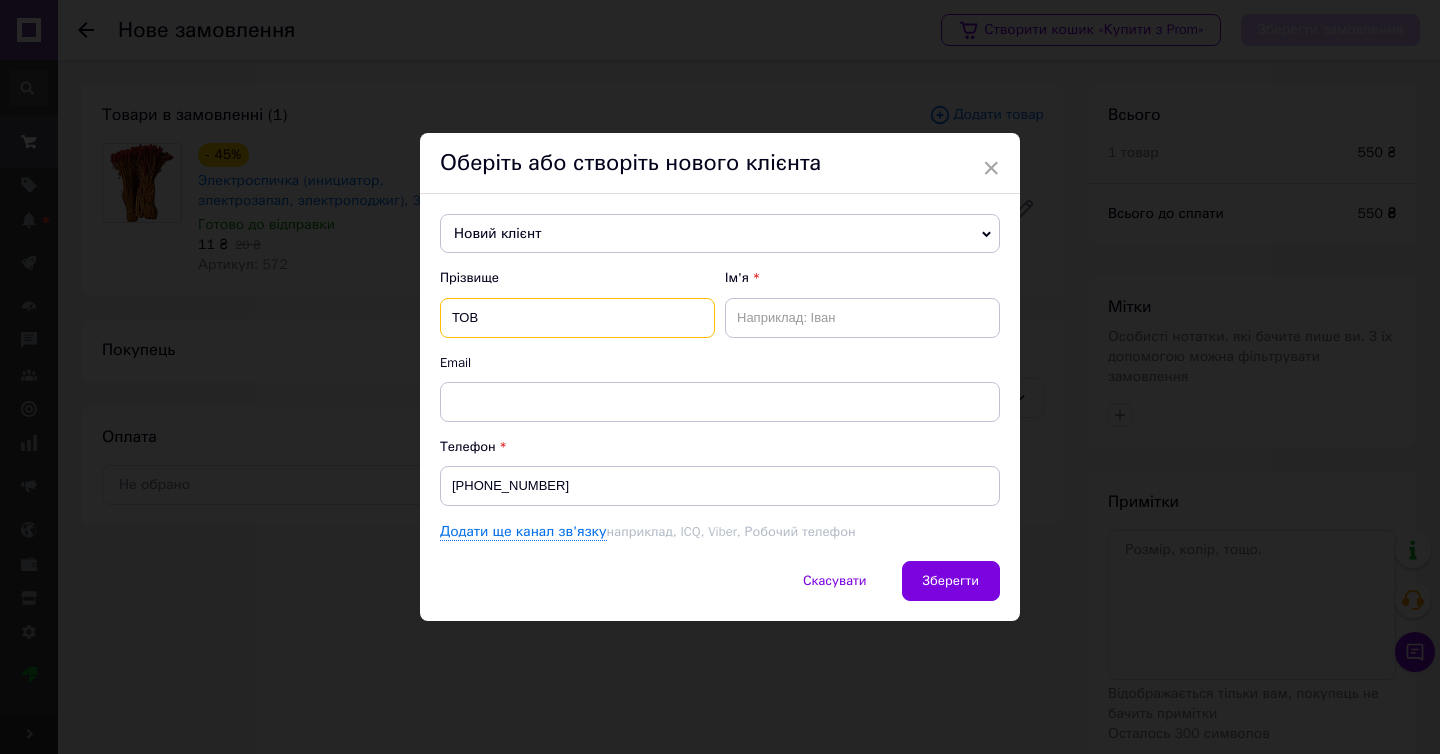 type on "ТОВ" 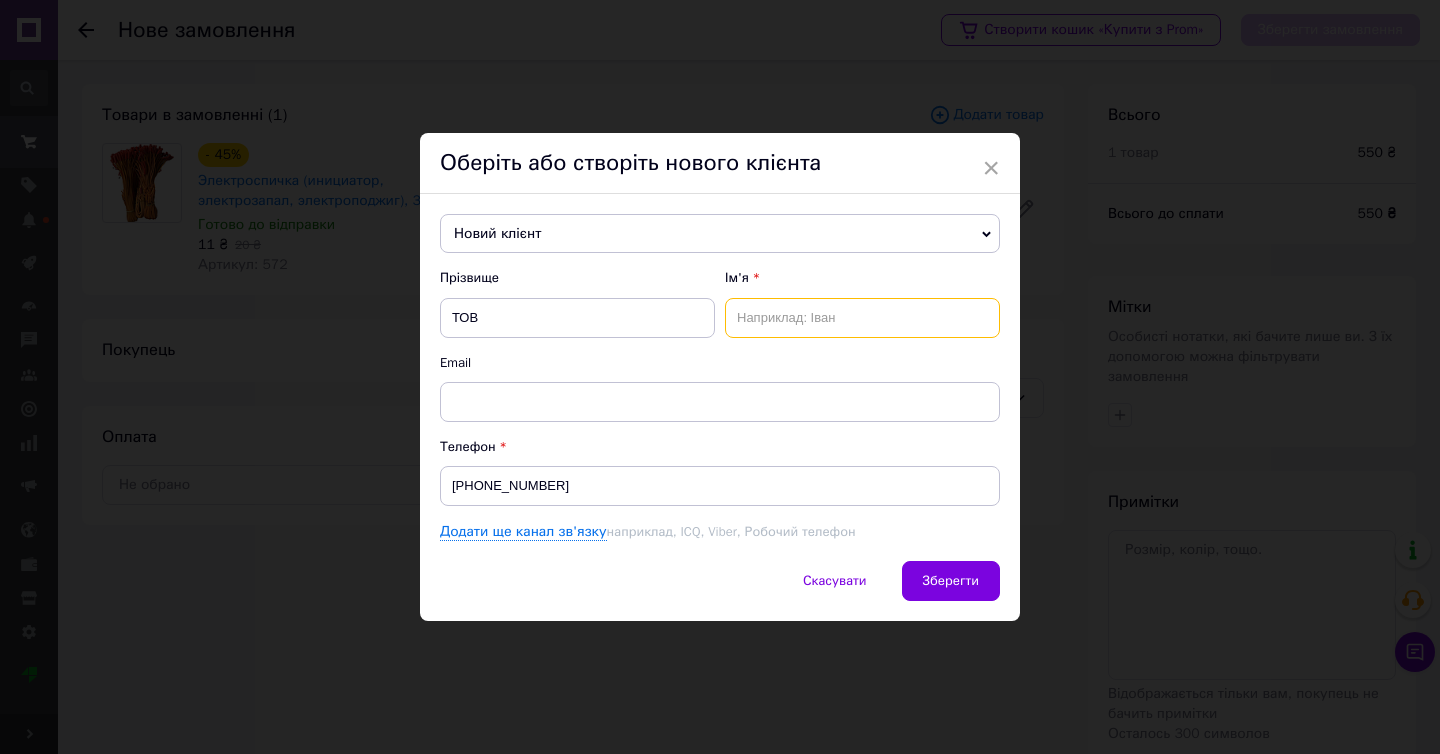 paste on "АСТ -Технології" 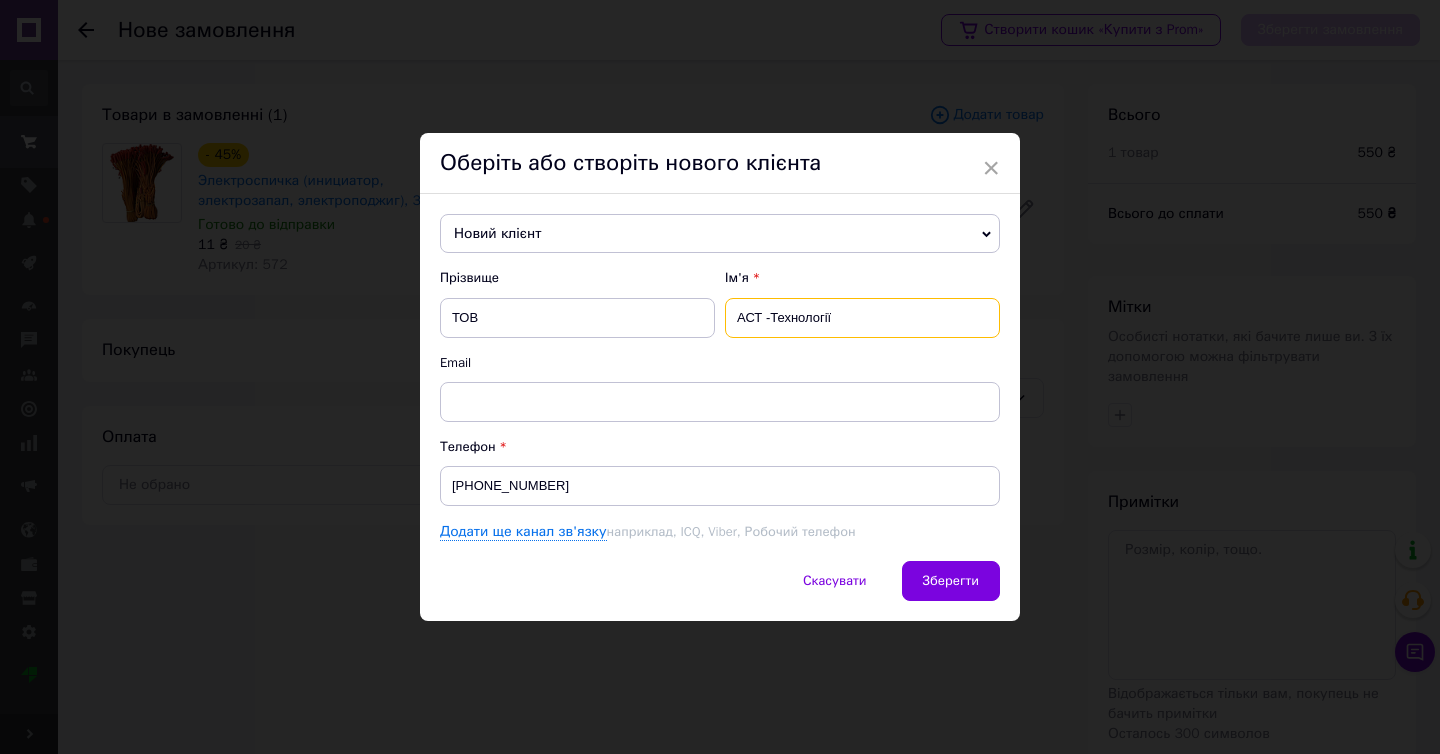 type on "АСТ -Технології" 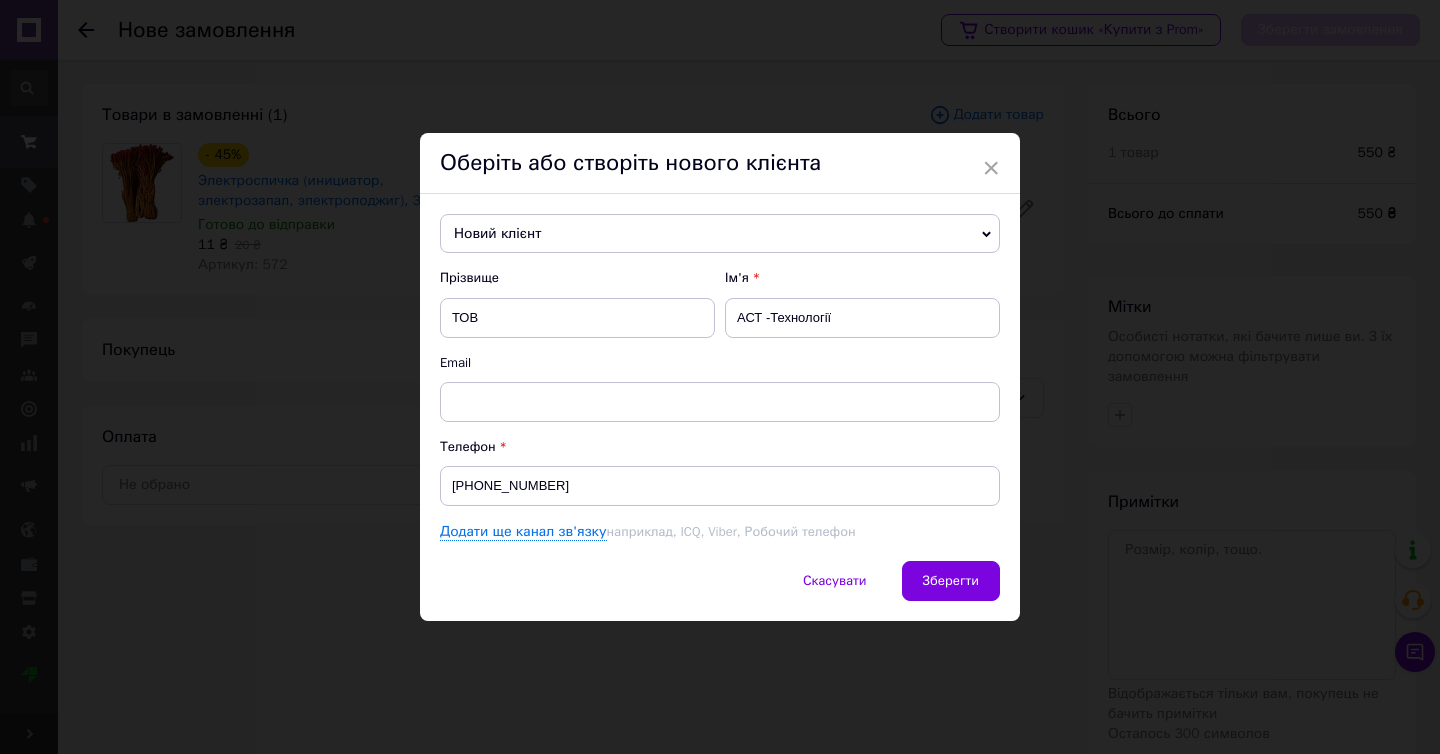 click on "Новий клієнт Іглінський Валентин   +380682101407 Алексєєв Павло   +380975267990 Бабюк Ірина   +380974625148 Беспечный Игорь   +380505957109 Бондар Олександр   +380951040915 Доценко Юрій   +380983468771 Козуб Валентин   +380974505558 Краленко Василий   +380954417400 Кретович Володимир   +380972125426 Микола Ластовецький   +380666233205 Миронов Олексій   +380679538685 Новий клієнт   Панасенко Олег   +380632404656 Попов Кирило   +380684529307 Пруднев Сергей   +380936031777 Сотніченко Андрій   +380664608817 ТОВ ВІКТОРІСОФТ   +380637913263 Федорченко Тетяна   +380999345587 ШИРЧЕНКО ВАСИЛЬ   +380673474227 клімов анатолій   +380975851959 кісельов віктор   +380500283998 Прізвище ТОВ" at bounding box center (720, 378) 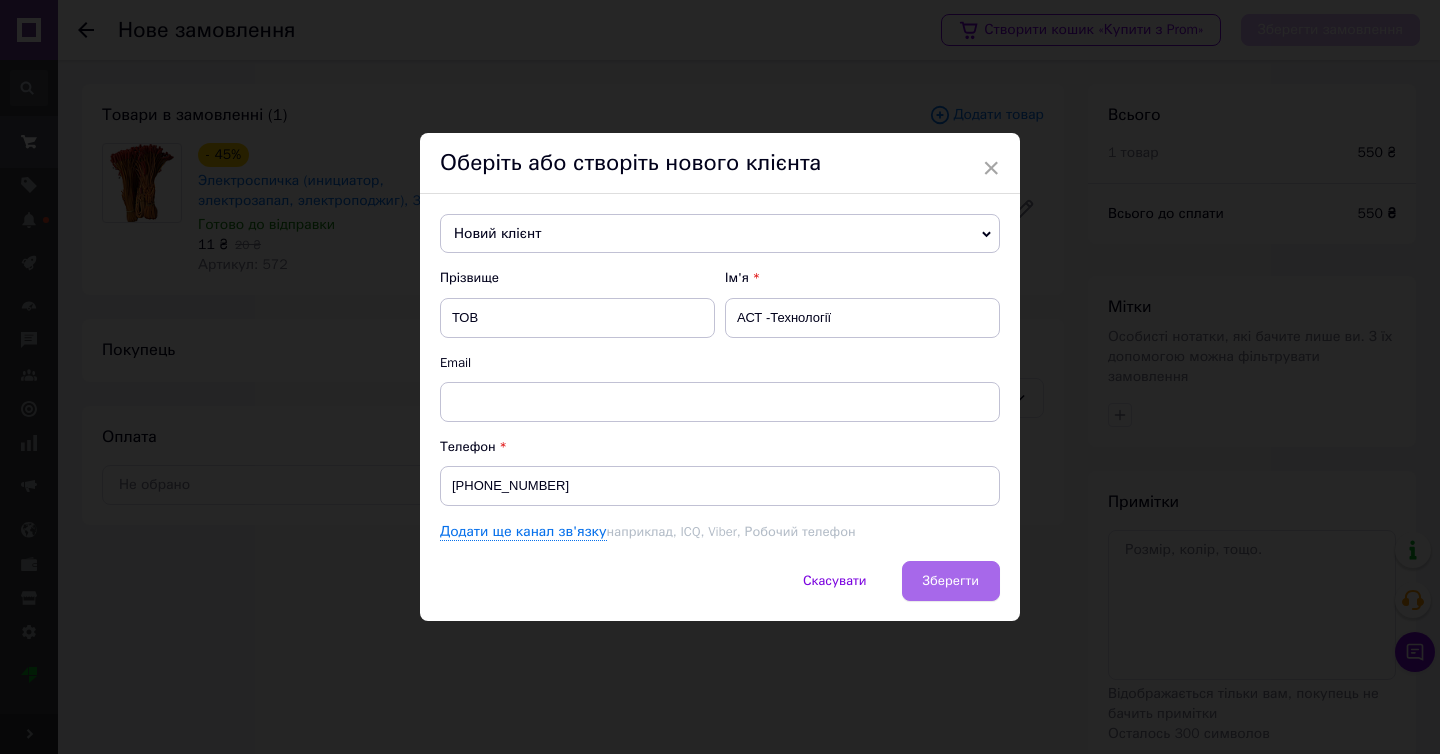 click on "Зберегти" at bounding box center [951, 581] 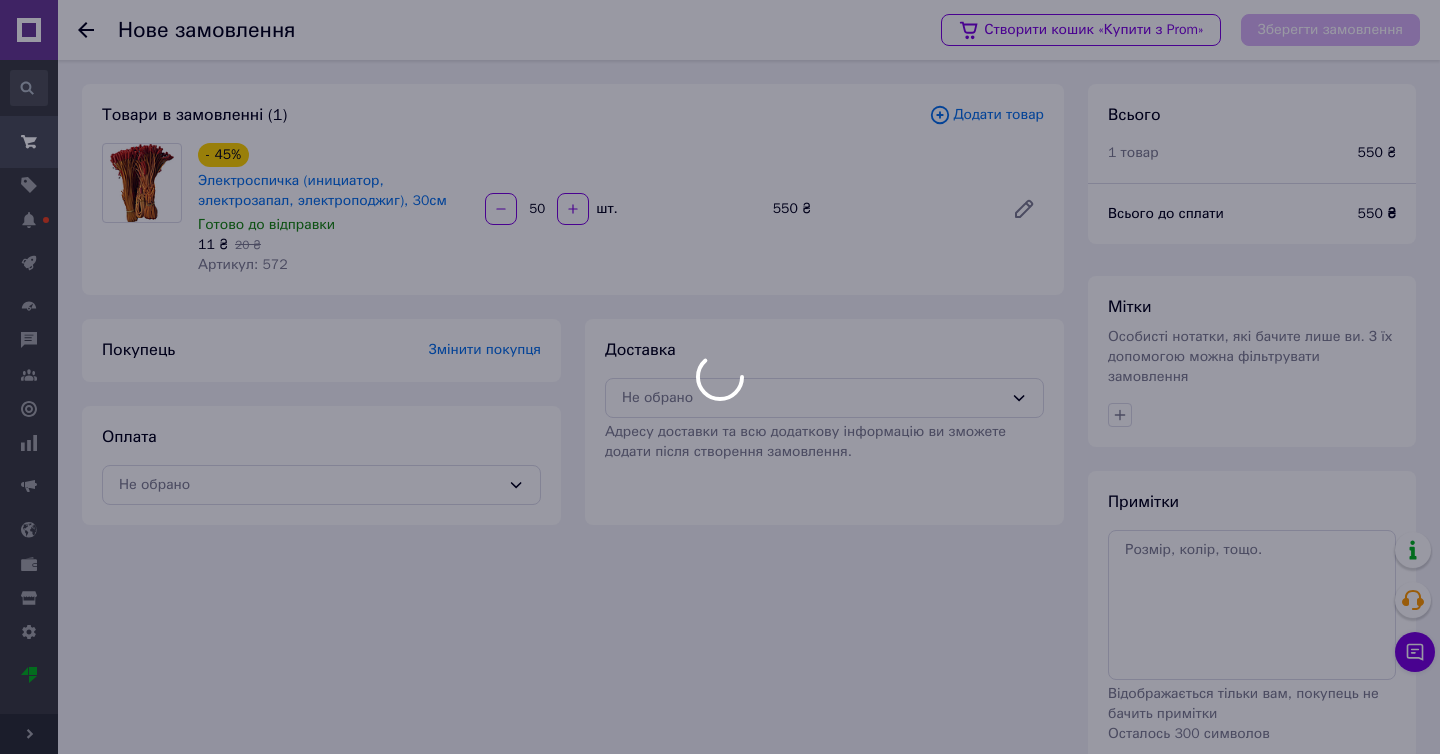 scroll, scrollTop: 89, scrollLeft: 0, axis: vertical 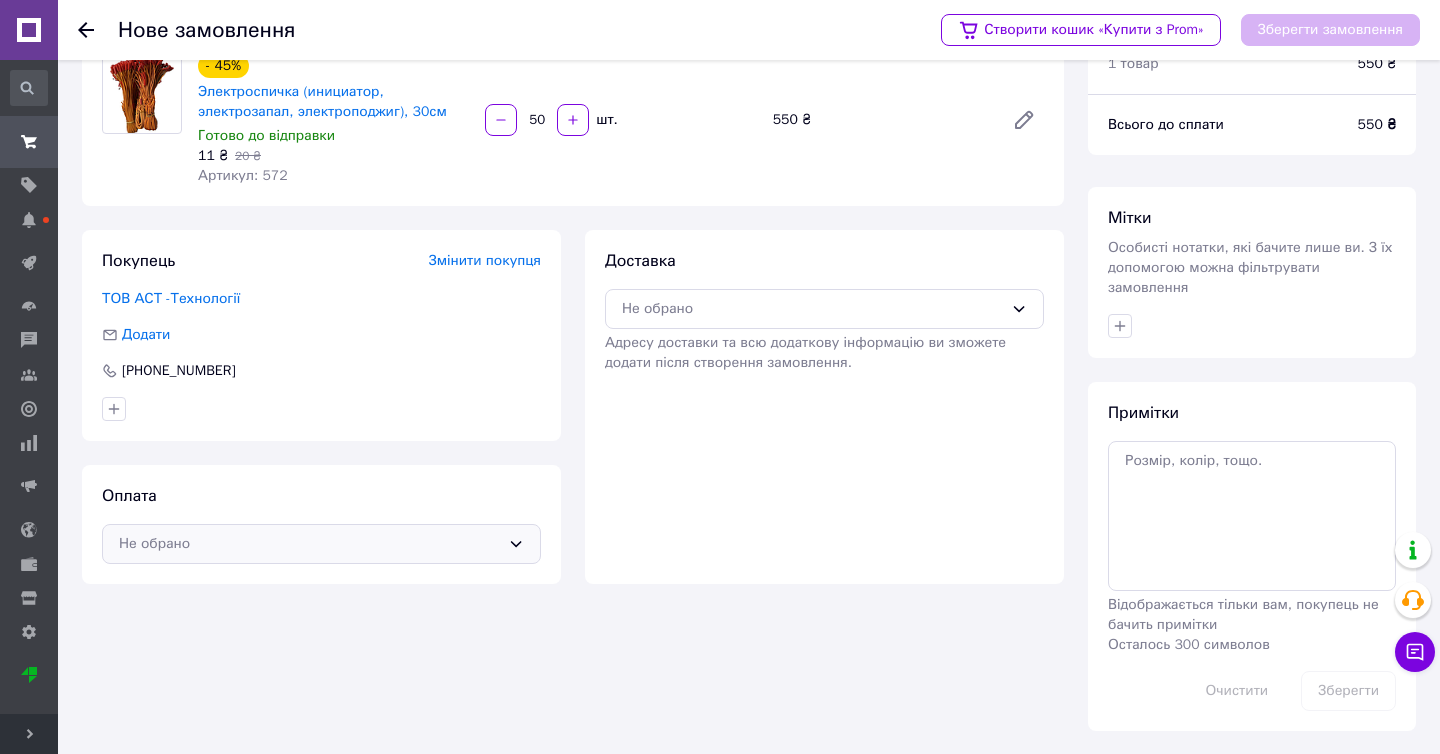 click on "Не обрано" at bounding box center (309, 544) 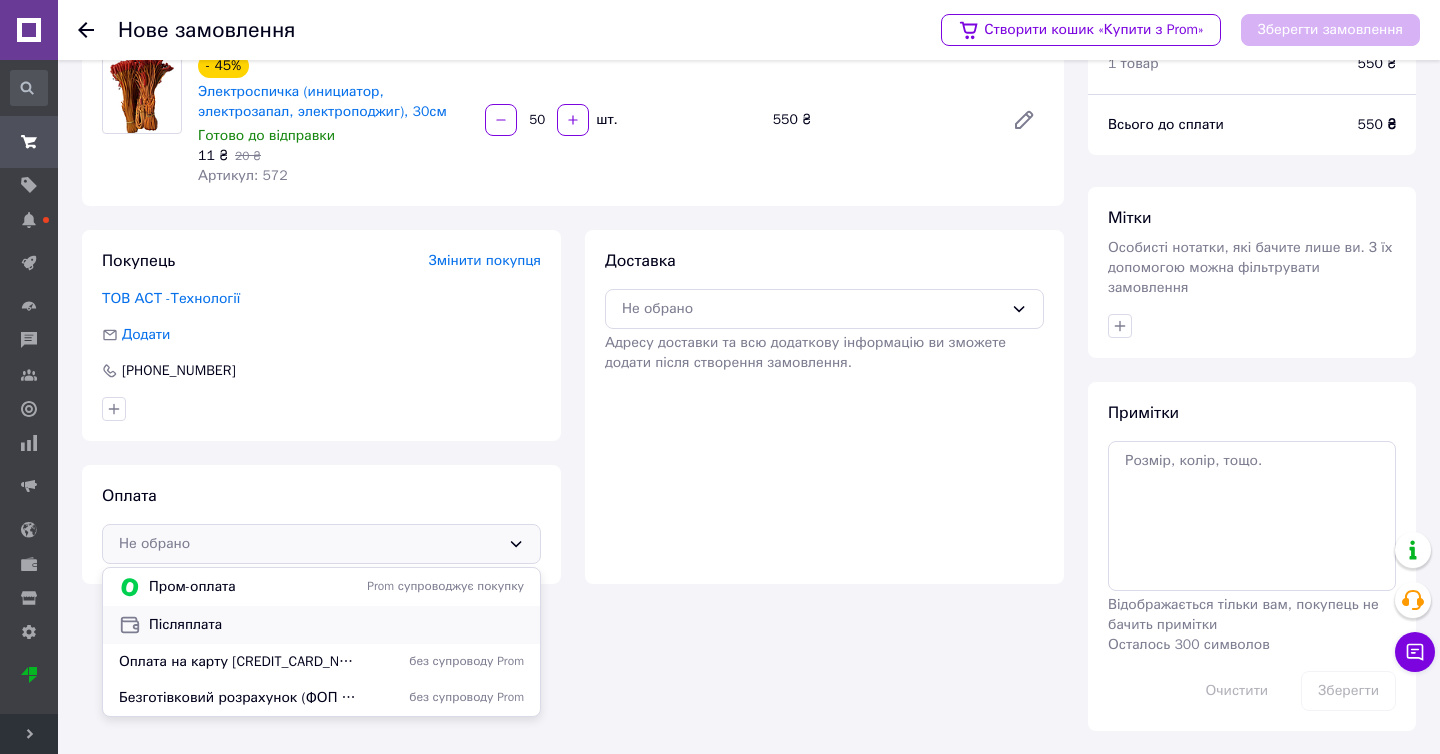click on "Післяплата" at bounding box center [336, 625] 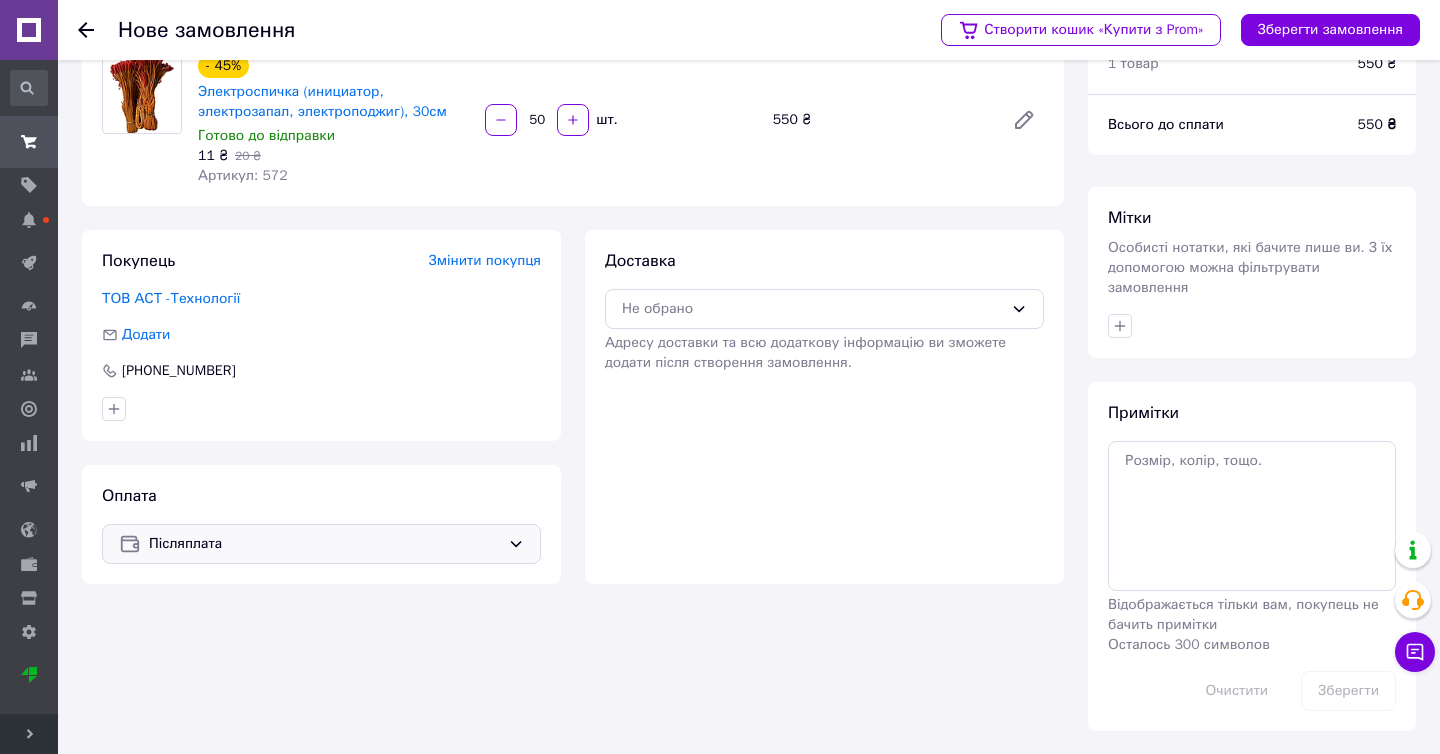 click on "Доставка Не обрано Адресу доставки та всю додаткову інформацію
ви зможете додати після створення замовлення." at bounding box center (824, 311) 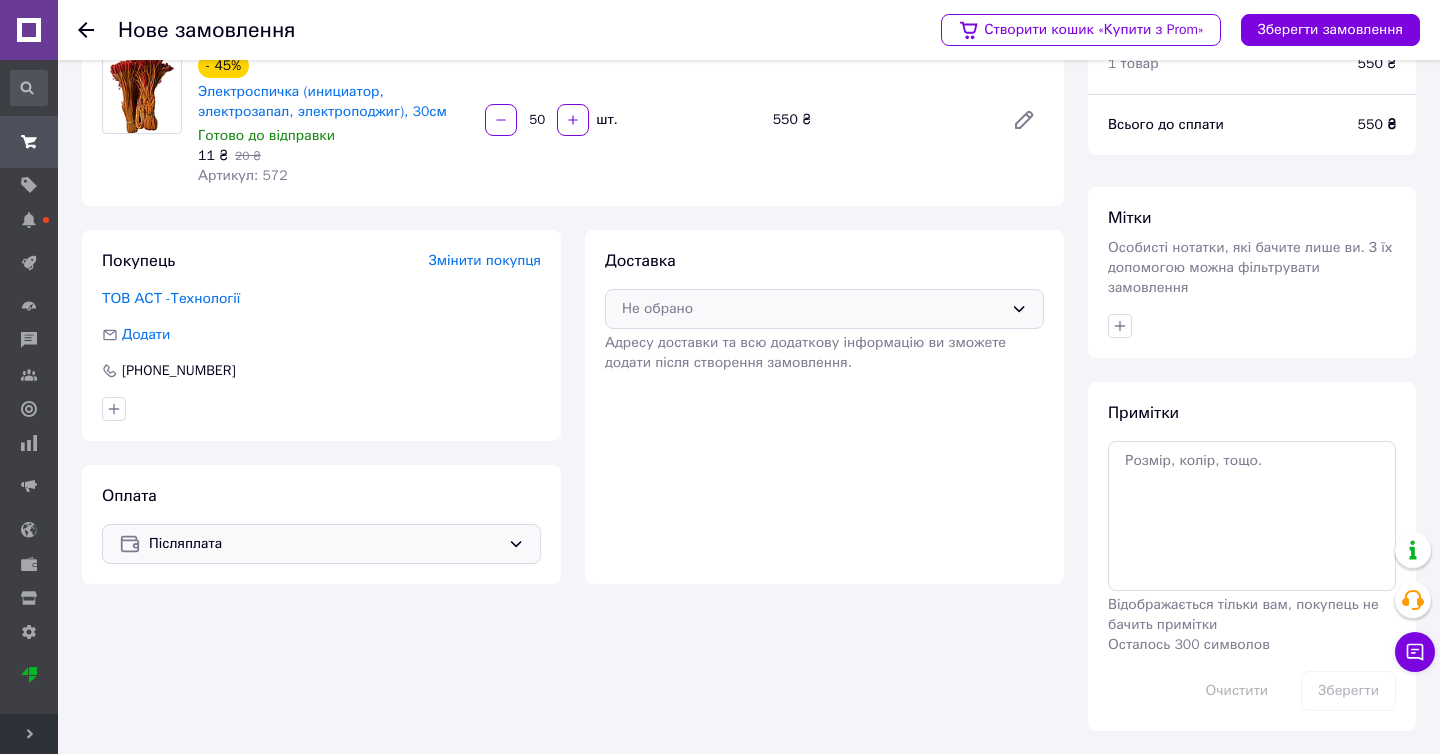 click on "Не обрано" at bounding box center (812, 309) 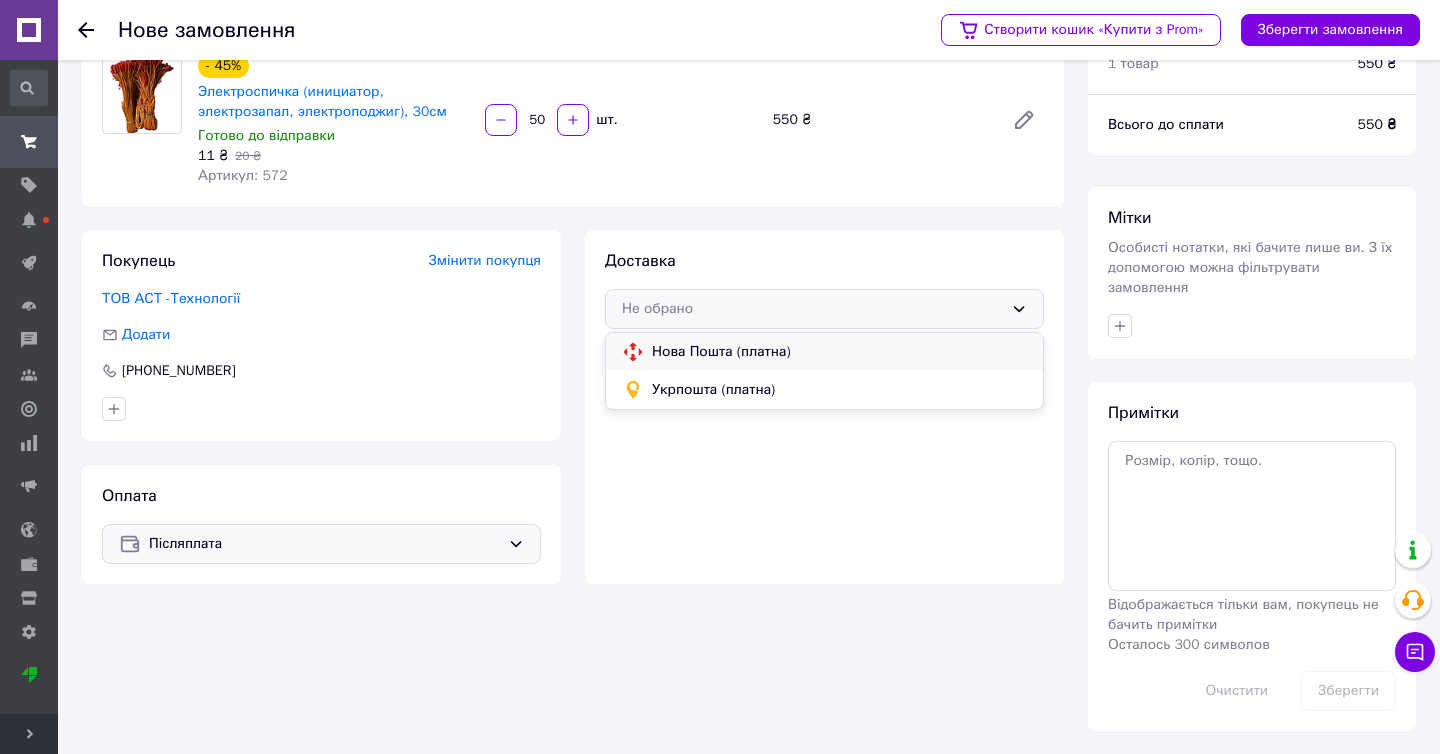 click on "Нова Пошта (платна)" at bounding box center (824, 352) 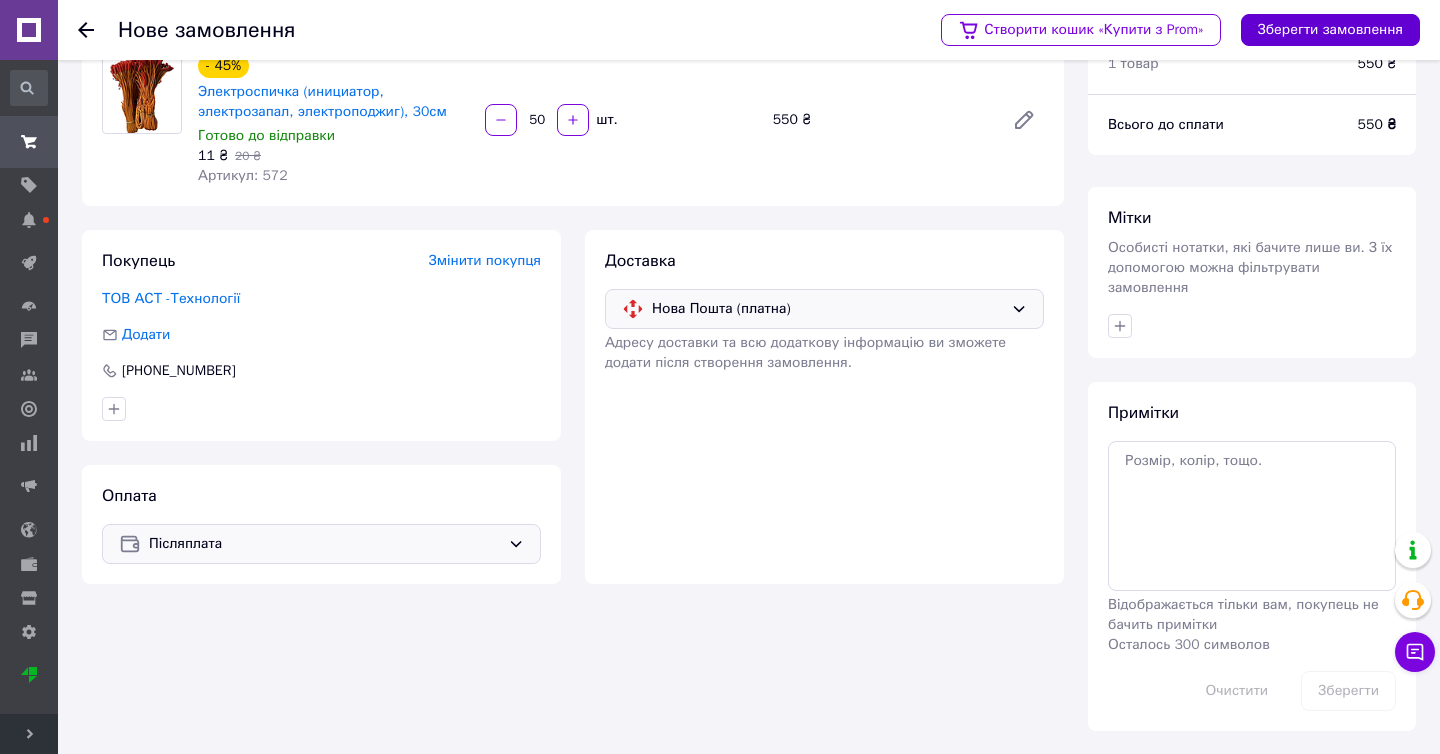 click on "Зберегти замовлення" at bounding box center (1330, 30) 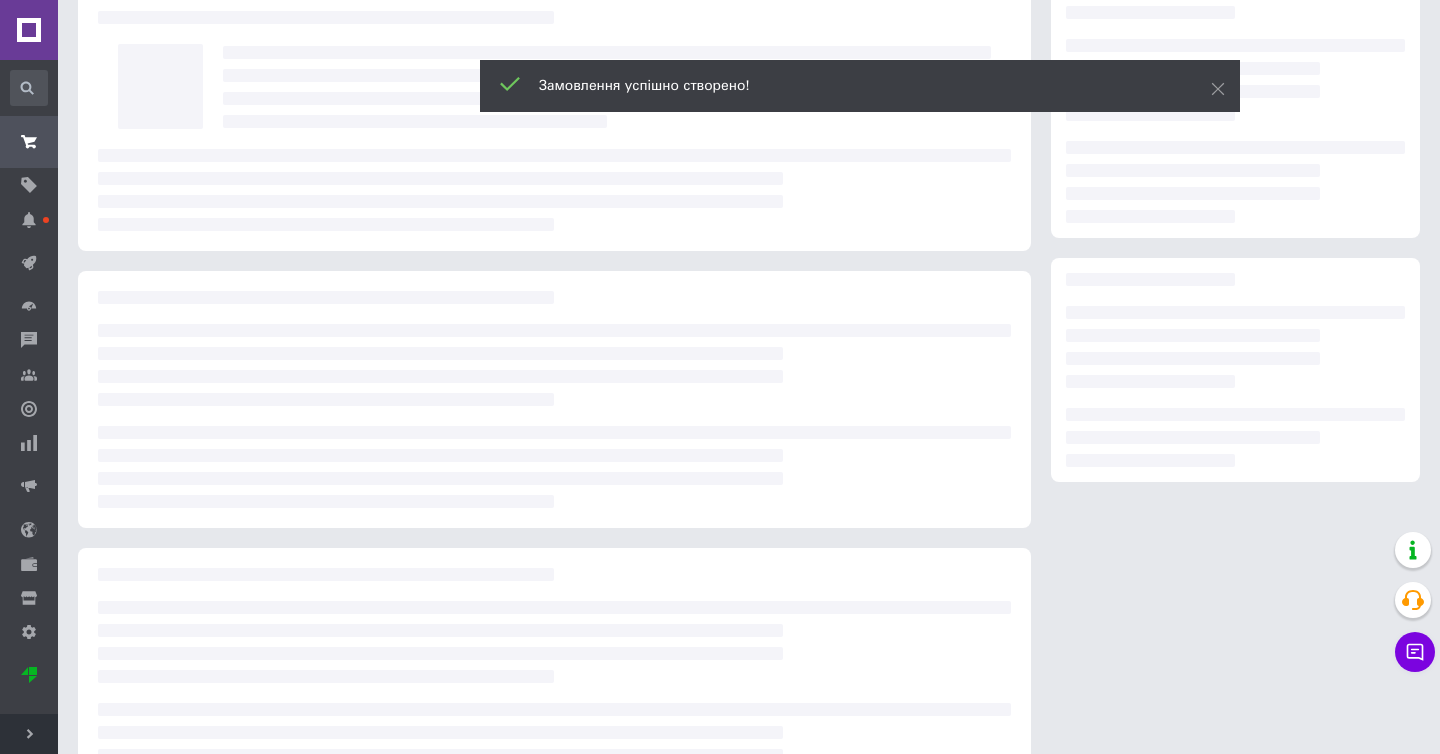 scroll, scrollTop: 0, scrollLeft: 0, axis: both 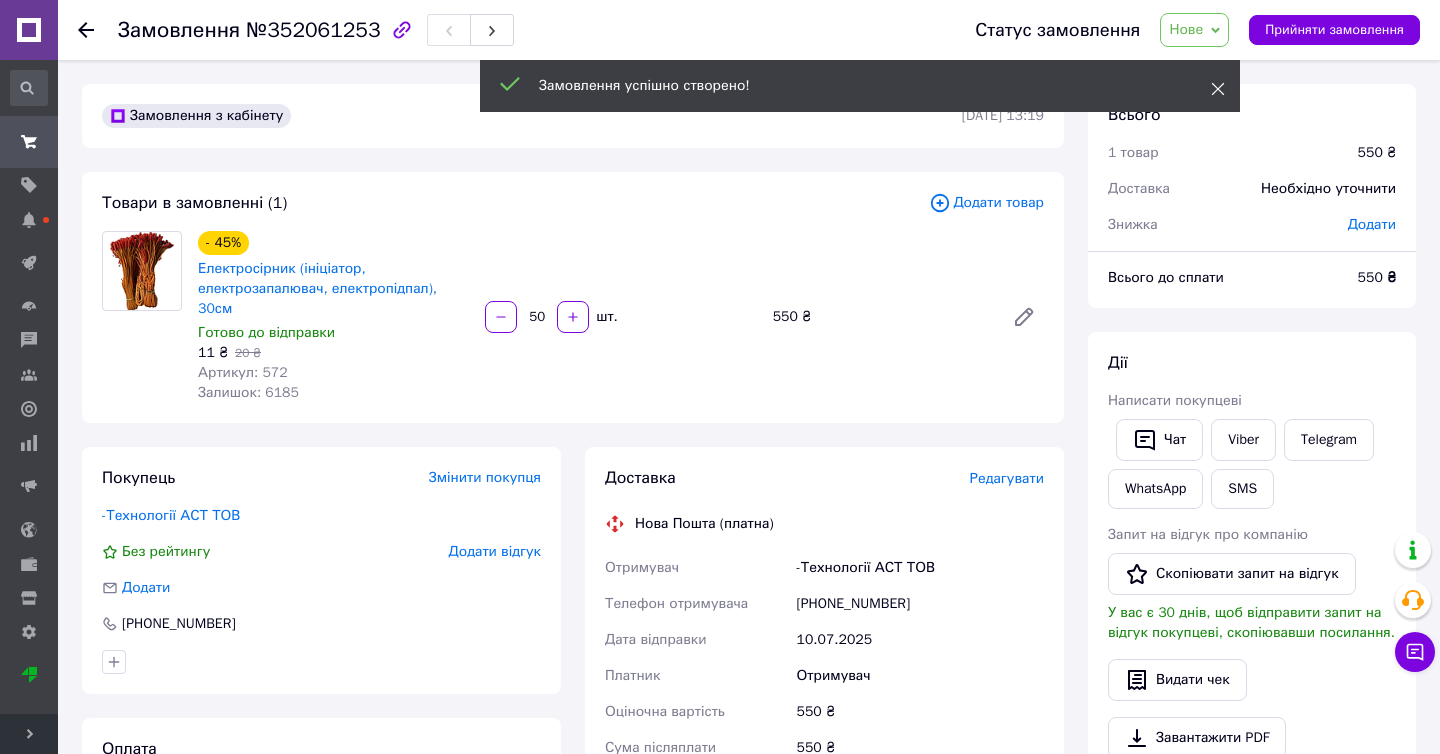 click 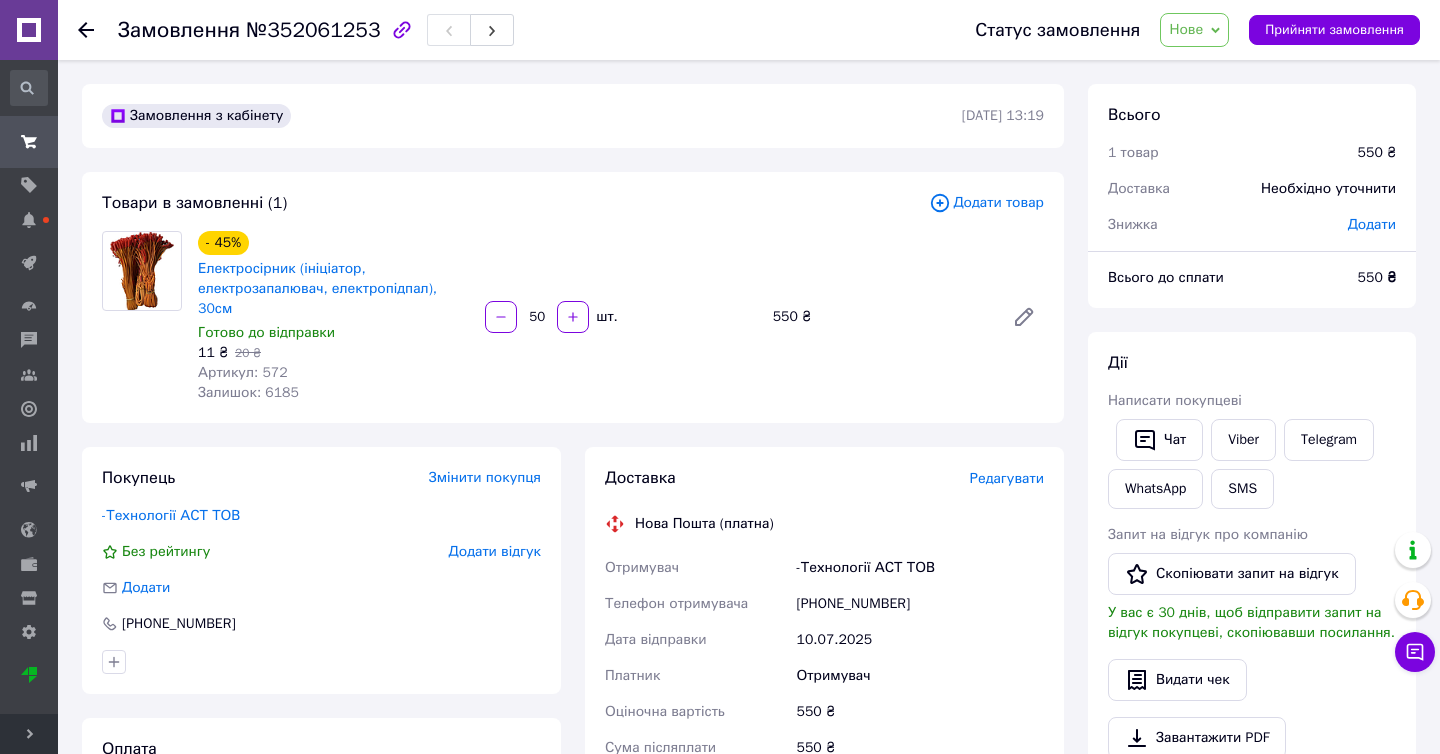 click on "Нове" at bounding box center [1186, 29] 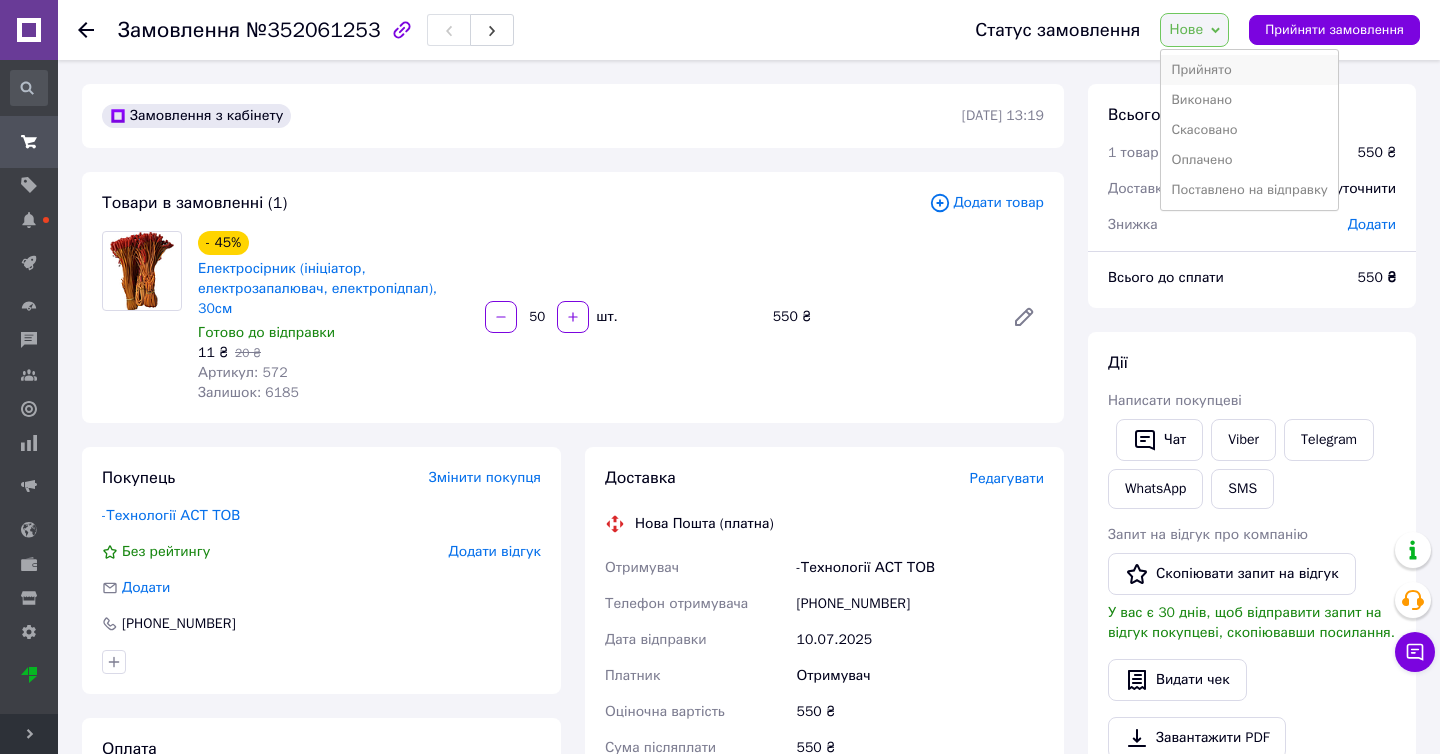 click on "Прийнято" at bounding box center (1249, 70) 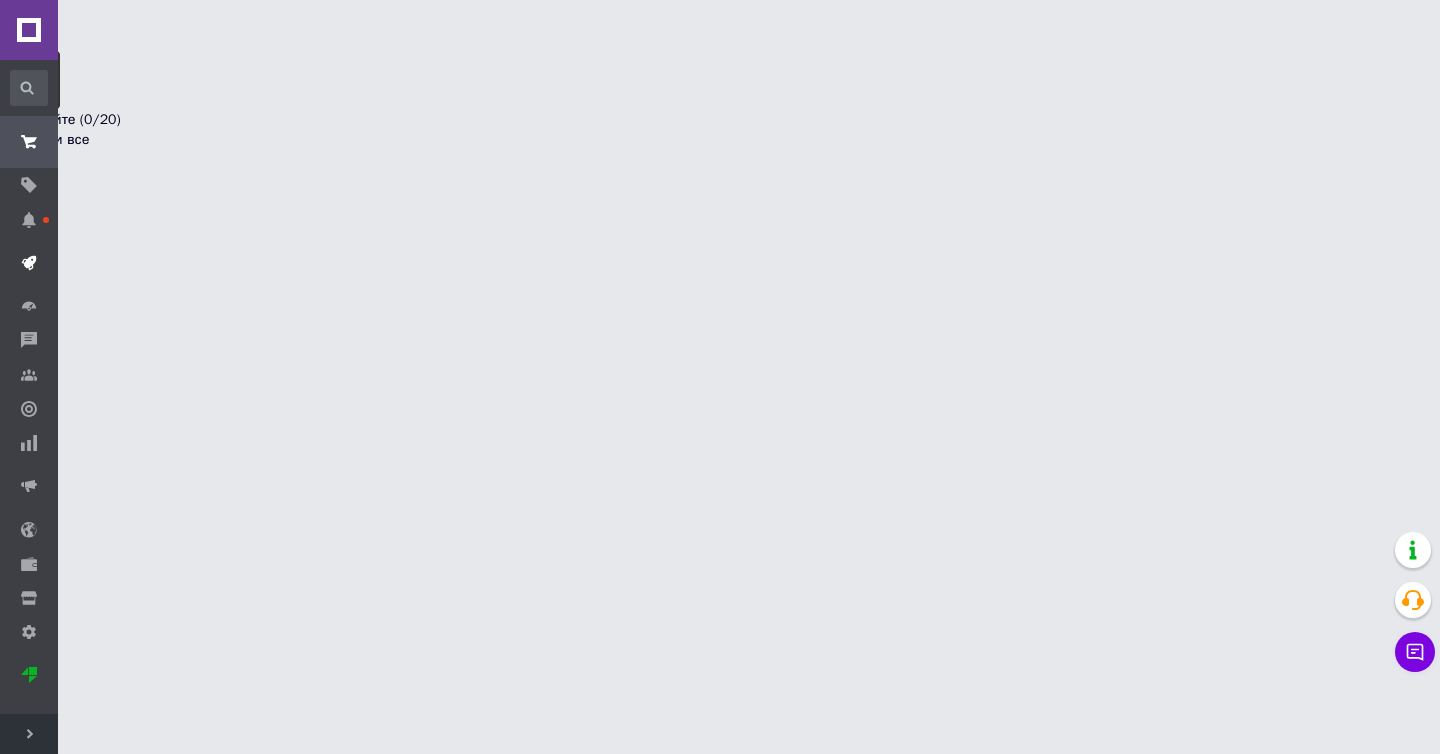 scroll, scrollTop: 0, scrollLeft: 0, axis: both 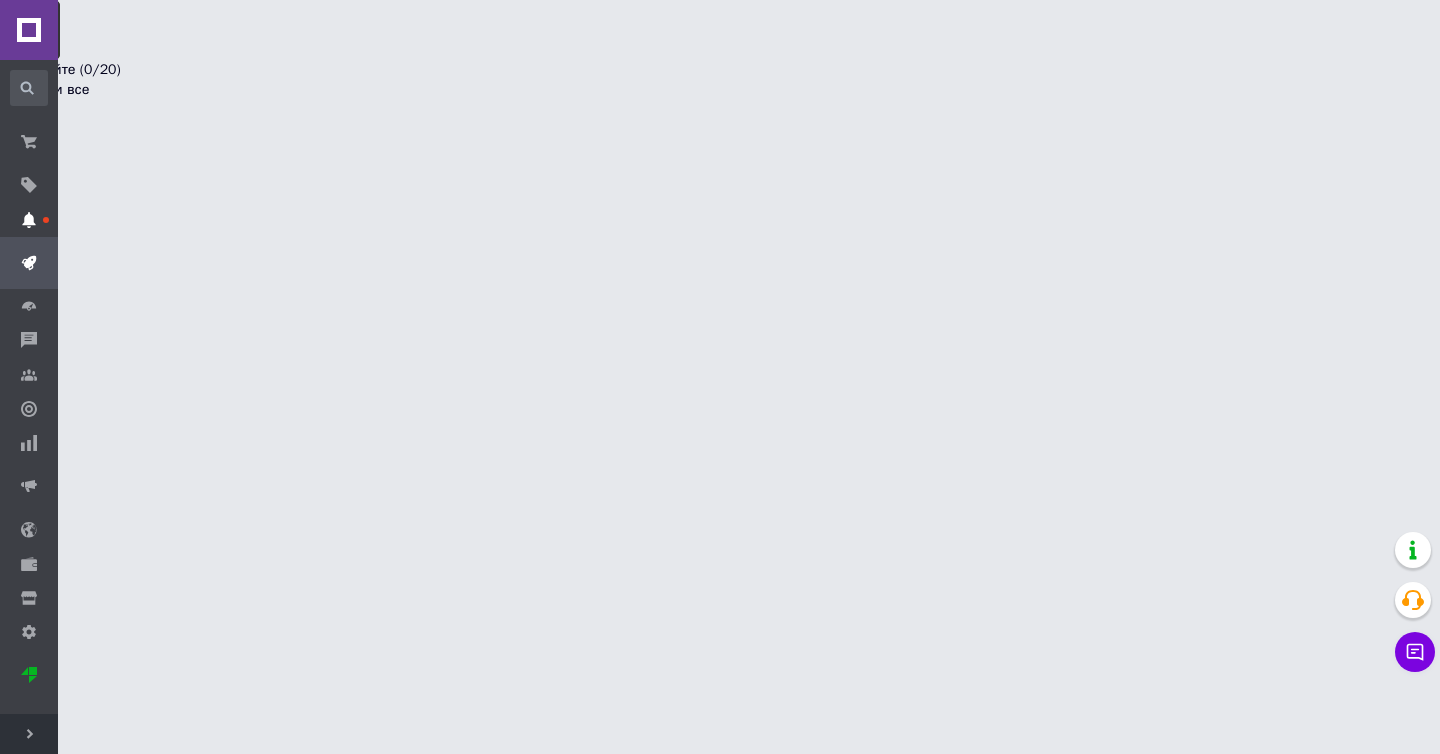 click 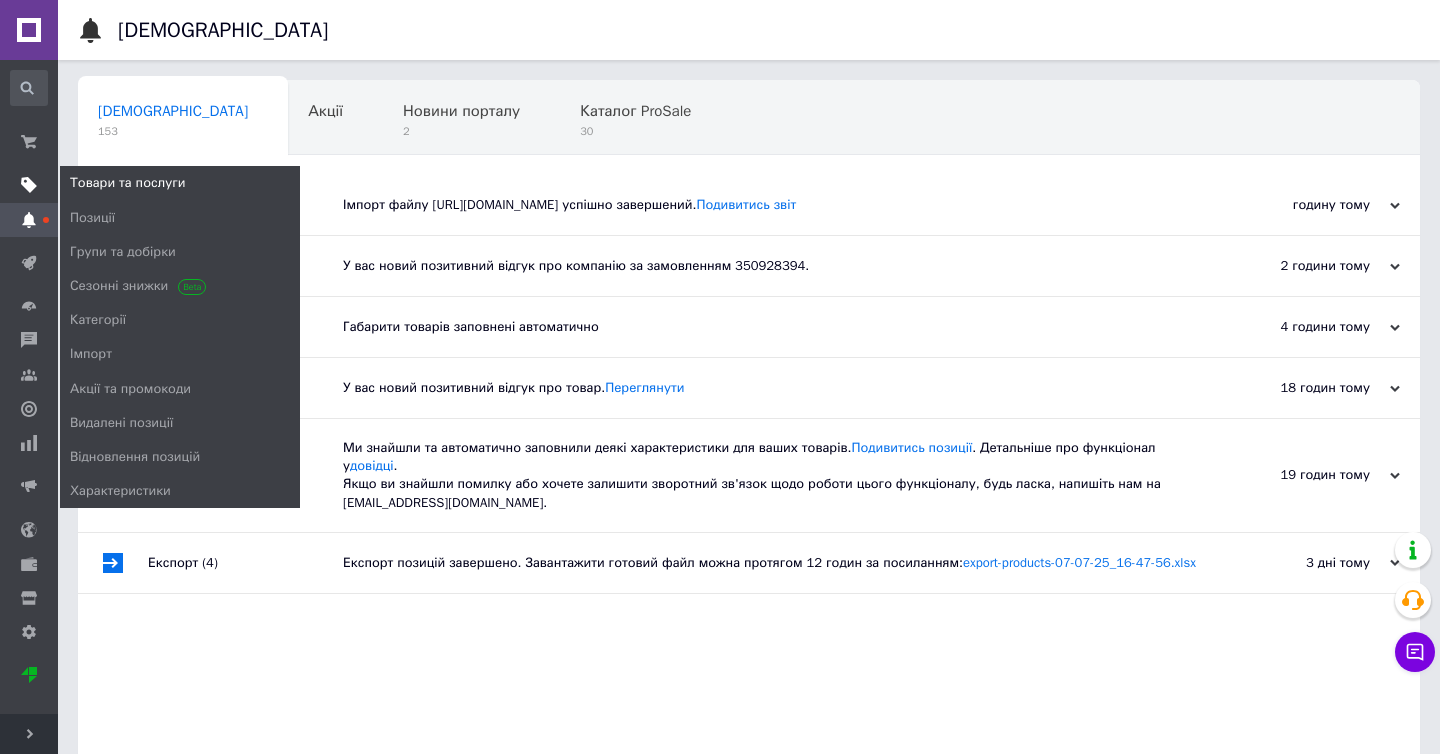 click 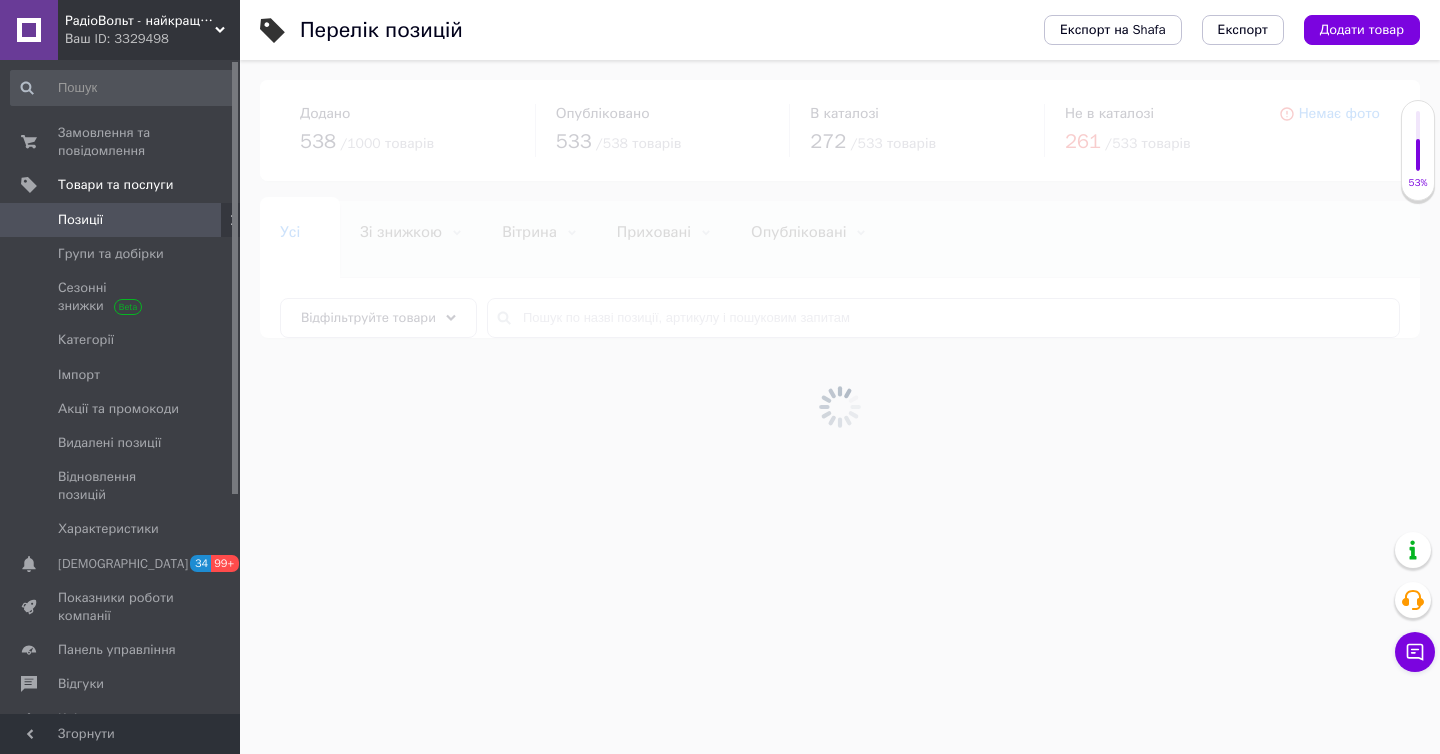 click at bounding box center (840, 407) 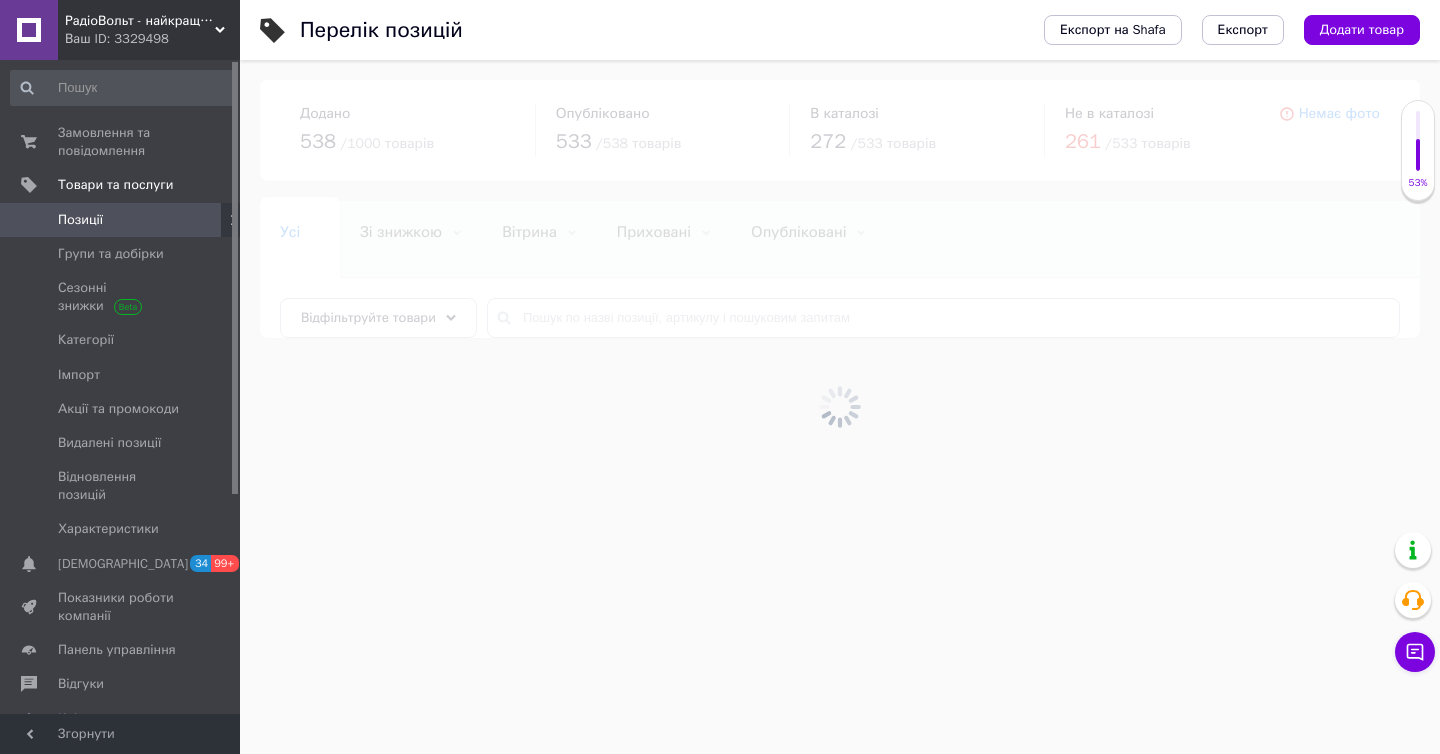 click at bounding box center [840, 407] 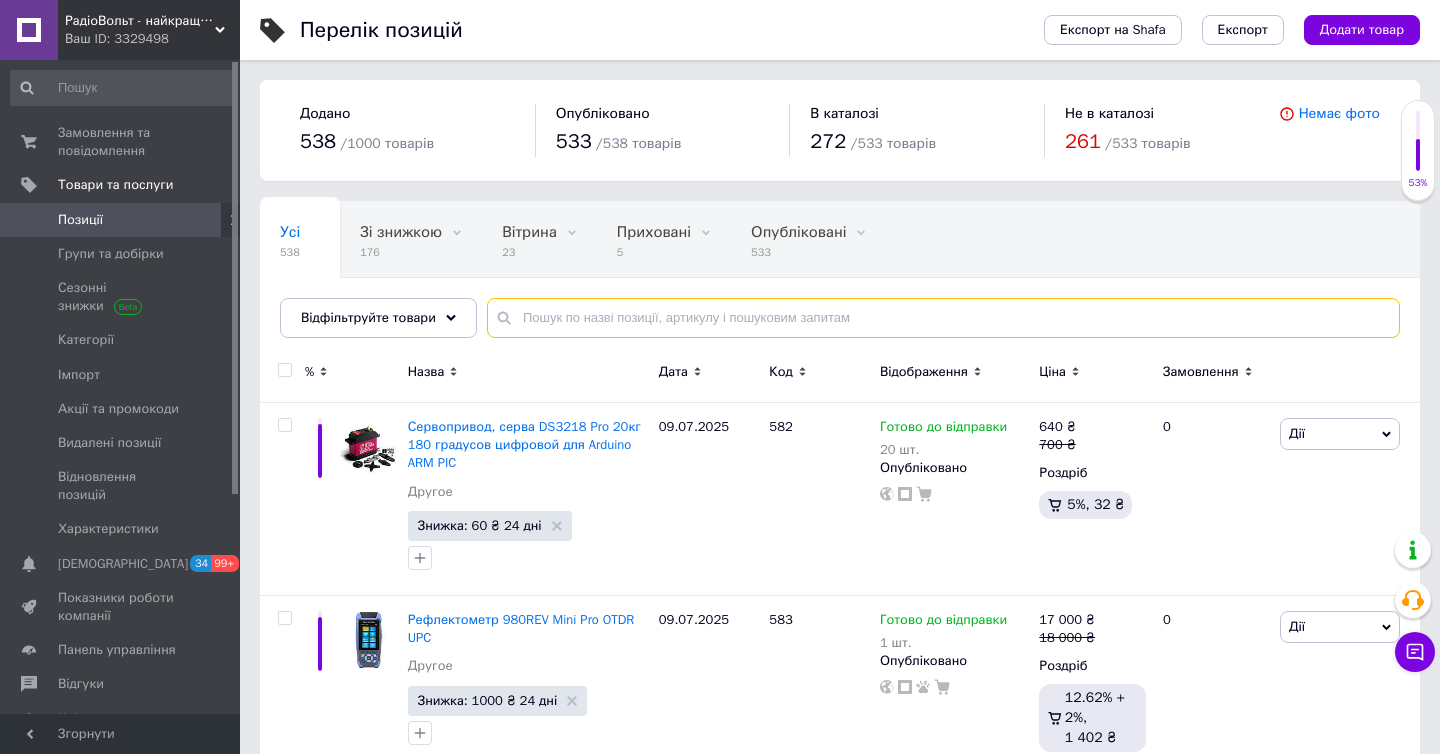 click at bounding box center (943, 318) 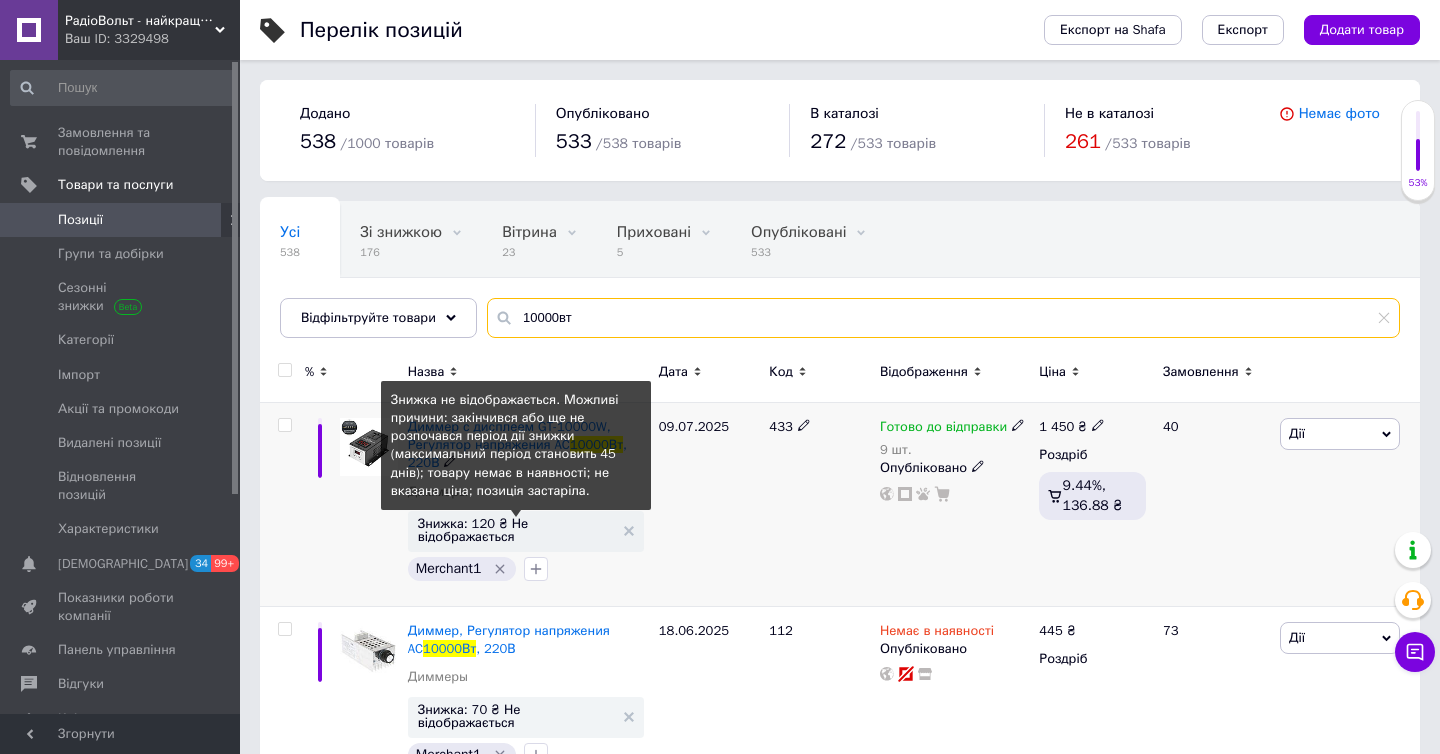 type on "10000вт" 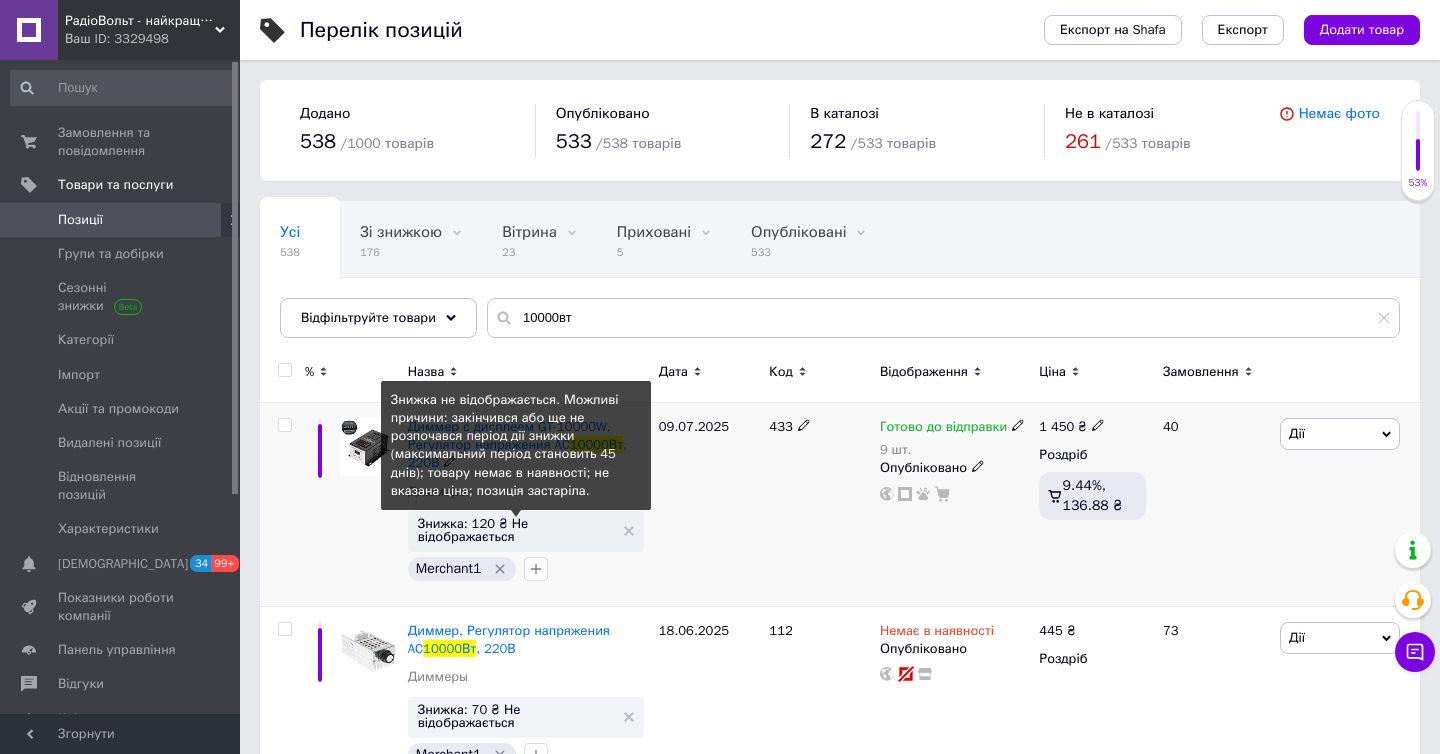 click on "Знижка: 120 ₴ Не відображається" at bounding box center [516, 530] 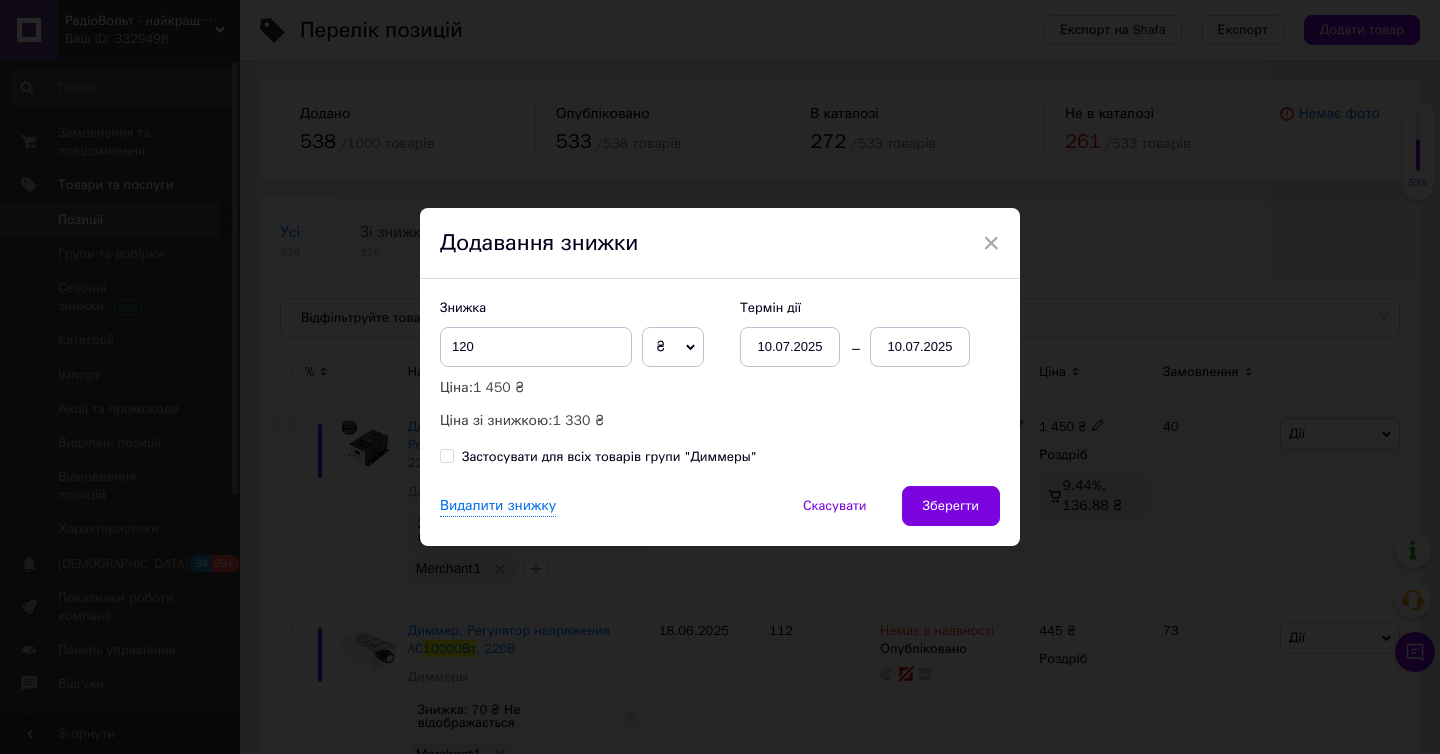 click on "10.07.2025" at bounding box center [920, 347] 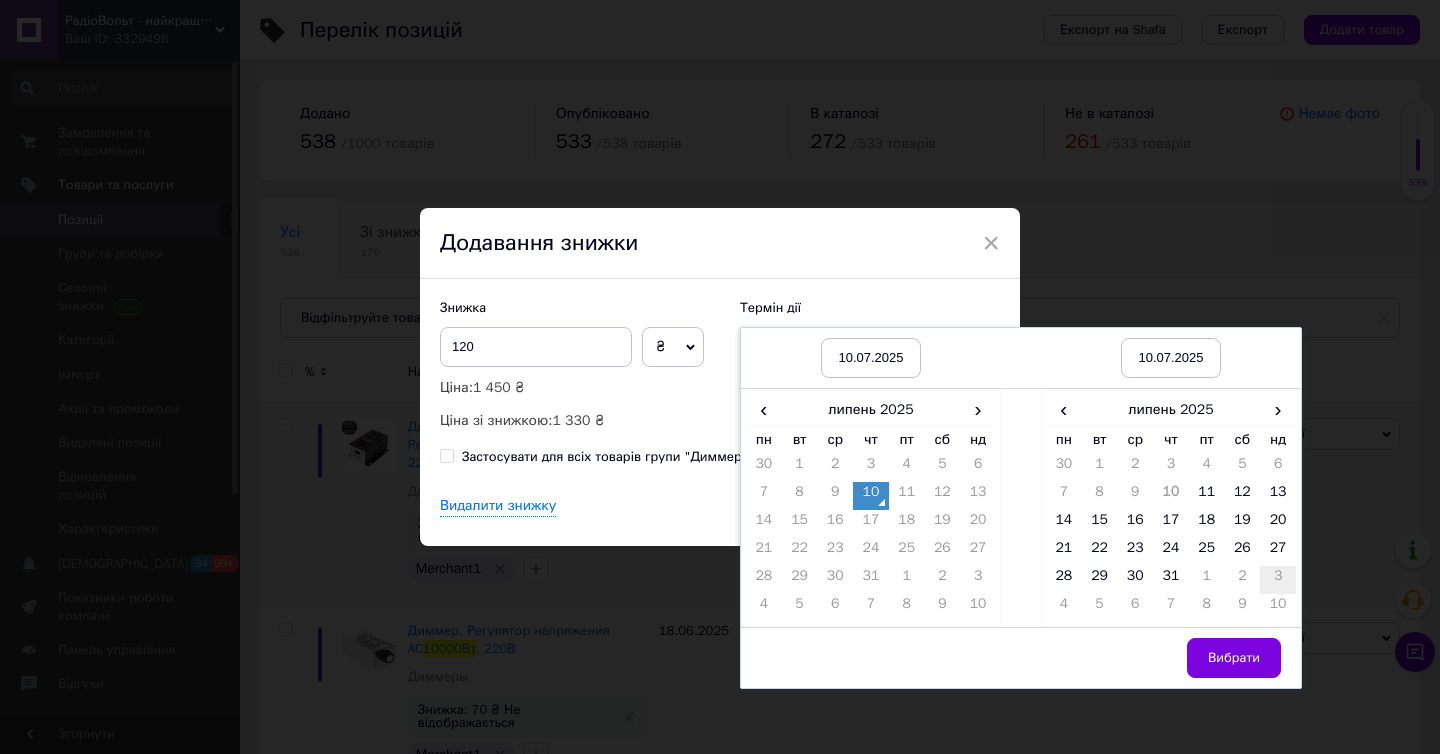 click on "3" at bounding box center (1278, 580) 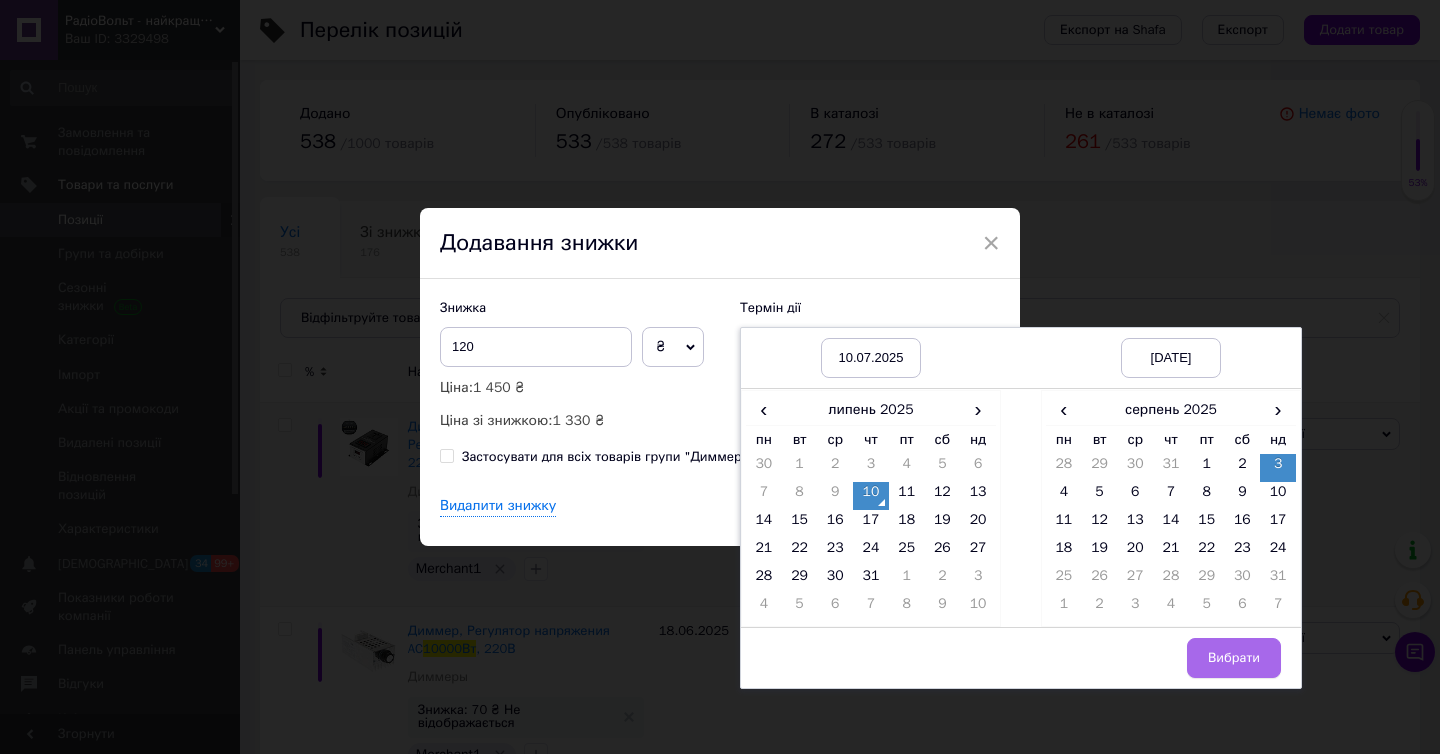 click on "Вибрати" at bounding box center (1234, 658) 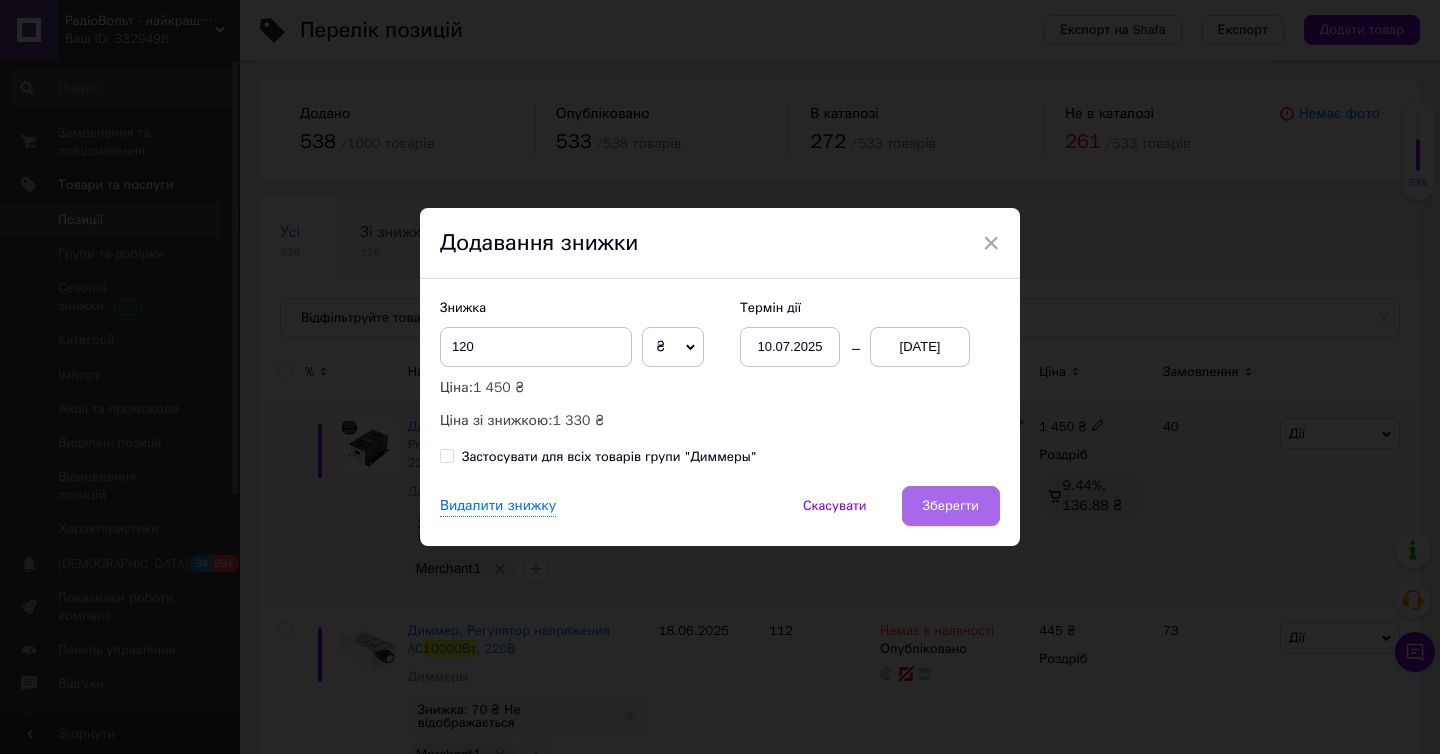 click on "Зберегти" at bounding box center (951, 506) 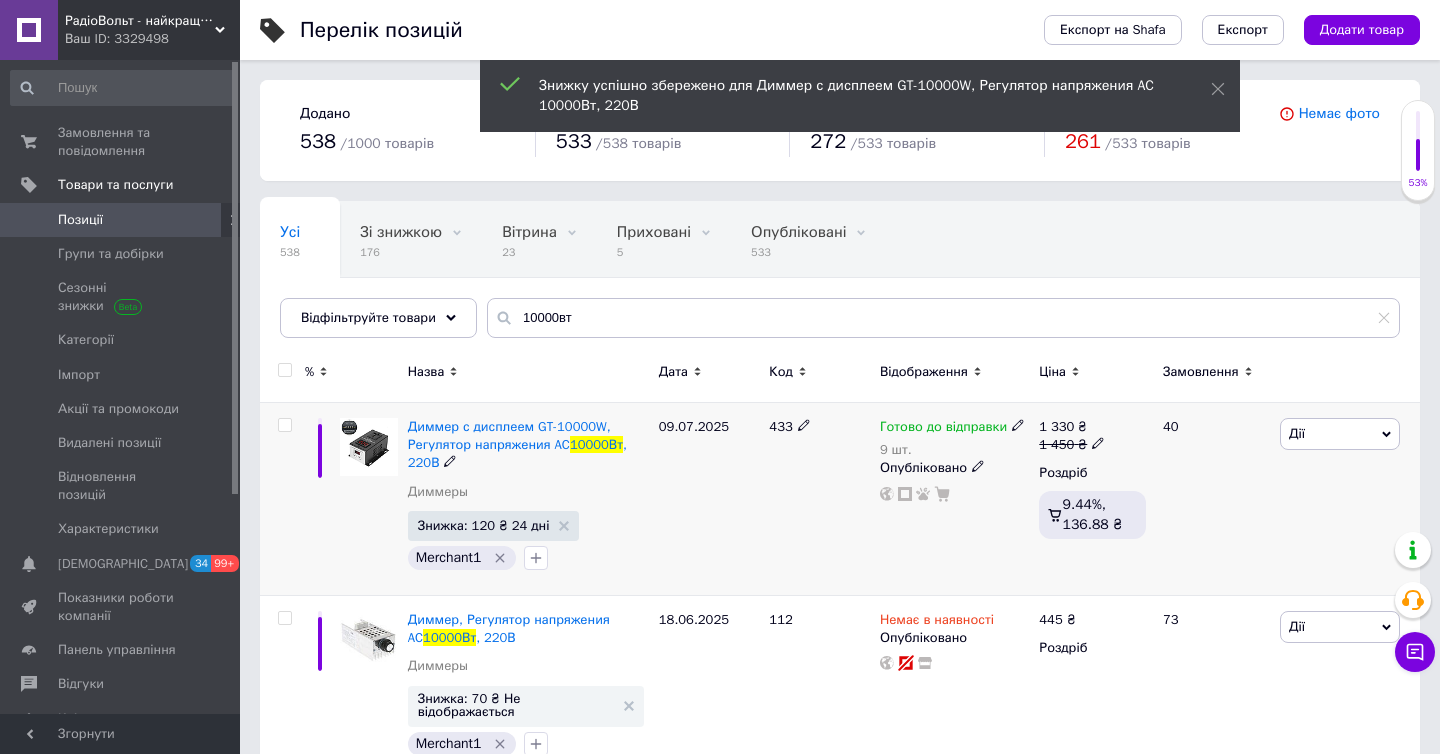 click on "Ваш ID: 3329498" at bounding box center (152, 39) 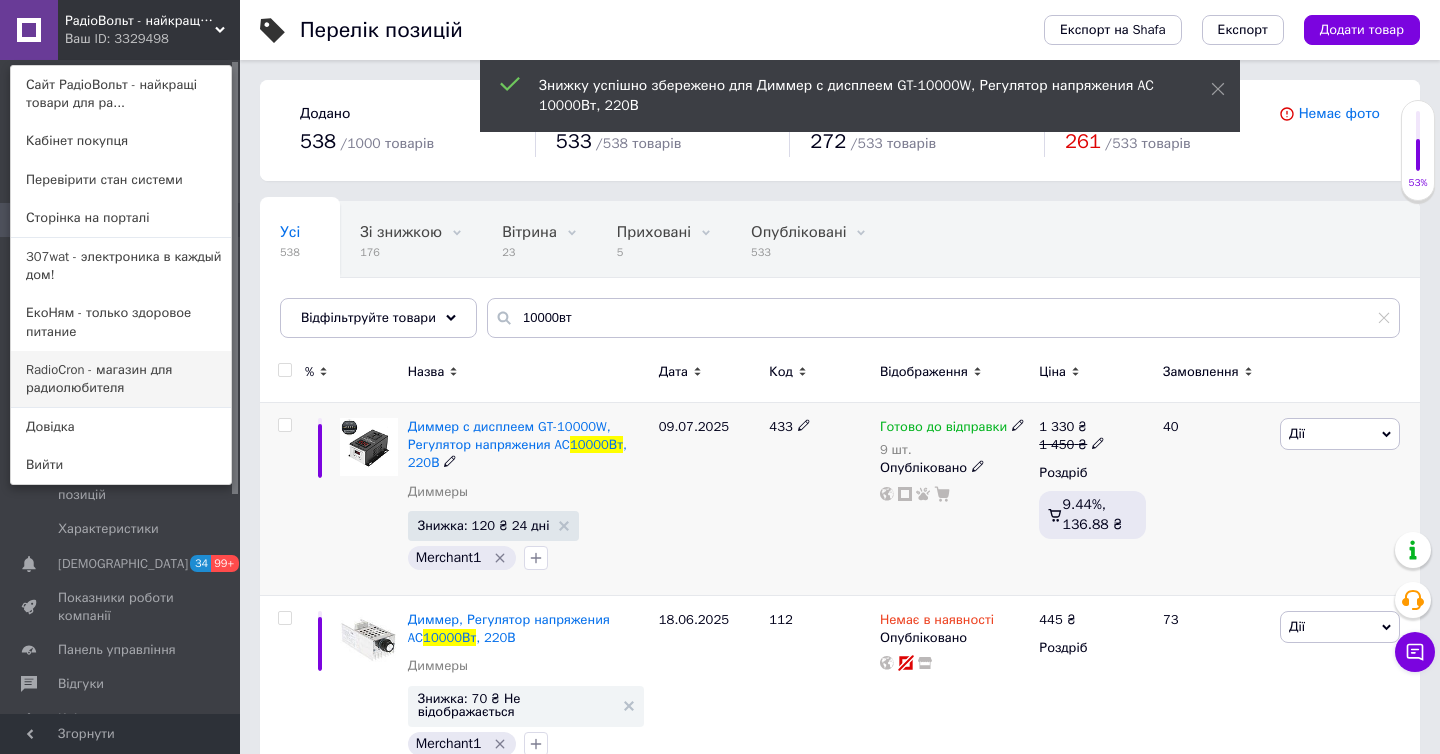 click on "RadioCron - магазин для радиолюбителя" at bounding box center (121, 379) 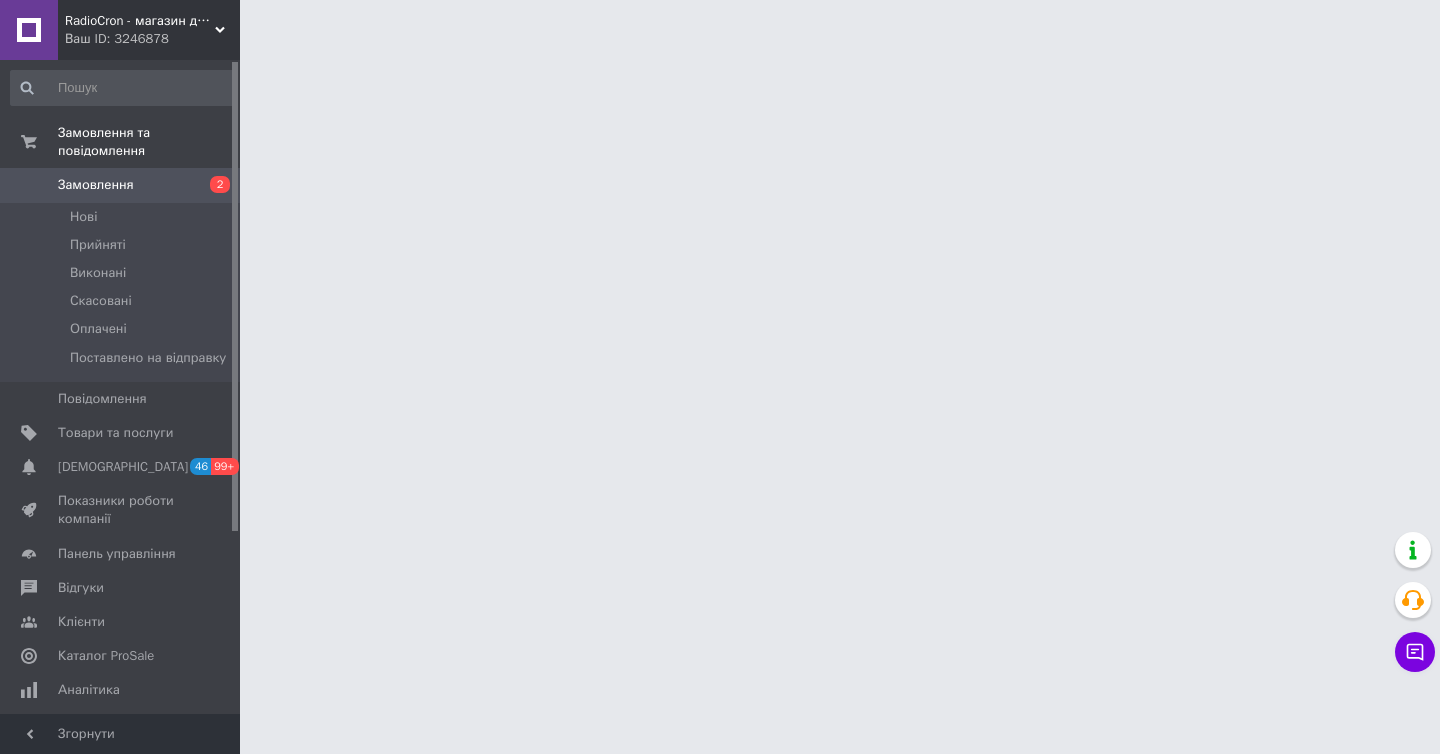 scroll, scrollTop: 0, scrollLeft: 0, axis: both 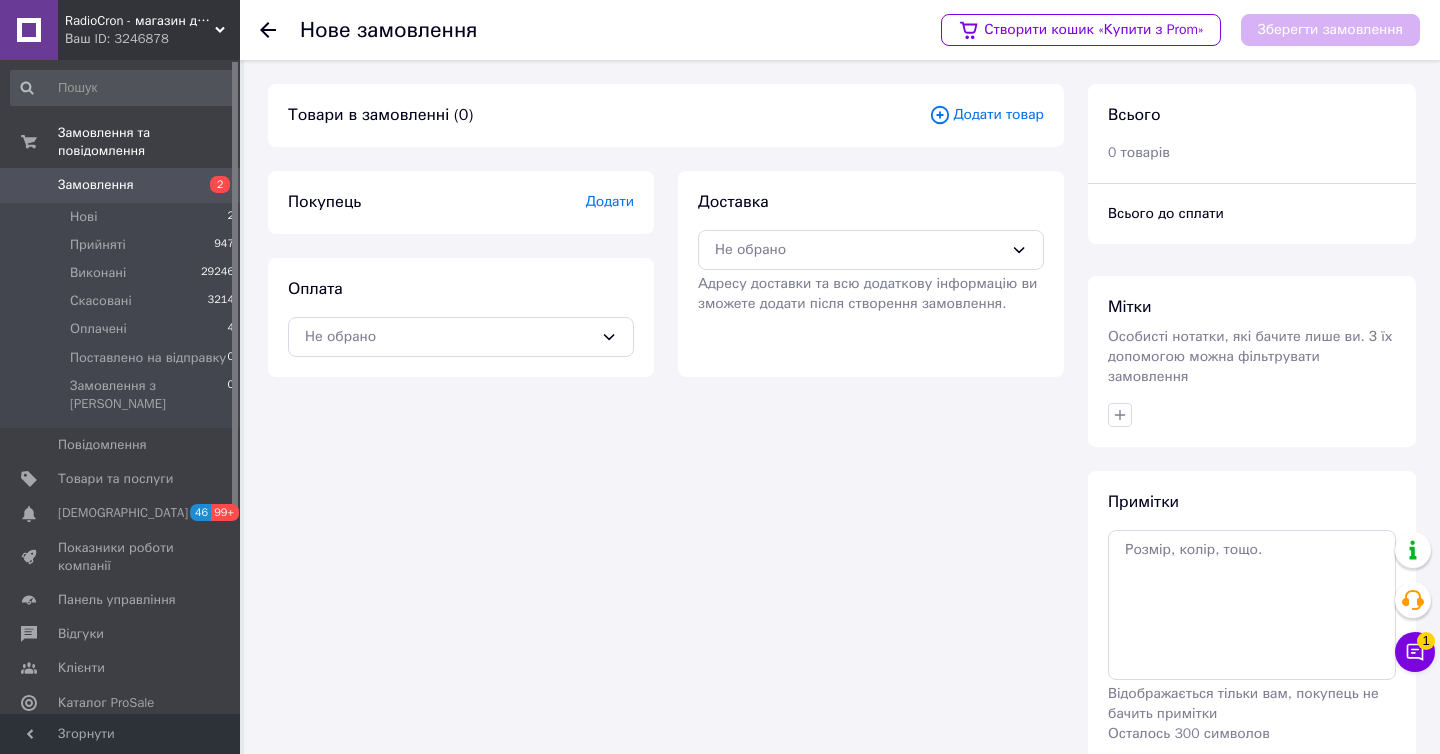 click on "RadioCron - магазин для радіолюбителя" at bounding box center (140, 21) 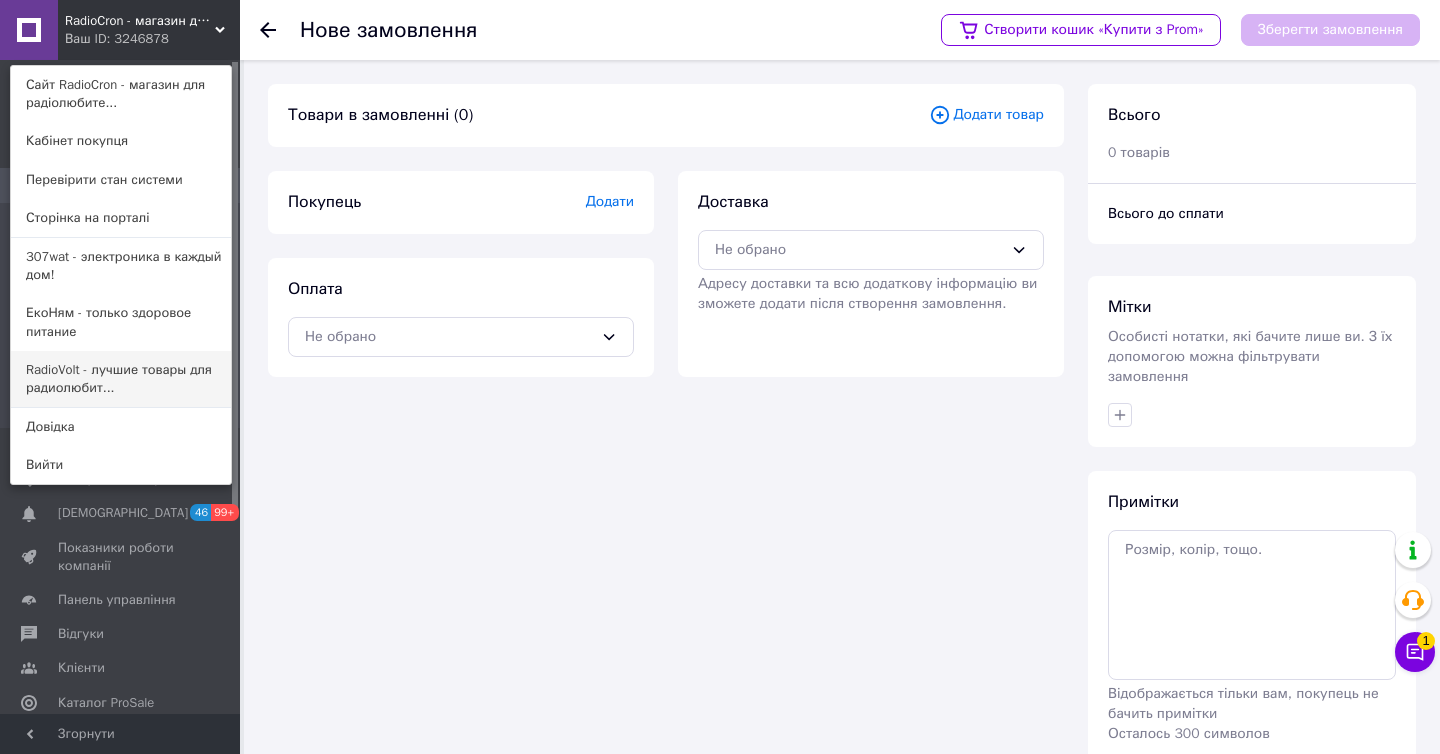 click on "RadioVolt - лучшие товары для радиолюбит..." at bounding box center (121, 379) 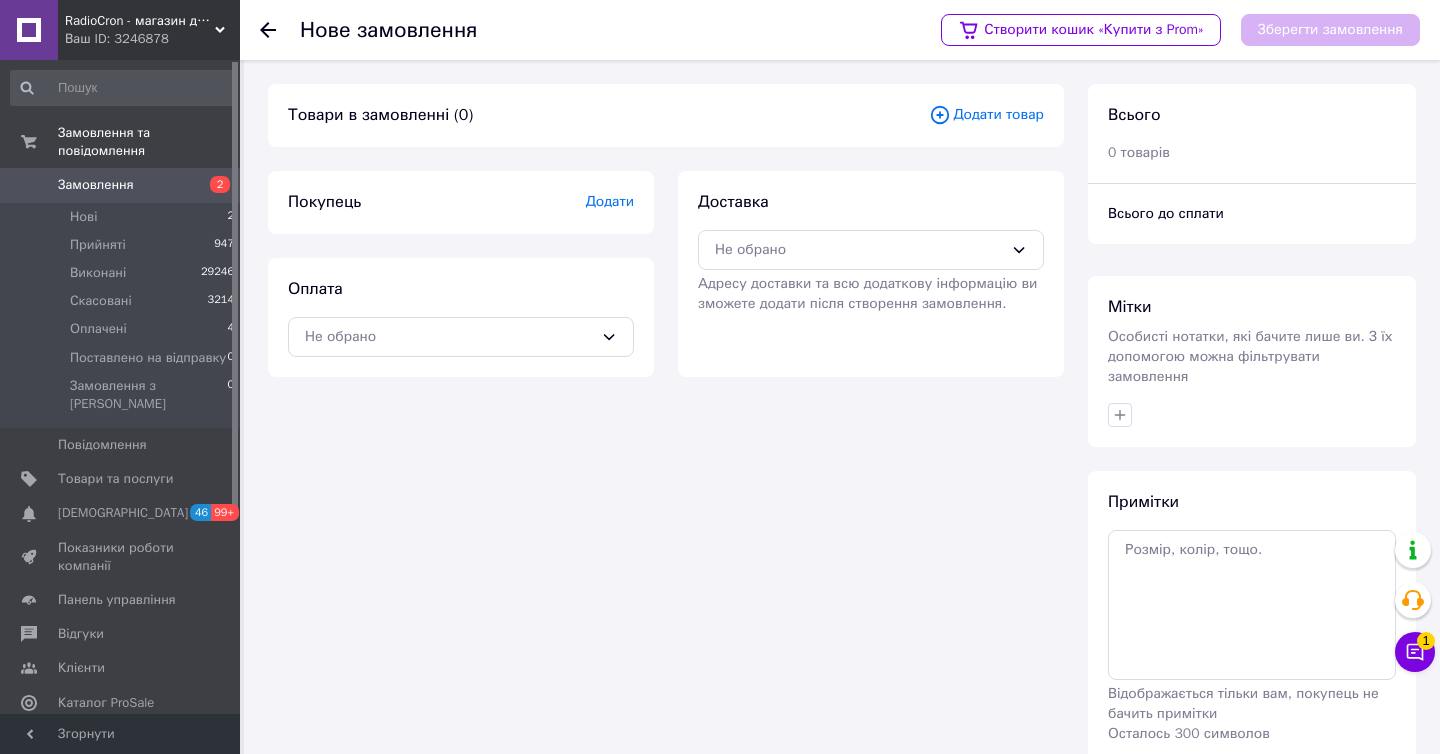 click on "Додати товар" at bounding box center [986, 115] 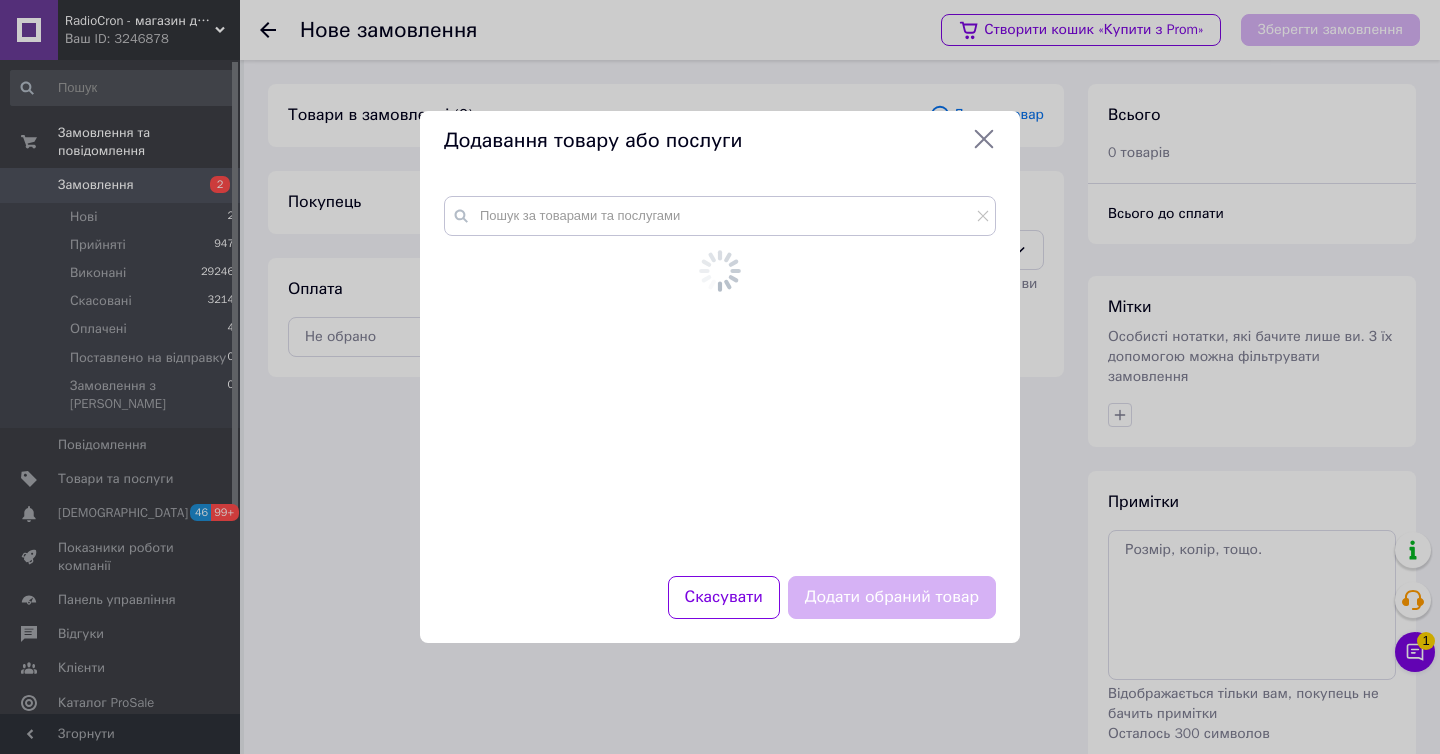 click on "Додавання товару або послуги" at bounding box center (720, 141) 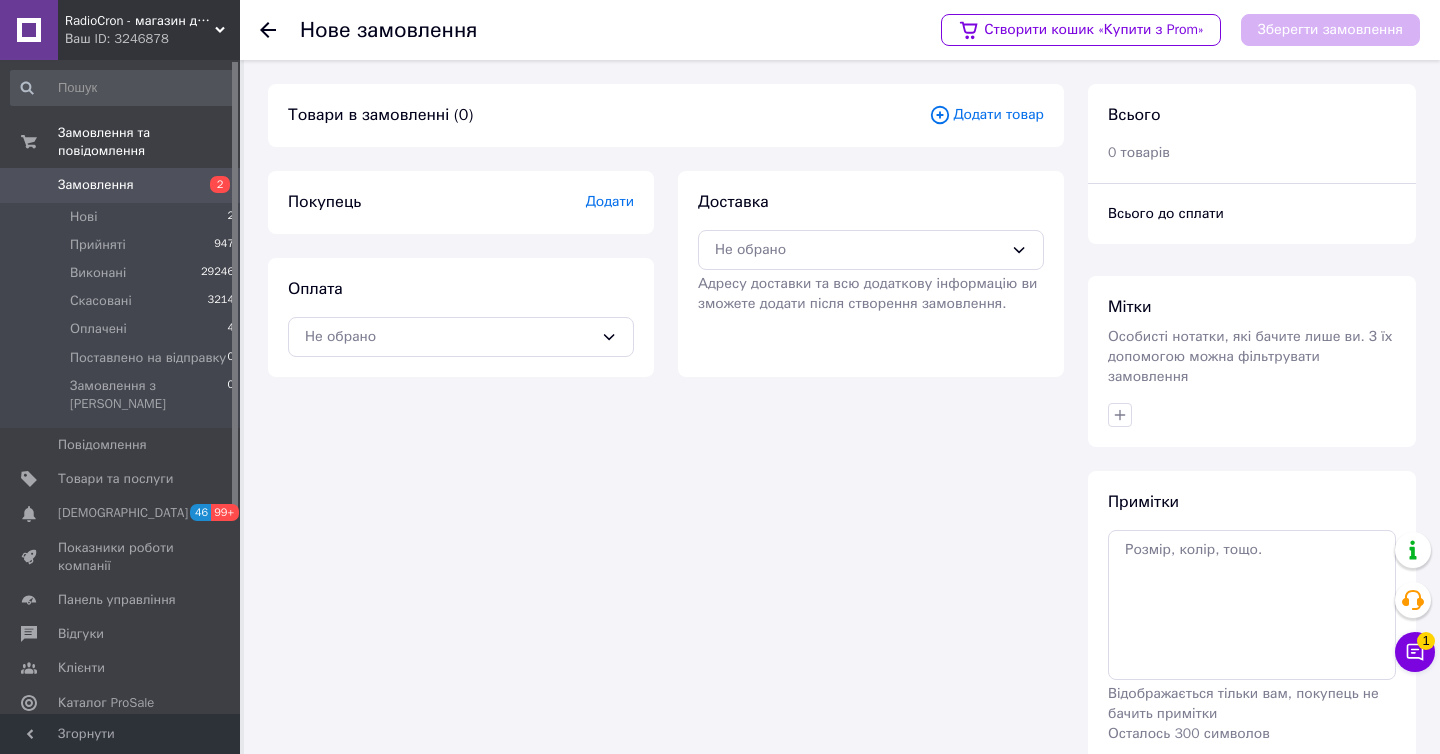 click on "Згорнути" at bounding box center [120, 734] 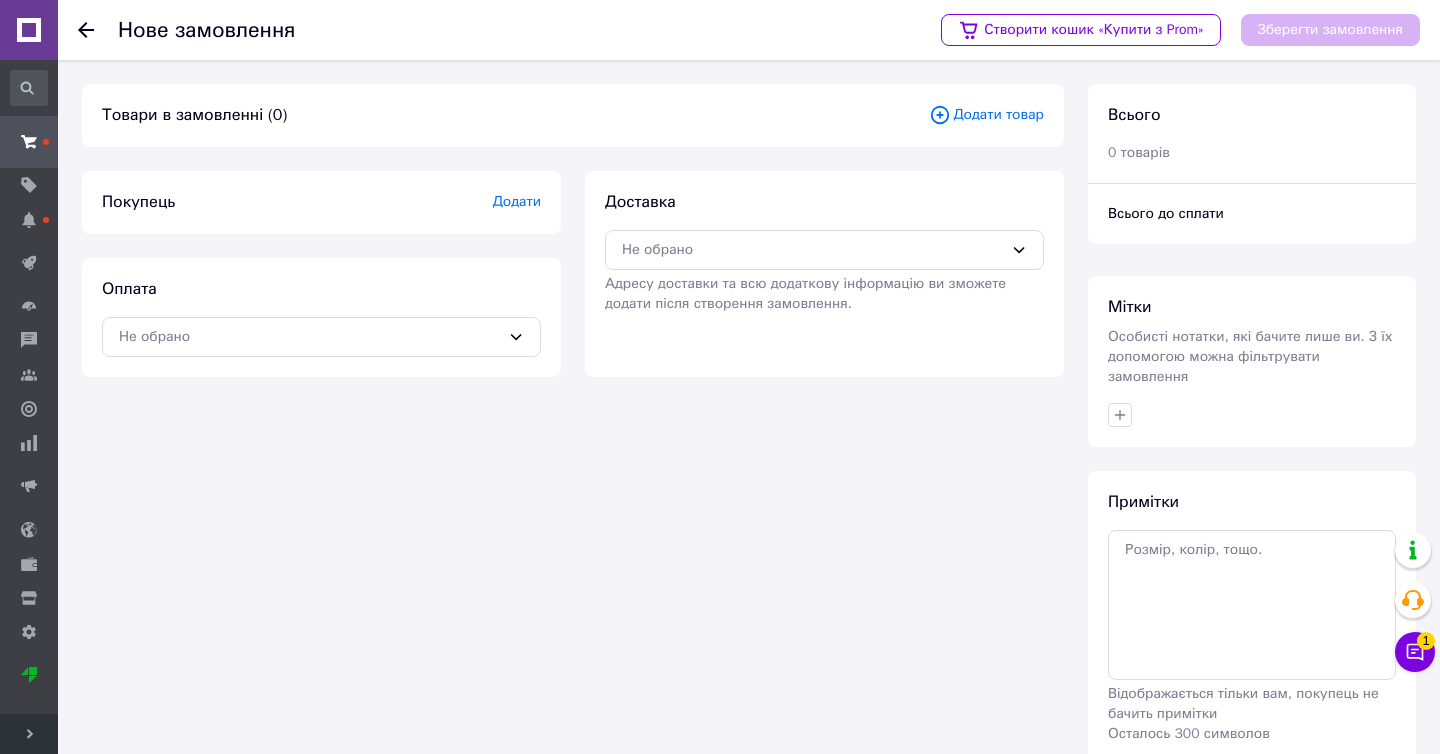 click on "Додати товар" at bounding box center (986, 115) 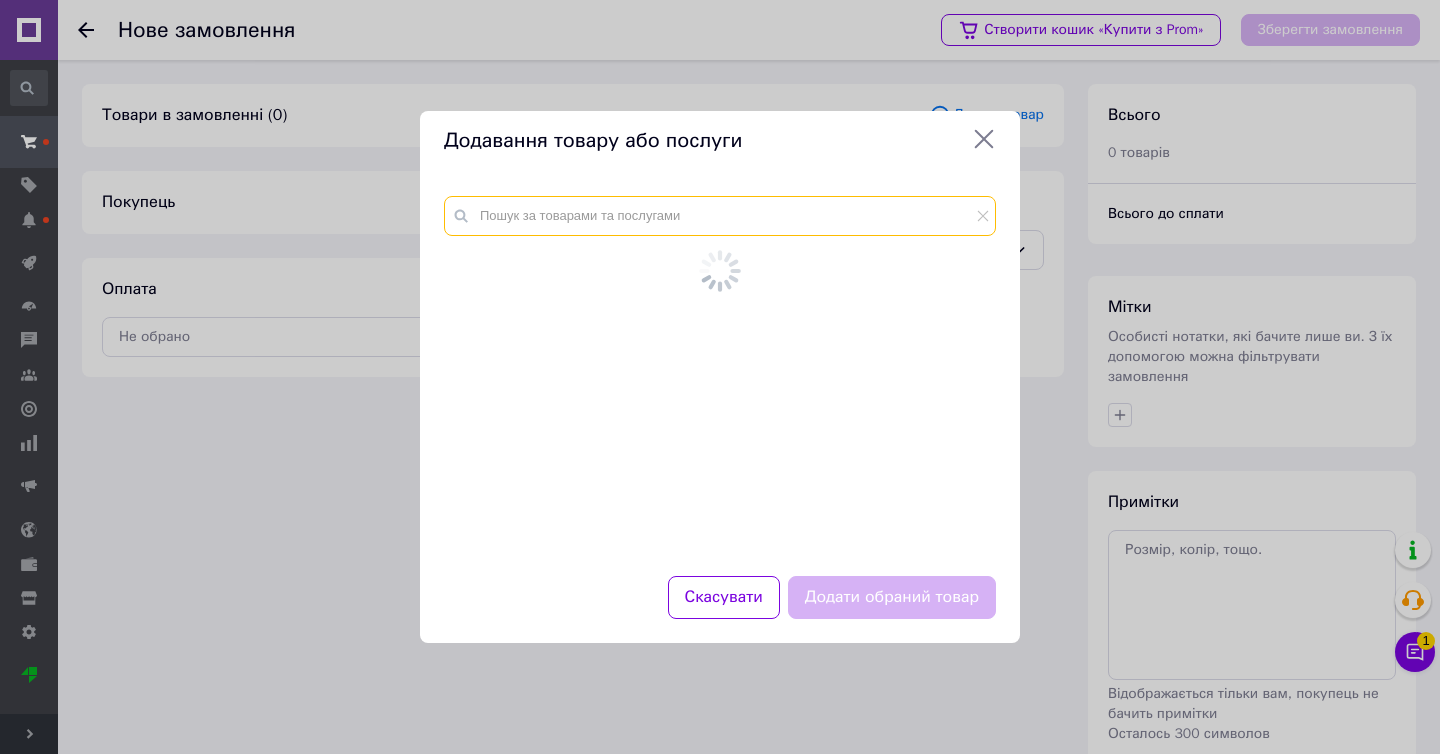click at bounding box center [720, 216] 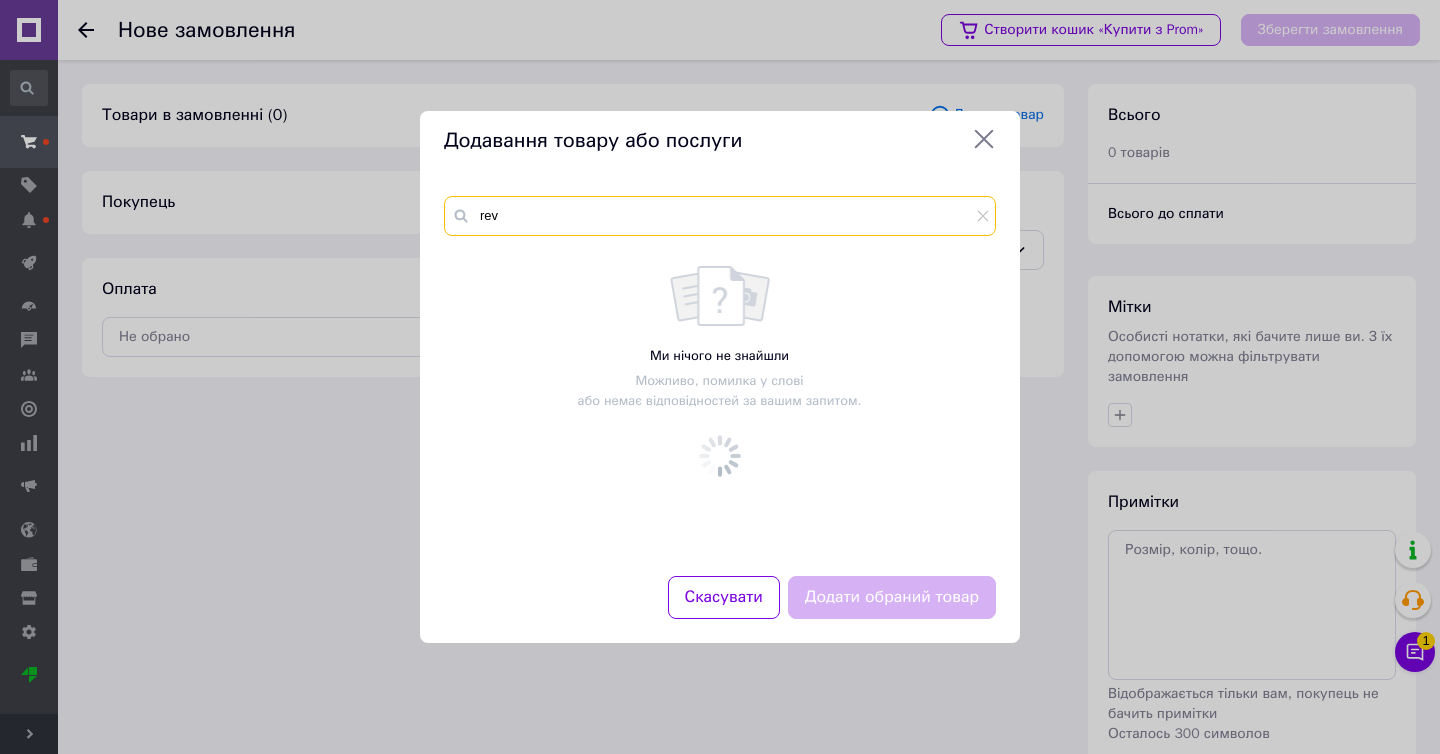 type on "rev" 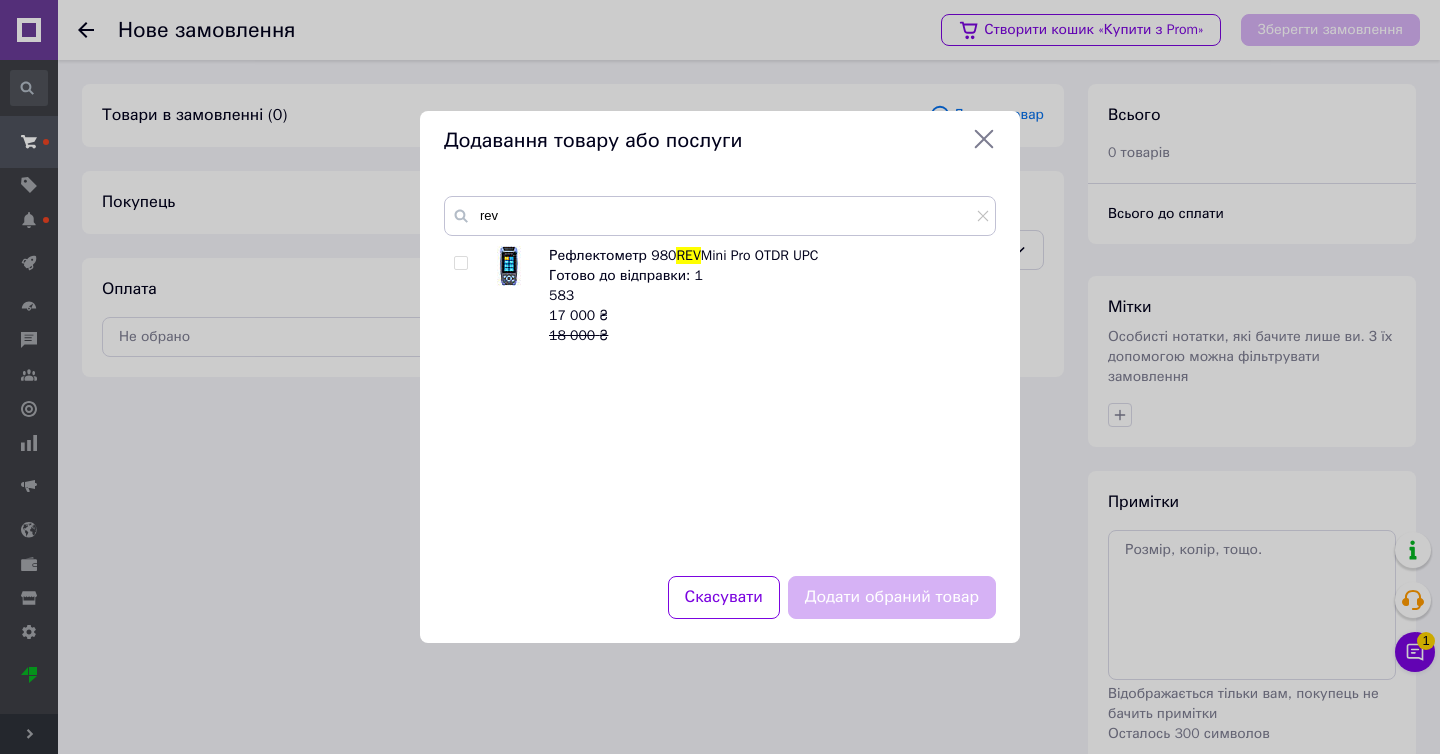 click at bounding box center (460, 263) 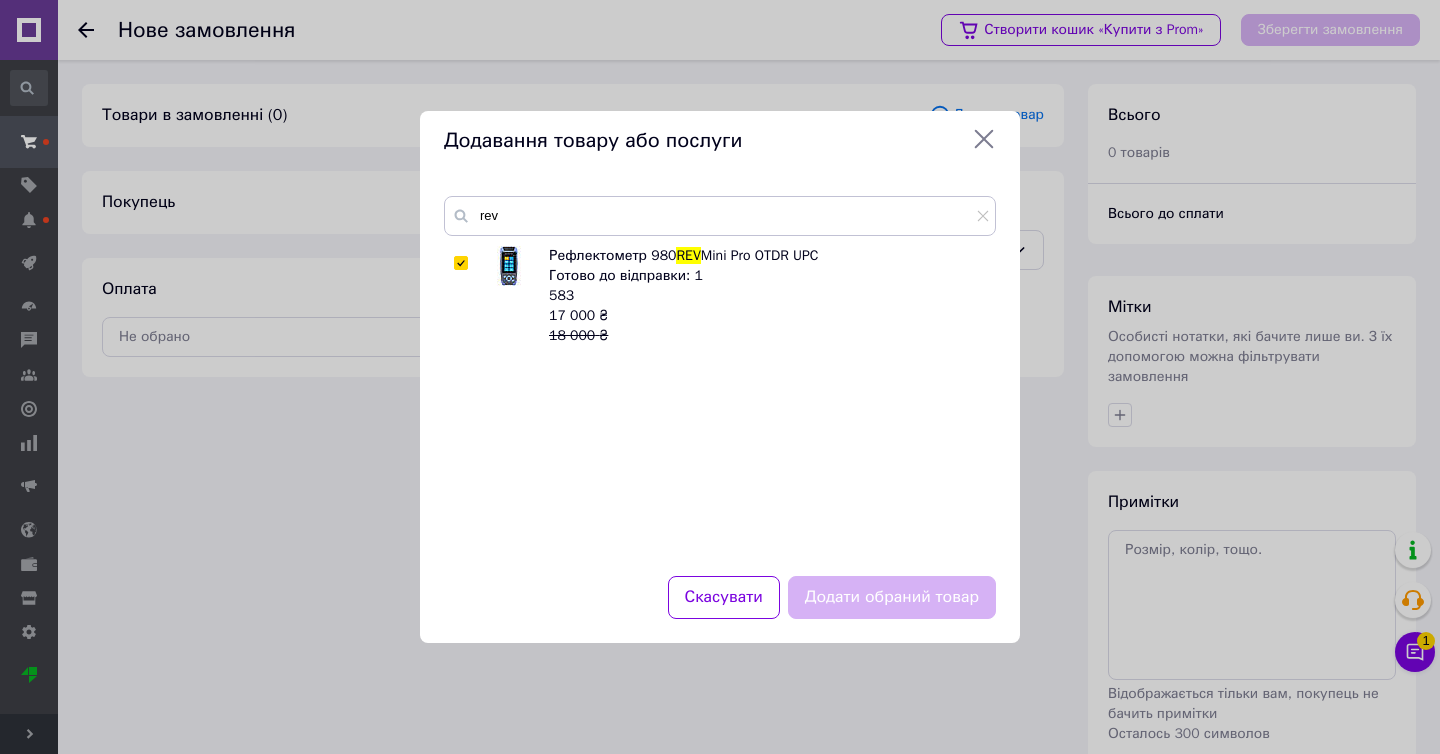 checkbox on "true" 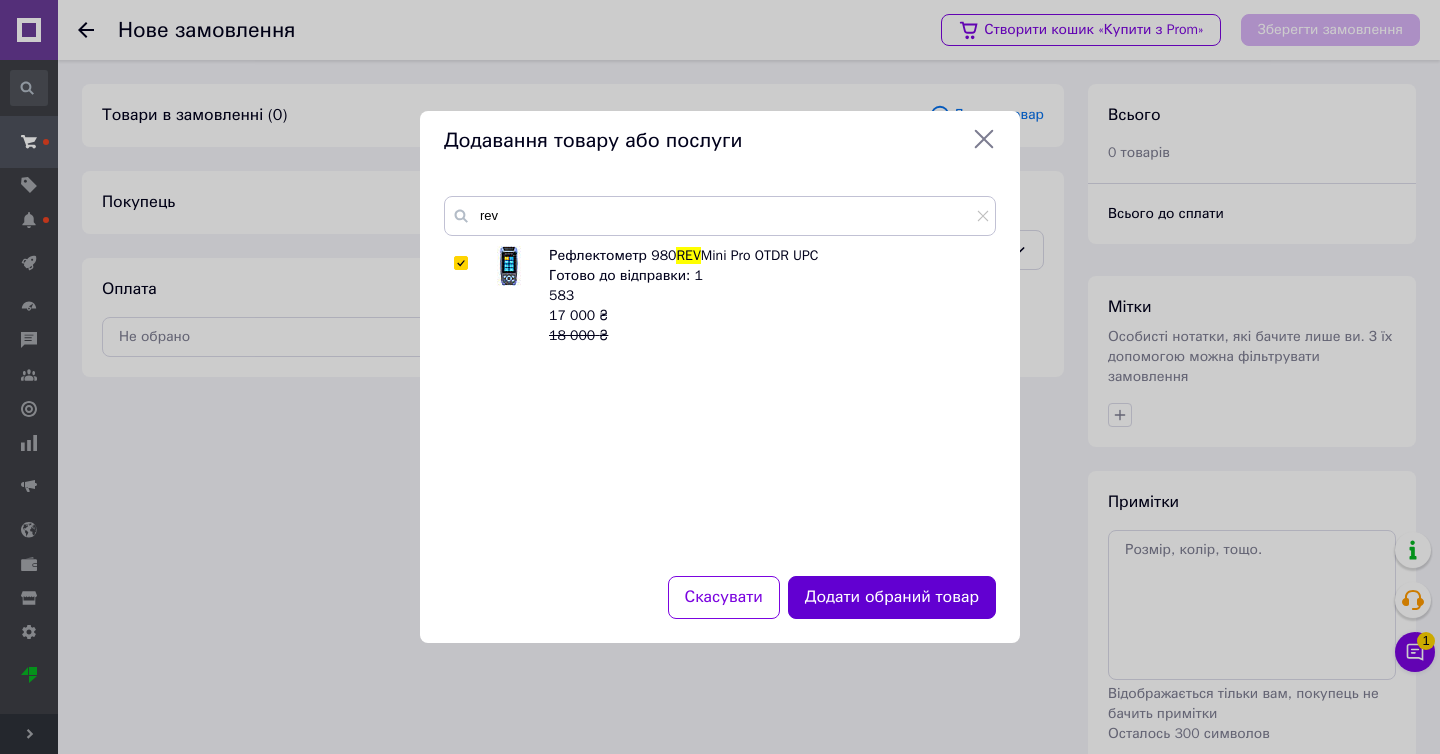click on "Додати обраний товар" at bounding box center (892, 597) 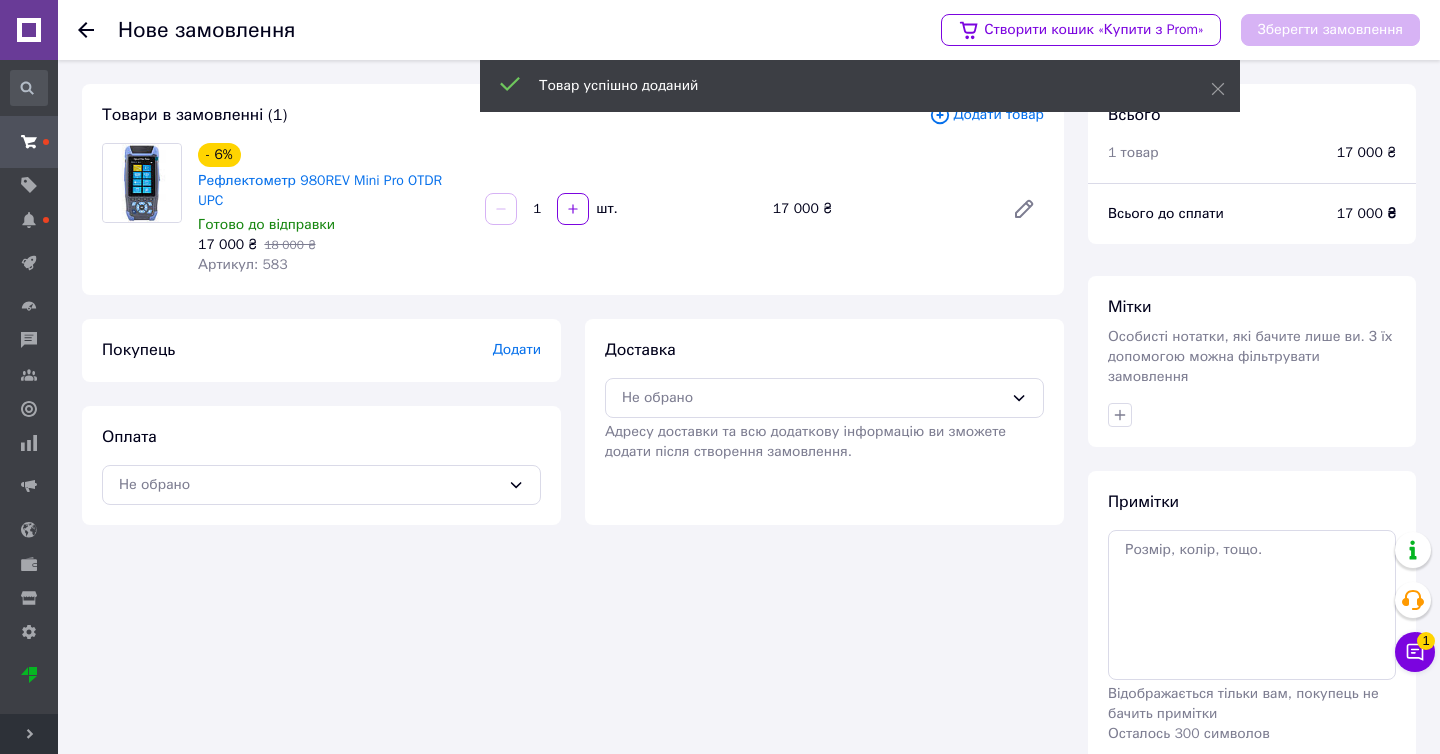 click on "Покупець Додати" at bounding box center (321, 350) 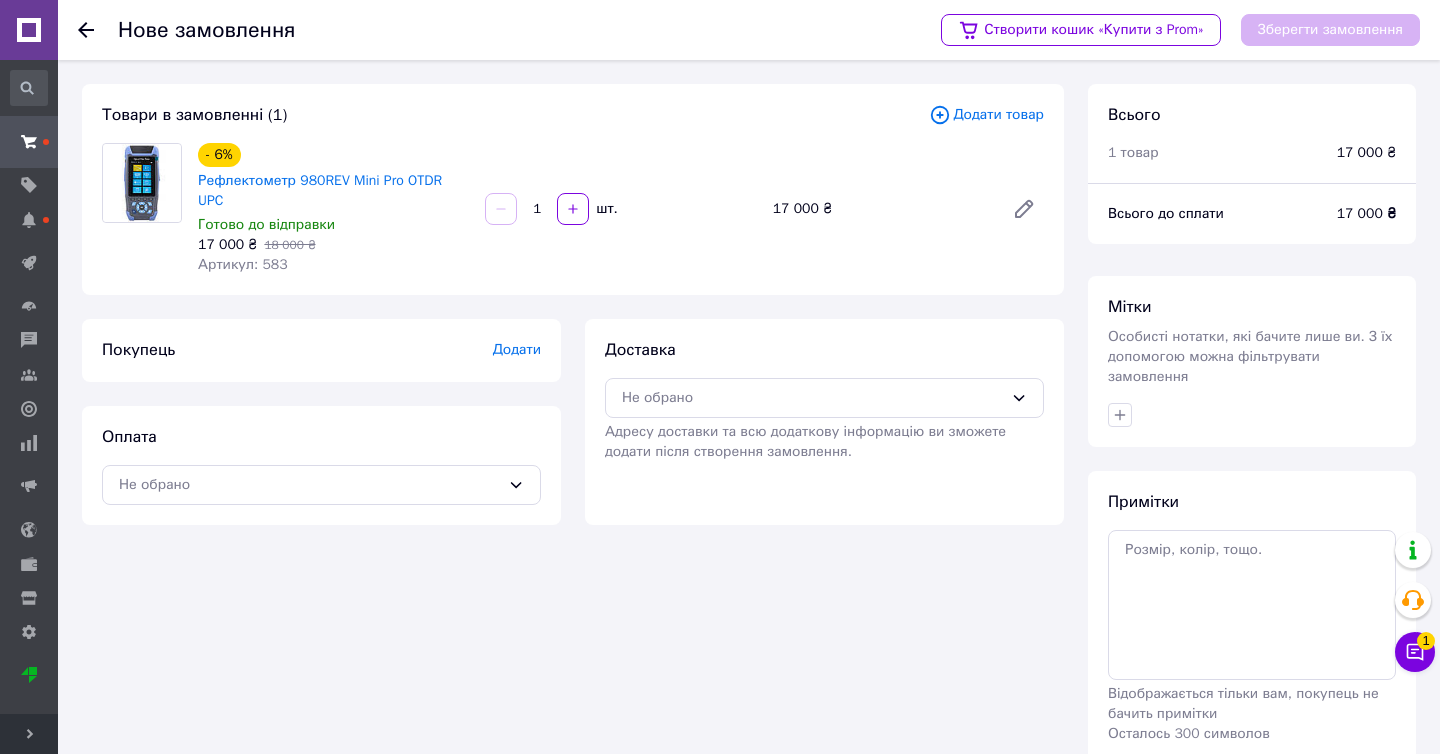 click on "Додати" at bounding box center [517, 350] 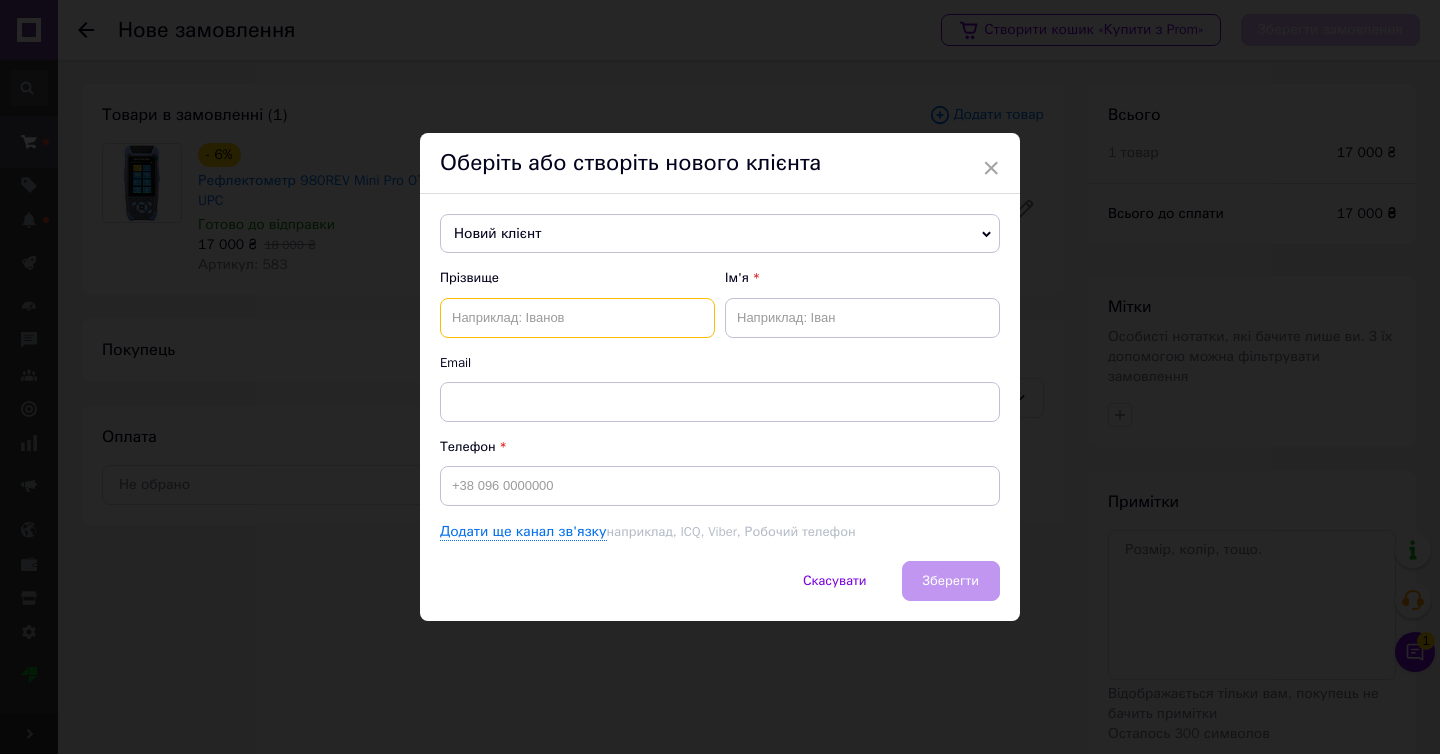 click at bounding box center (577, 318) 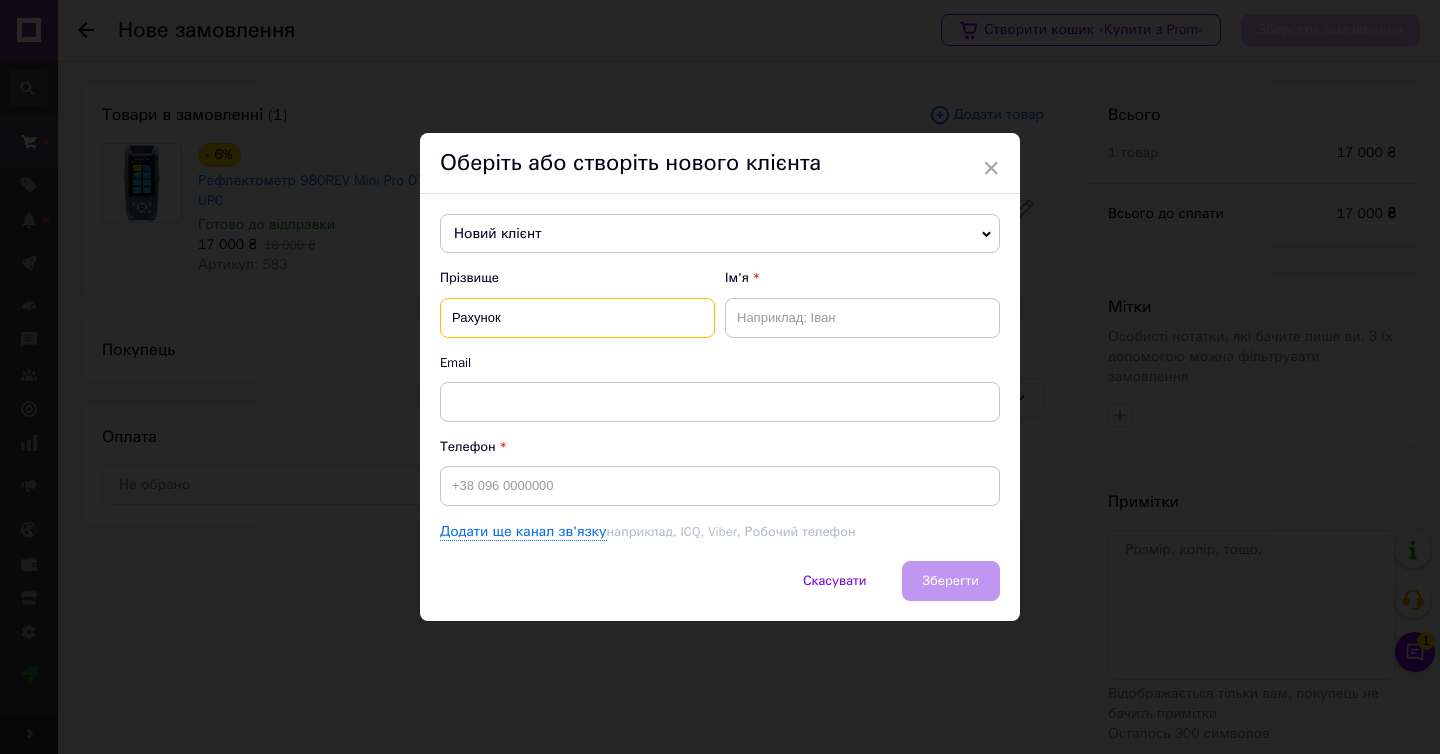 type on "Рахунок" 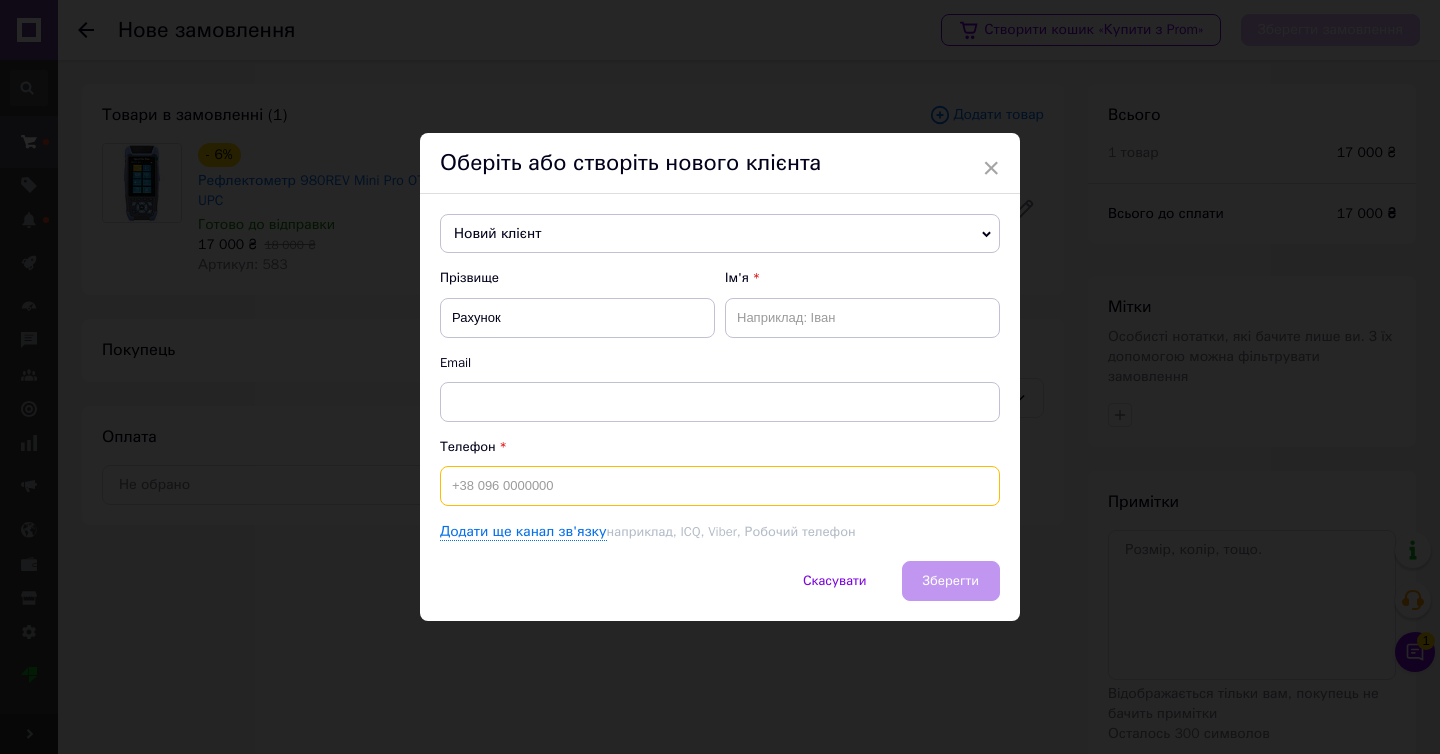 click at bounding box center (720, 486) 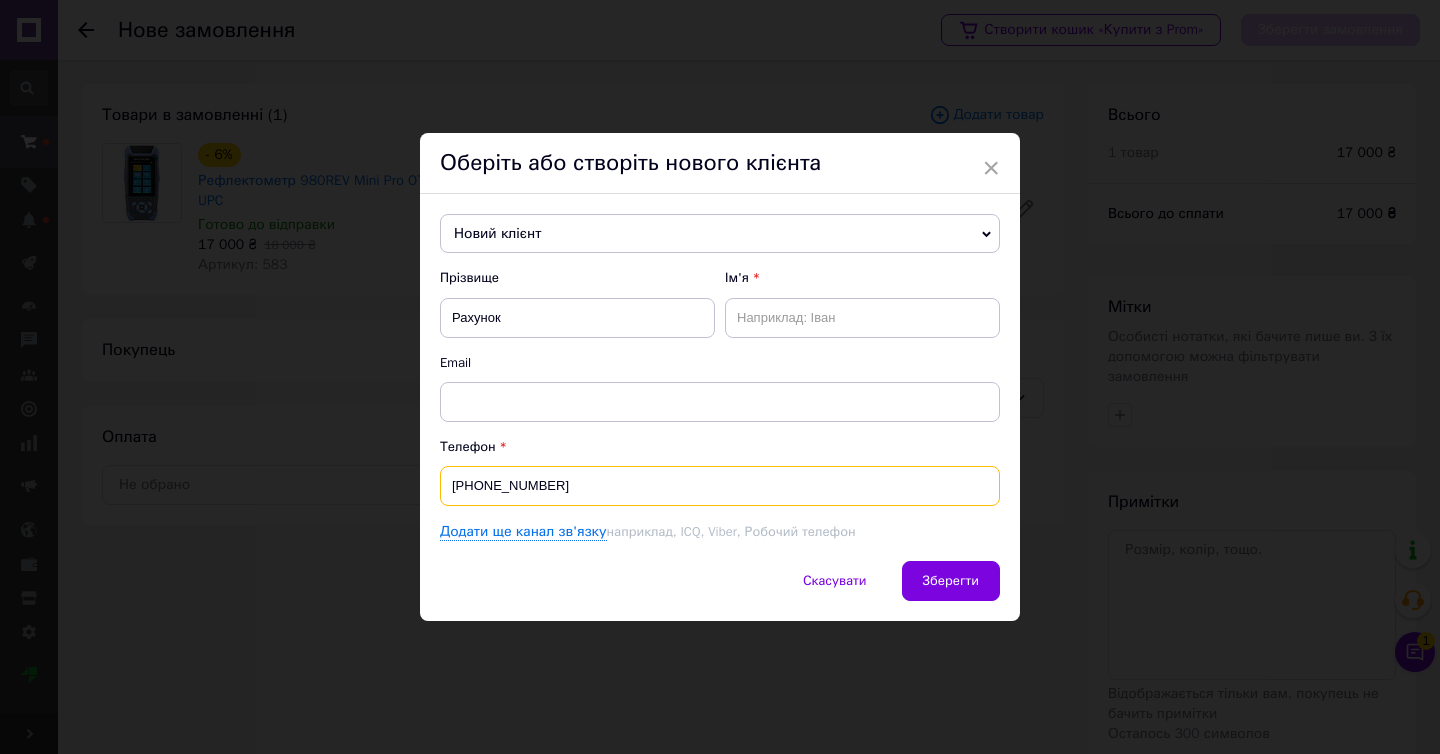 type on "+380930478747" 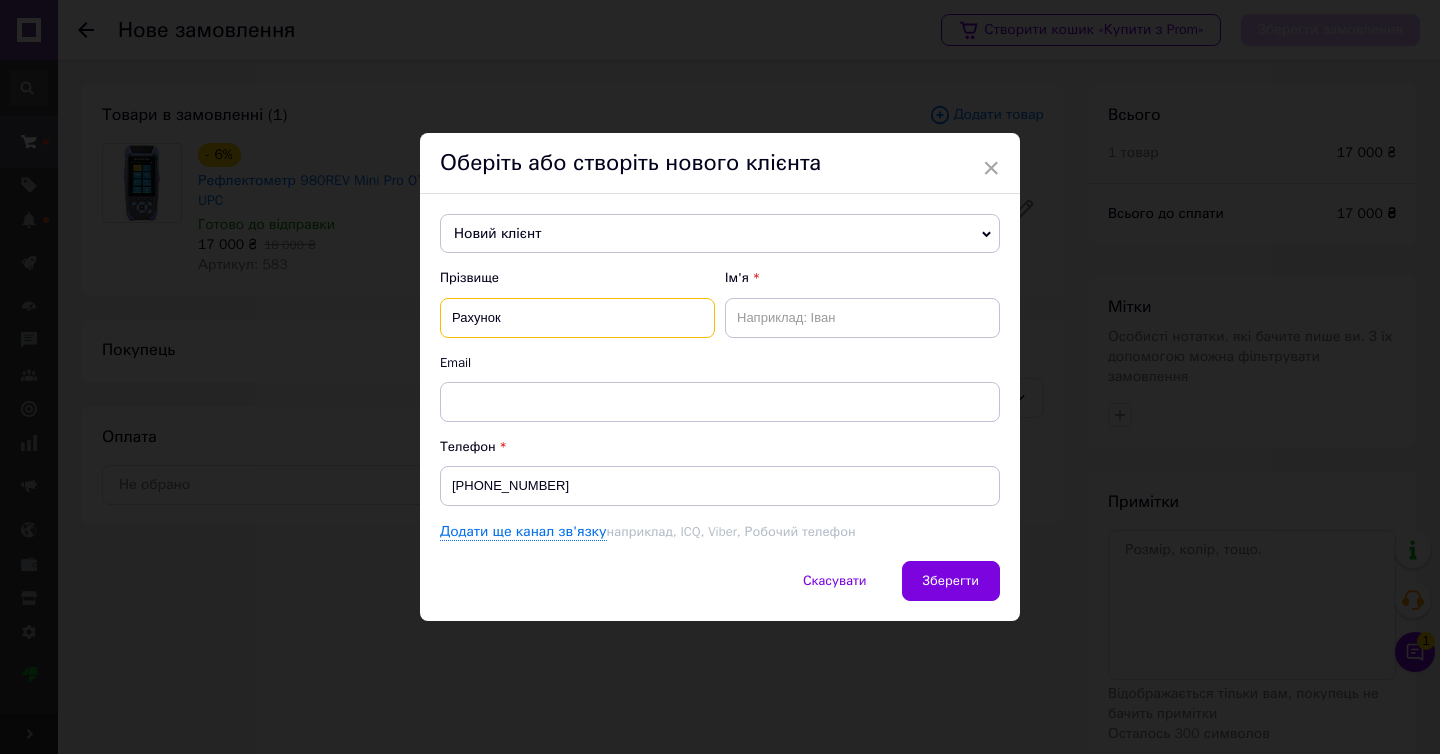 click on "Рахунок" at bounding box center [577, 318] 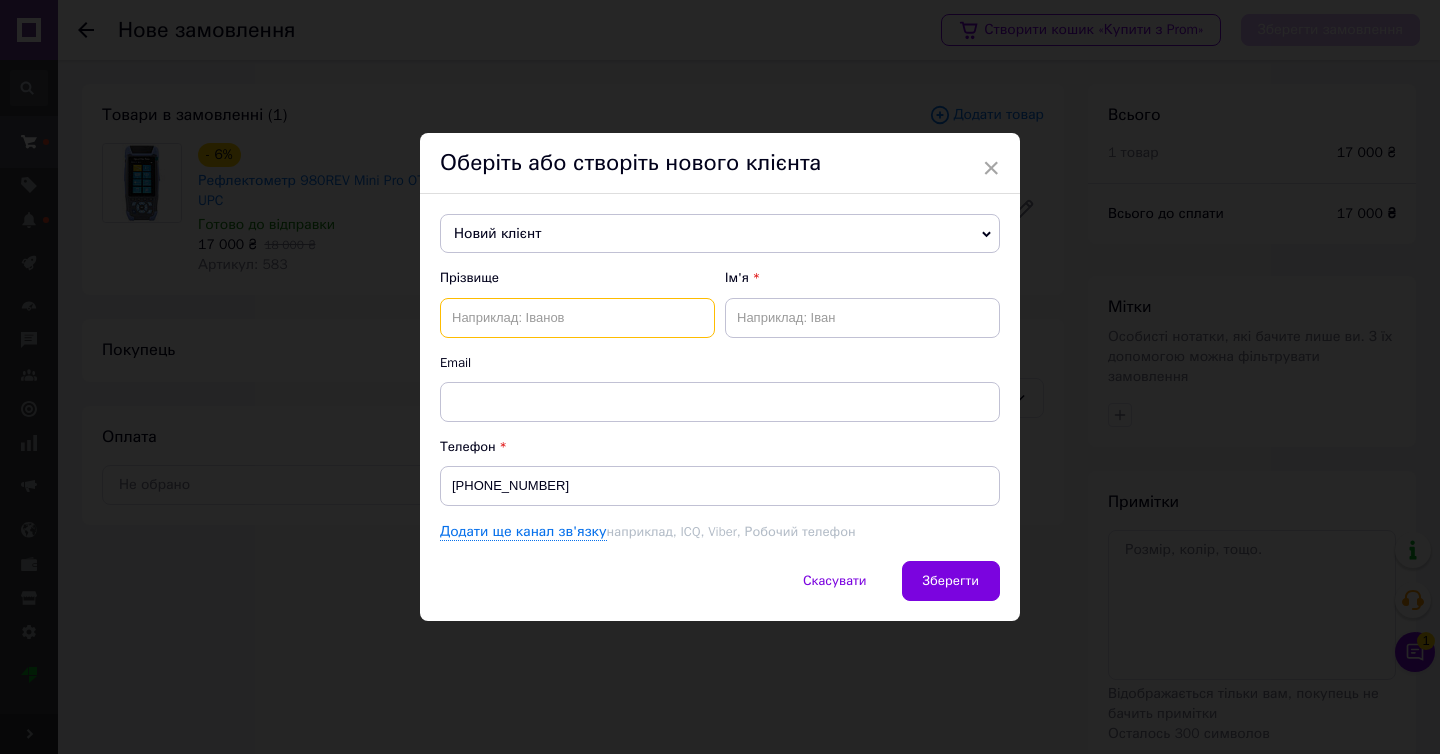 type 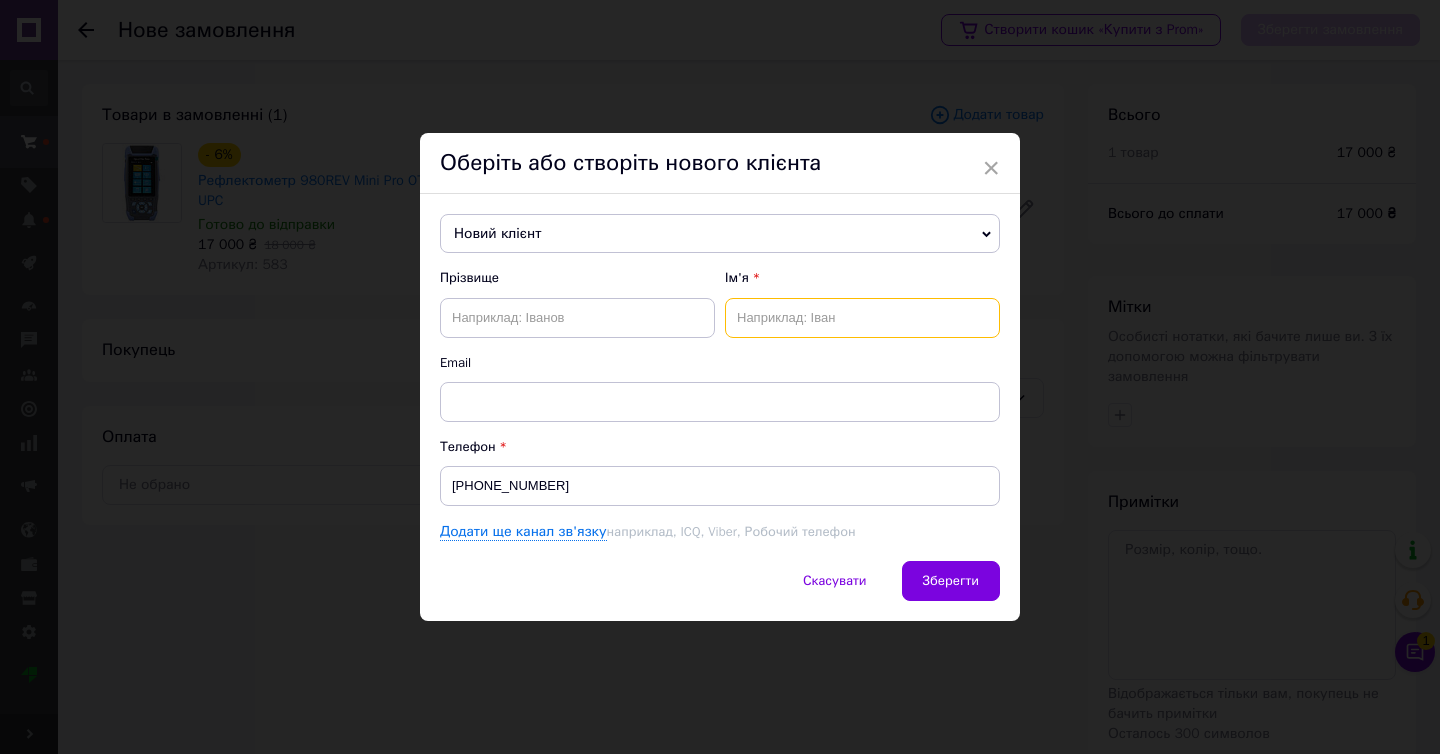 paste on "Рахунок" 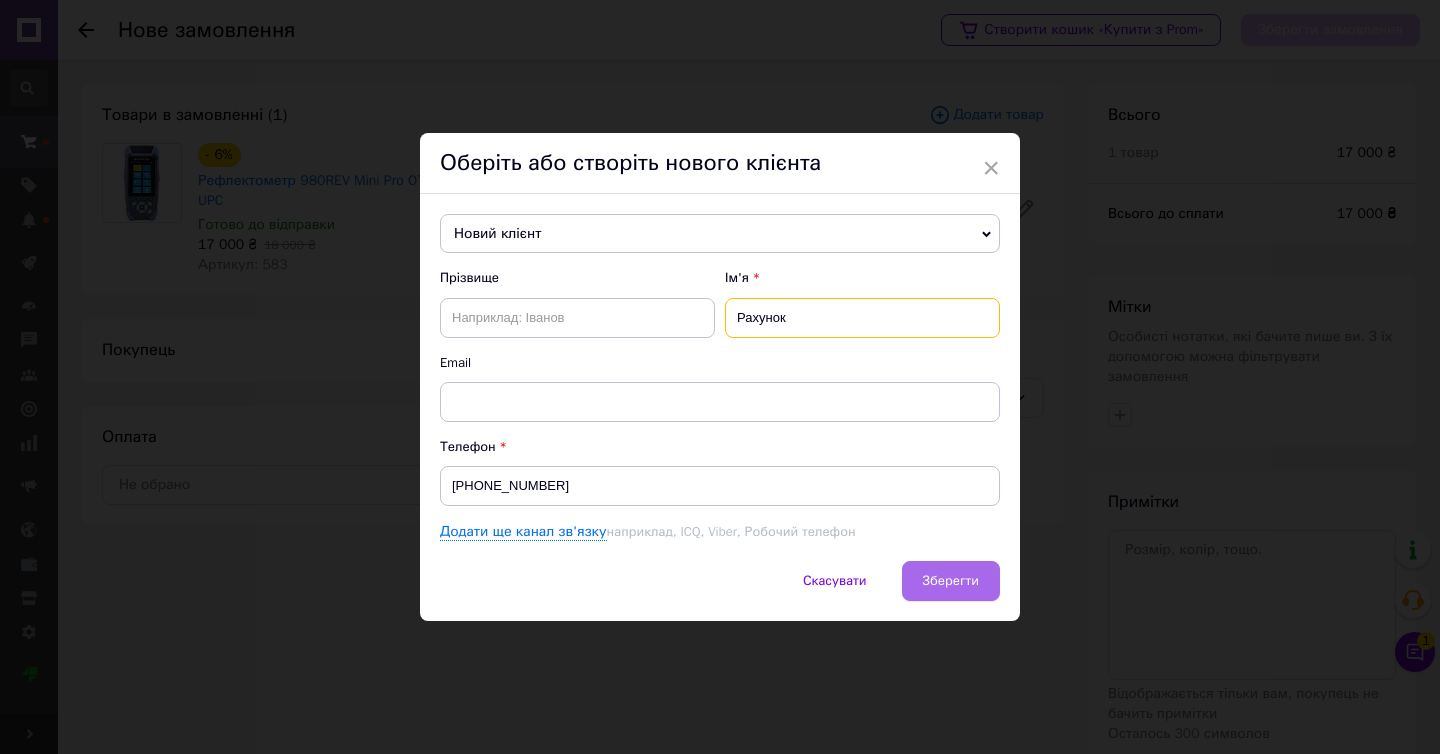 type on "Рахунок" 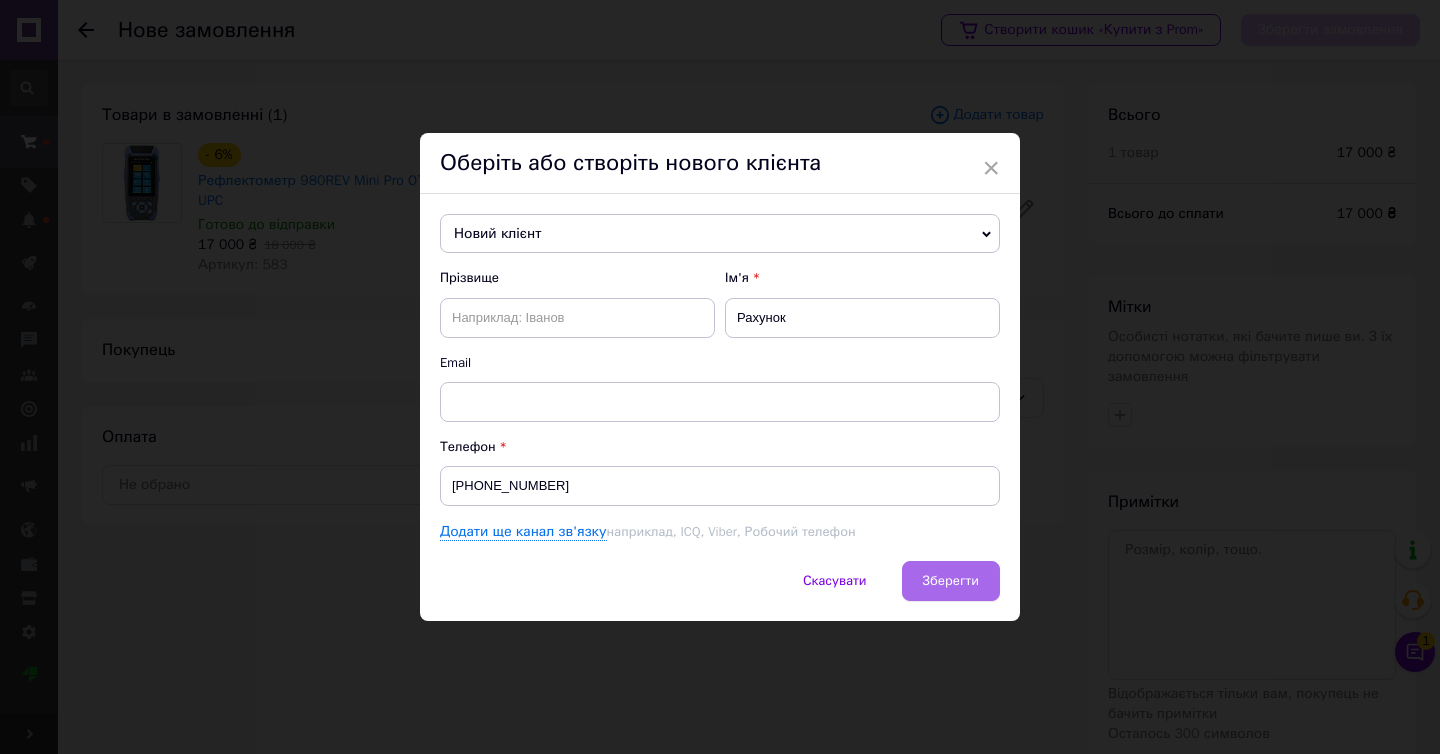click on "Зберегти" at bounding box center [951, 580] 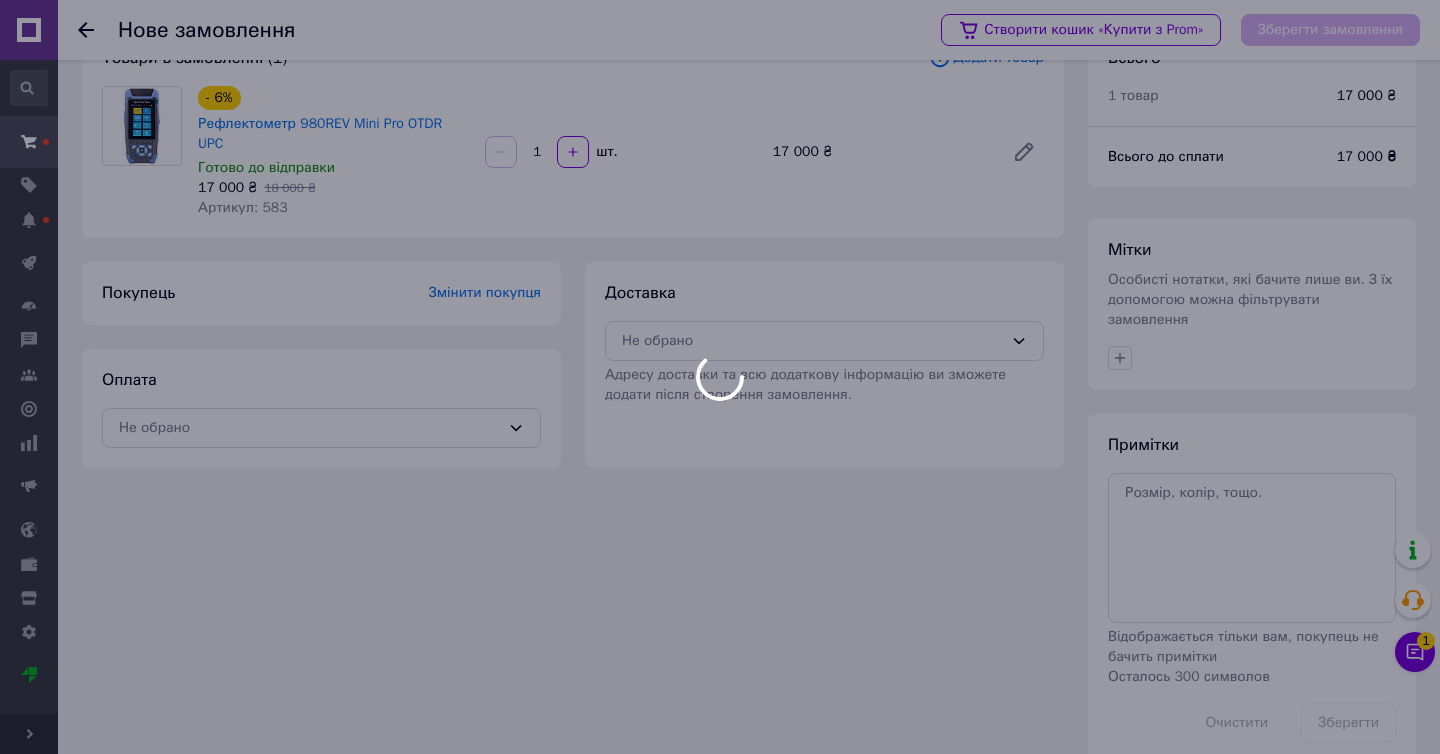 scroll, scrollTop: 89, scrollLeft: 0, axis: vertical 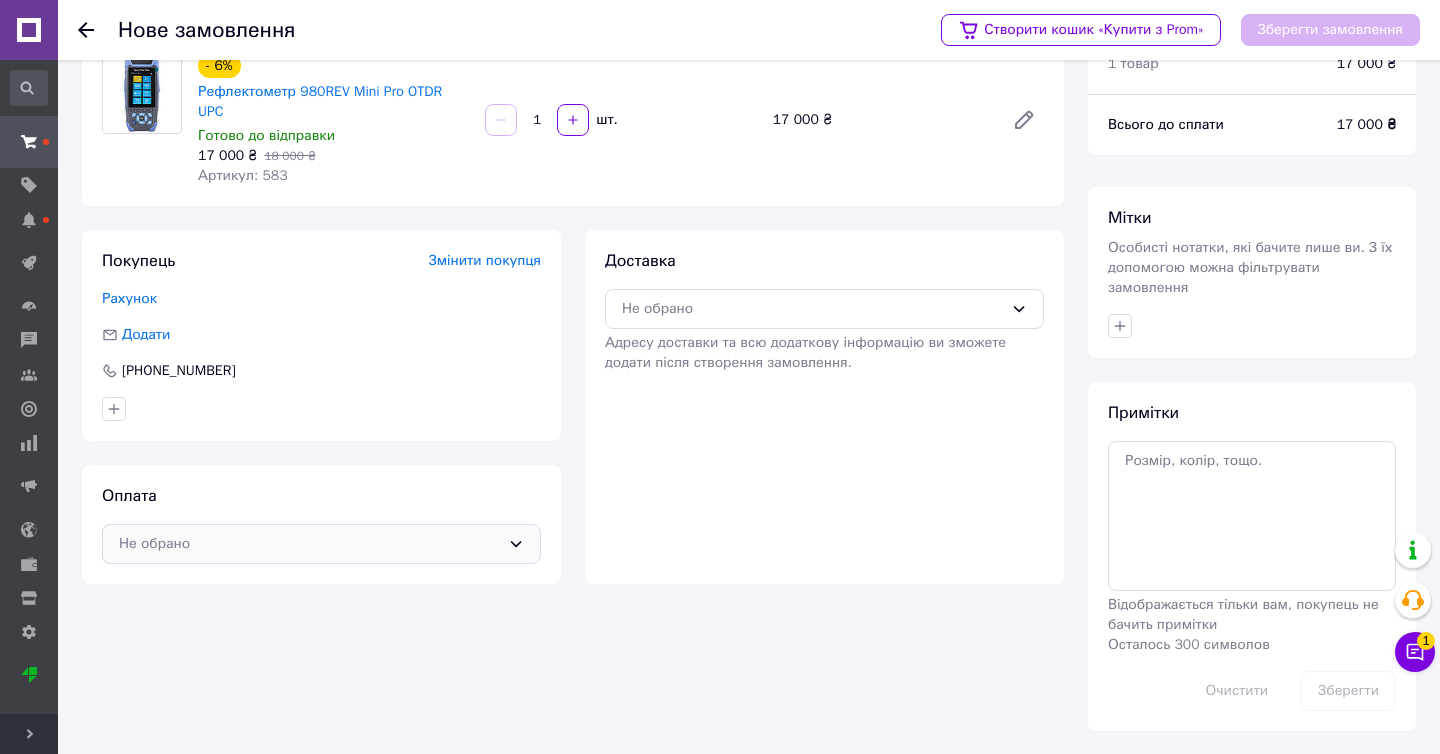 click on "Не обрано" at bounding box center [309, 544] 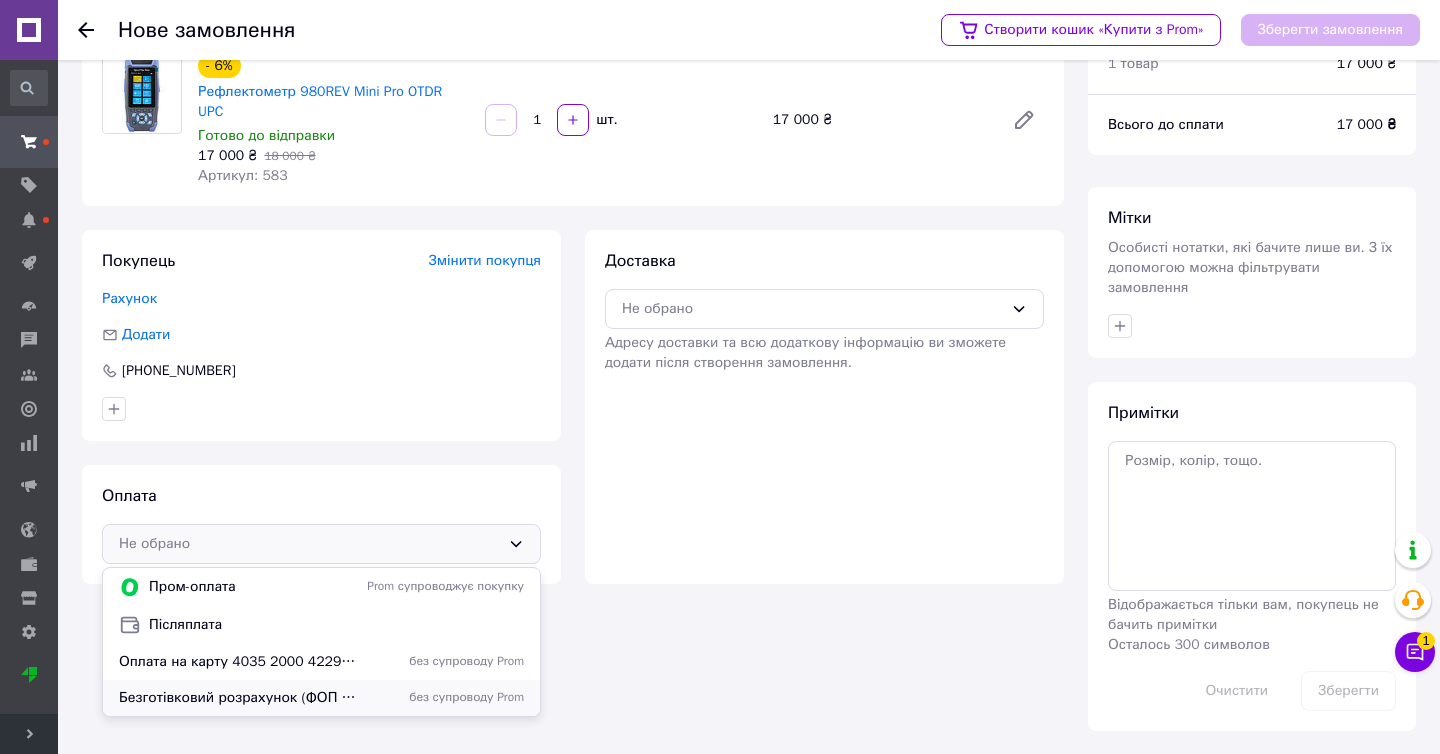 click on "Безготівковий розрахунок (ФОП II група, без ПДВ) UA723220010000026007330161434 без супроводу Prom" at bounding box center [321, 698] 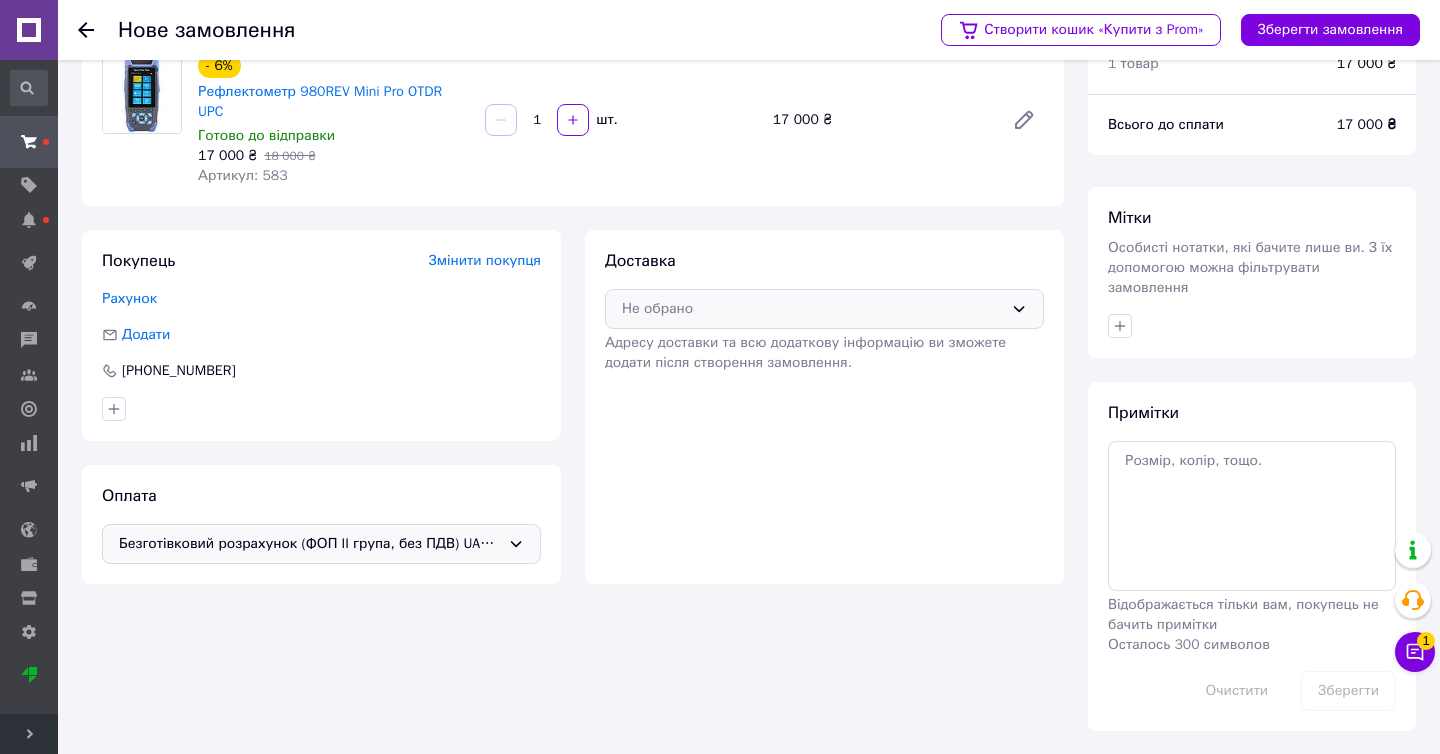 click on "Не обрано" at bounding box center (812, 309) 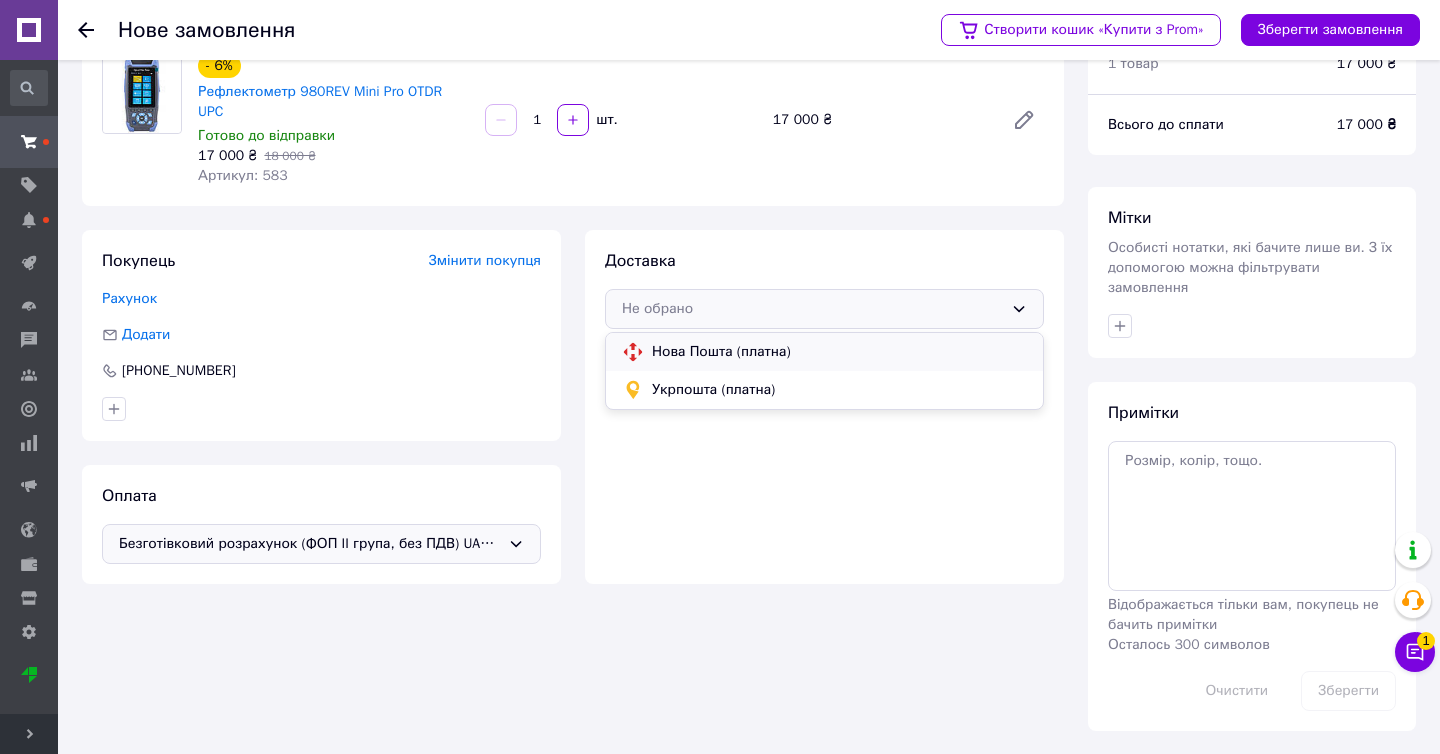 click on "Нова Пошта (платна)" at bounding box center (839, 352) 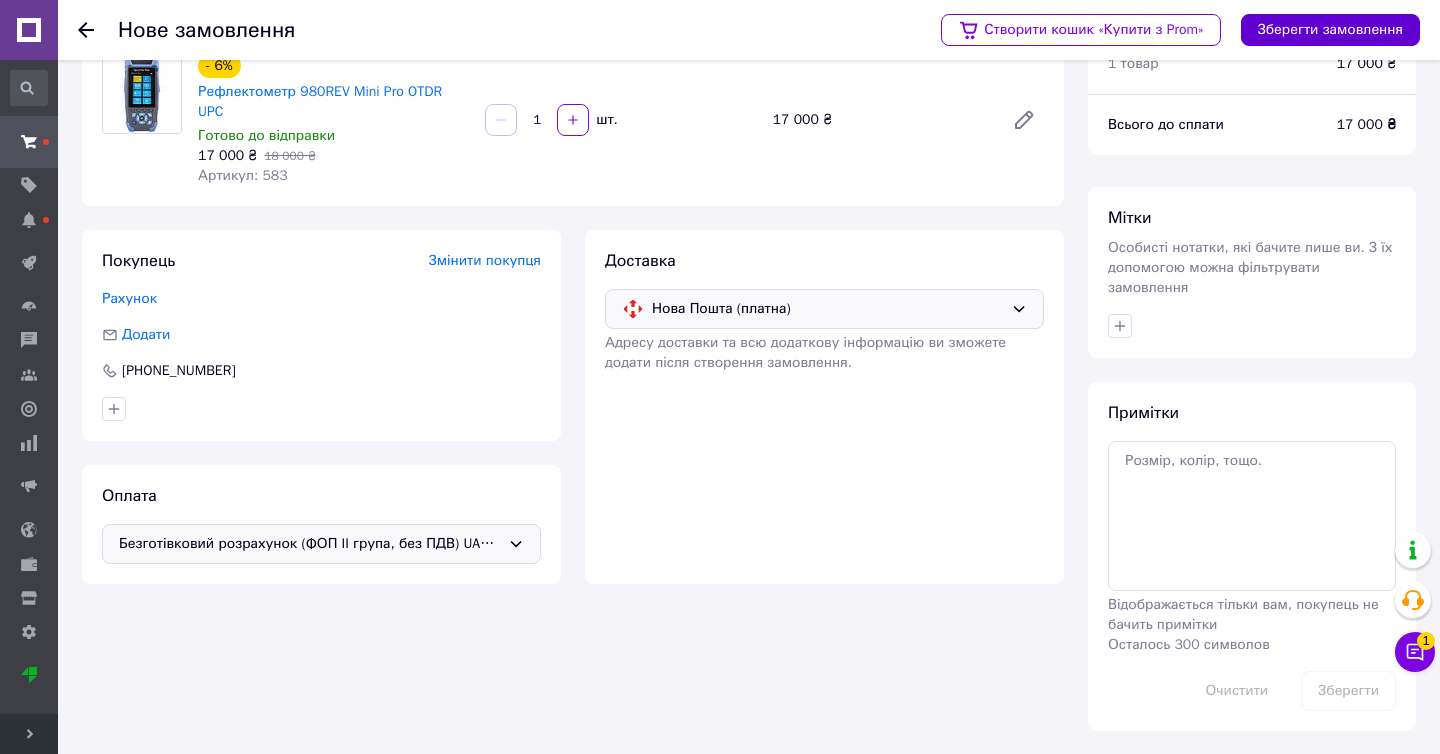 click on "Зберегти замовлення" at bounding box center (1330, 30) 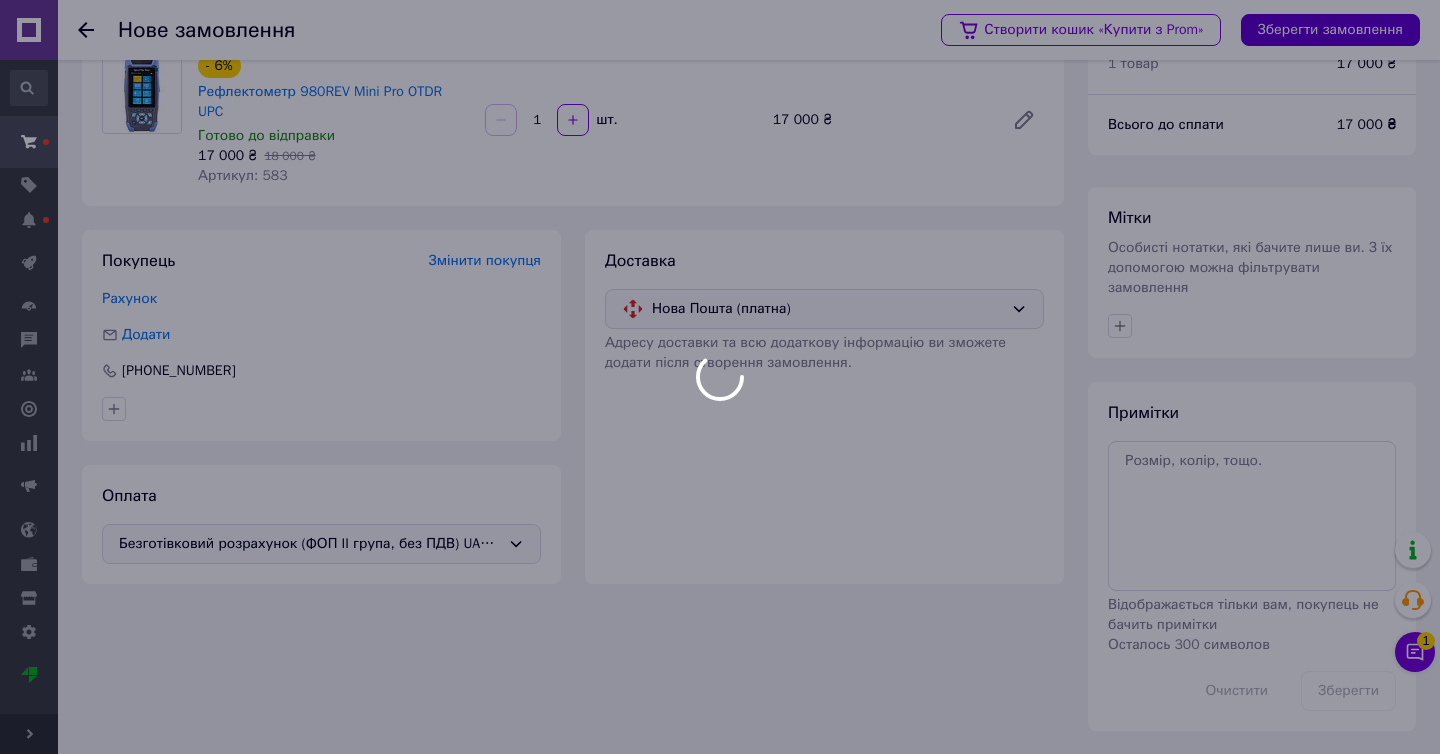 type 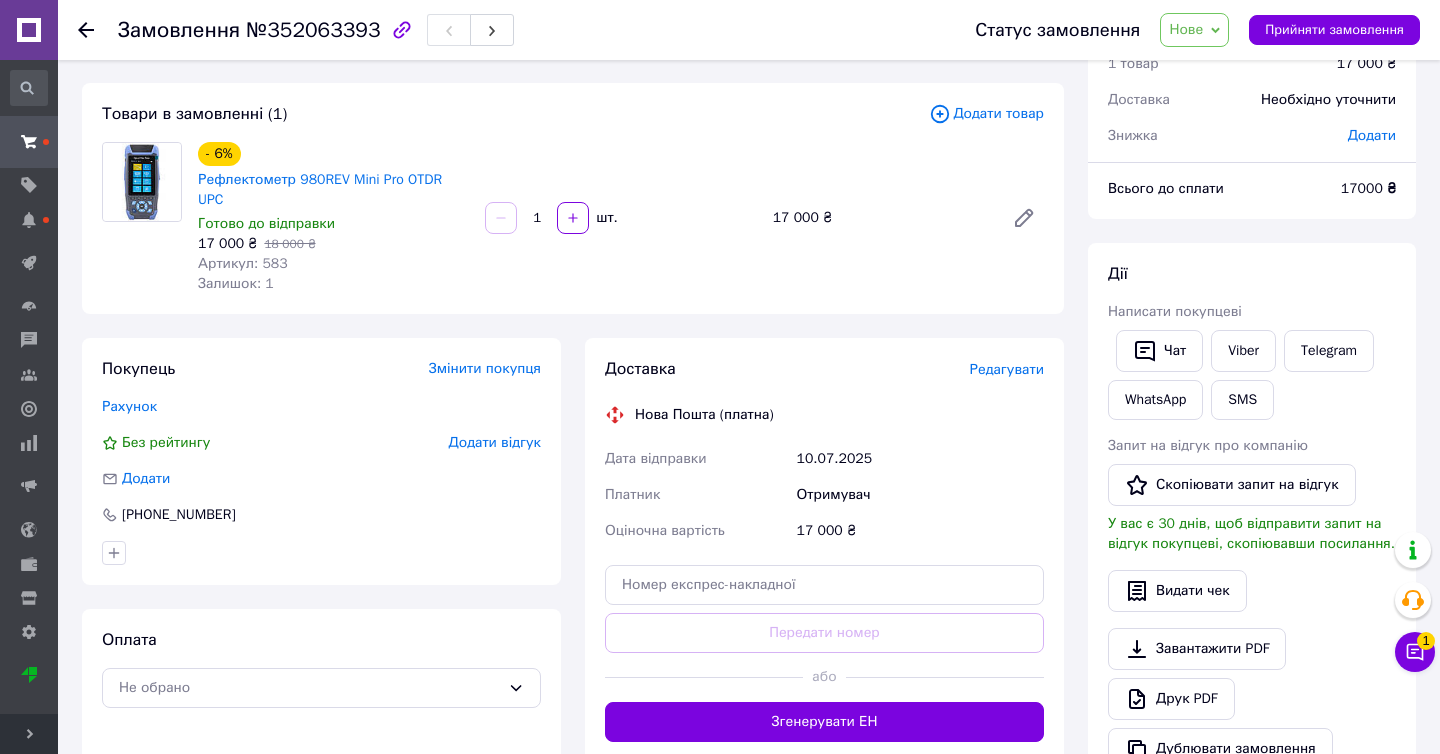 click on "Нове" at bounding box center (1194, 30) 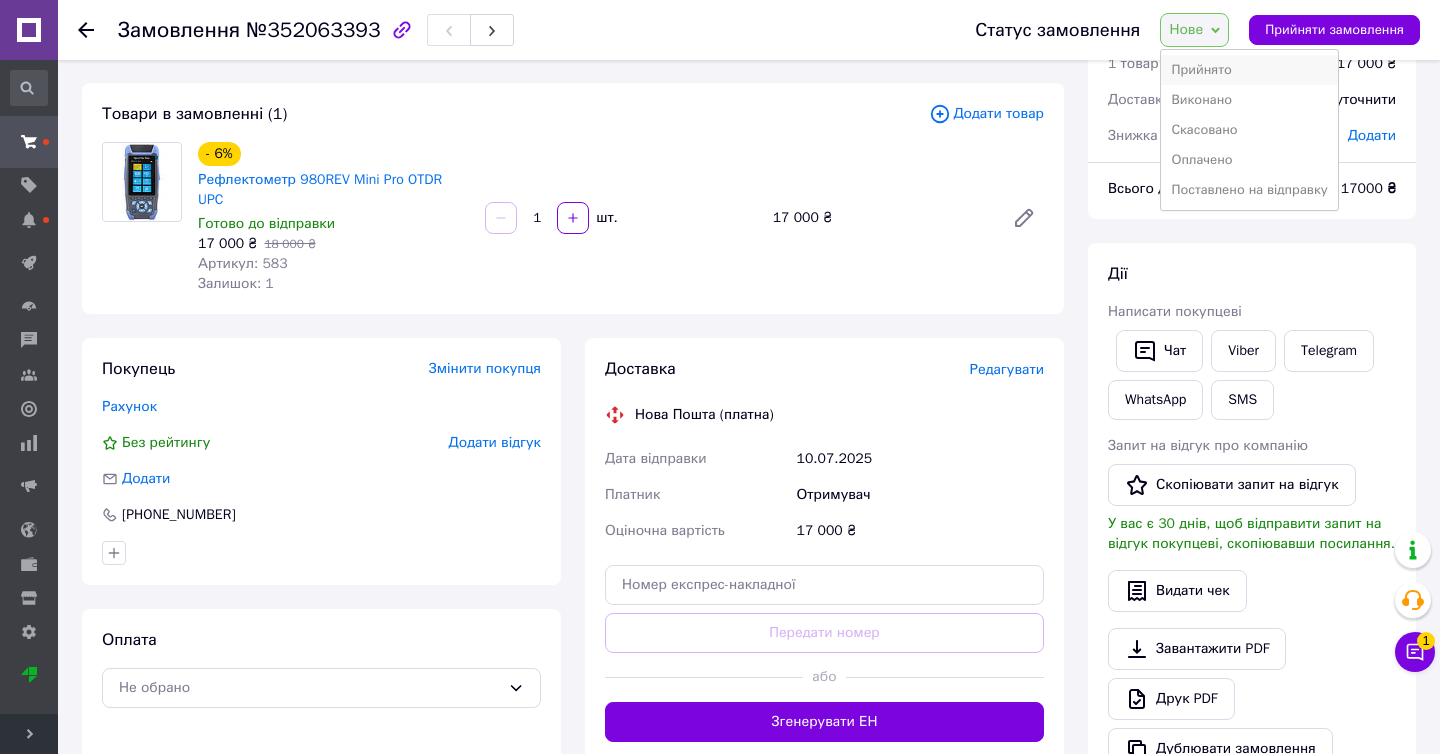 click on "Прийнято" at bounding box center (1249, 70) 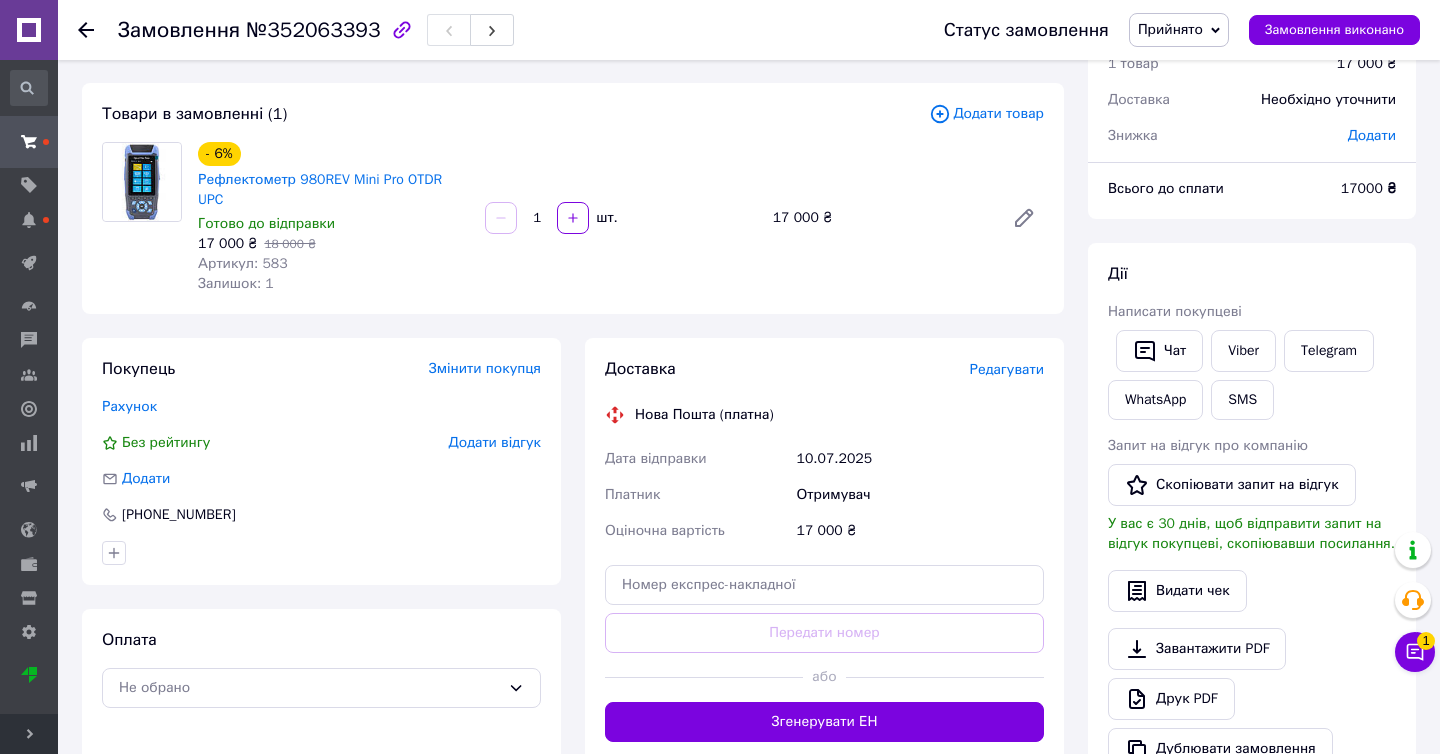 click on "Рефлектометр 980REV Mini Pro OTDR UPC" at bounding box center [333, 190] 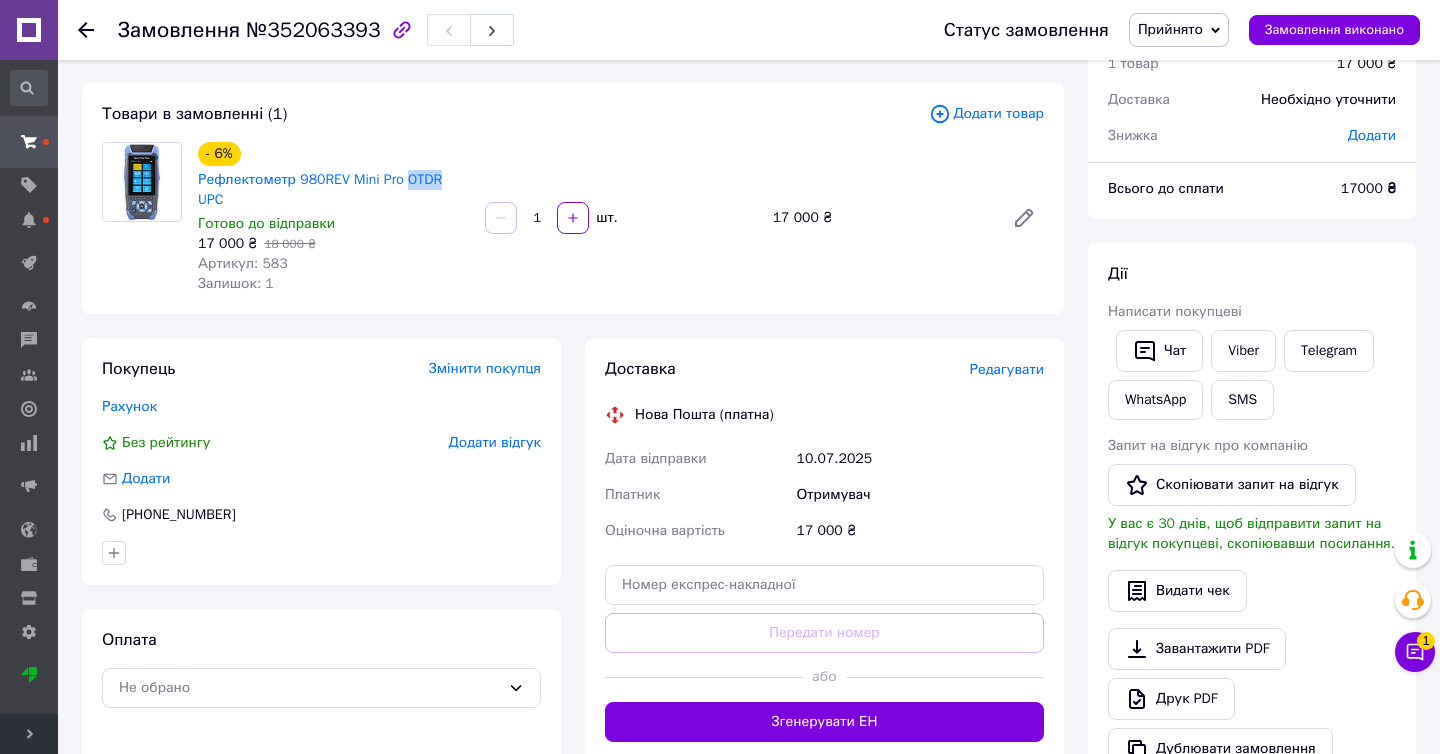 click on "Рефлектометр 980REV Mini Pro OTDR UPC" at bounding box center [333, 190] 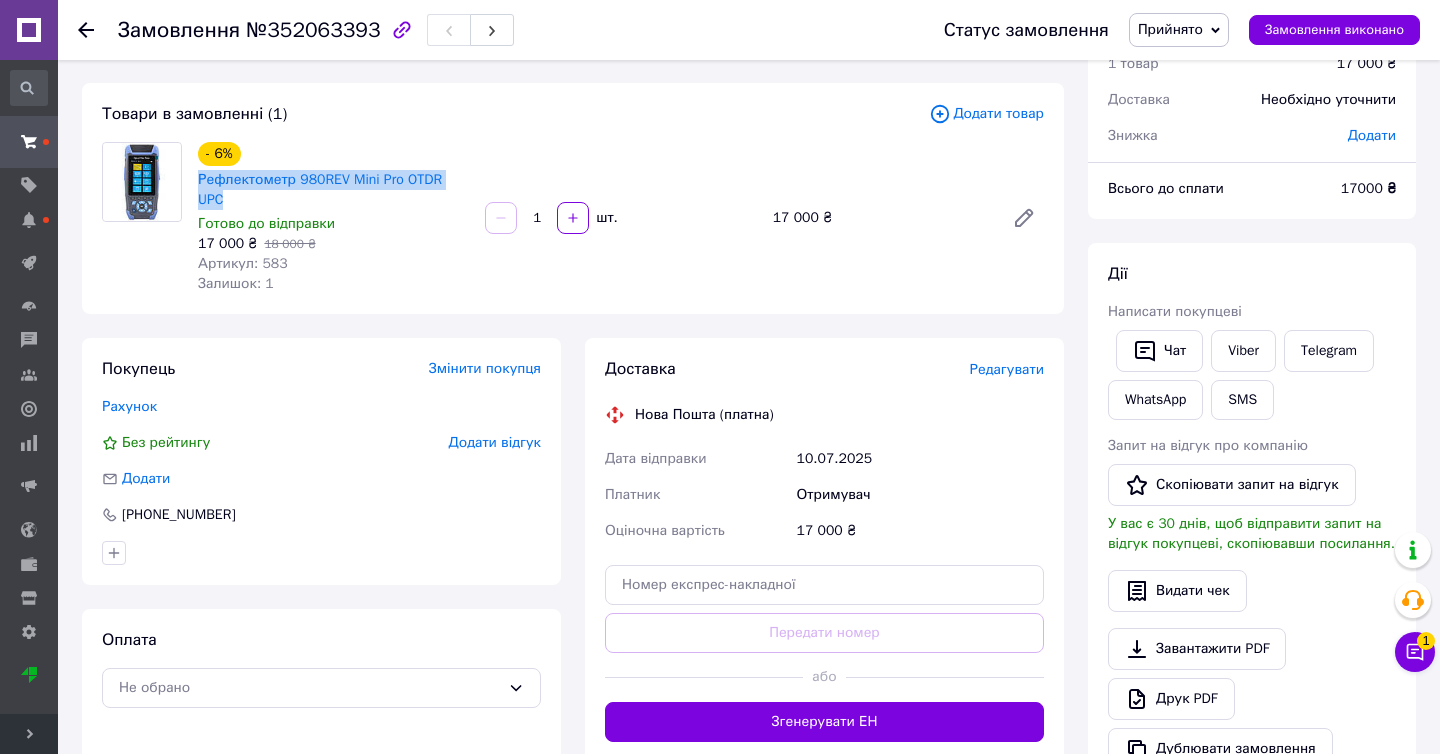 copy on "Рефлектометр 980REV Mini Pro OTDR UPC" 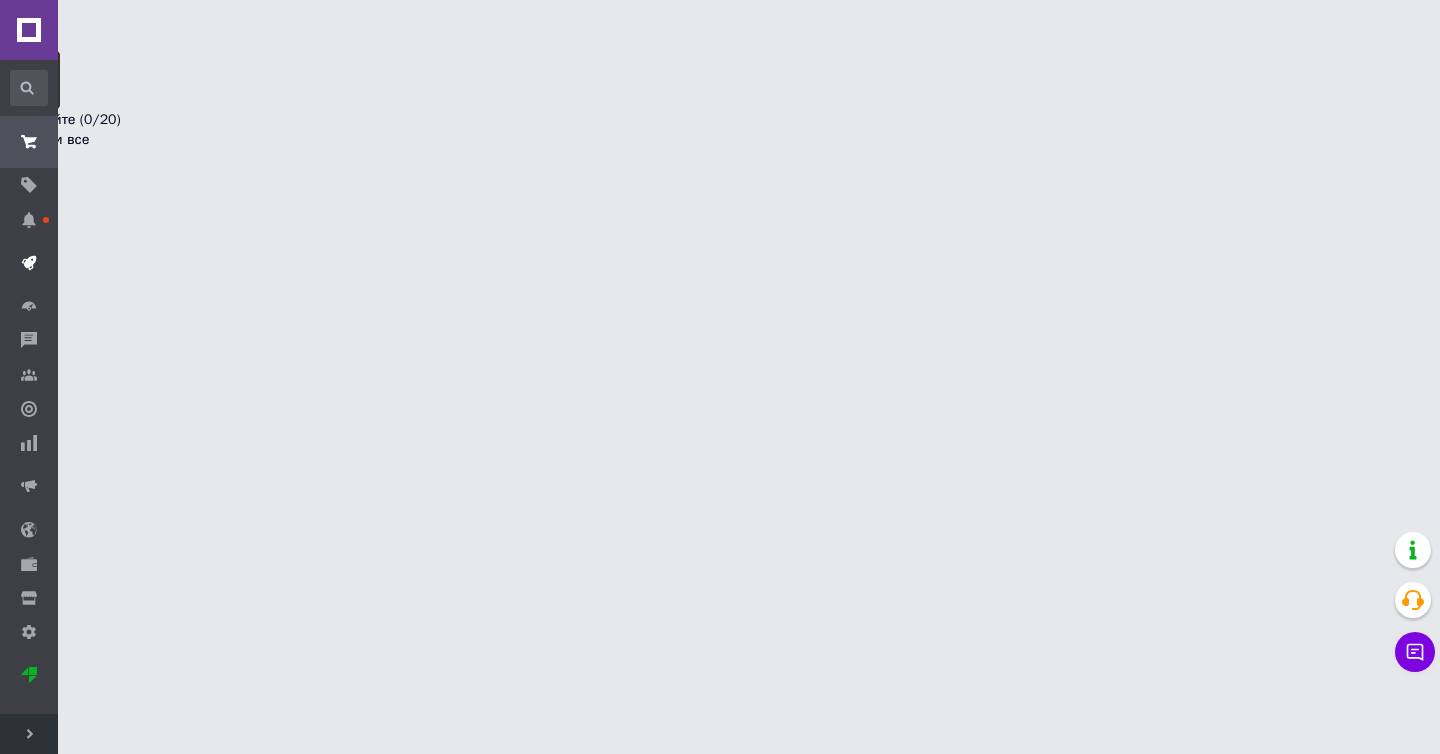 scroll, scrollTop: 0, scrollLeft: 0, axis: both 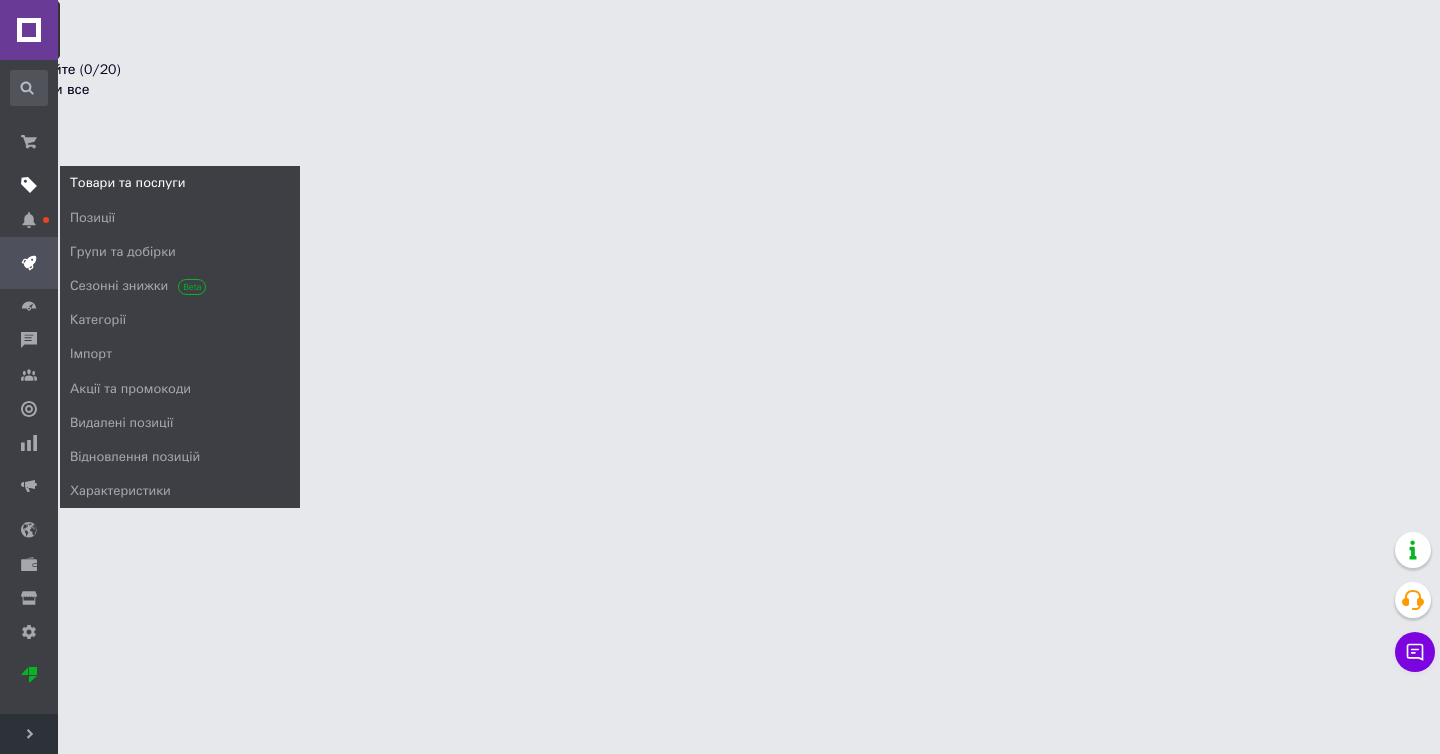 click at bounding box center [29, 185] 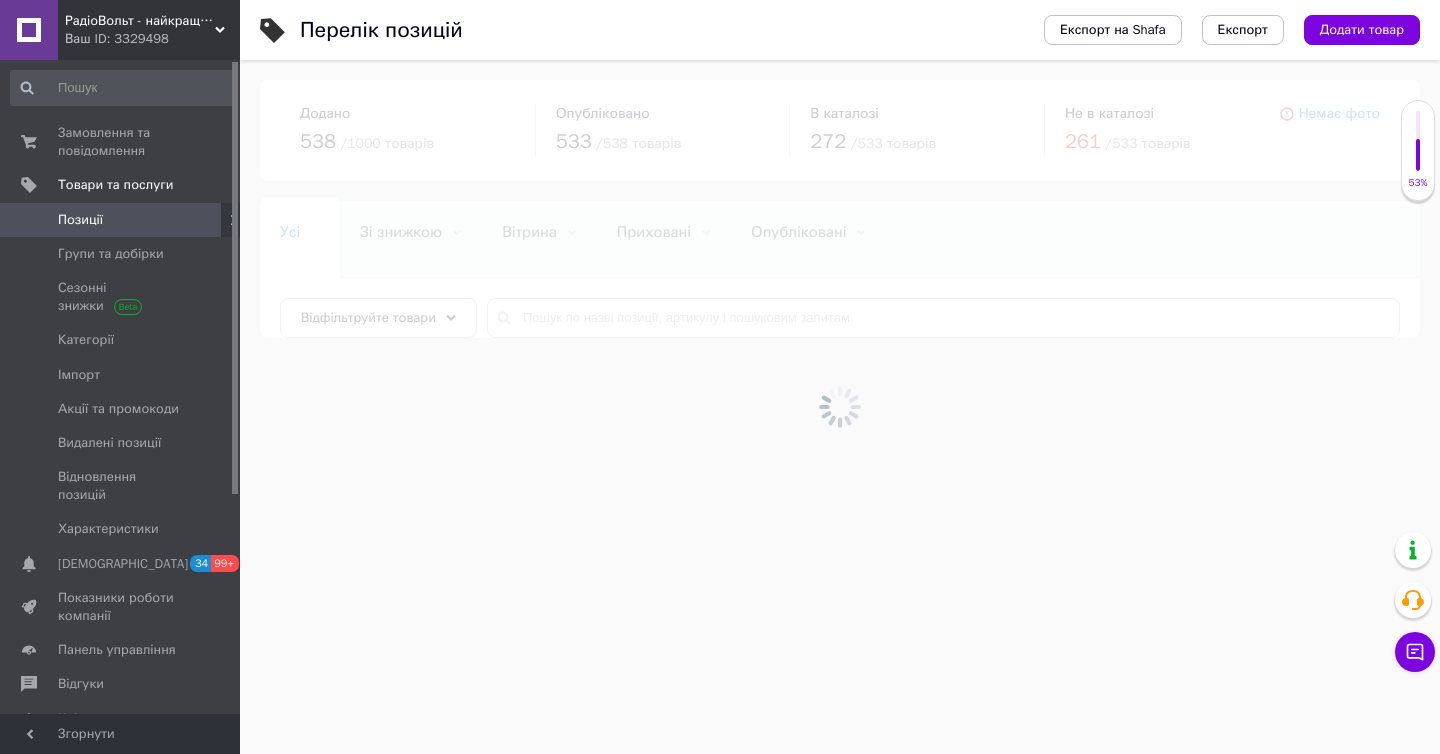 click at bounding box center (840, 407) 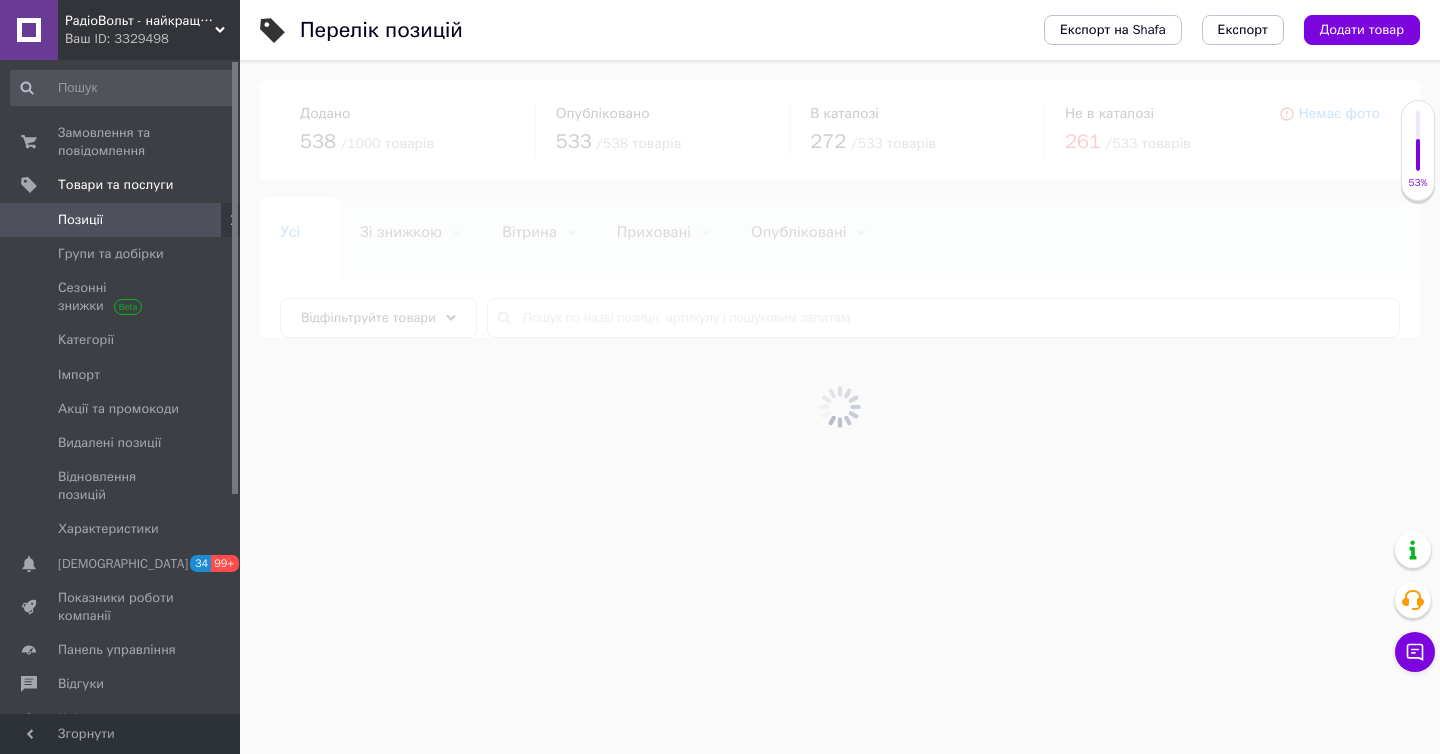 click at bounding box center (840, 407) 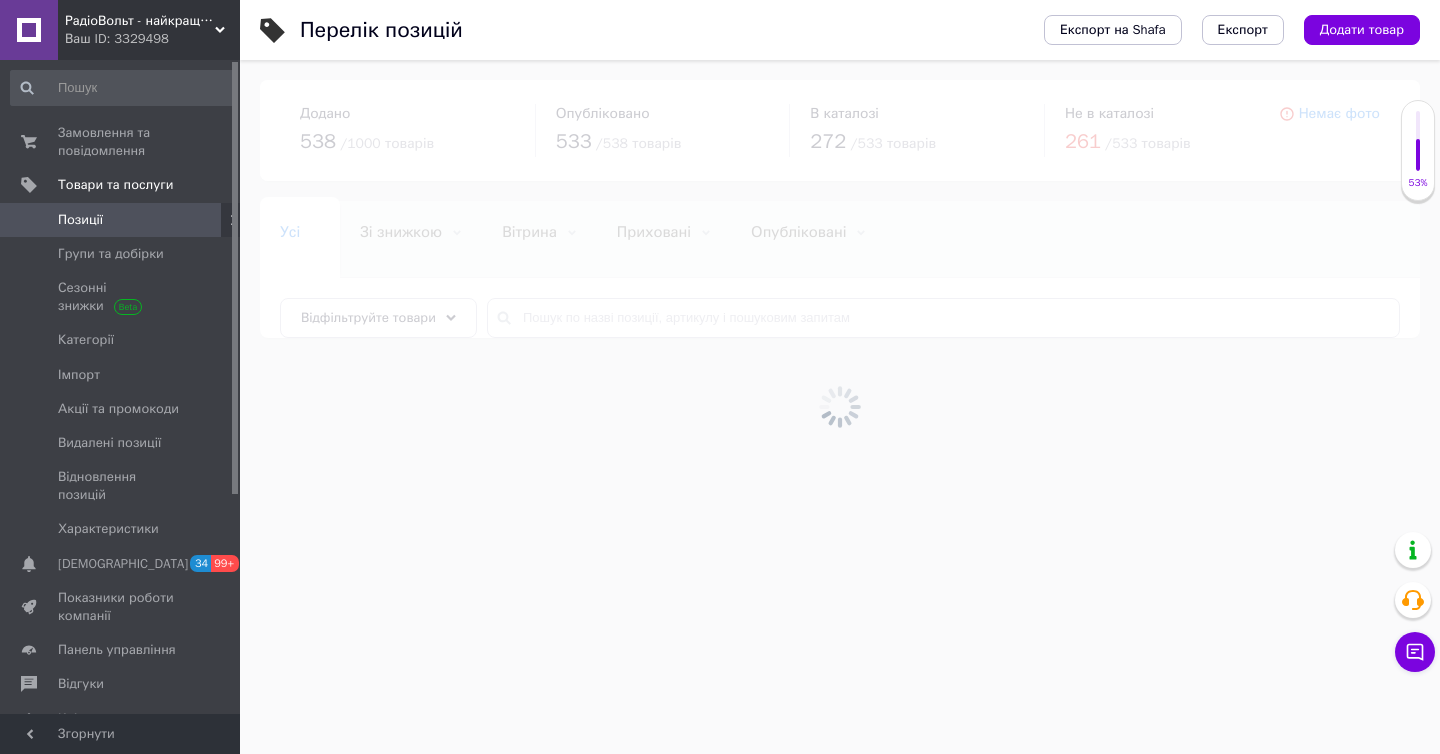 click at bounding box center (840, 407) 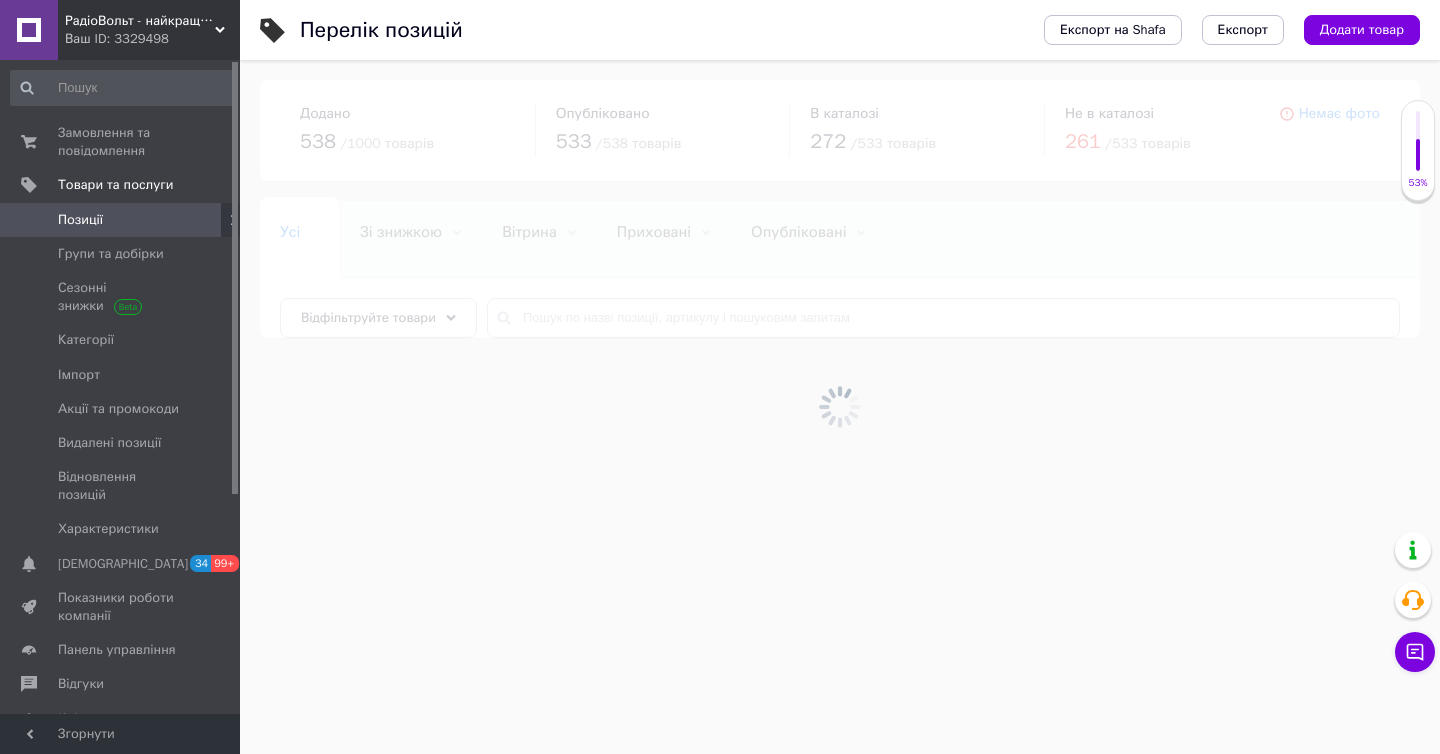 click at bounding box center [840, 407] 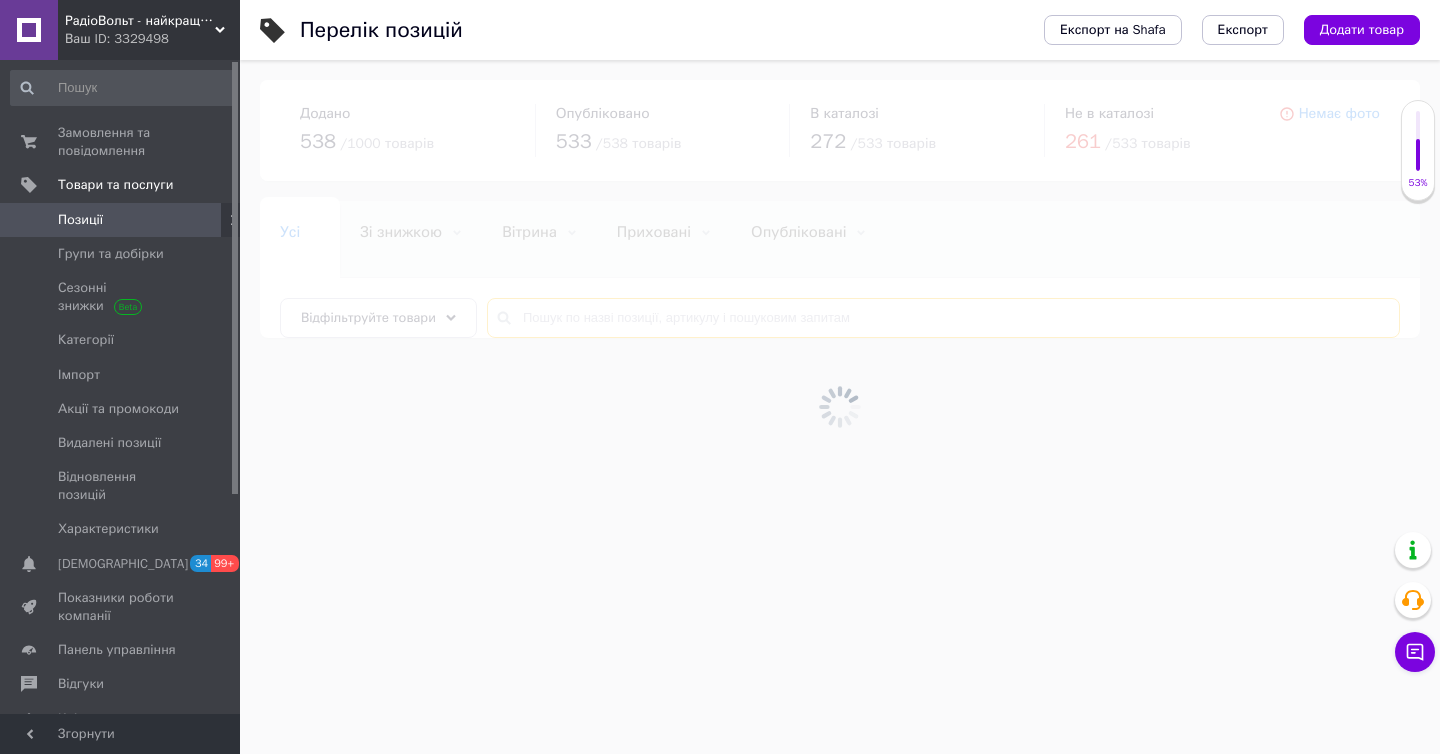 click at bounding box center [943, 318] 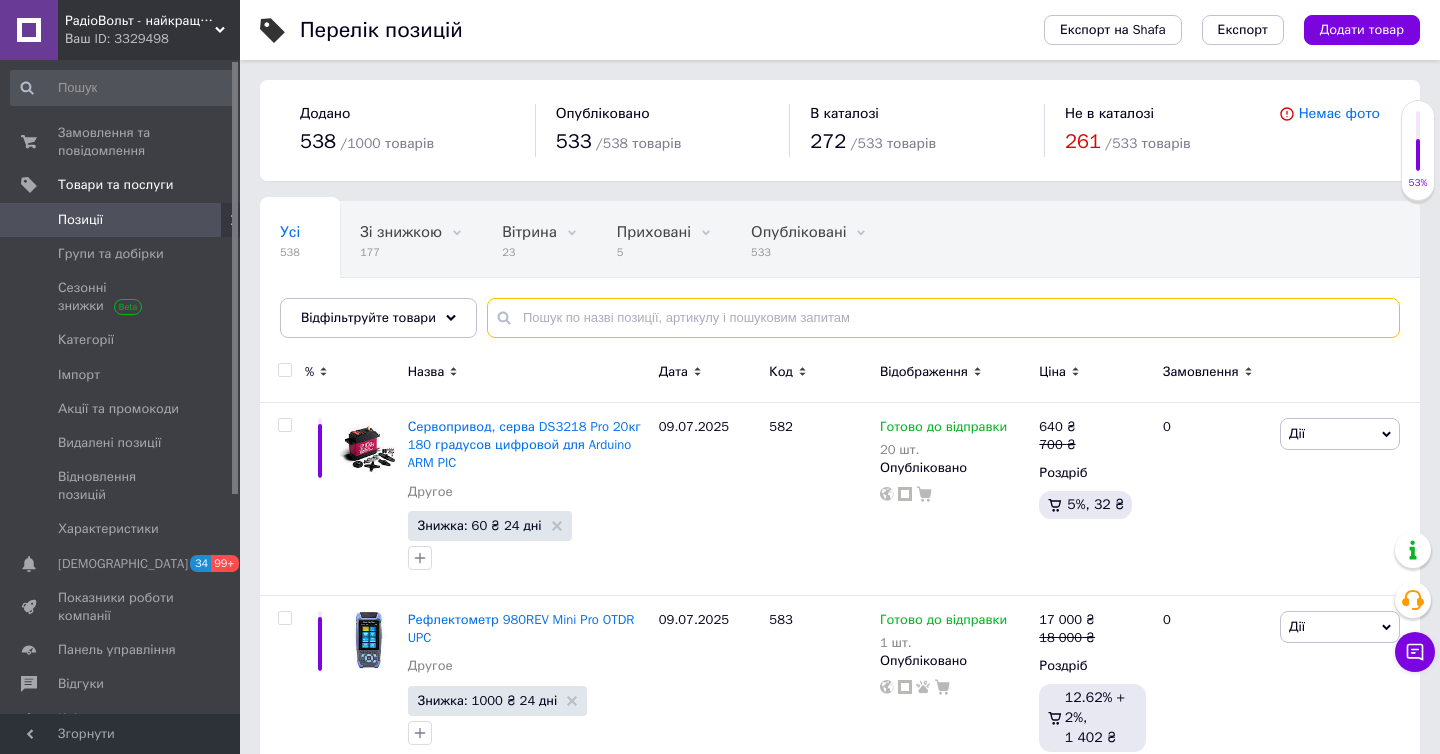 click at bounding box center (943, 318) 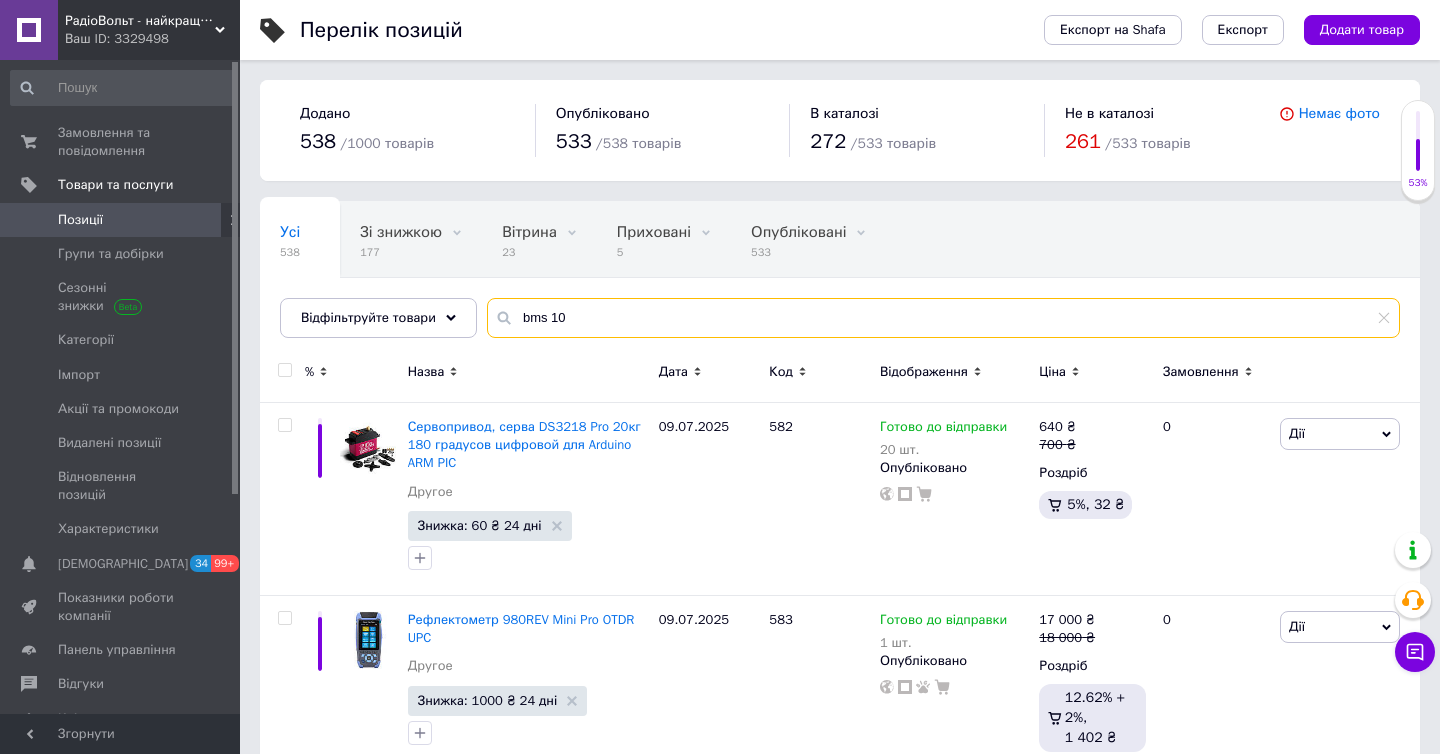 type on "bms 10s" 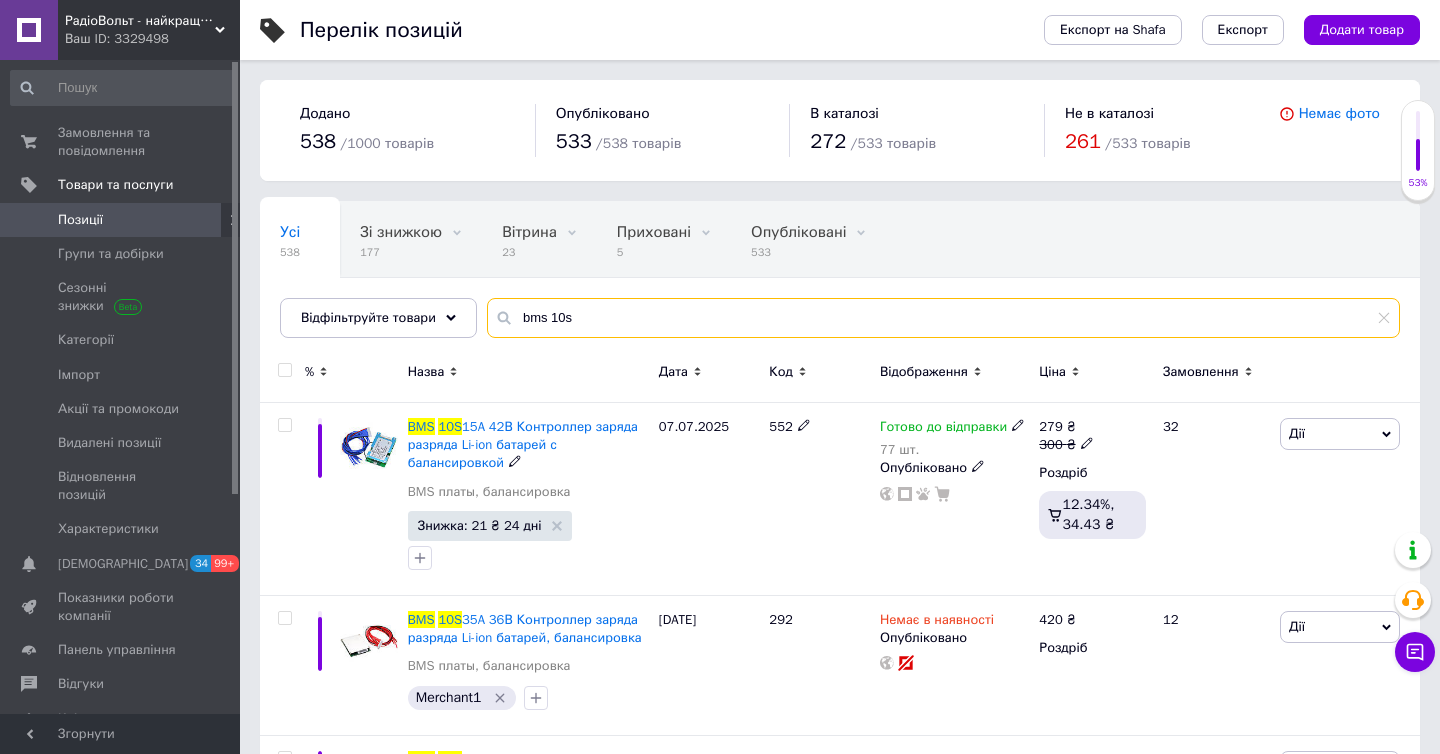 scroll, scrollTop: 42, scrollLeft: 0, axis: vertical 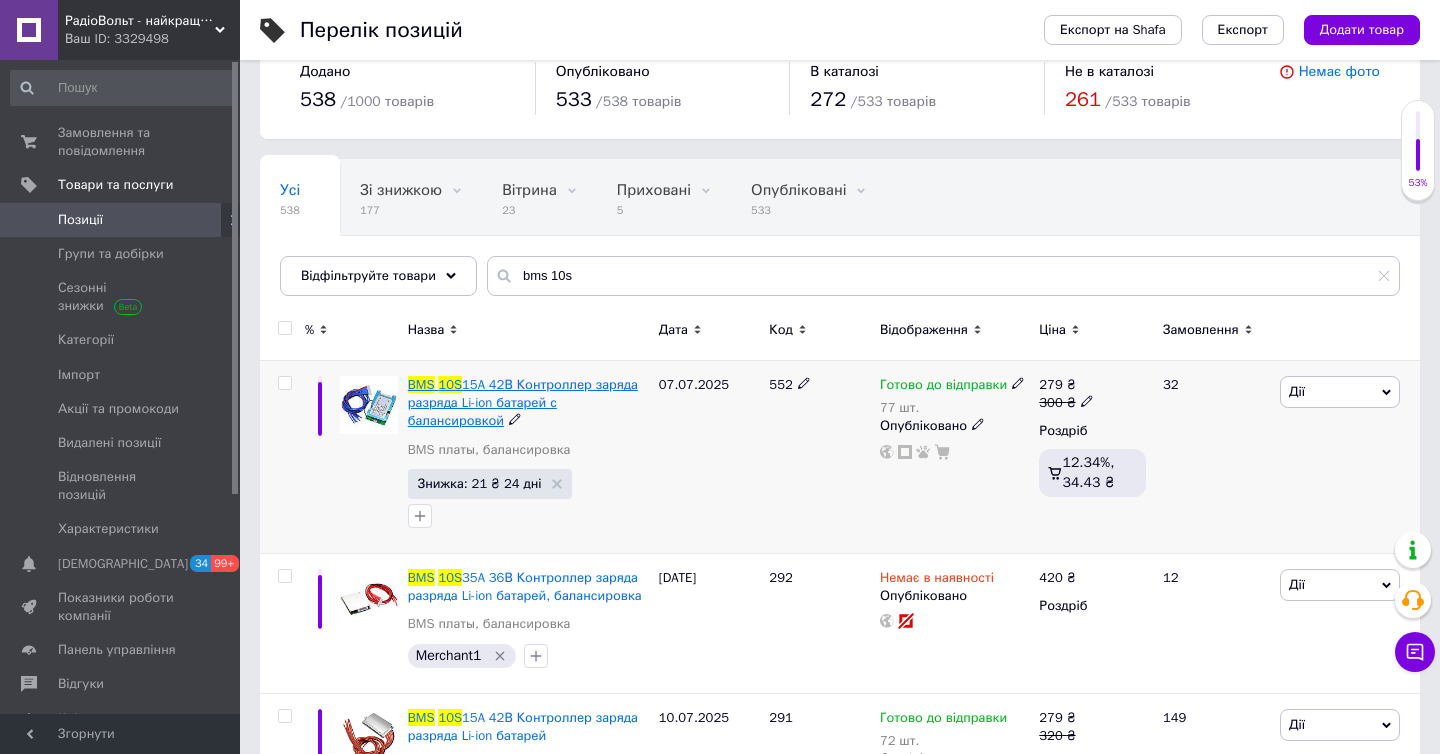 click on "15A 42В Контроллер заряда разряда Li-ion батарей с балансировкой" at bounding box center (523, 402) 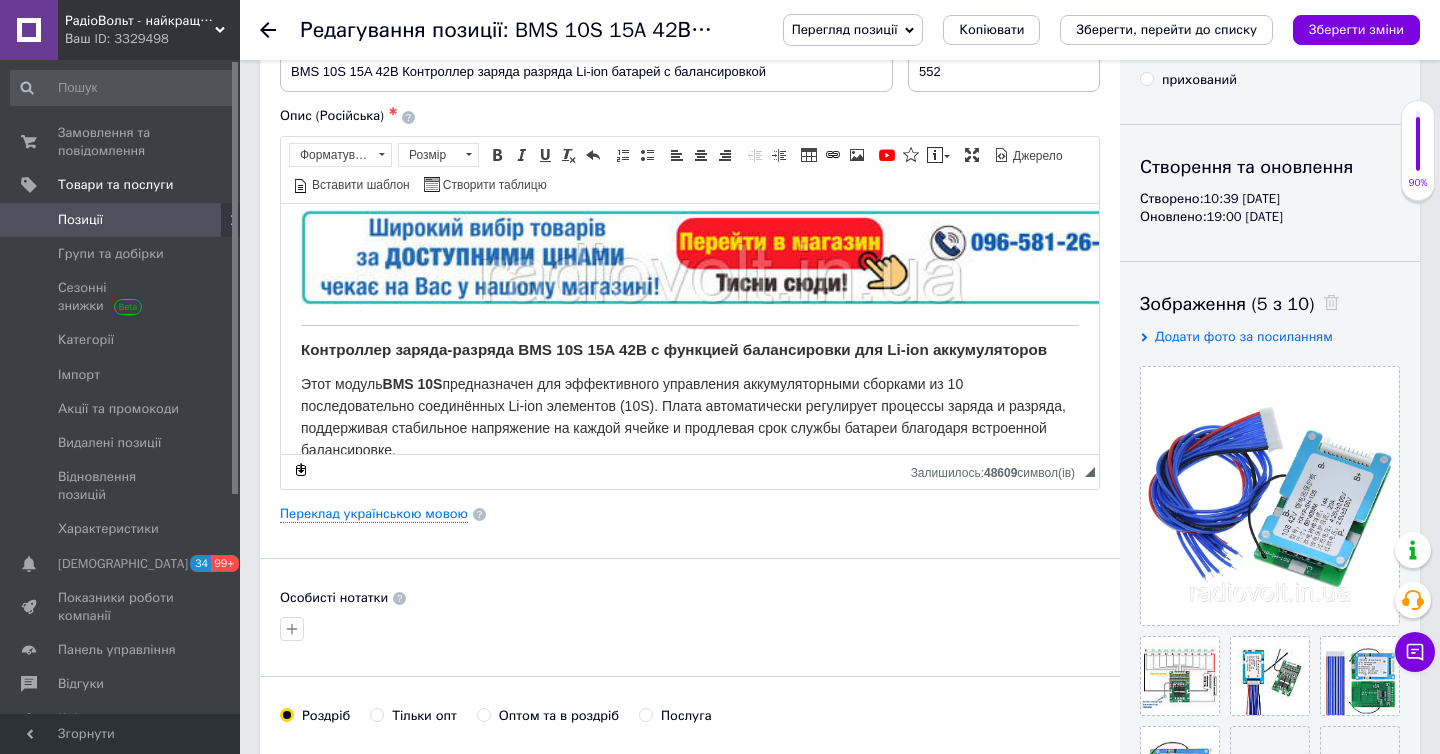 scroll, scrollTop: 174, scrollLeft: 0, axis: vertical 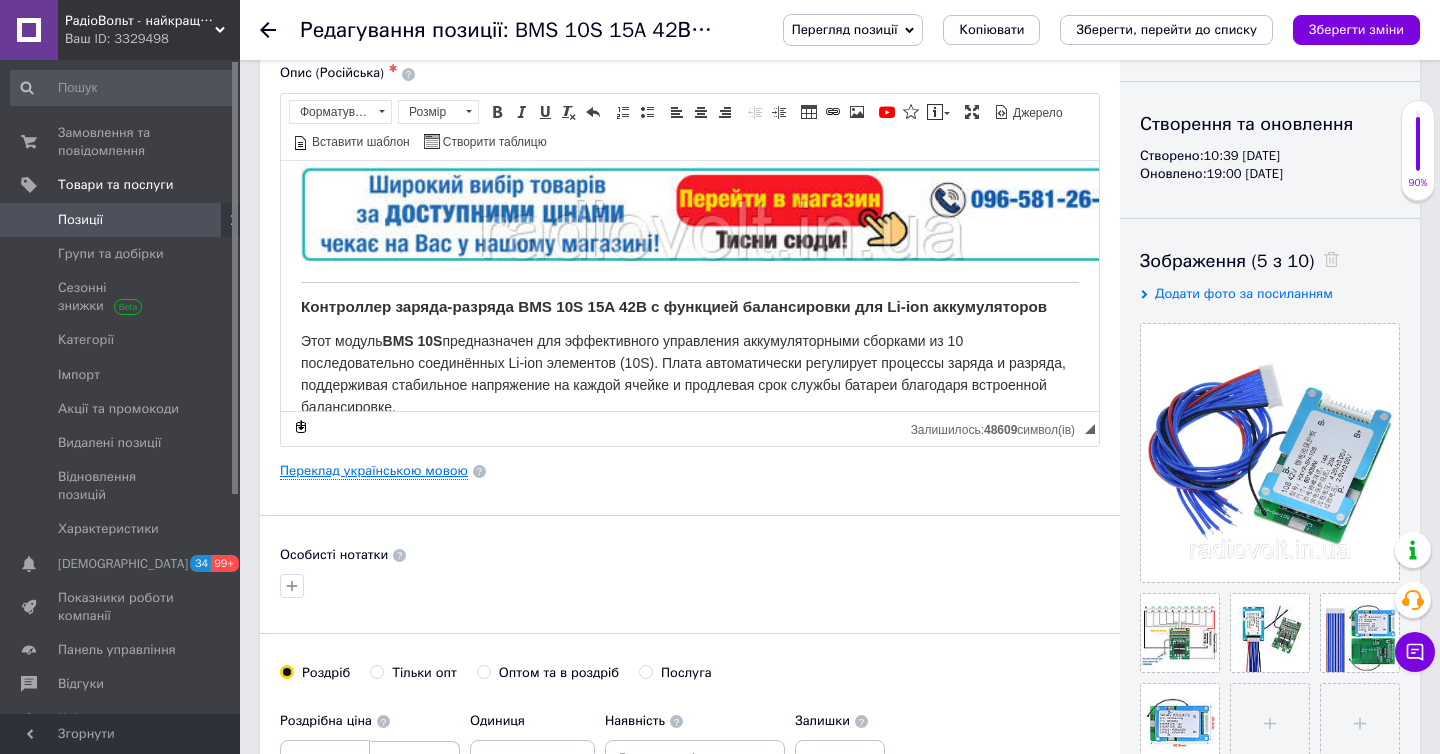 click on "Переклад українською мовою" at bounding box center [374, 471] 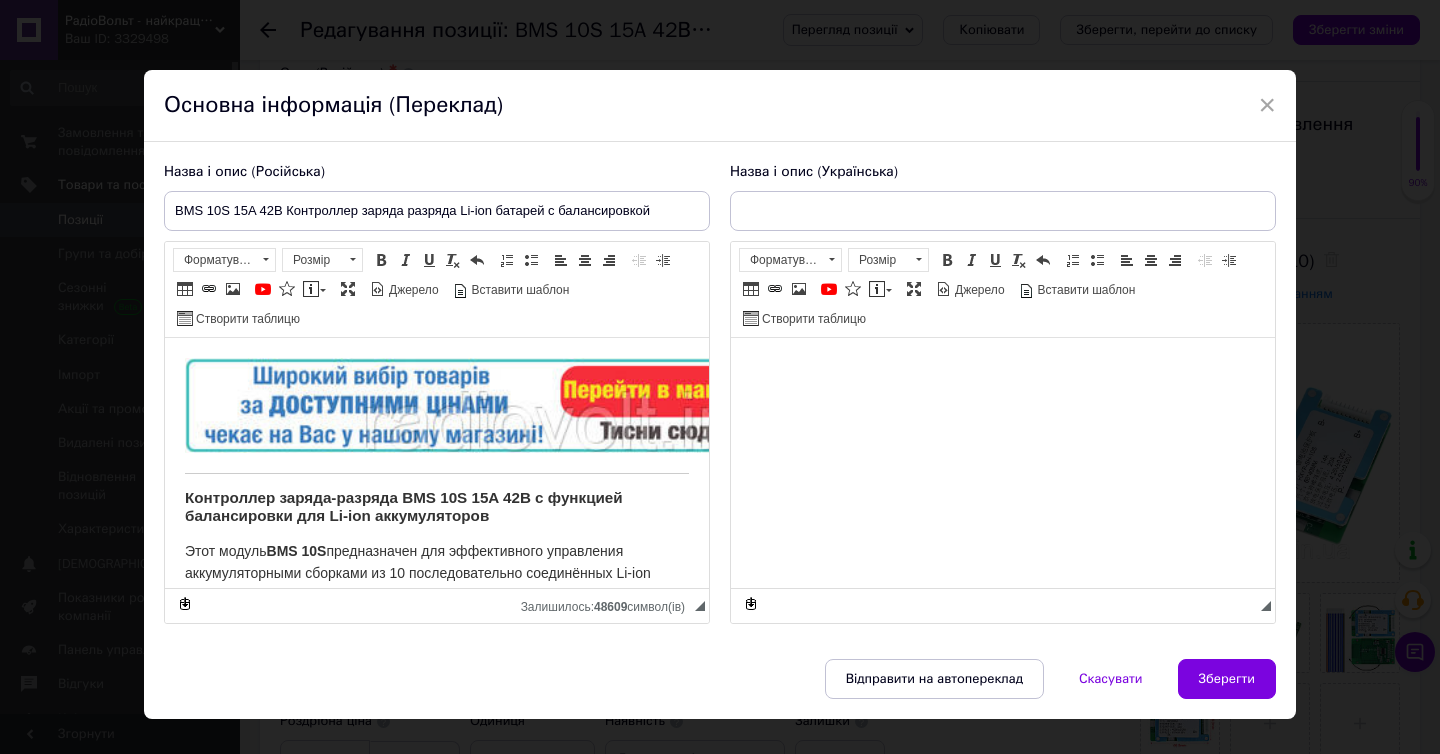 scroll, scrollTop: 0, scrollLeft: 0, axis: both 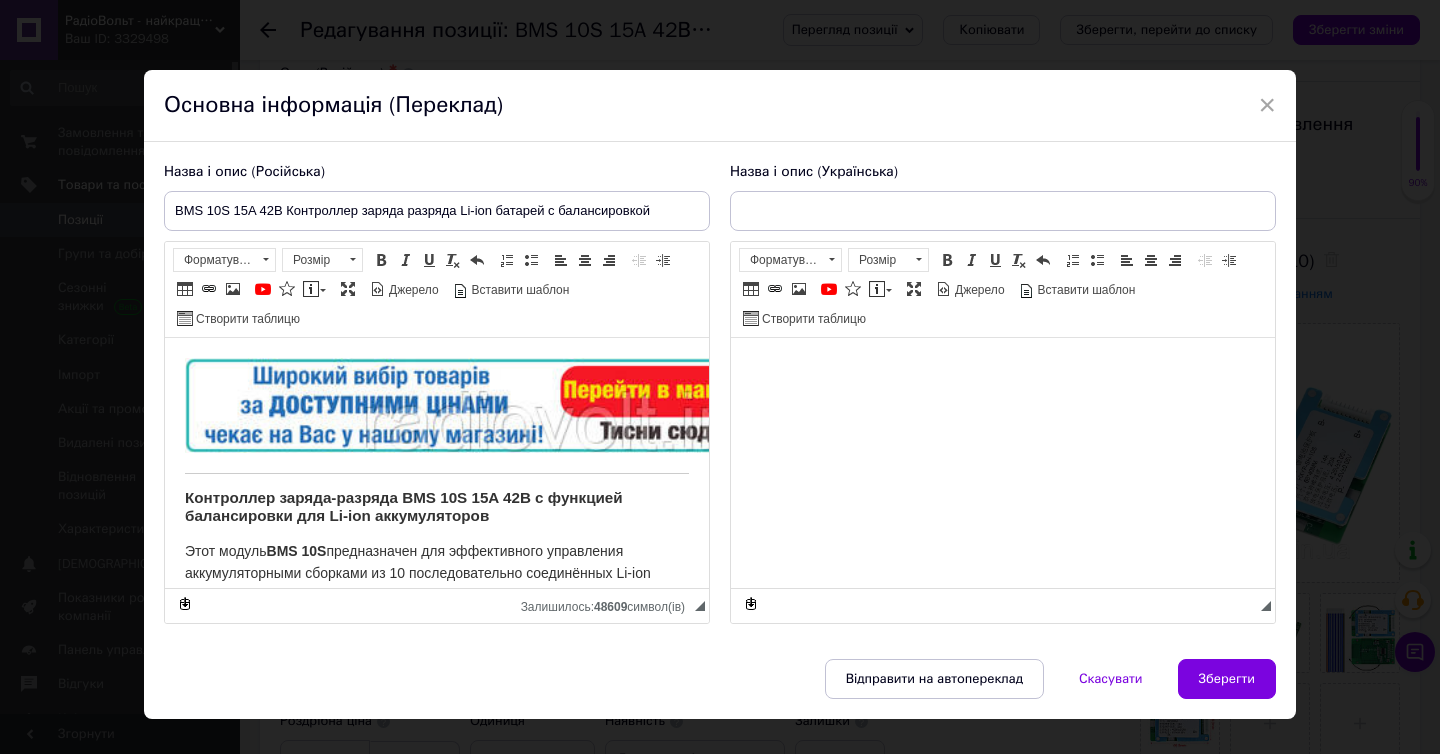 type on "BMS 10S 15A 42В Контролер заряду-розряду Li-ion батарей з балансуванням" 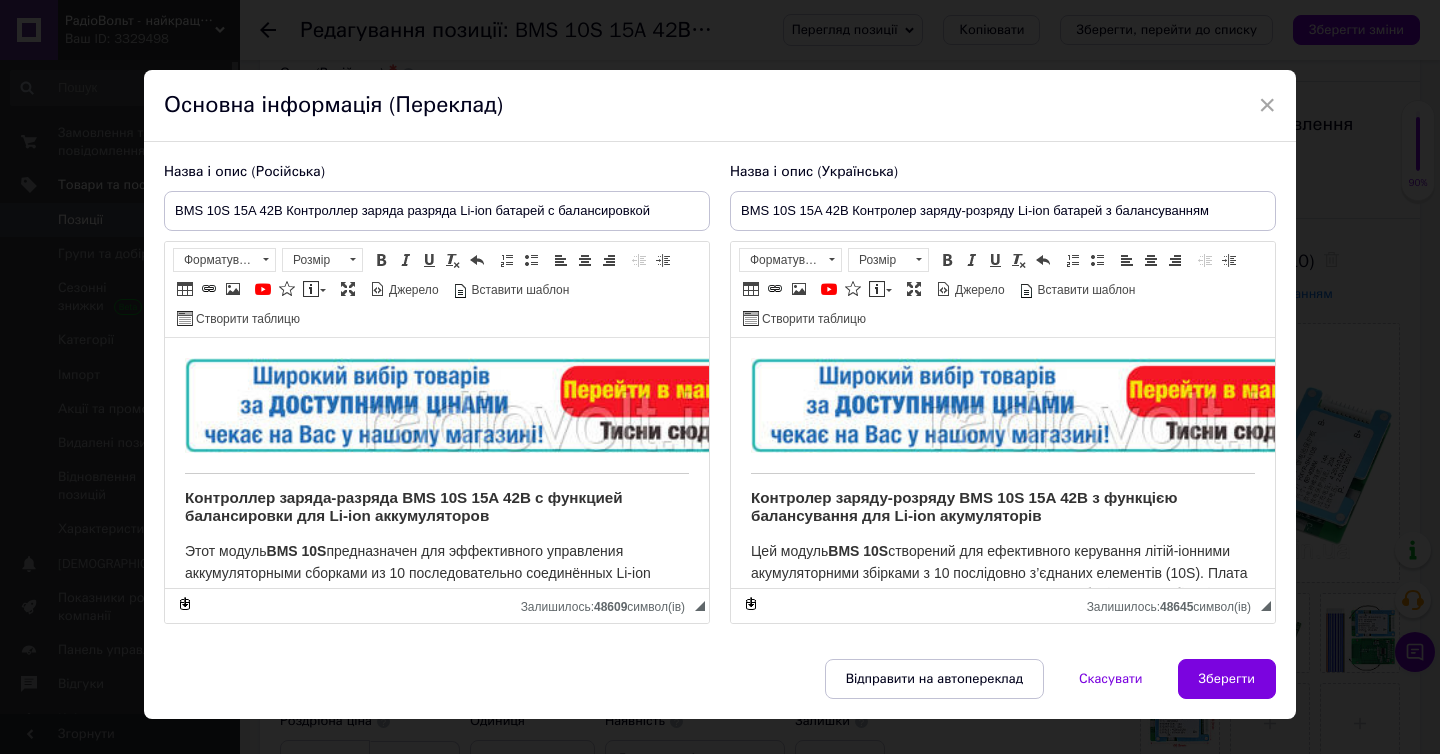 scroll, scrollTop: 51, scrollLeft: 0, axis: vertical 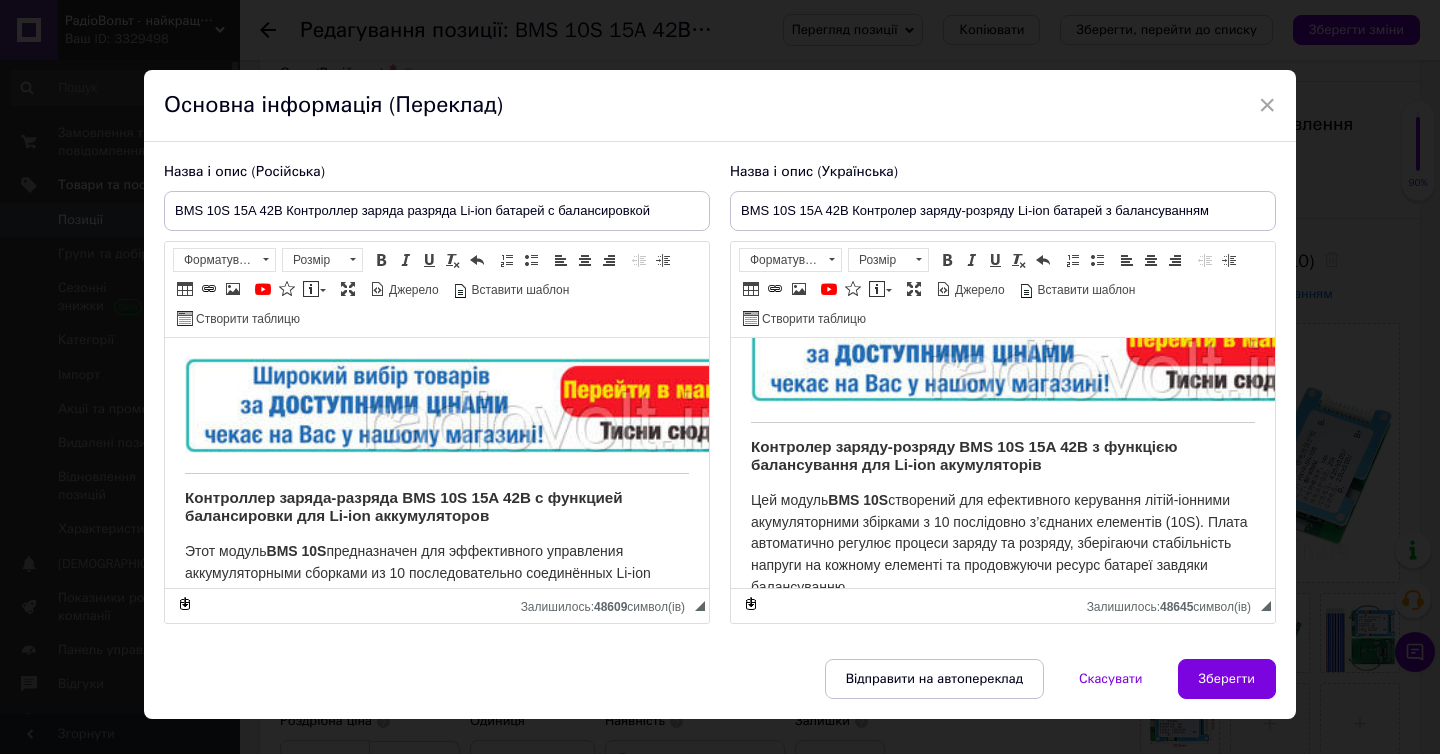 click on "Цей модуль  BMS 10S  створений для ефективного керування літій-іонними акумуляторними збірками з 10 послідовно з’єднаних елементів (10S). Плата автоматично регулює процеси заряду та розряду, зберігаючи стабільність напруги на кожному елементі та продовжуючи ресурс батареї завдяки балансуванню." at bounding box center (999, 543) 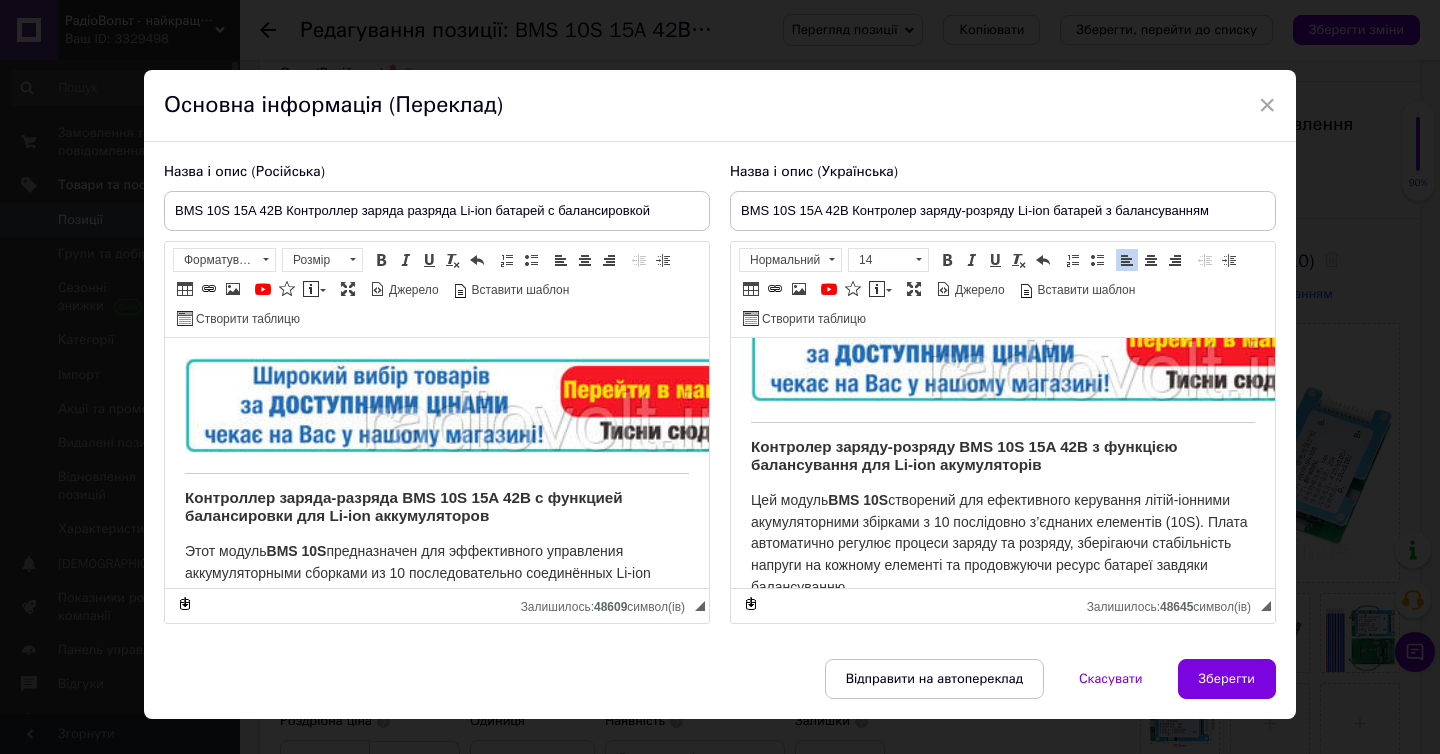 click on "Цей модуль  BMS 10S  створений для ефективного керування літій-іонними акумуляторними збірками з 10 послідовно з’єднаних елементів (10S). Плата автоматично регулює процеси заряду та розряду, зберігаючи стабільність напруги на кожному елементі та продовжуючи ресурс батареї завдяки балансуванню." at bounding box center (999, 543) 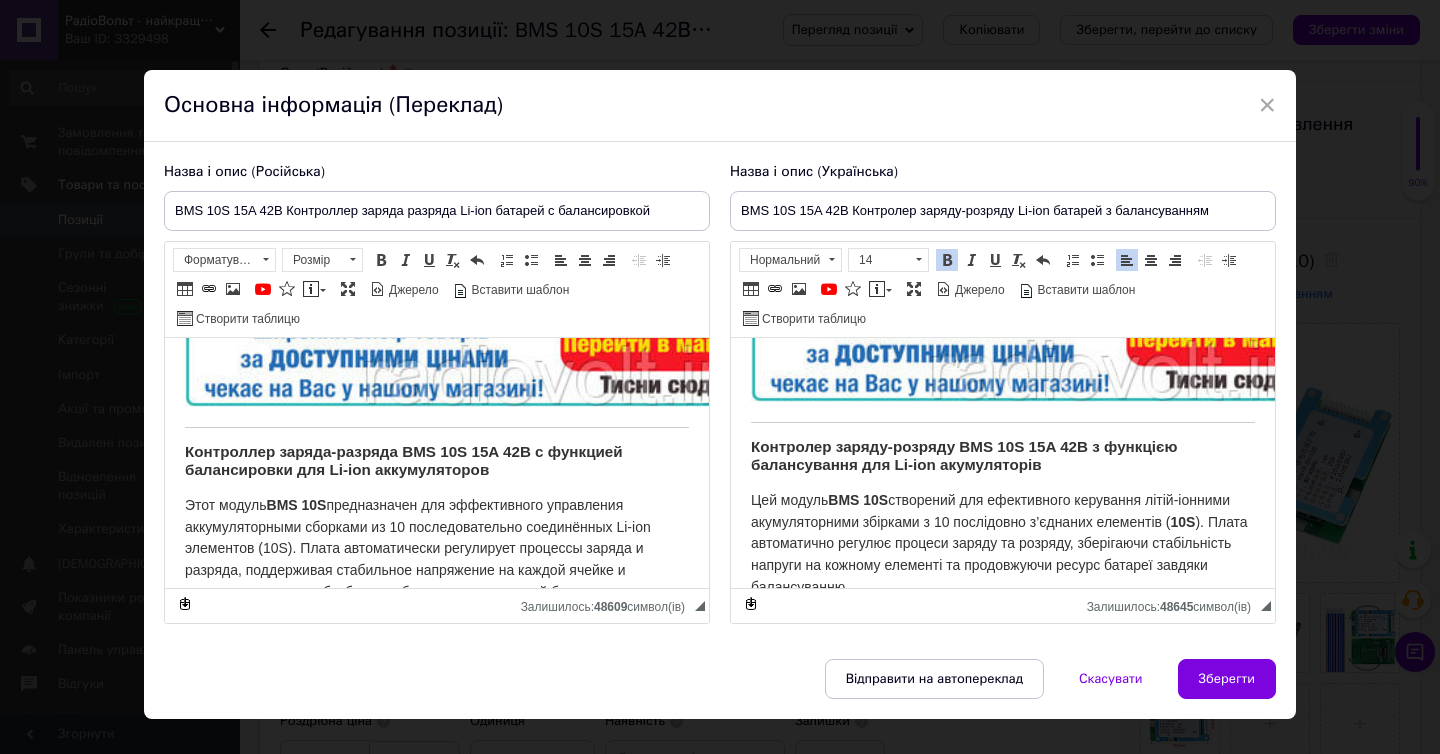 scroll, scrollTop: 47, scrollLeft: 0, axis: vertical 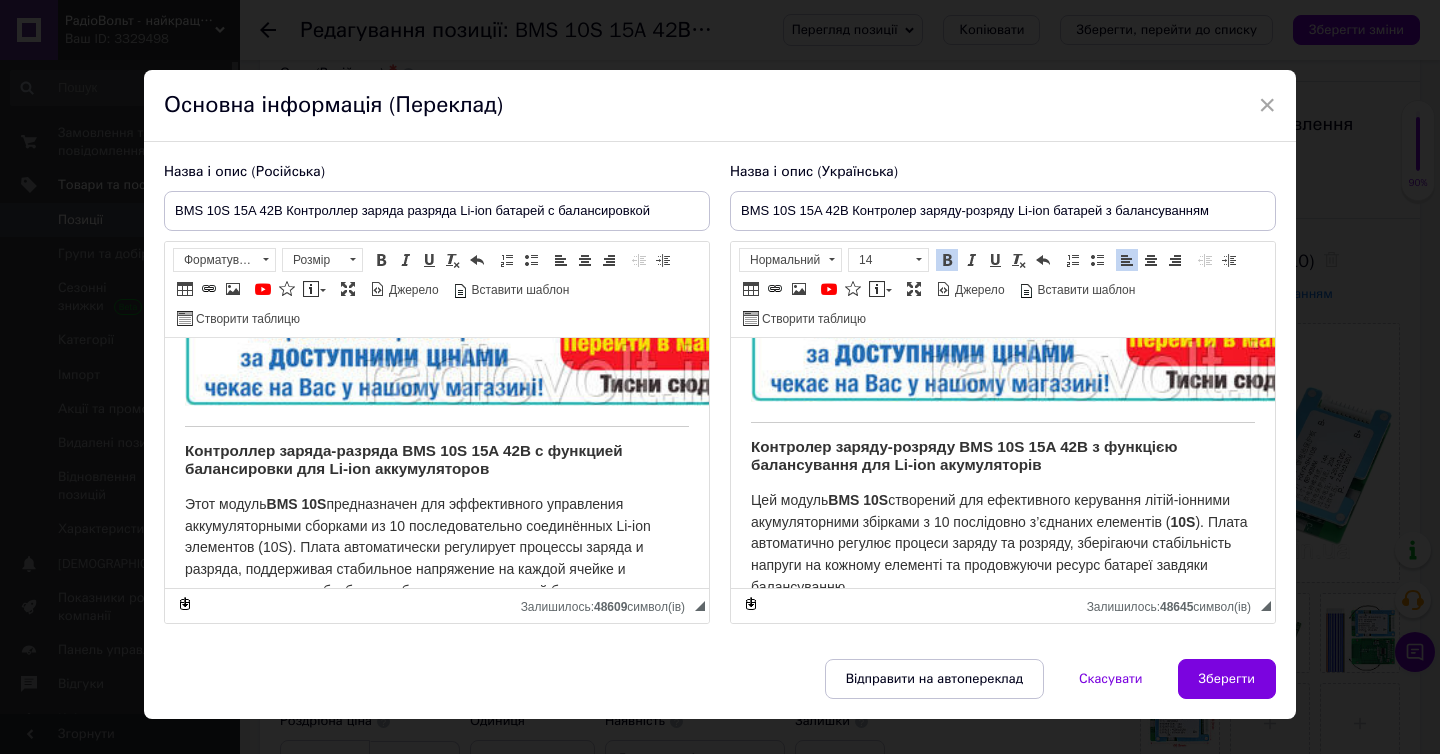 click on "Этот модуль  BMS 10S  предназначен для эффективного управления аккумуляторными сборками из 10 последовательно соединённых Li-ion элементов (10S). Плата автоматически регулирует процессы заряда и разряда, поддерживая стабильное напряжение на каждой ячейке и продлевая срок службы батареи благодаря встроенной балансировке." at bounding box center [418, 547] 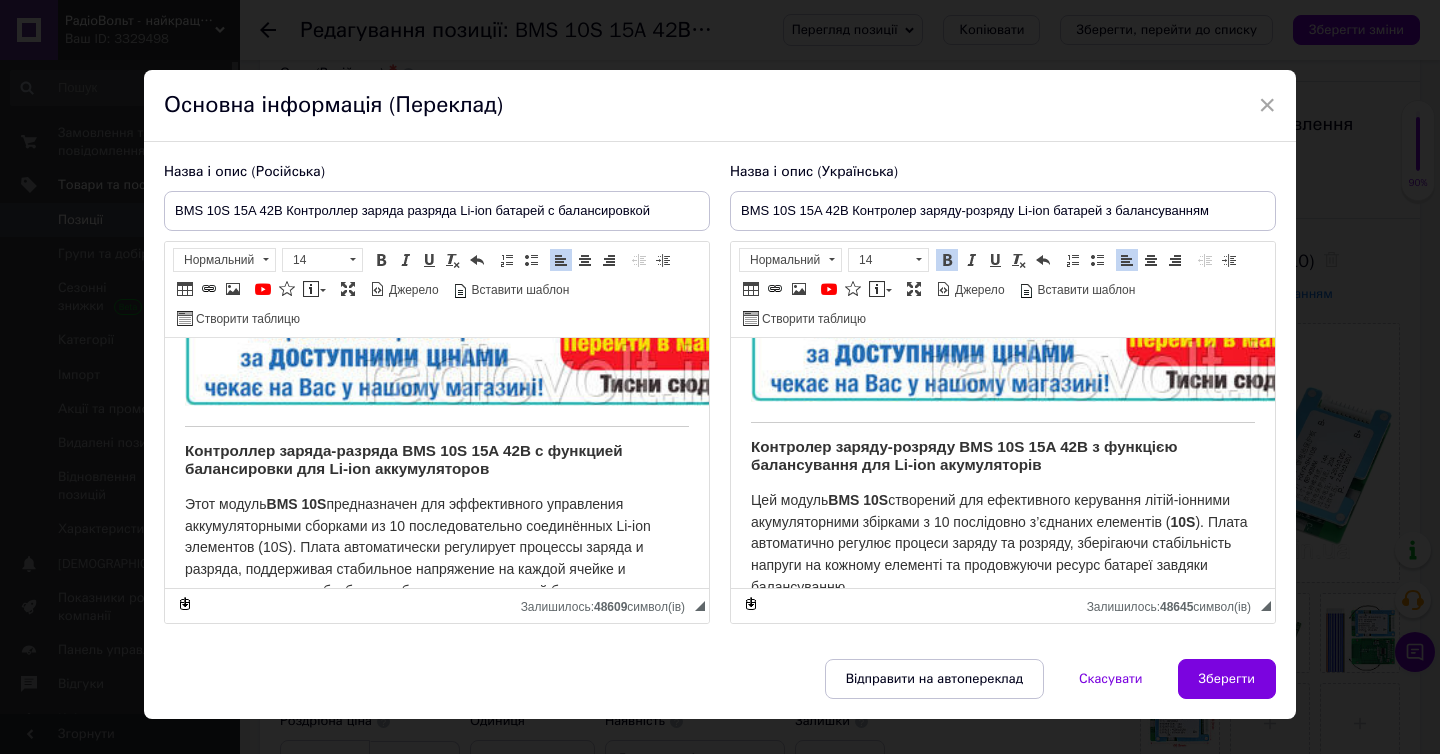 click on "Этот модуль  BMS 10S  предназначен для эффективного управления аккумуляторными сборками из 10 последовательно соединённых Li-ion элементов (10S). Плата автоматически регулирует процессы заряда и разряда, поддерживая стабильное напряжение на каждой ячейке и продлевая срок службы батареи благодаря встроенной балансировке." at bounding box center (418, 547) 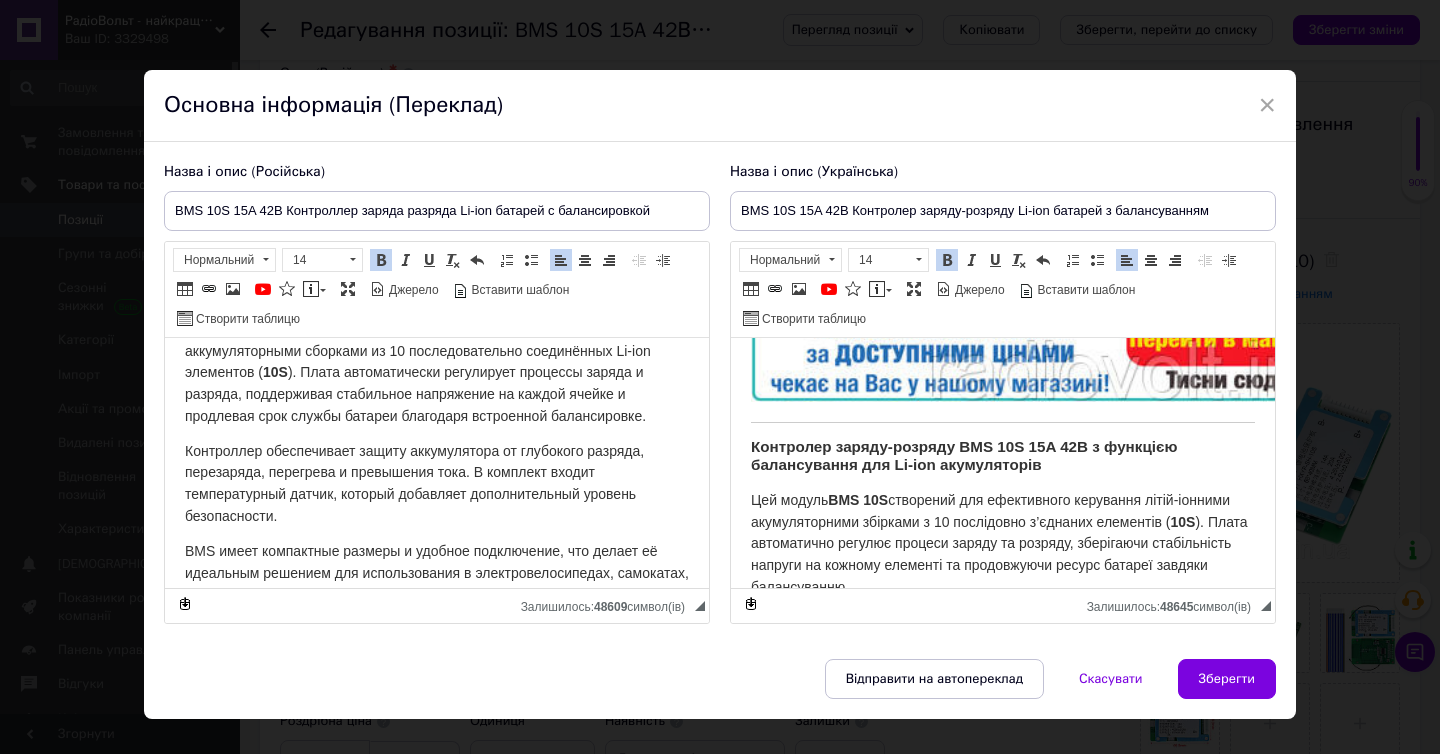 scroll, scrollTop: 339, scrollLeft: 0, axis: vertical 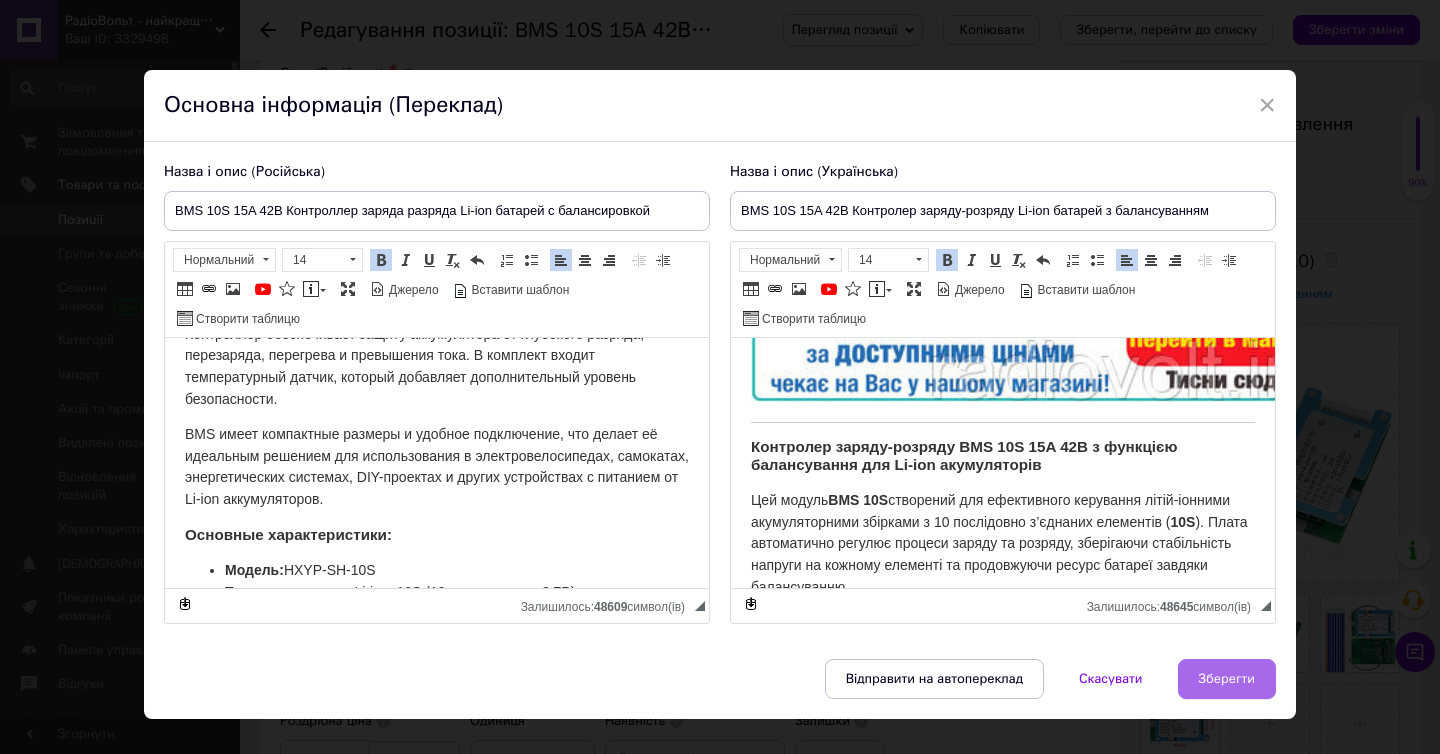 click on "Зберегти" at bounding box center (1227, 679) 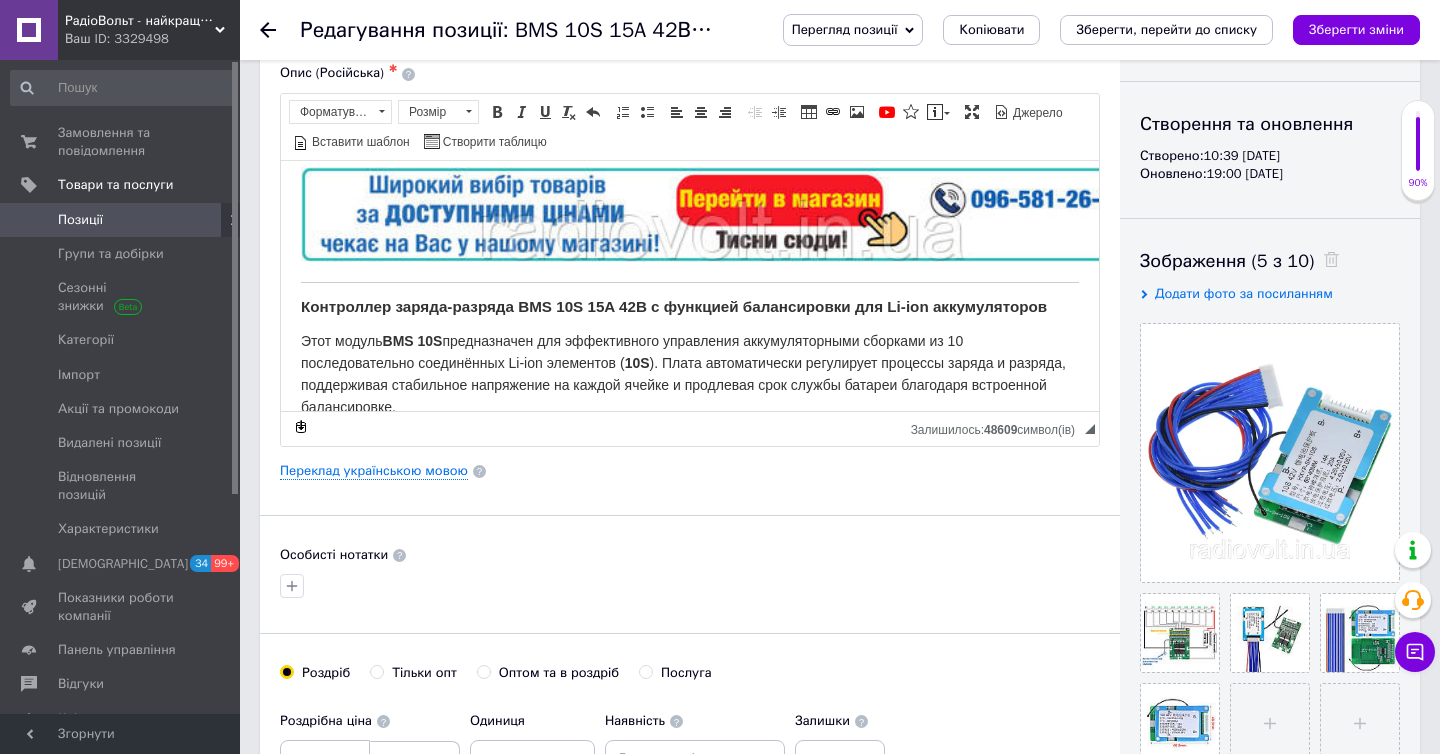 scroll, scrollTop: 14, scrollLeft: 0, axis: vertical 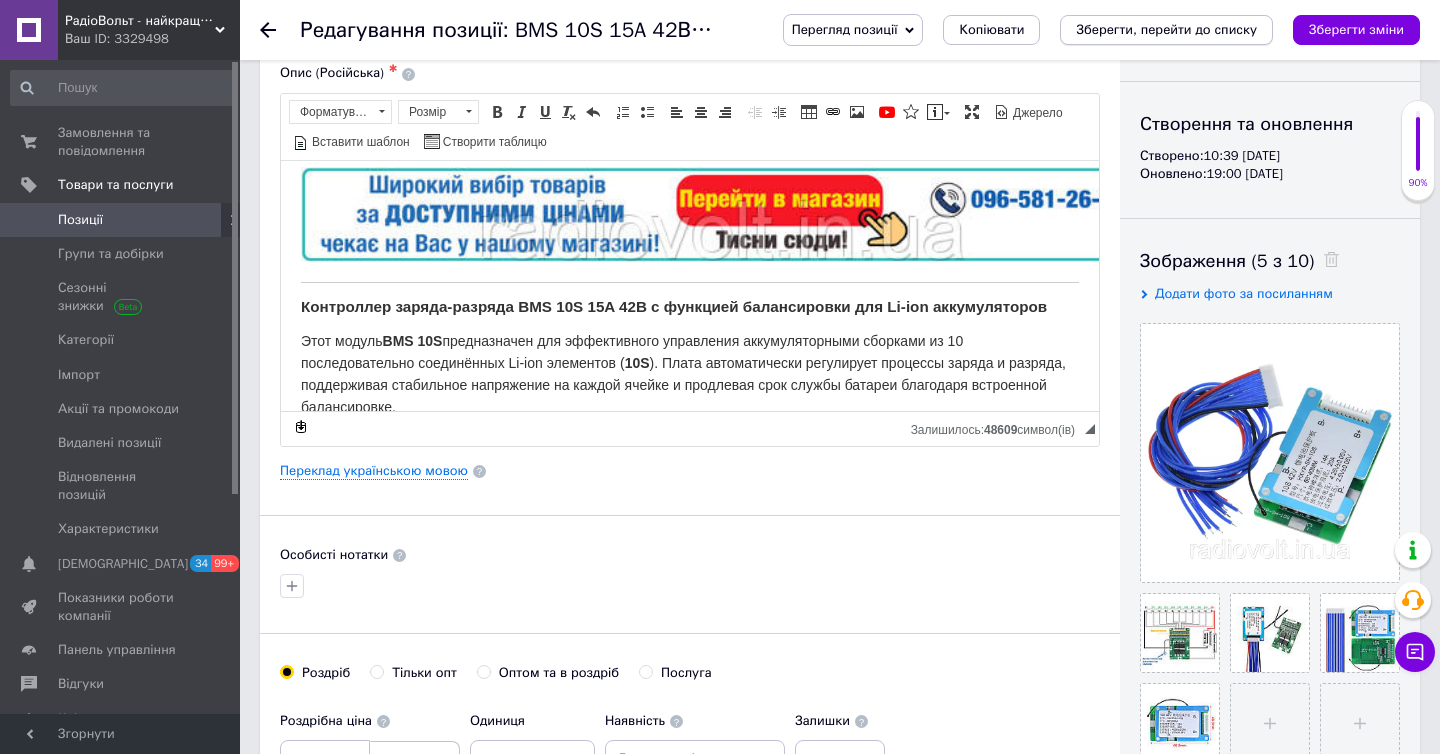 click on "Зберегти, перейти до списку" at bounding box center [1166, 29] 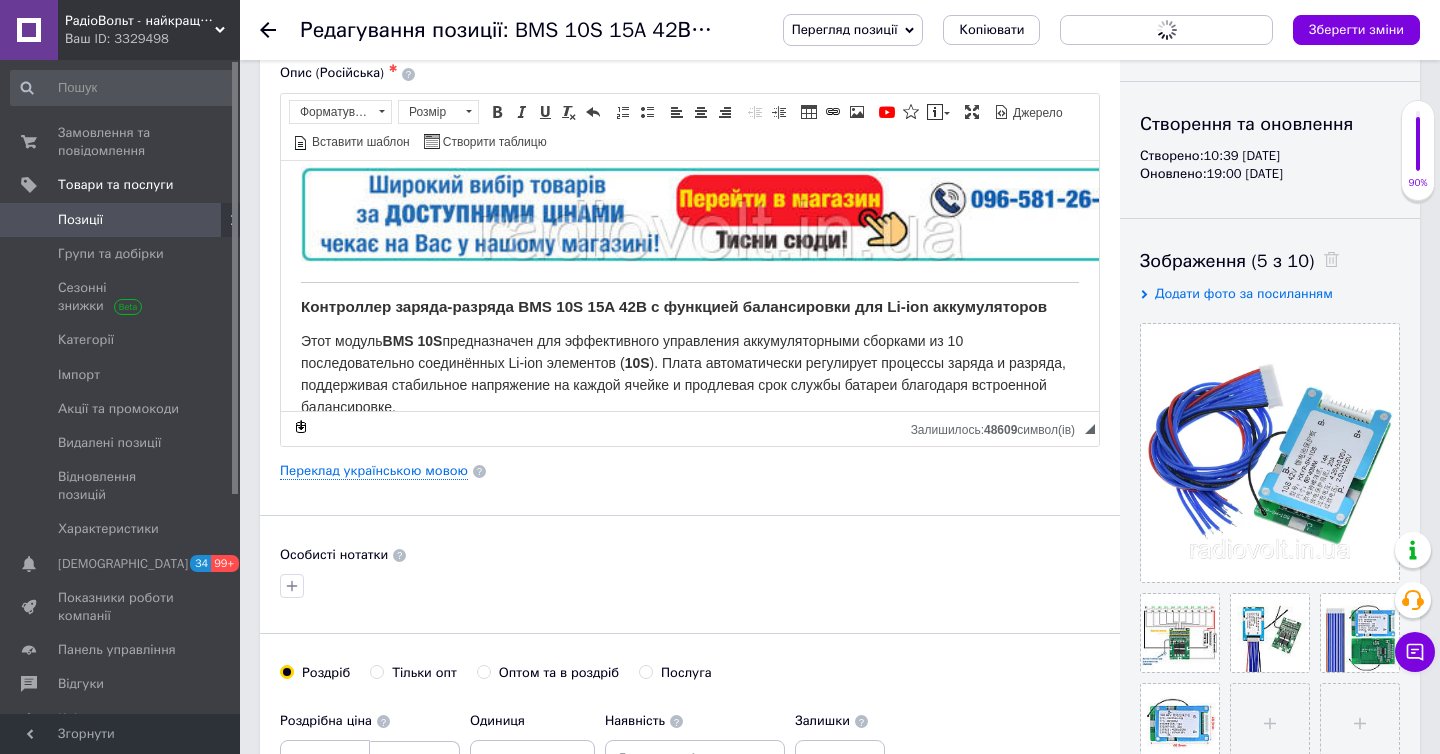 scroll, scrollTop: 0, scrollLeft: 0, axis: both 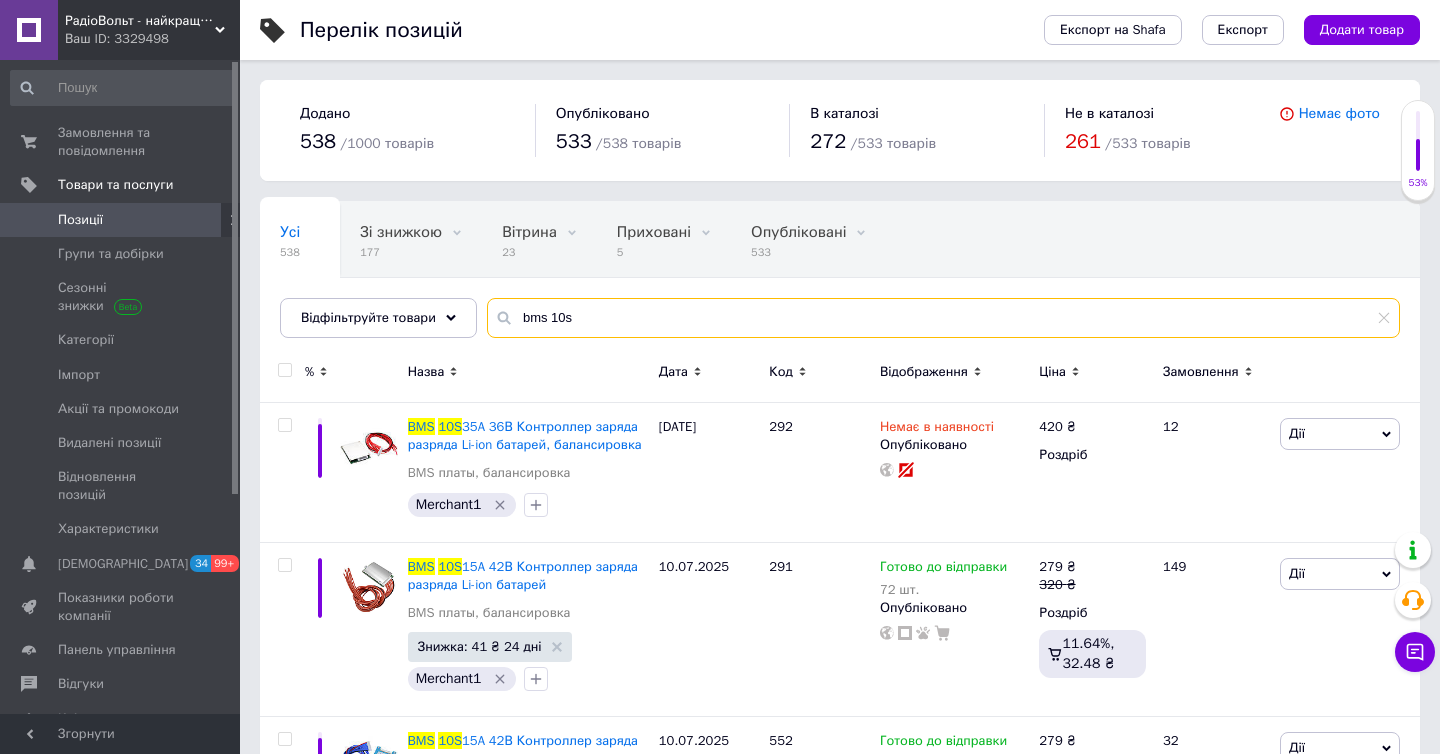 click on "bms 10s" at bounding box center (943, 318) 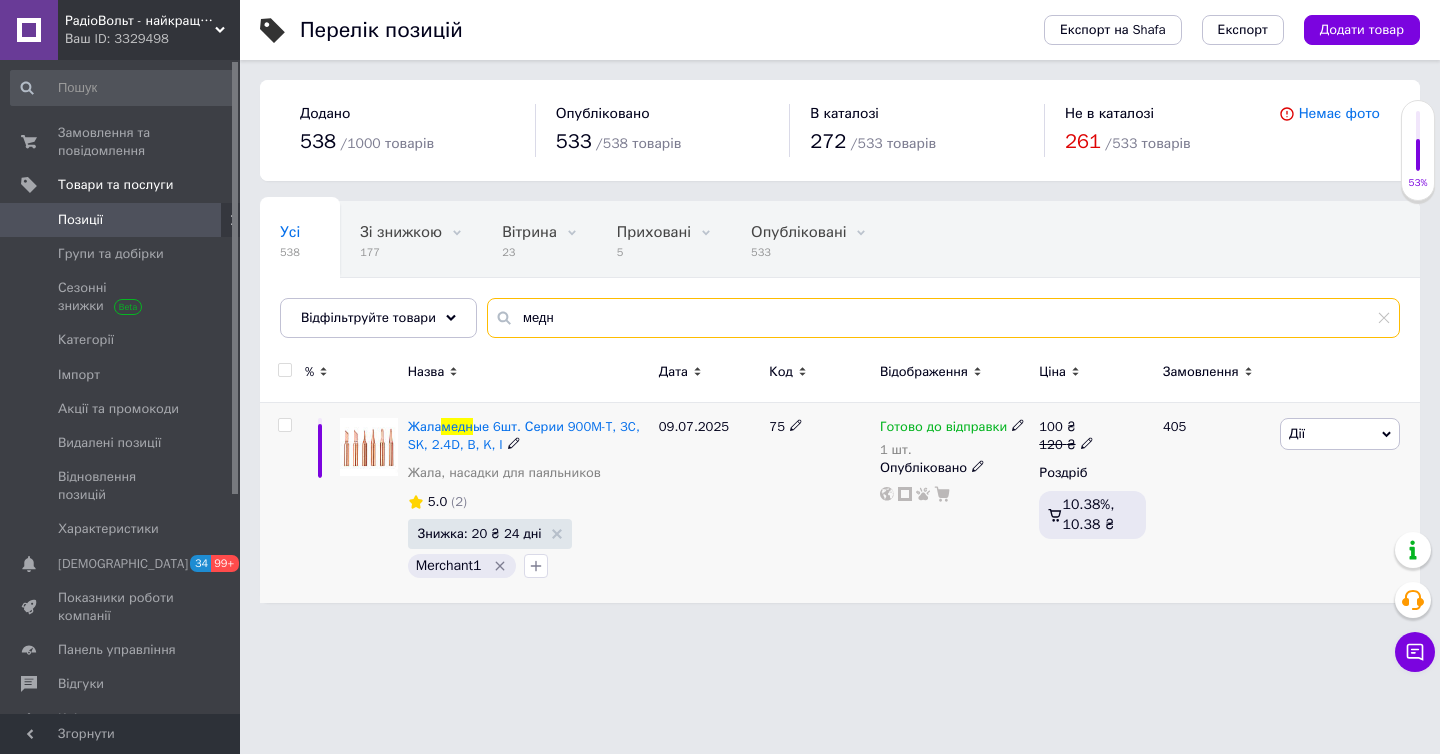type on "медн" 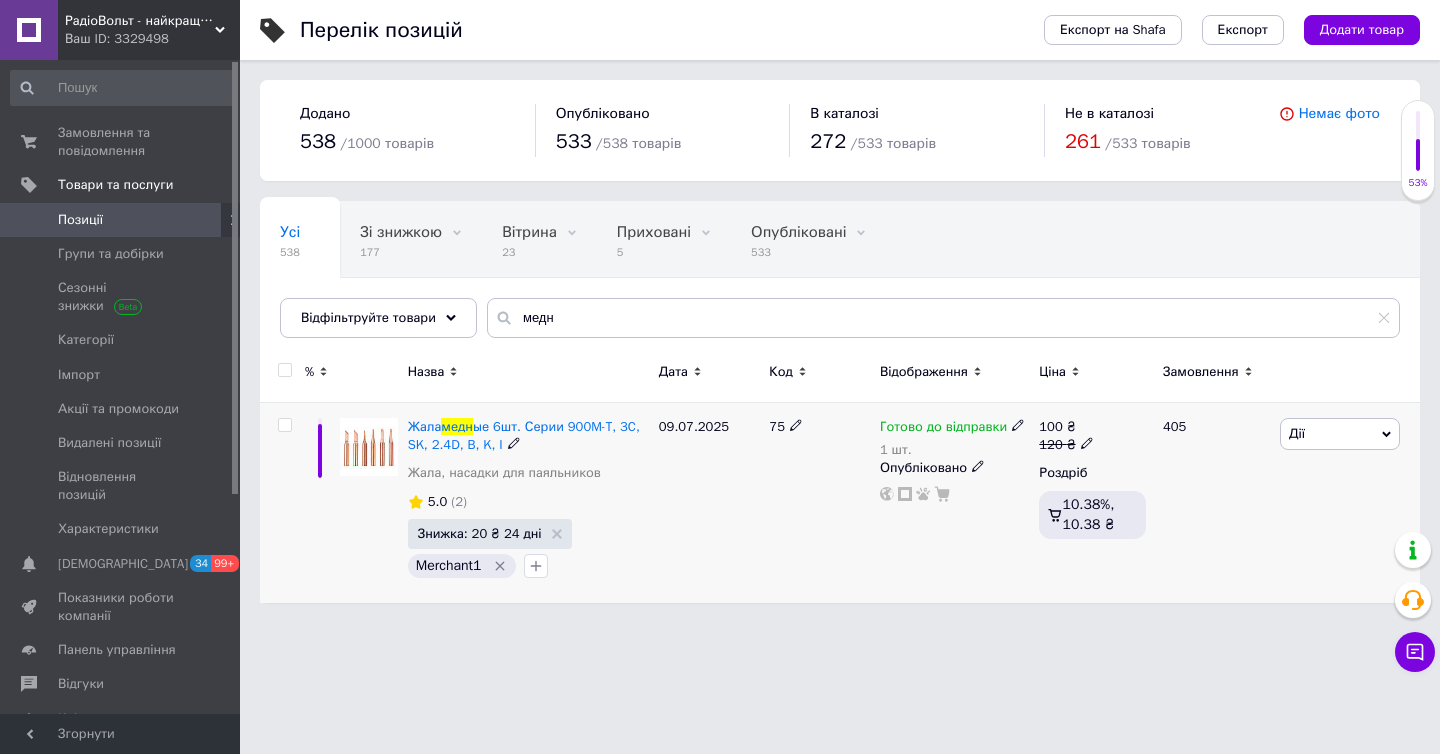 click 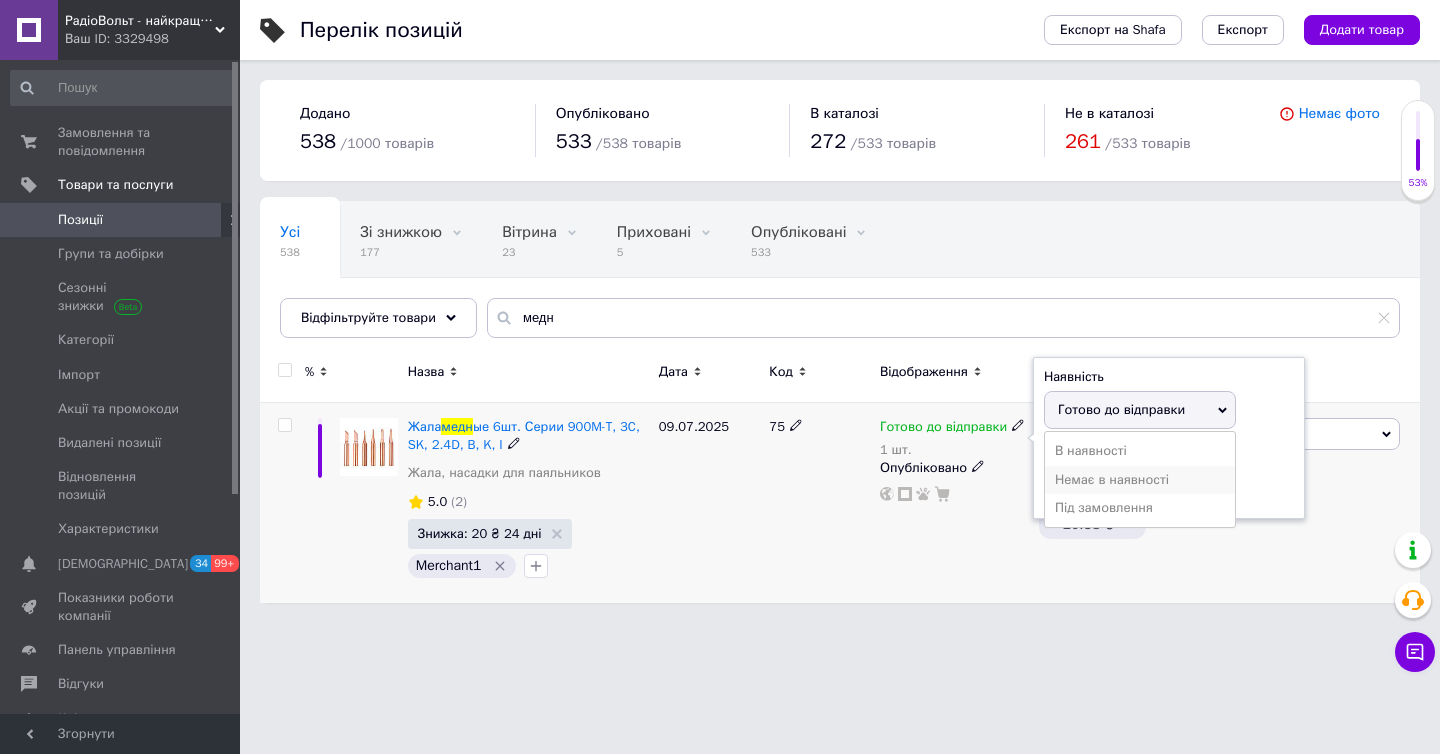 click on "Немає в наявності" at bounding box center (1140, 480) 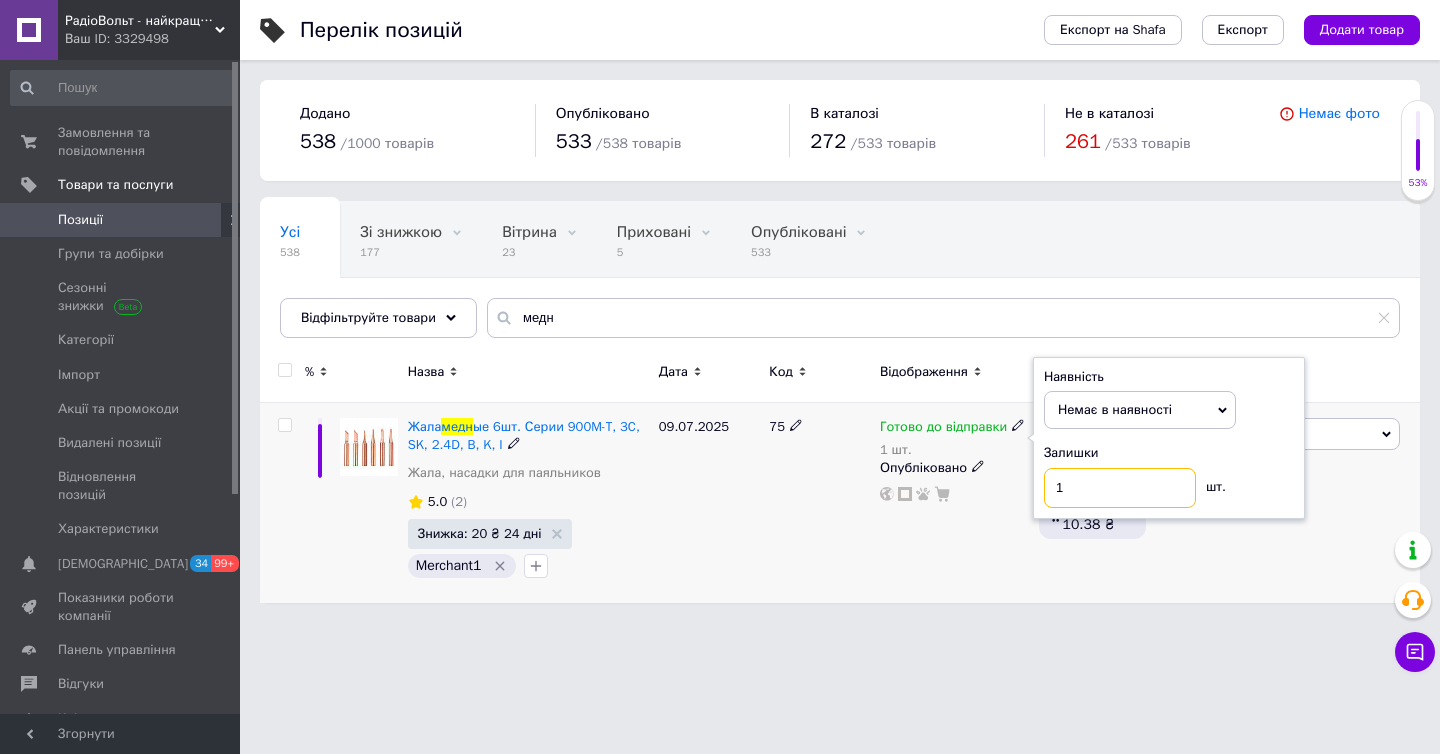 click on "1" at bounding box center (1120, 488) 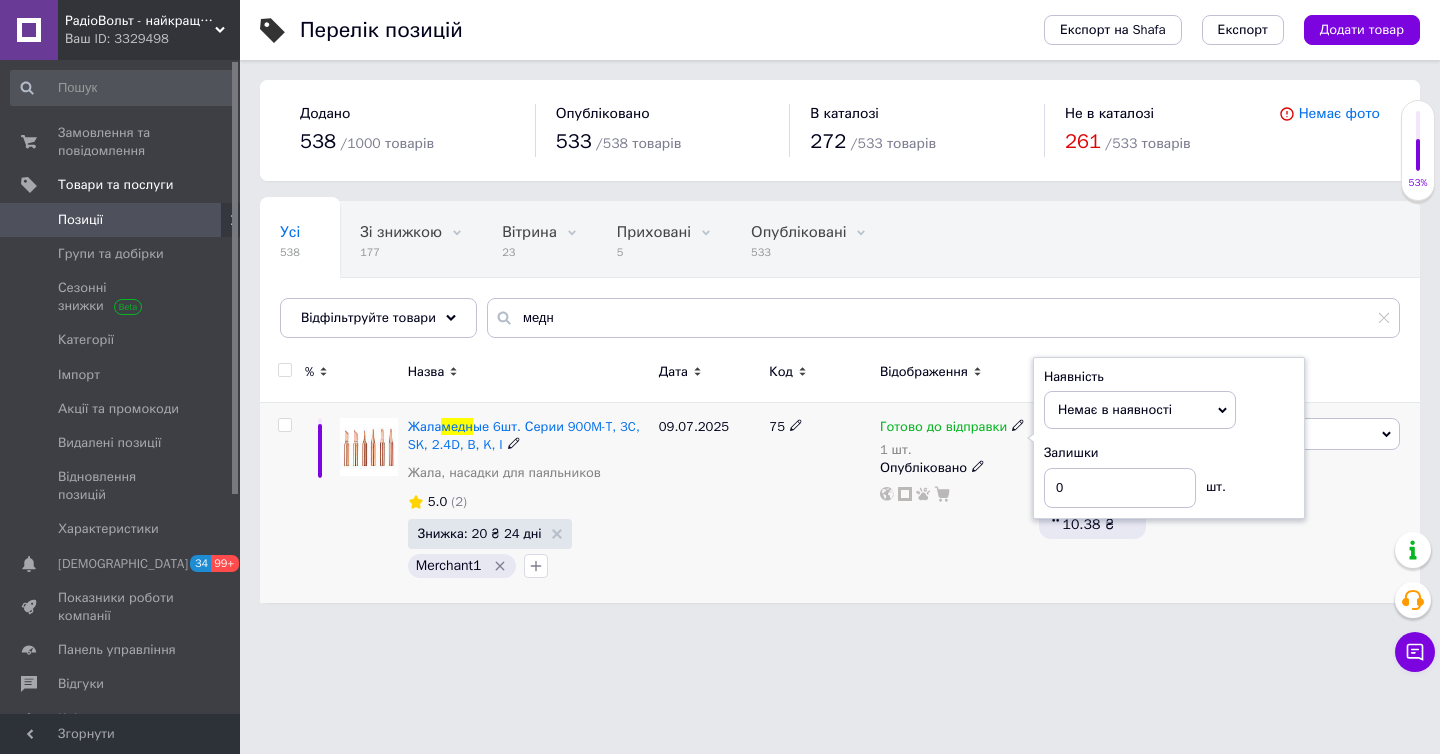 click on "09.07.2025" at bounding box center [709, 503] 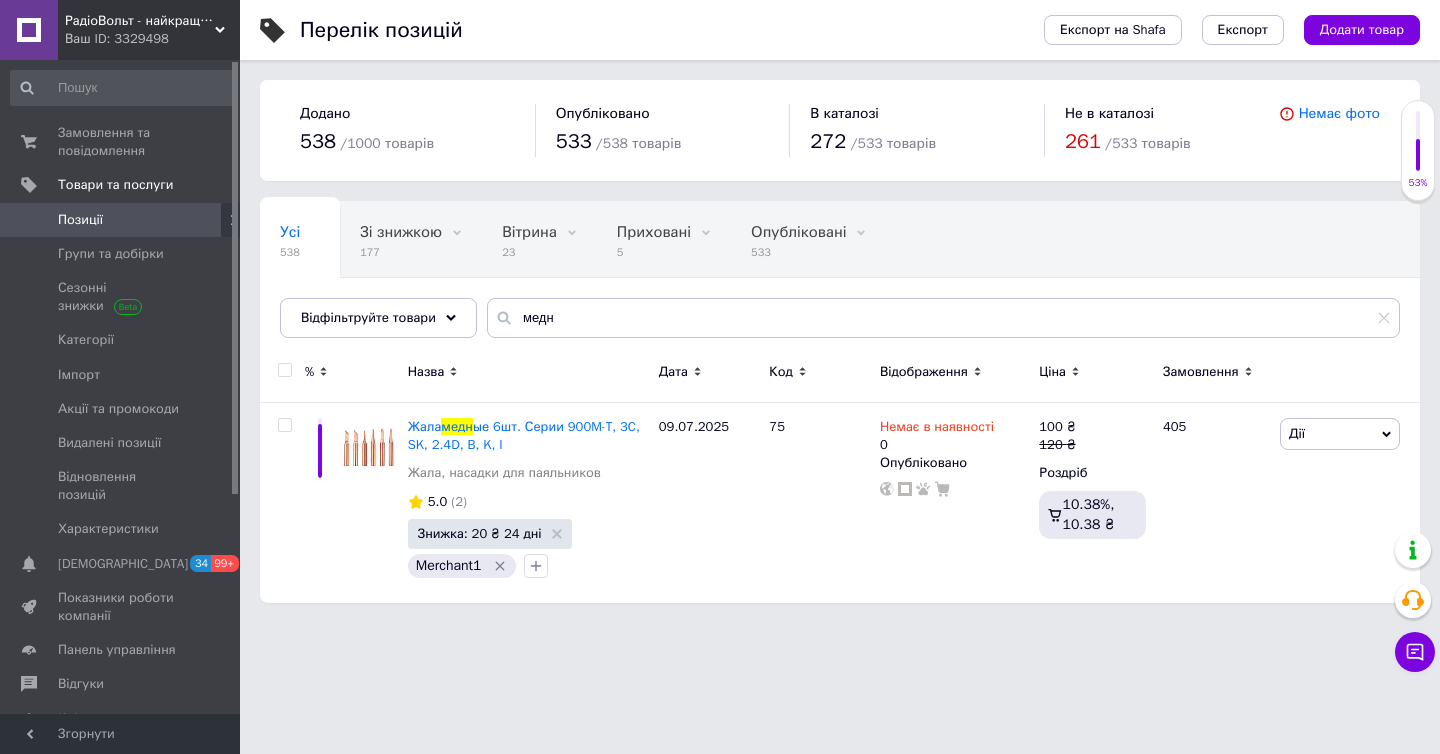 click on "Ваш ID: 3329498" at bounding box center [152, 39] 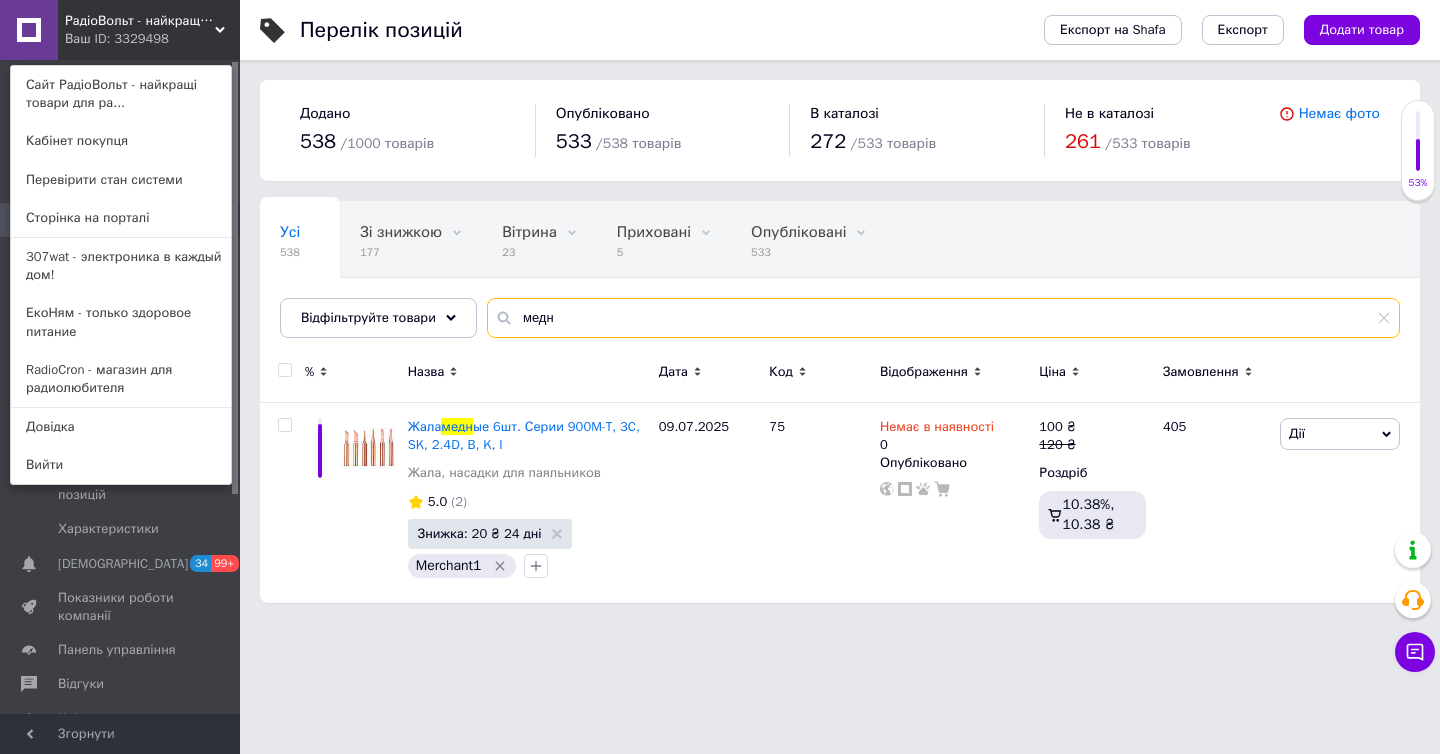 click on "медн" at bounding box center [943, 318] 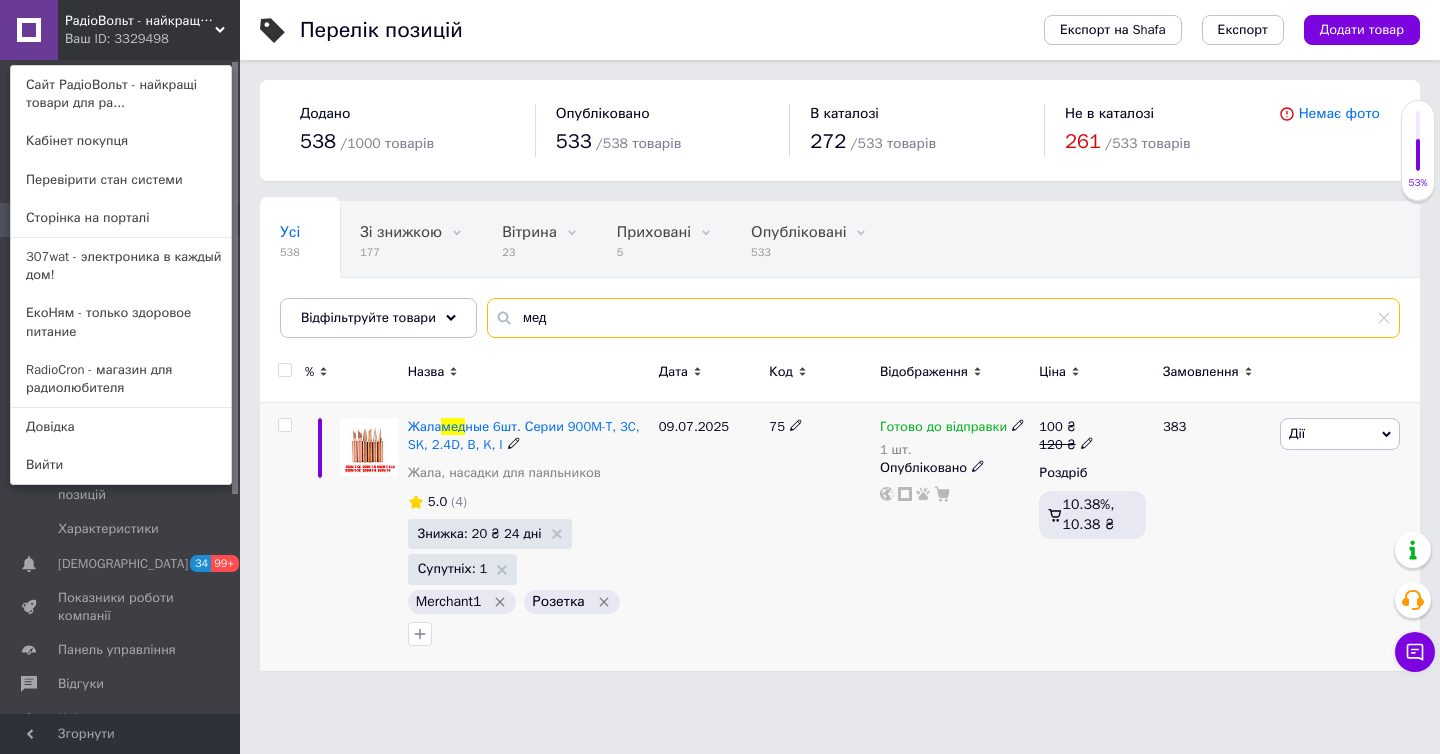 type on "мед" 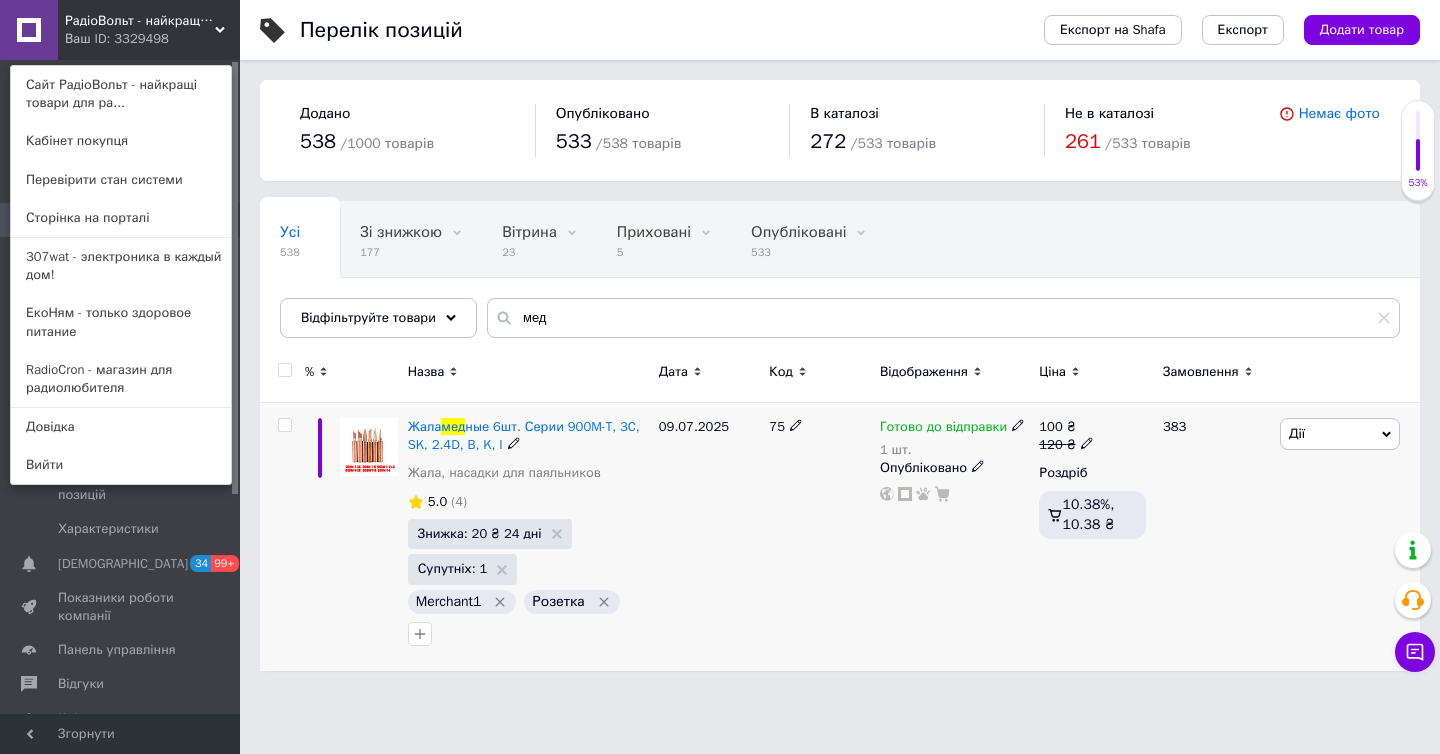 click 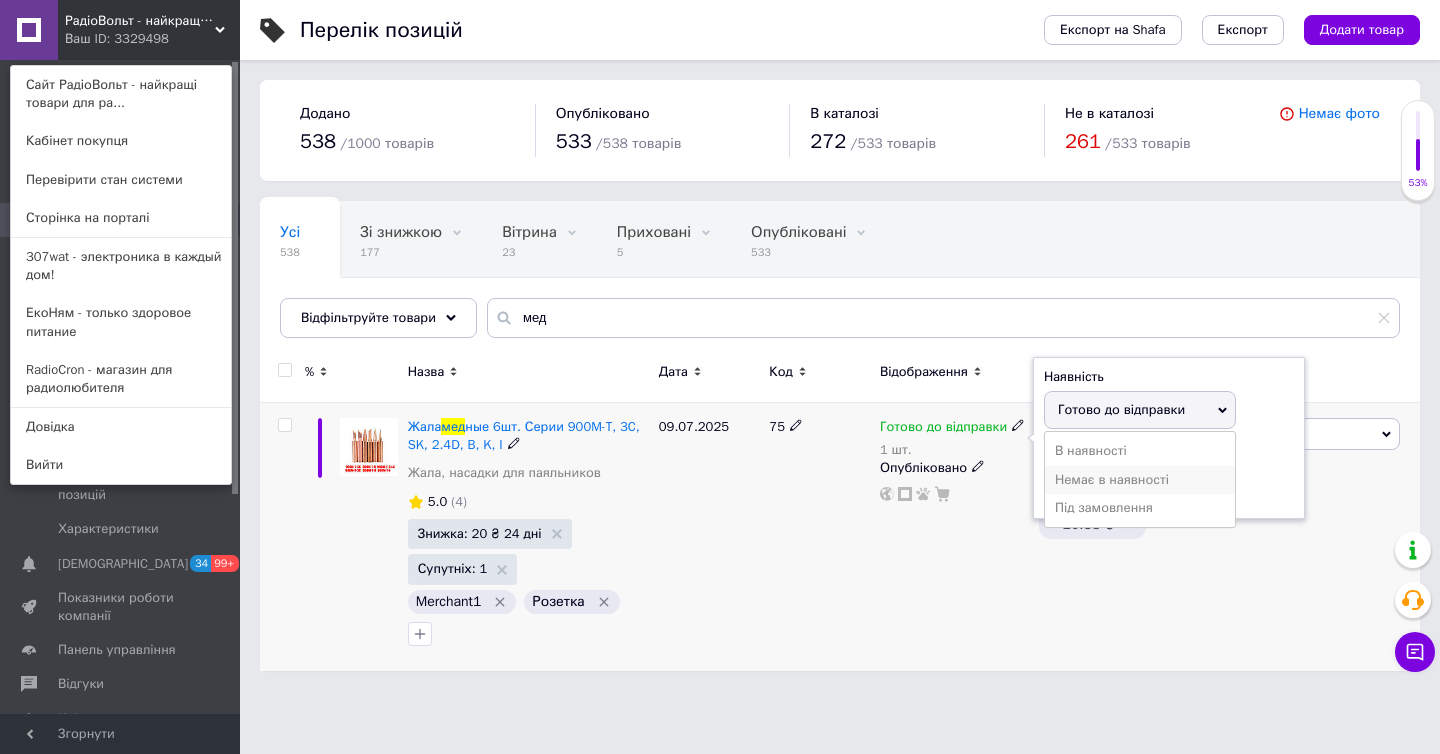 click on "Немає в наявності" at bounding box center [1140, 480] 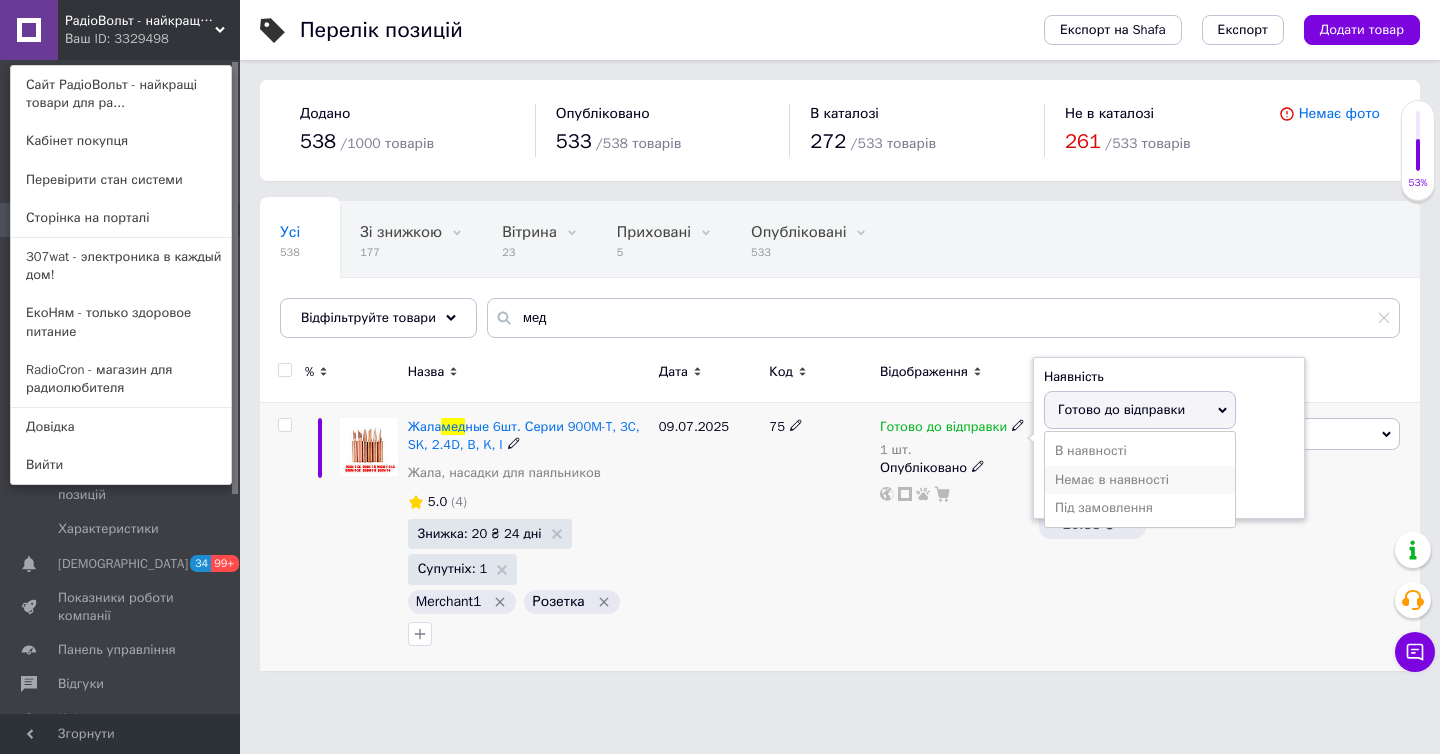 click on "1" at bounding box center (1120, 488) 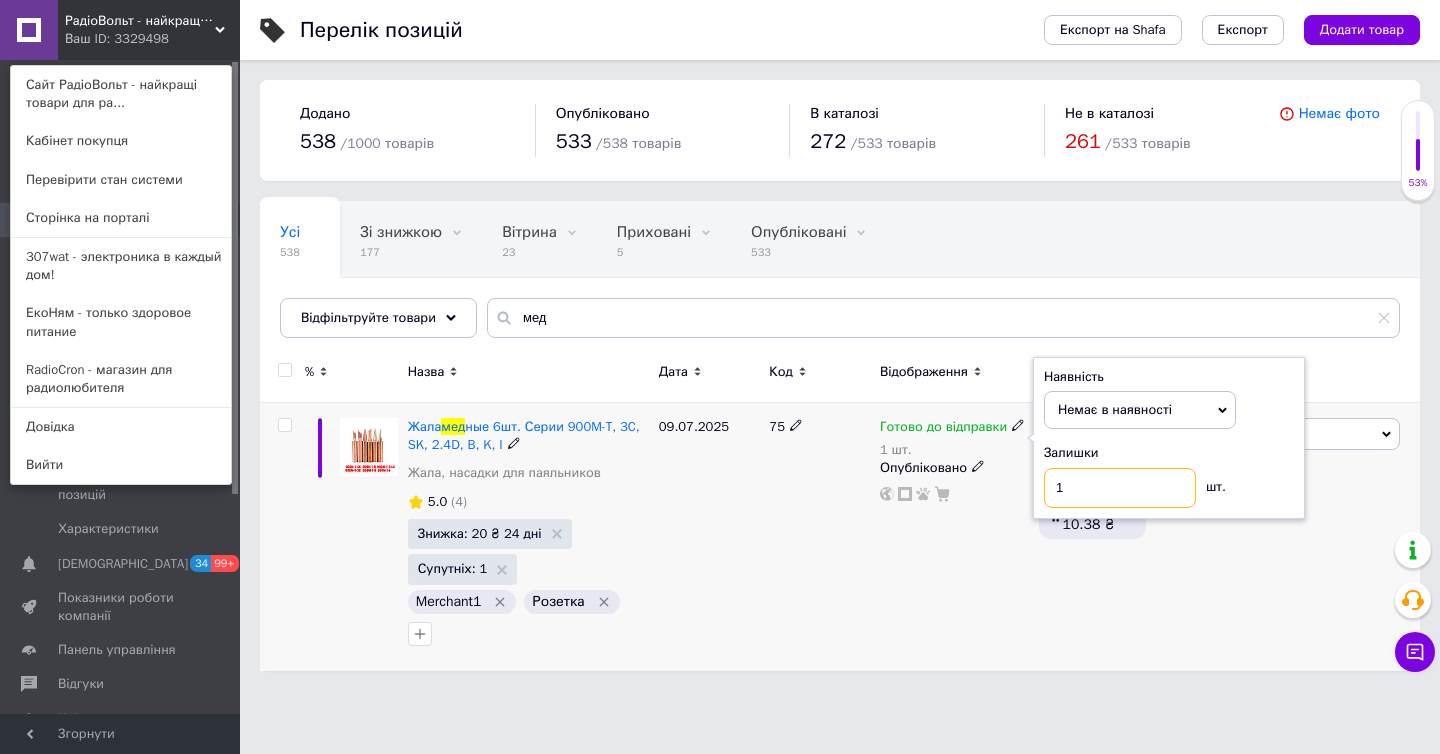 type on "9" 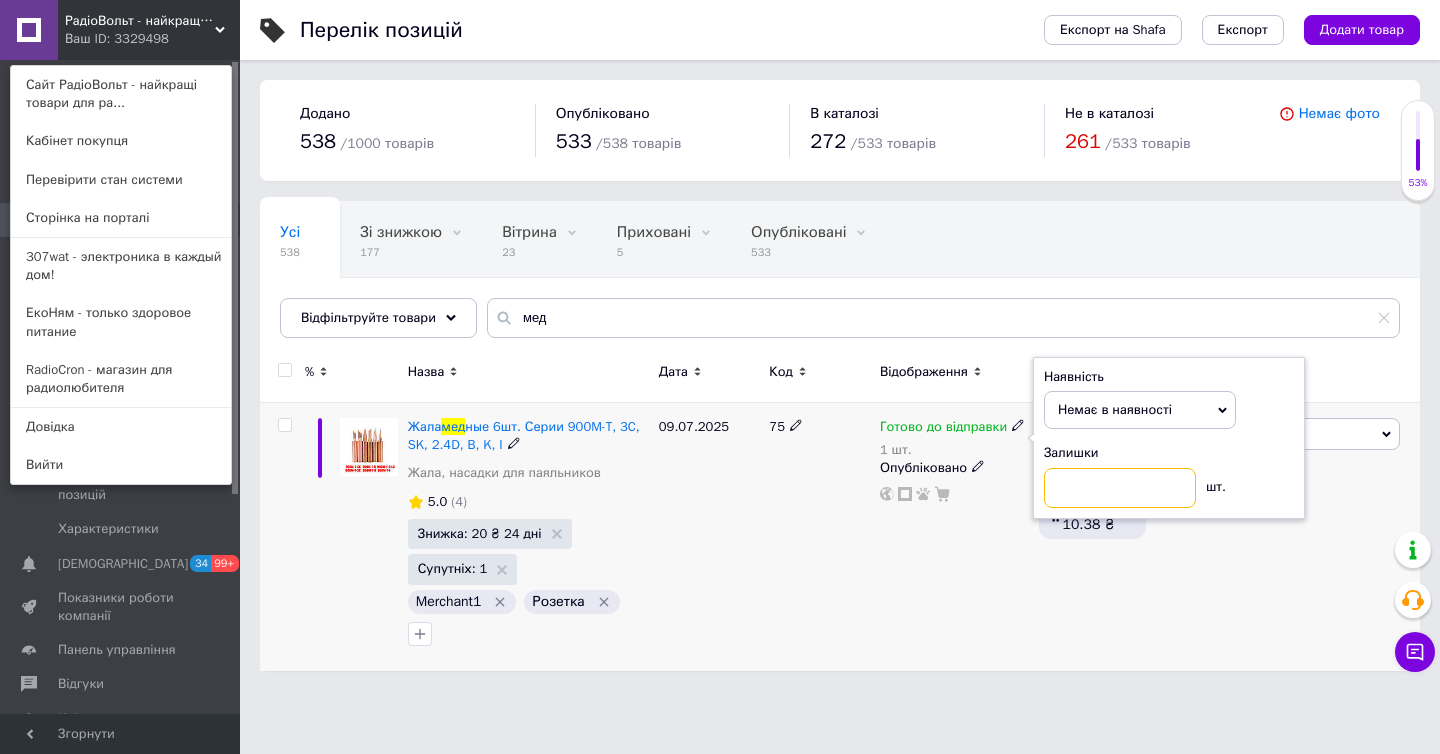 type on "0" 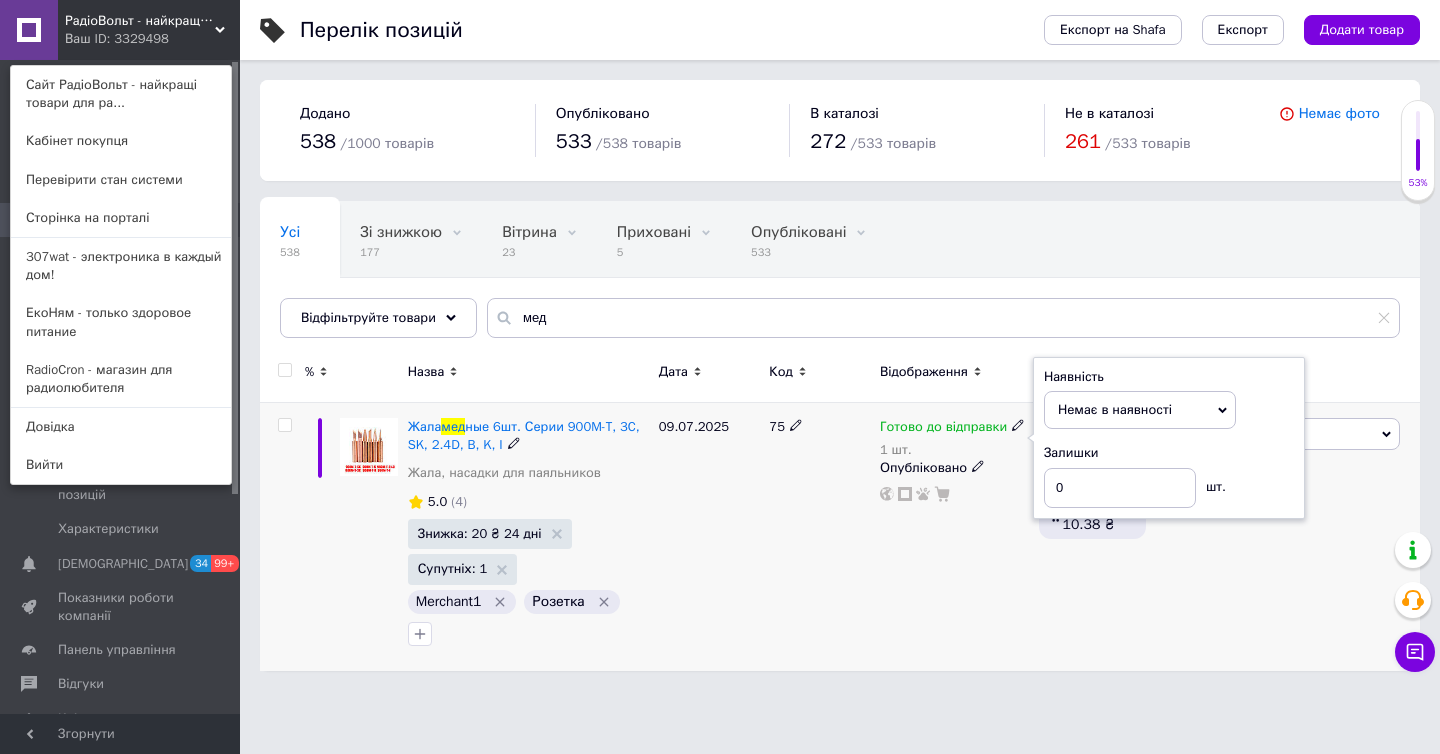click on "100   ₴ 120   ₴ Роздріб 10.38%, 10.38 ₴" at bounding box center [1092, 537] 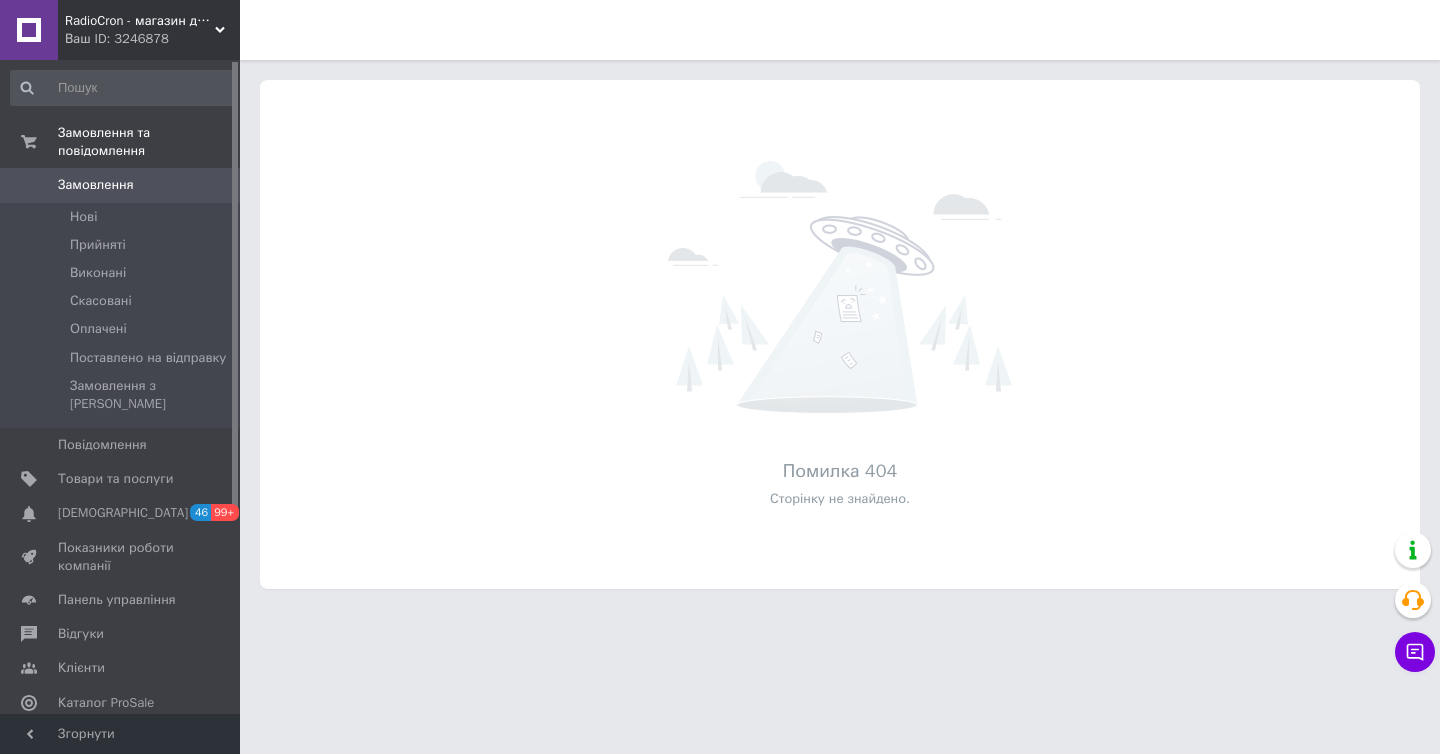 scroll, scrollTop: 0, scrollLeft: 0, axis: both 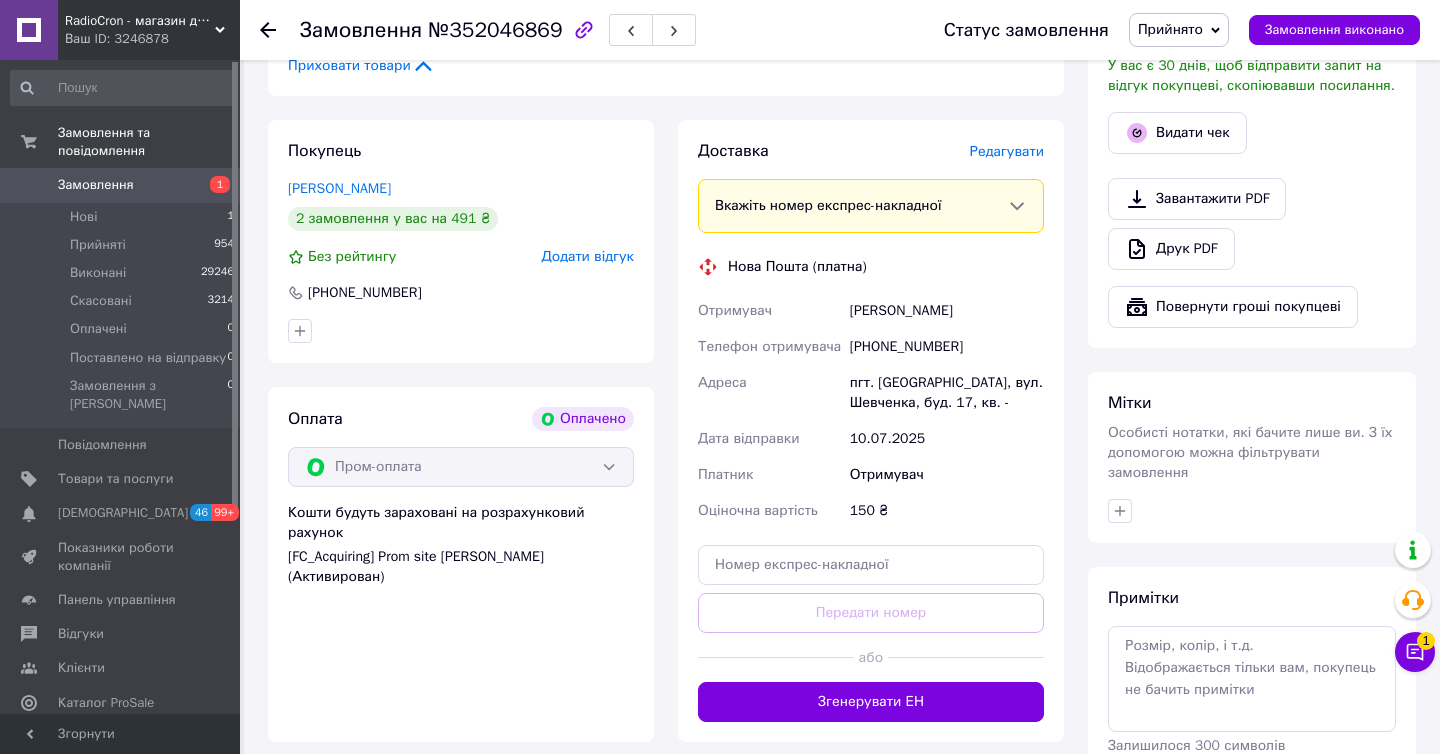click on "пгт. [GEOGRAPHIC_DATA], вул. Шевченка, буд. 17, кв. -" at bounding box center [947, 393] 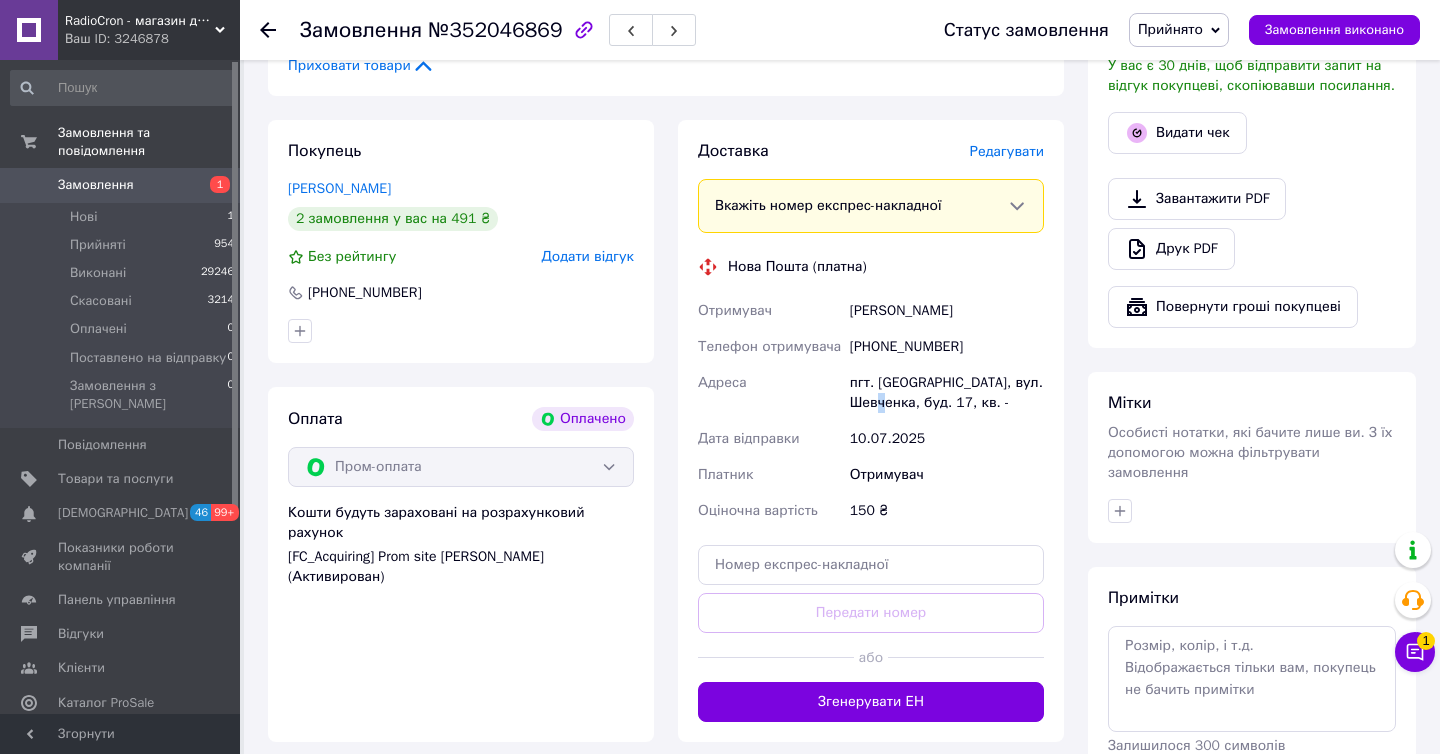 click on "пгт. [GEOGRAPHIC_DATA], вул. Шевченка, буд. 17, кв. -" at bounding box center [947, 393] 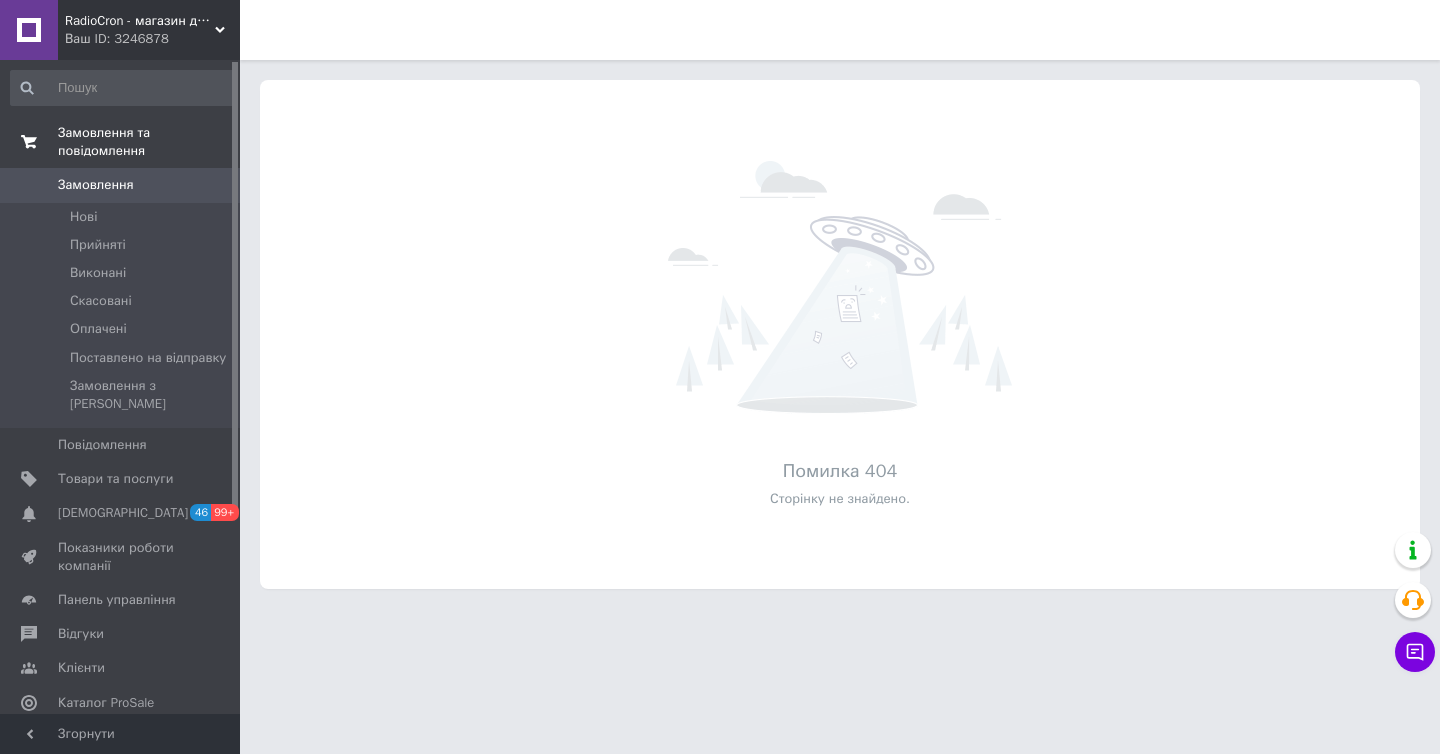 scroll, scrollTop: 0, scrollLeft: 0, axis: both 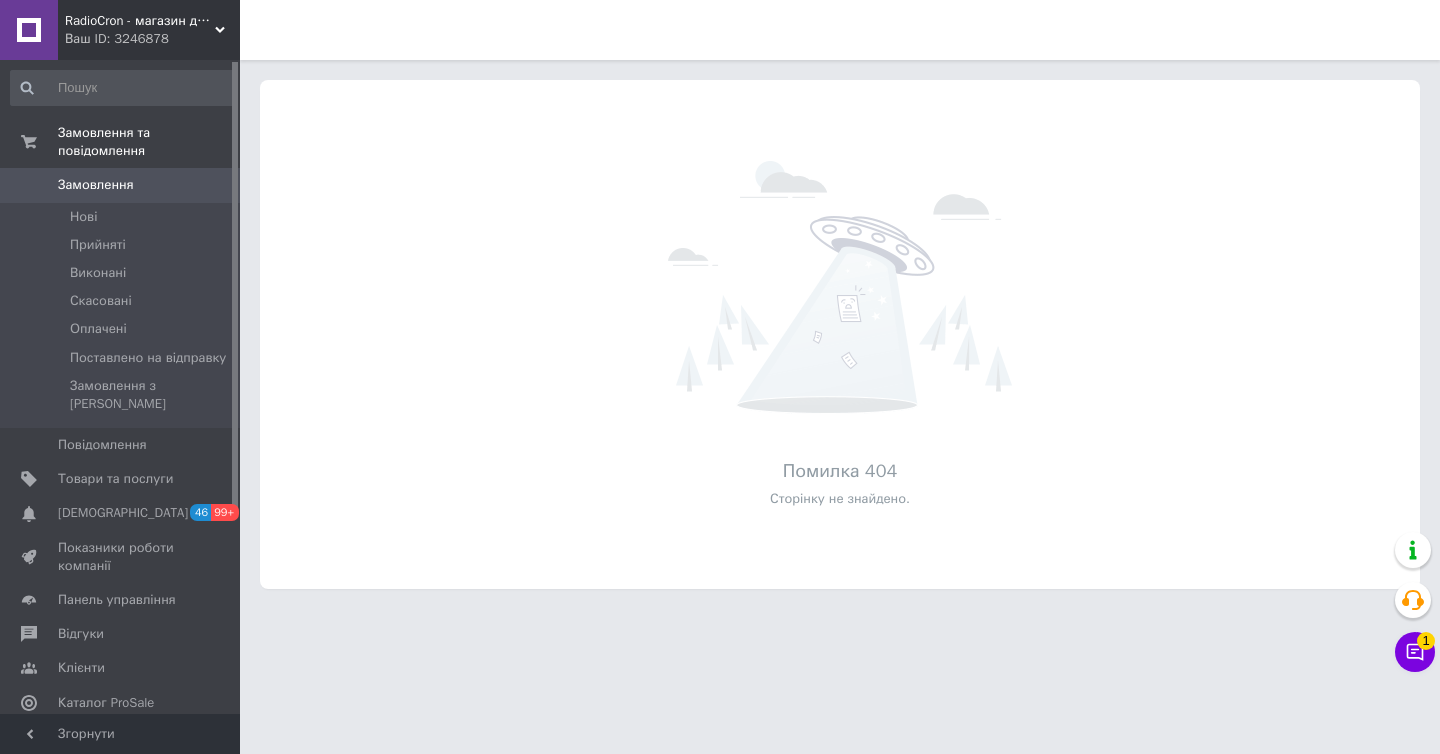 click on "Ваш ID: 3246878" at bounding box center [152, 39] 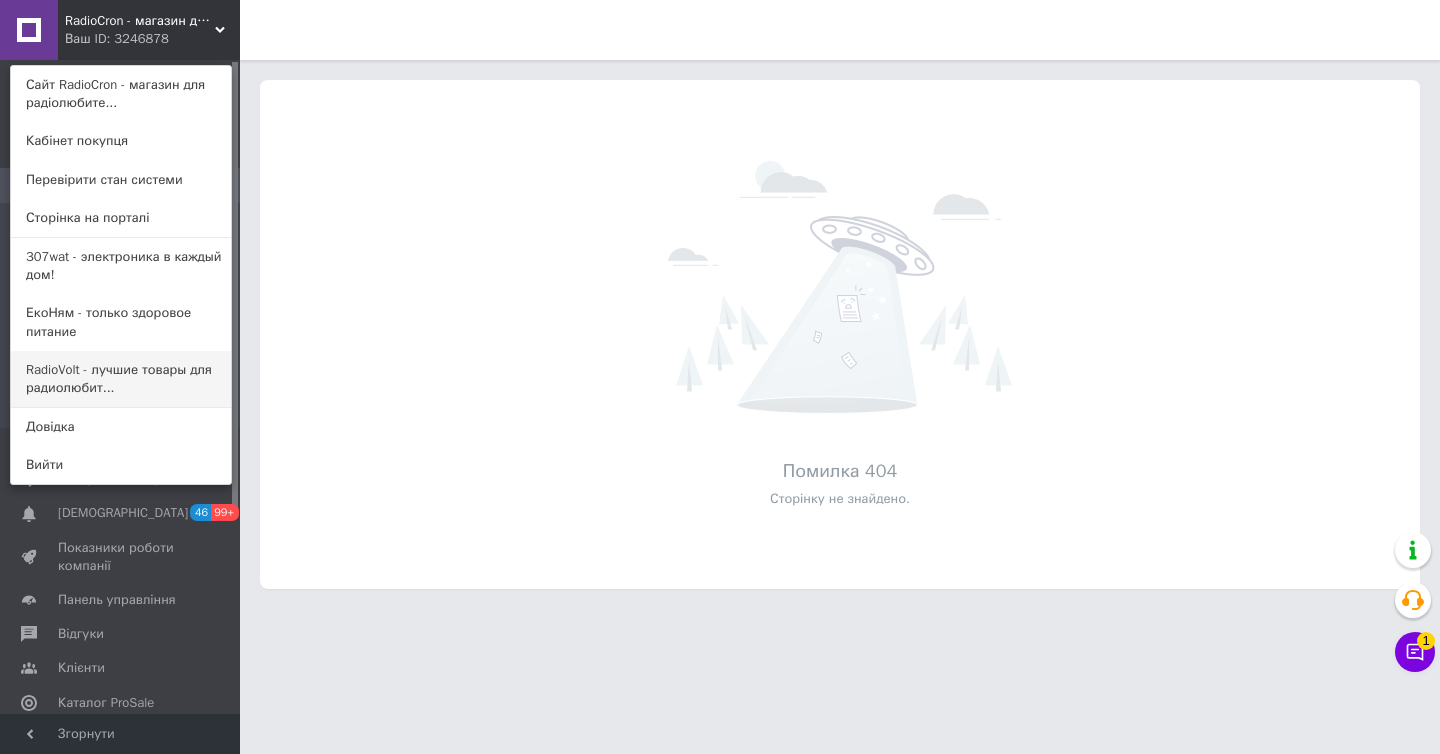 click on "RadioVolt - лучшие товары для радиолюбит..." at bounding box center [121, 379] 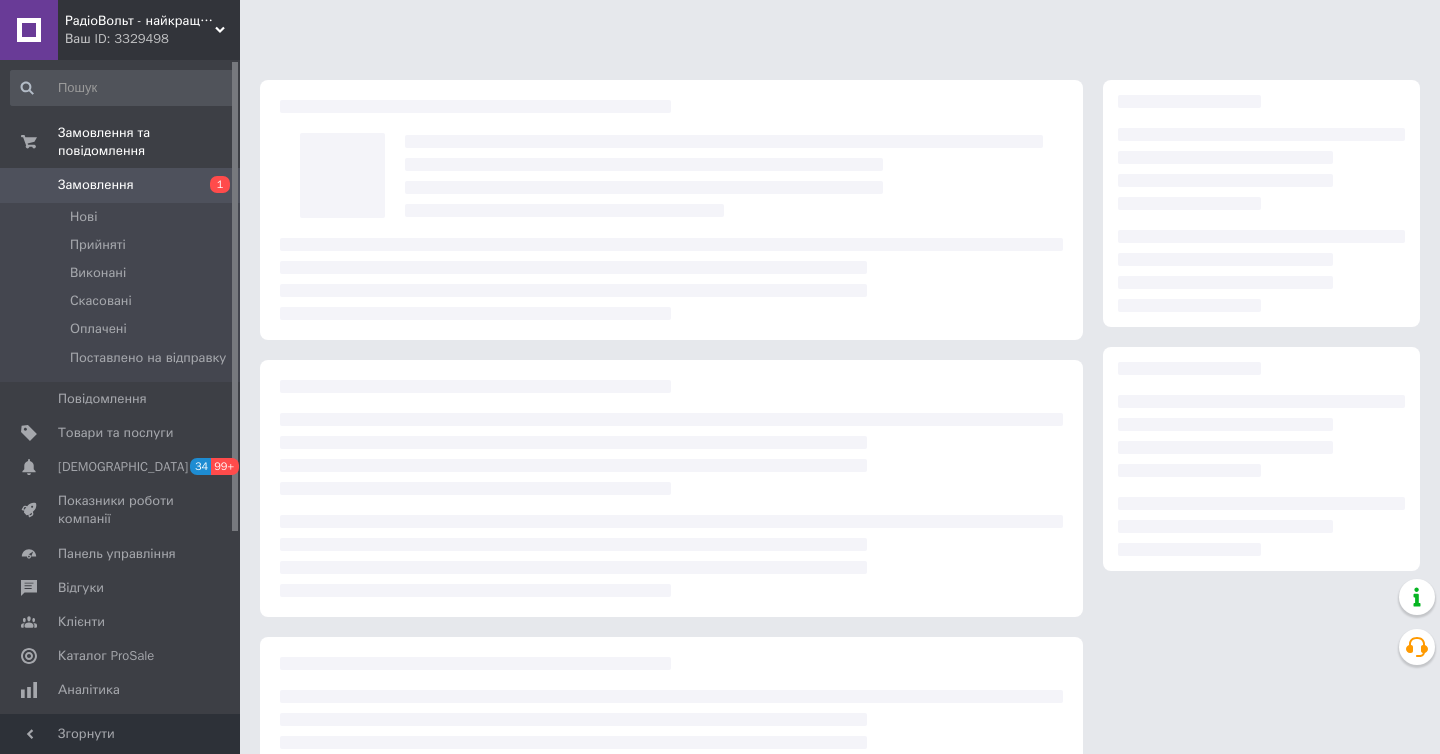 scroll, scrollTop: 0, scrollLeft: 0, axis: both 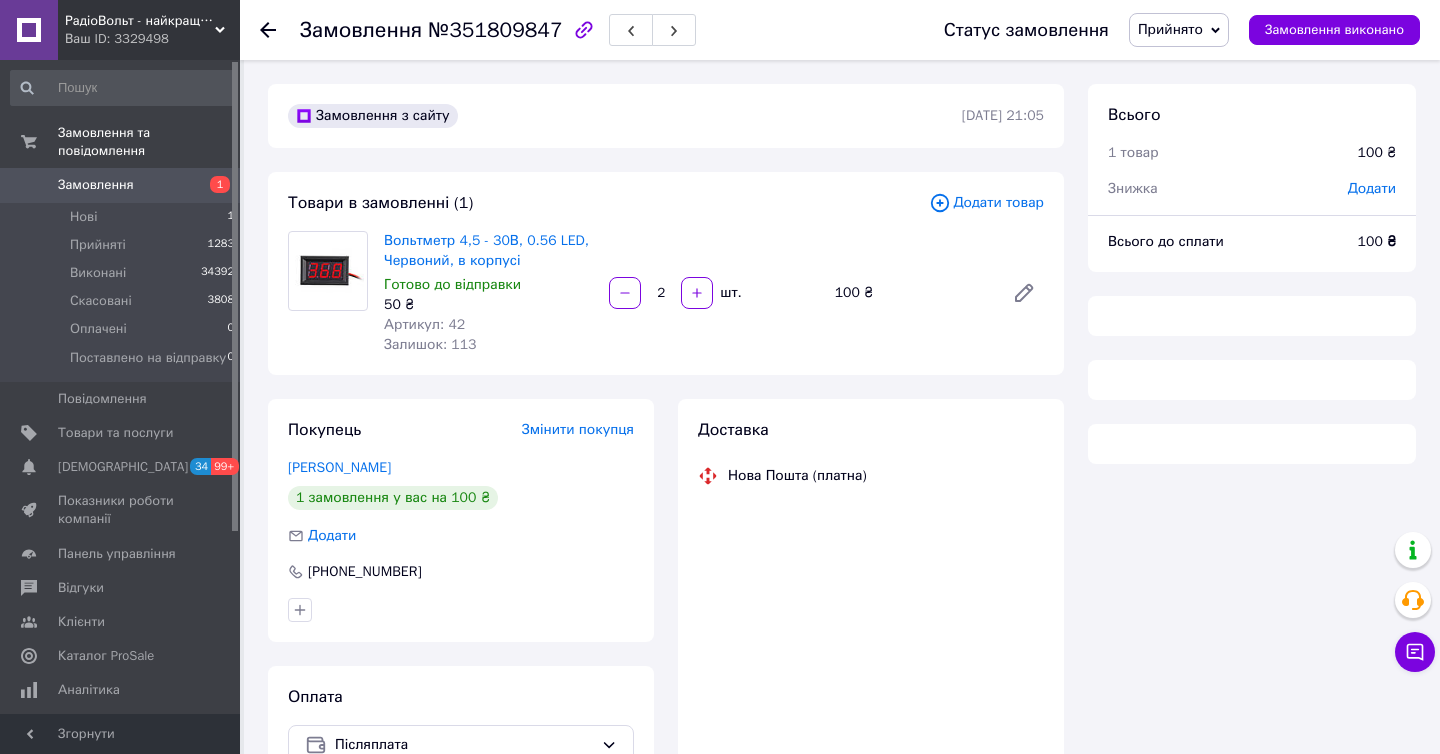 click on "Прийнято" at bounding box center [1170, 29] 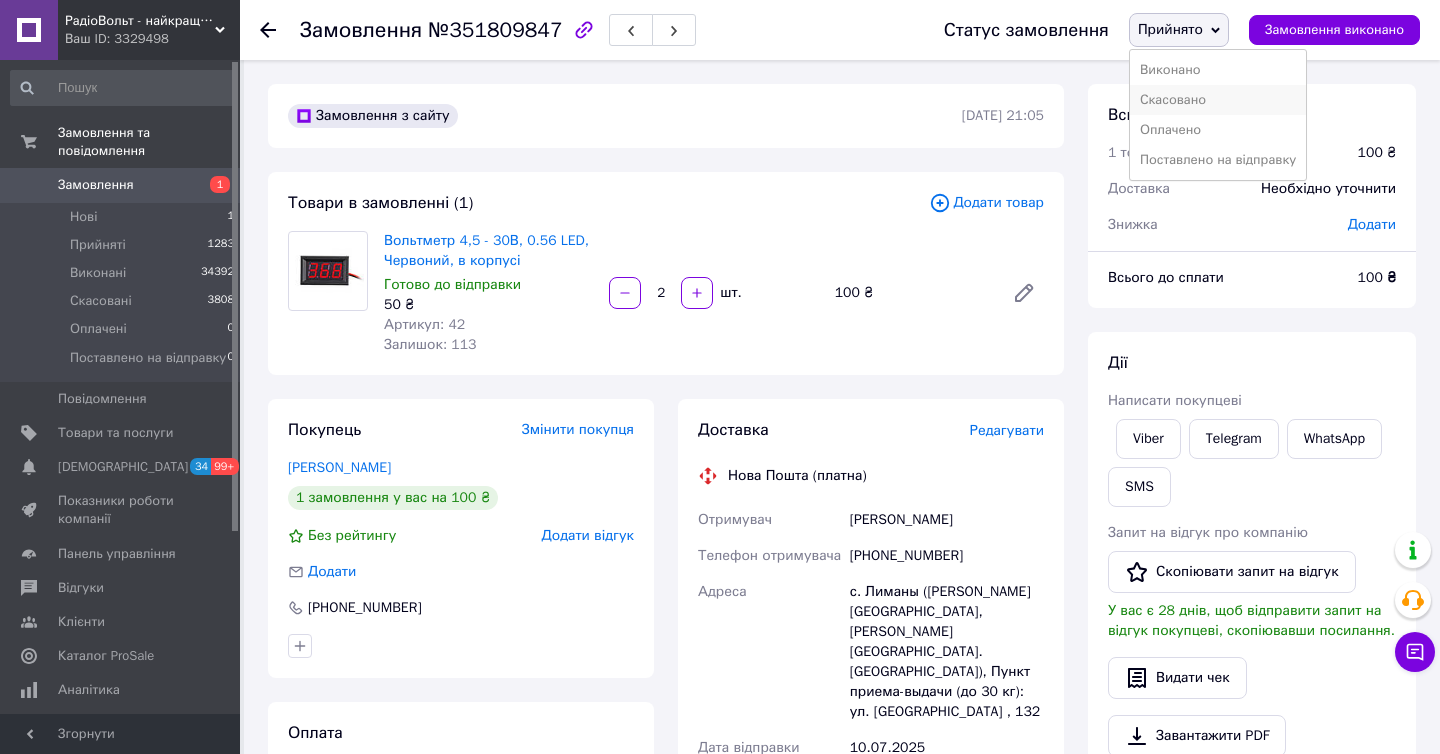 click on "Скасовано" at bounding box center [1218, 100] 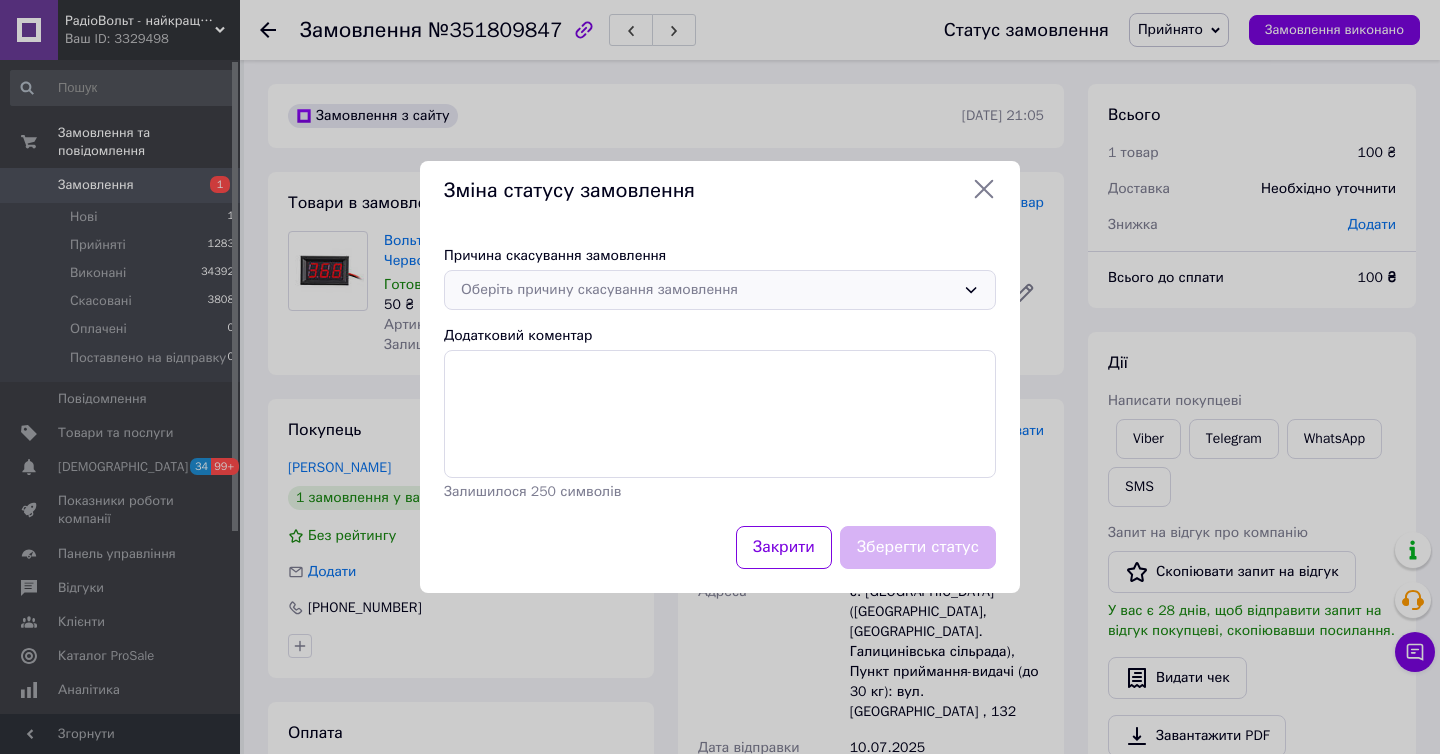 click on "Оберіть причину скасування замовлення" at bounding box center (708, 290) 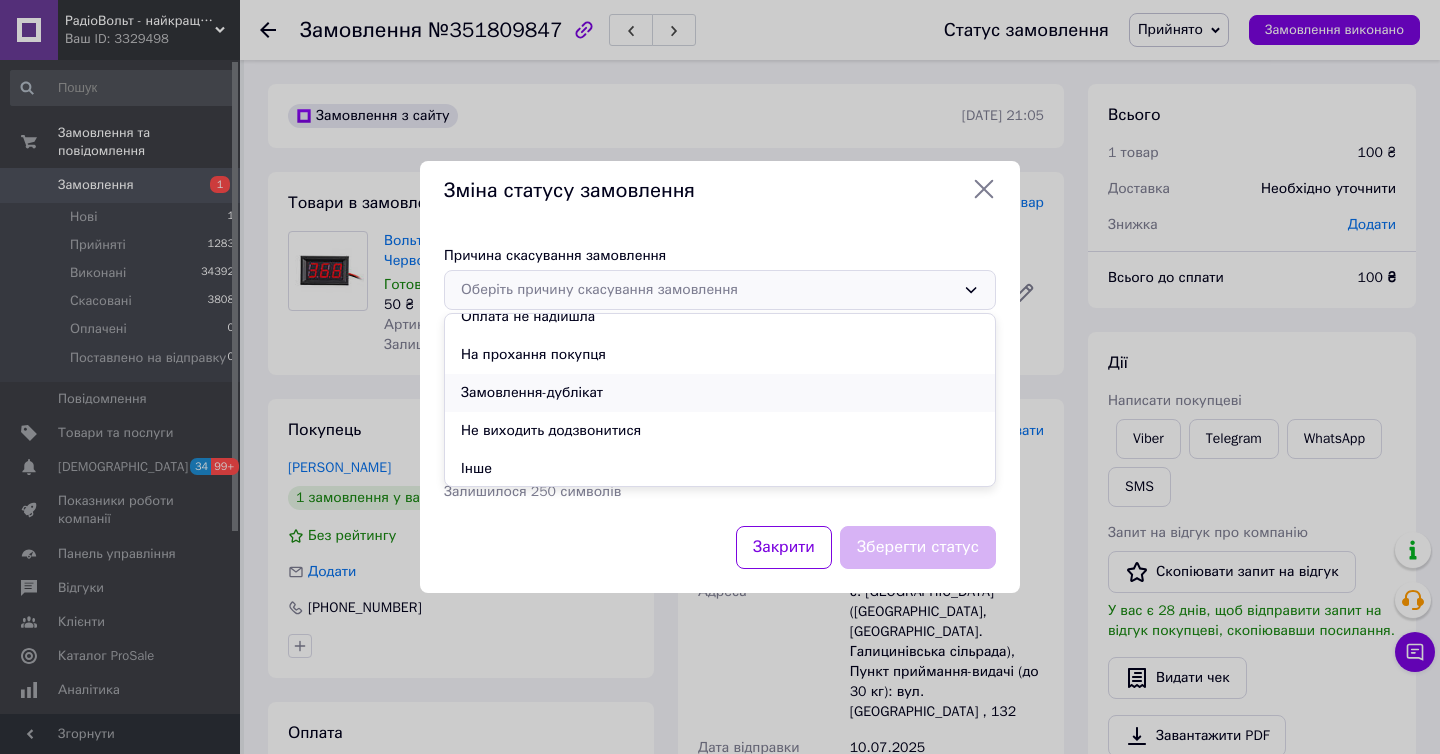 scroll, scrollTop: 94, scrollLeft: 0, axis: vertical 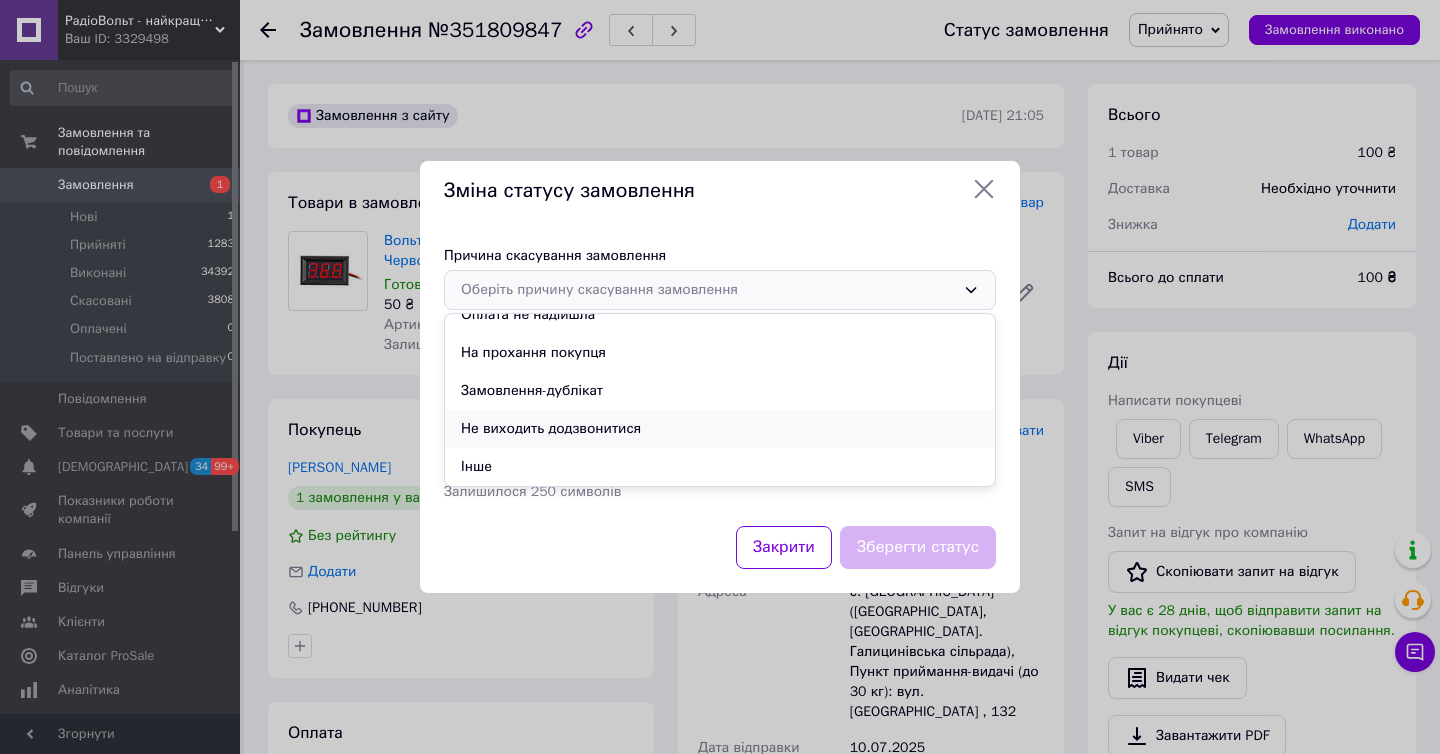 click on "Не виходить додзвонитися" at bounding box center [720, 429] 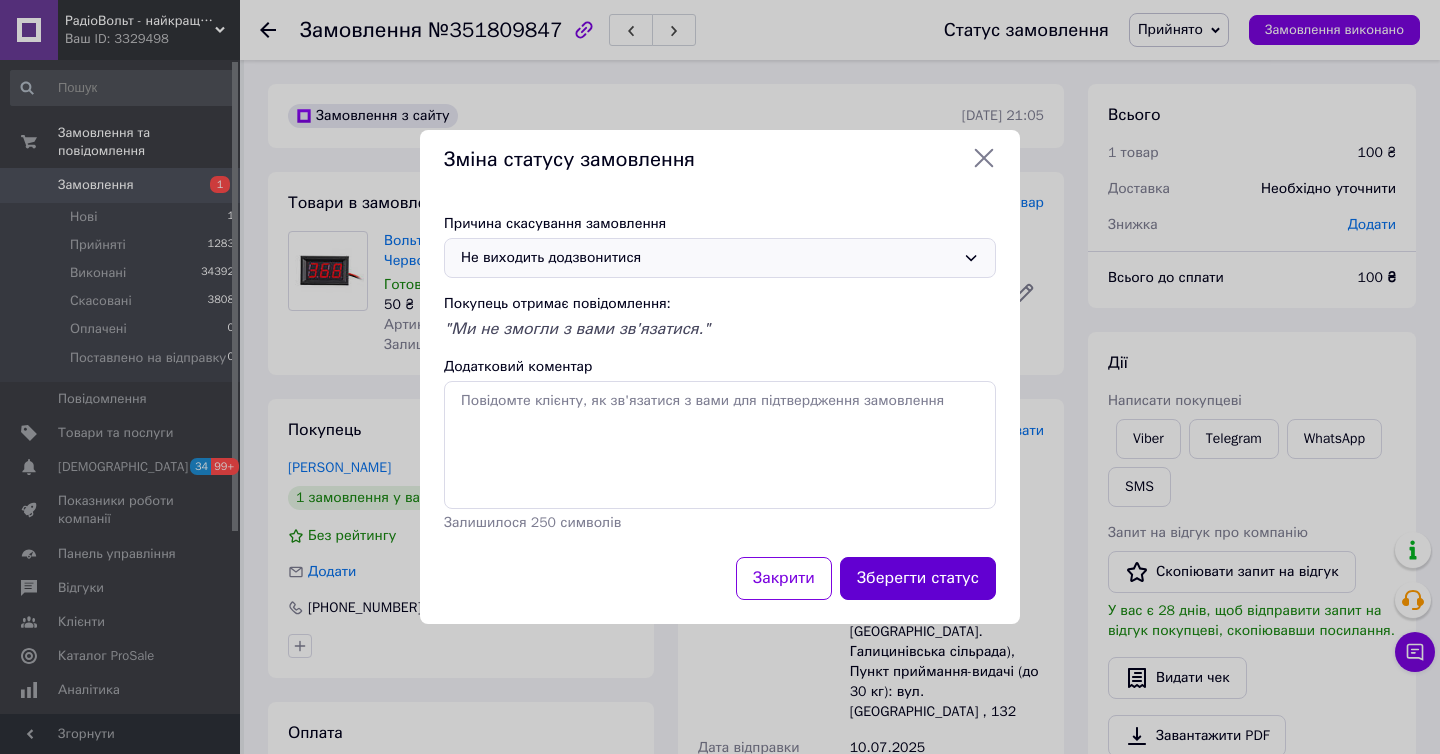 click on "Зберегти статус" at bounding box center (918, 578) 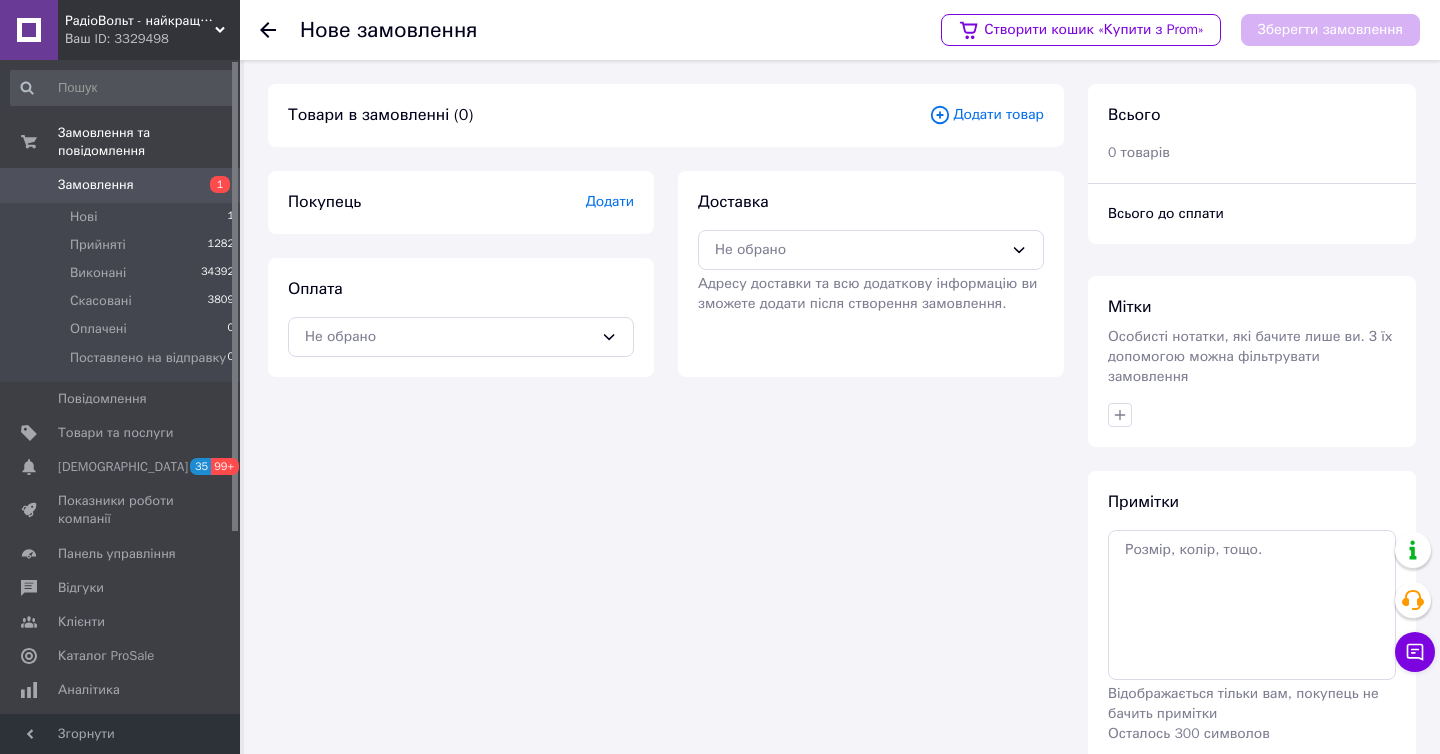 scroll, scrollTop: 0, scrollLeft: 0, axis: both 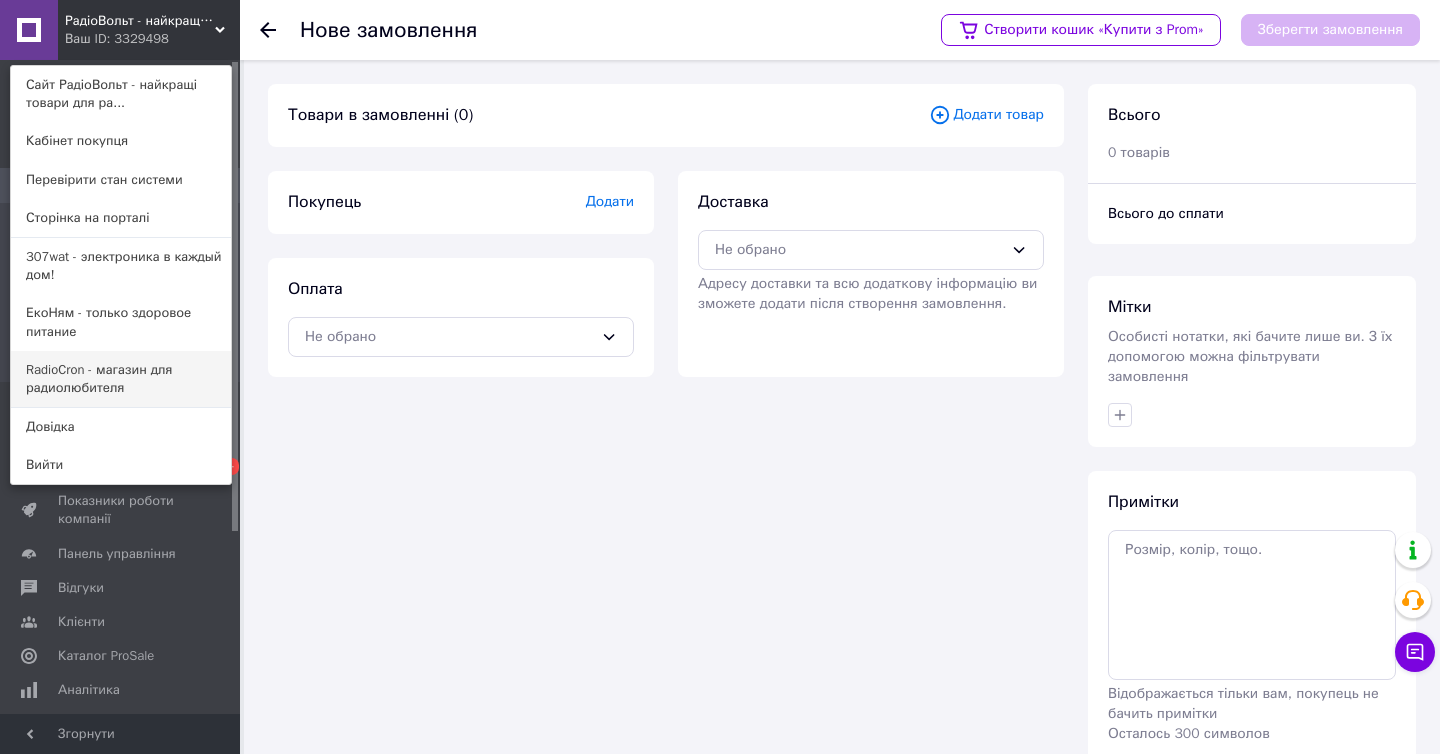 click on "RadioCron - магазин для радиолюбителя" at bounding box center (121, 379) 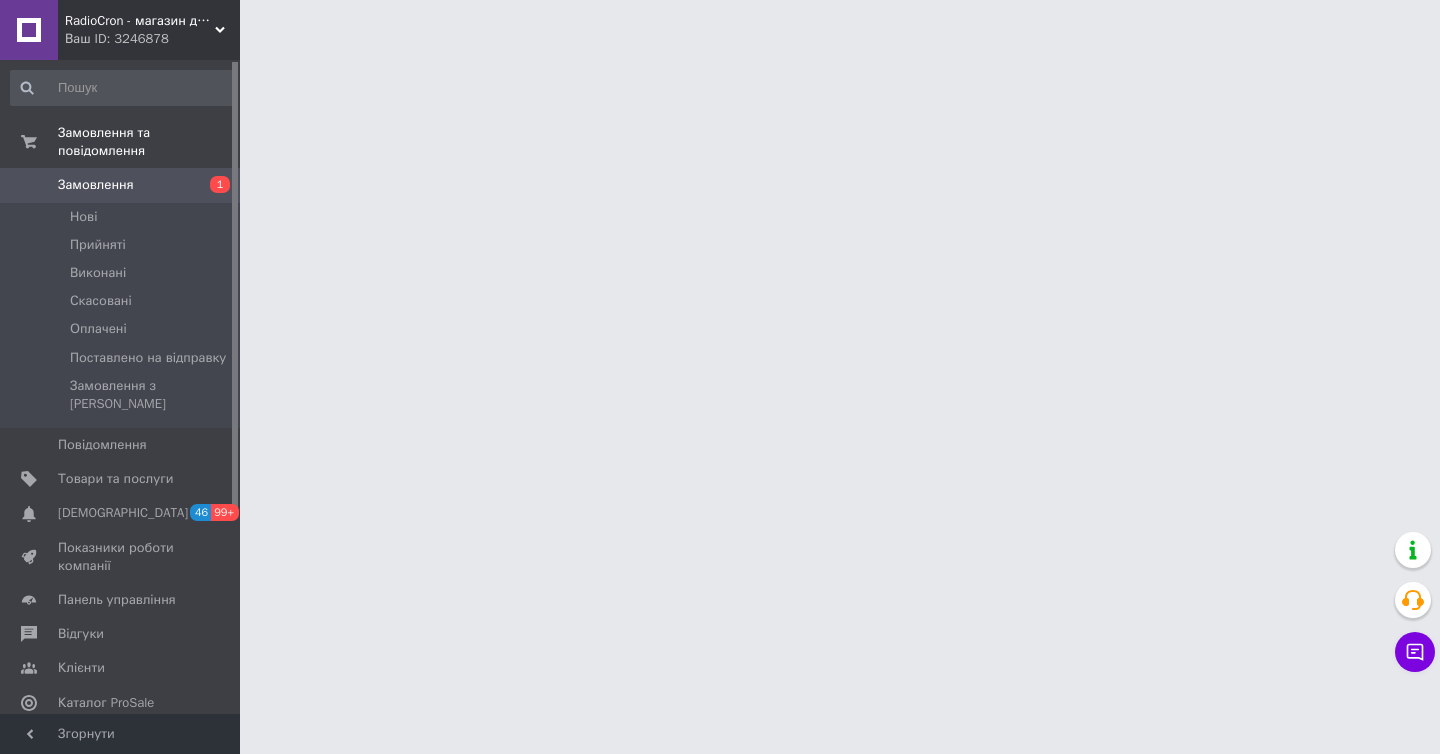 scroll, scrollTop: 0, scrollLeft: 0, axis: both 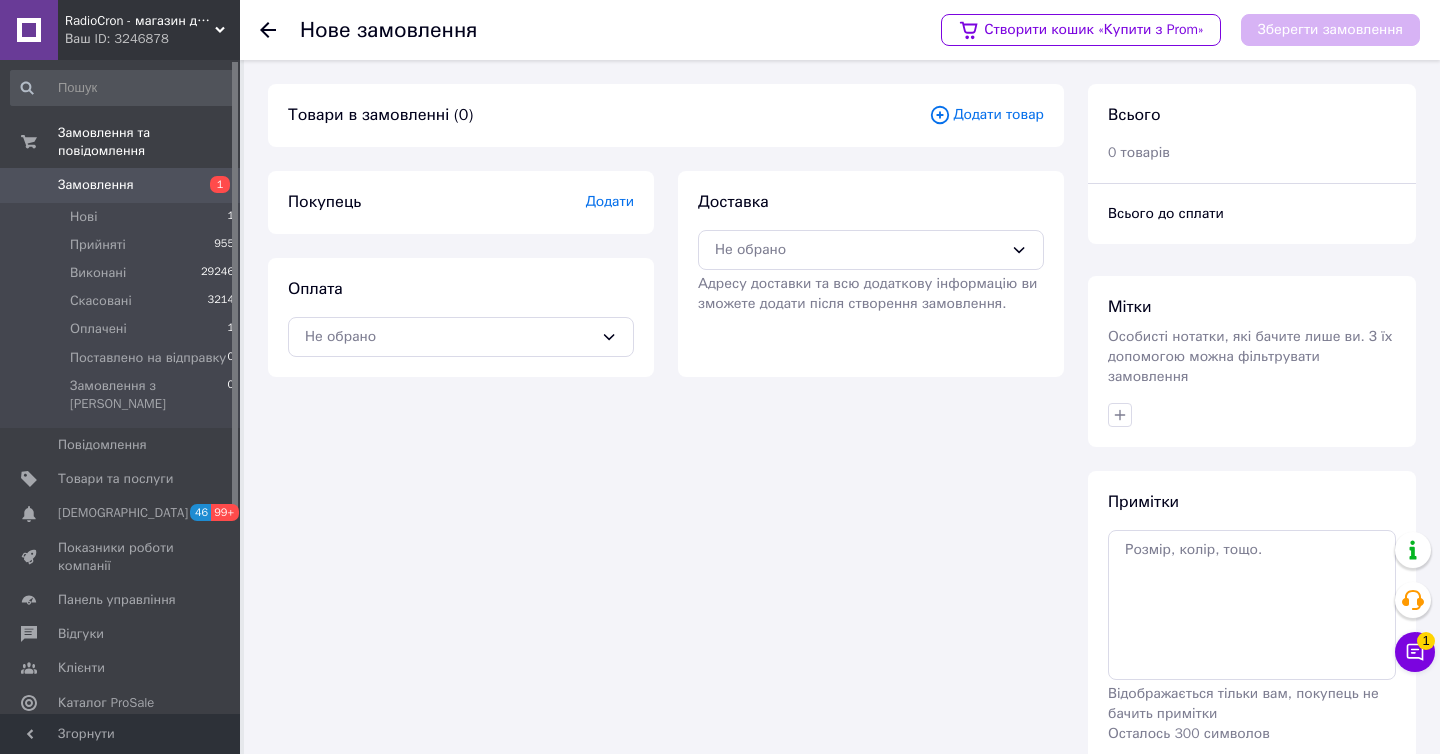 click on "Товари в замовленні (0) Додати товар" at bounding box center [666, 115] 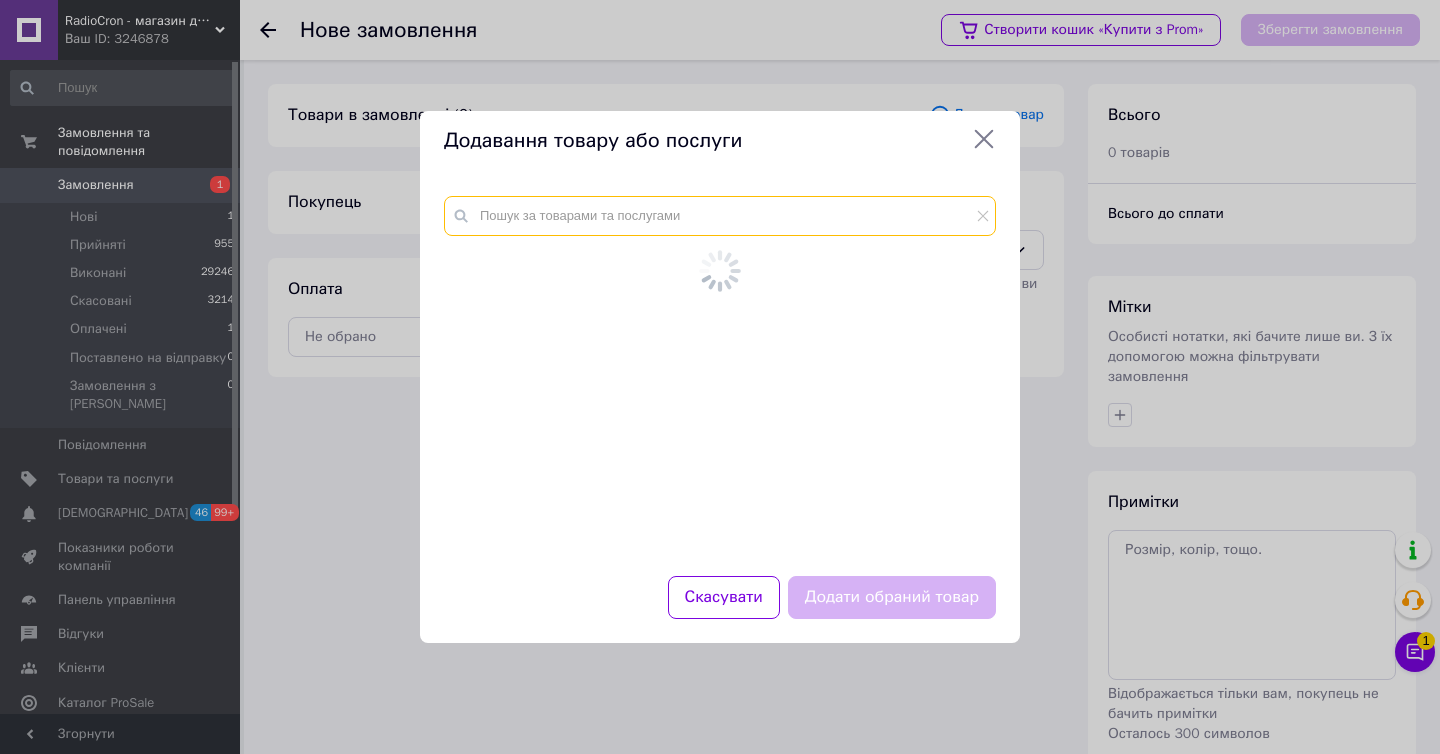 click at bounding box center [720, 216] 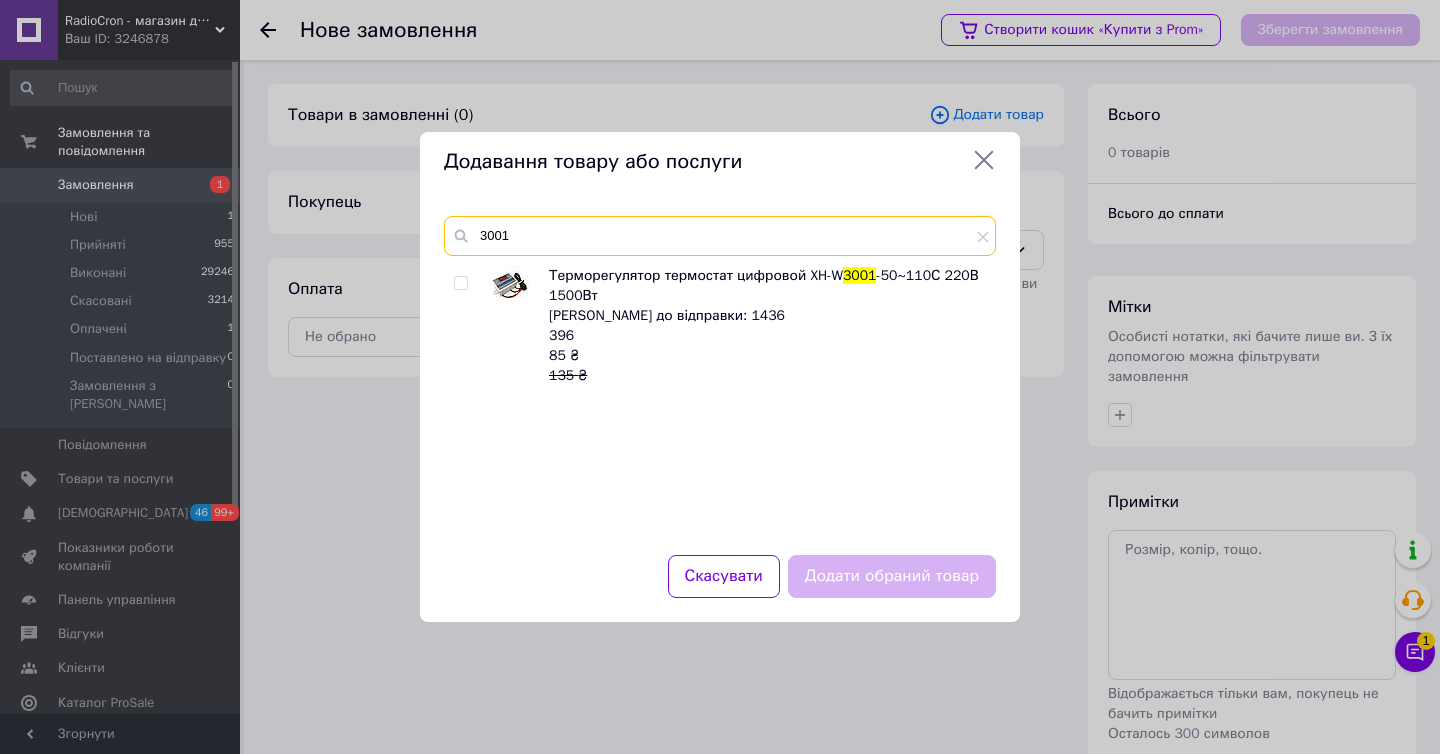 type on "3001" 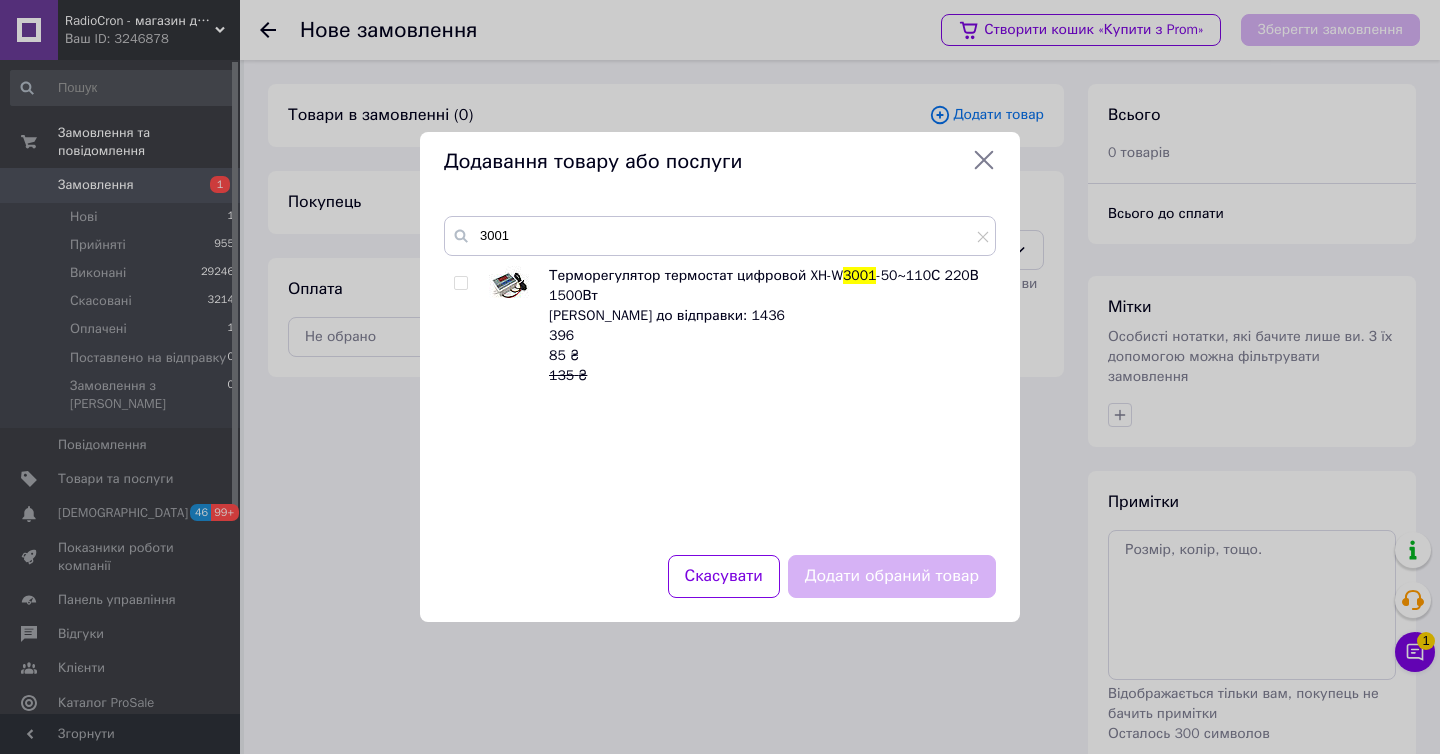 click at bounding box center (460, 283) 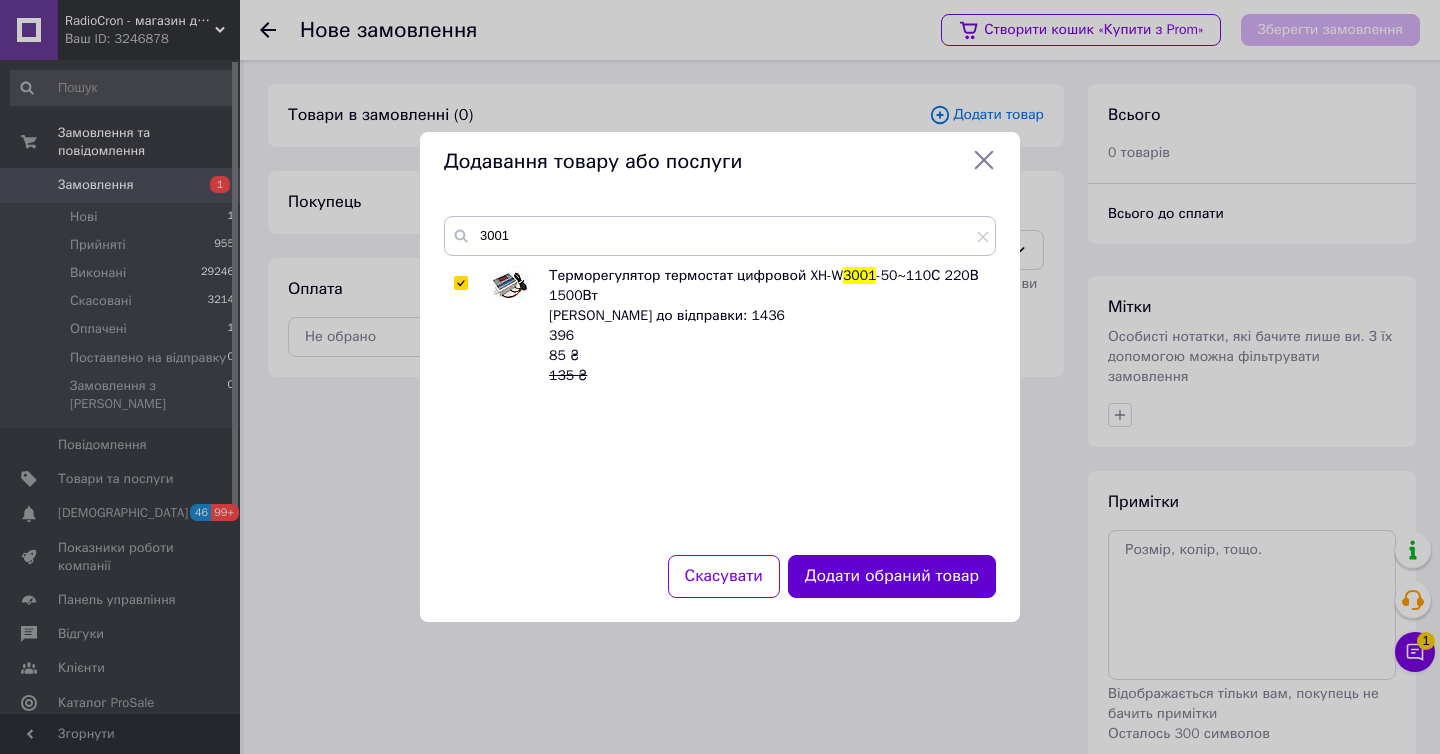 click on "Додати обраний товар" at bounding box center (892, 576) 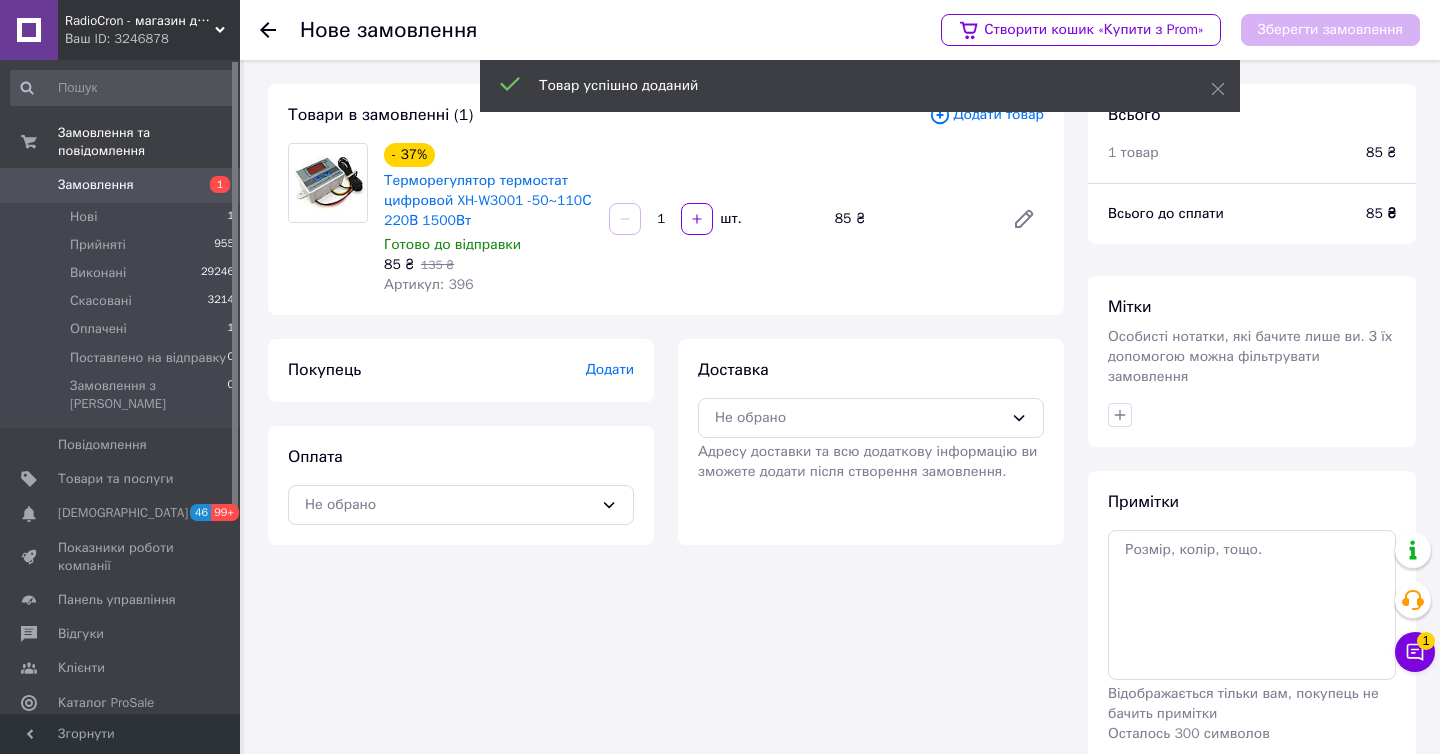 click on "Згорнути" at bounding box center [120, 734] 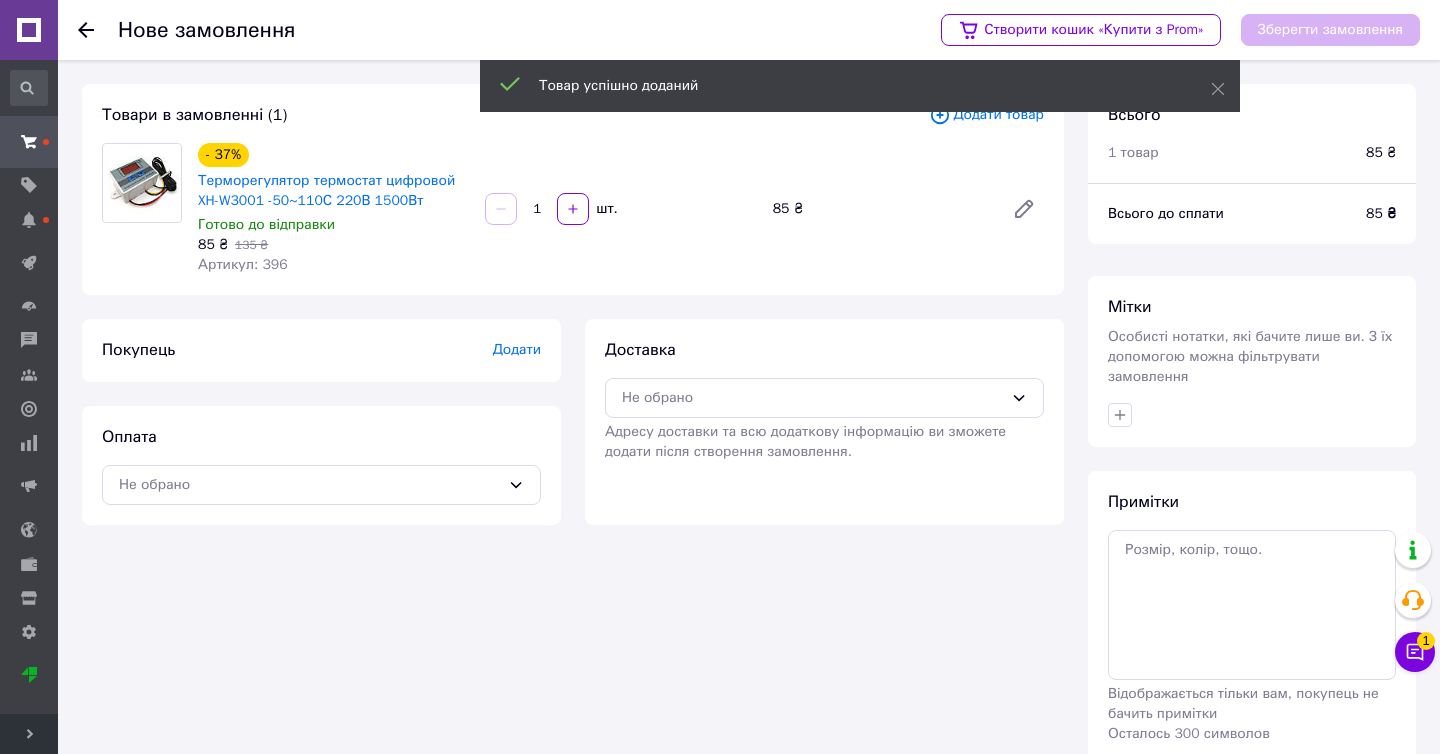 click on "Додати" at bounding box center (517, 350) 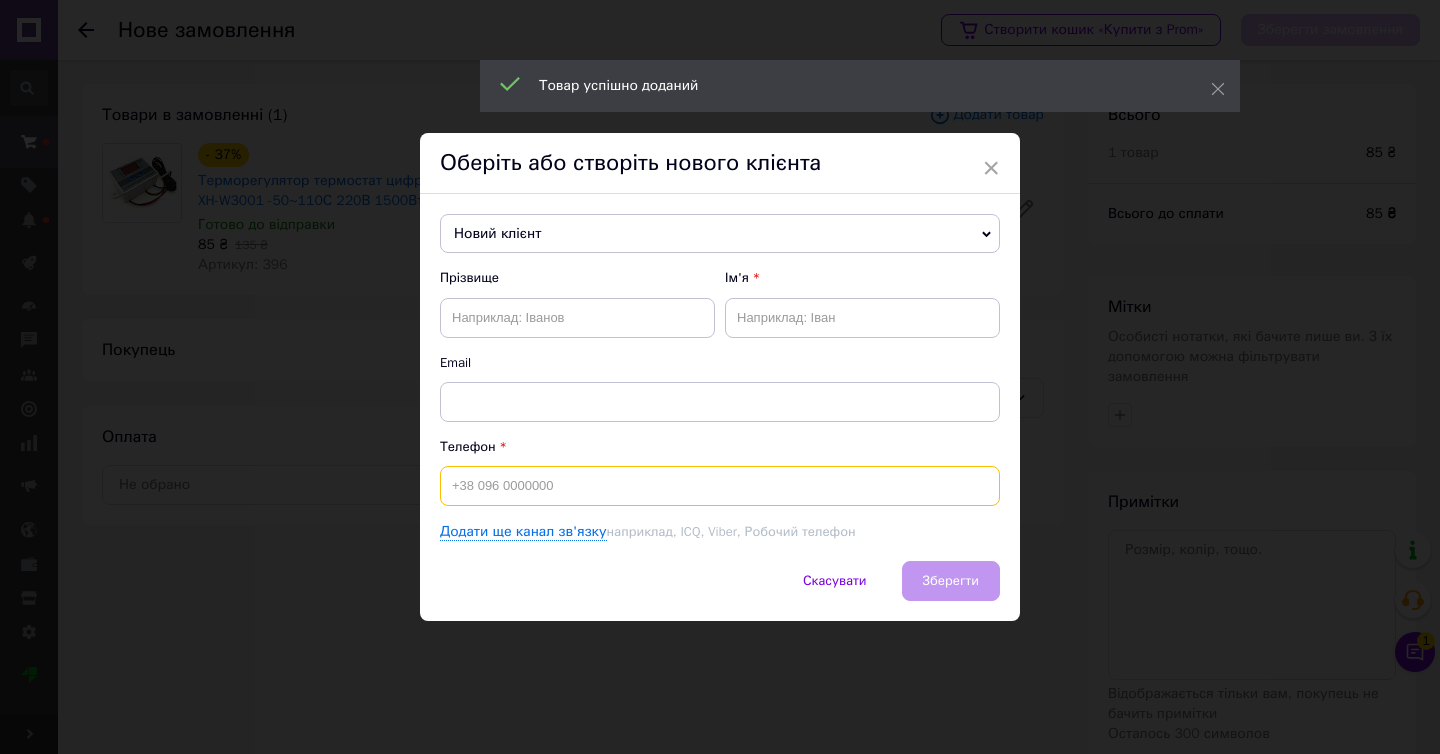 click at bounding box center [720, 486] 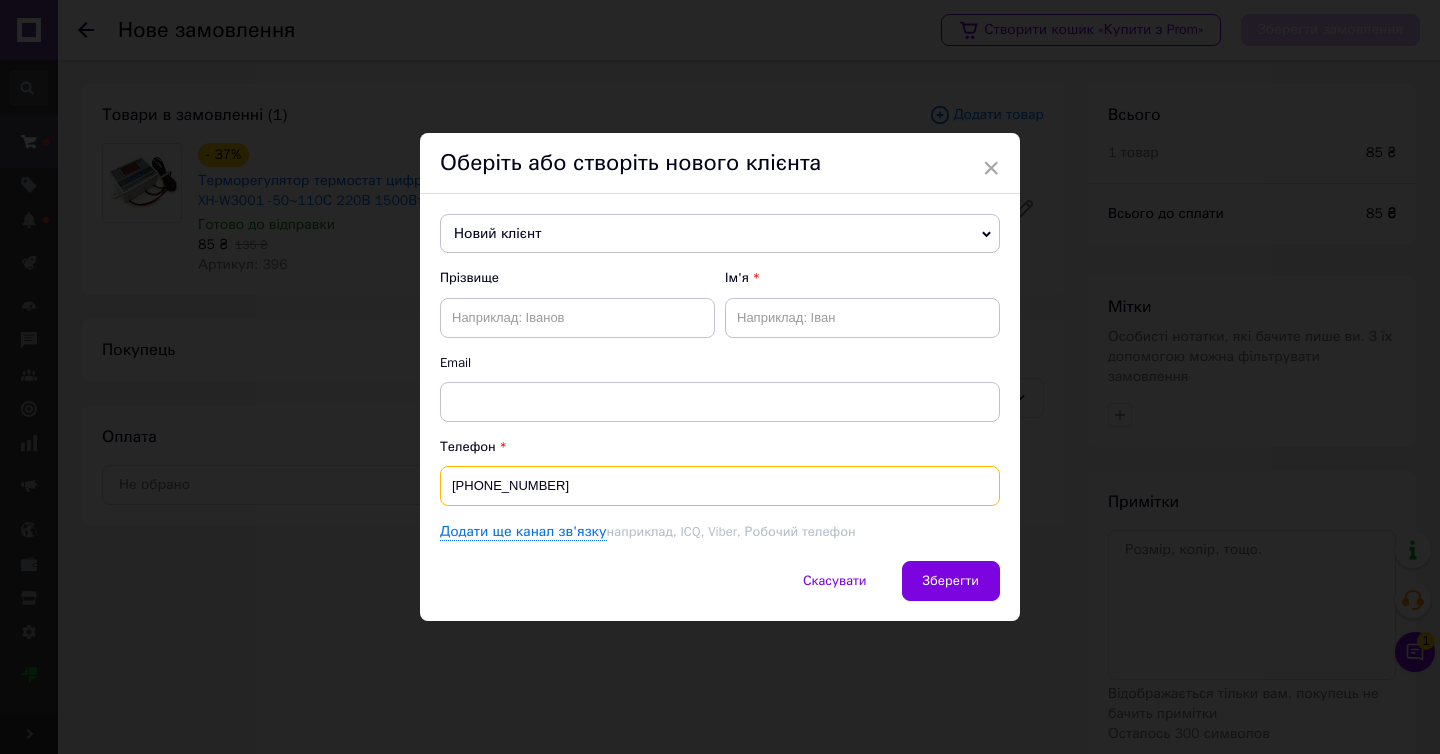 type on "+380964030593" 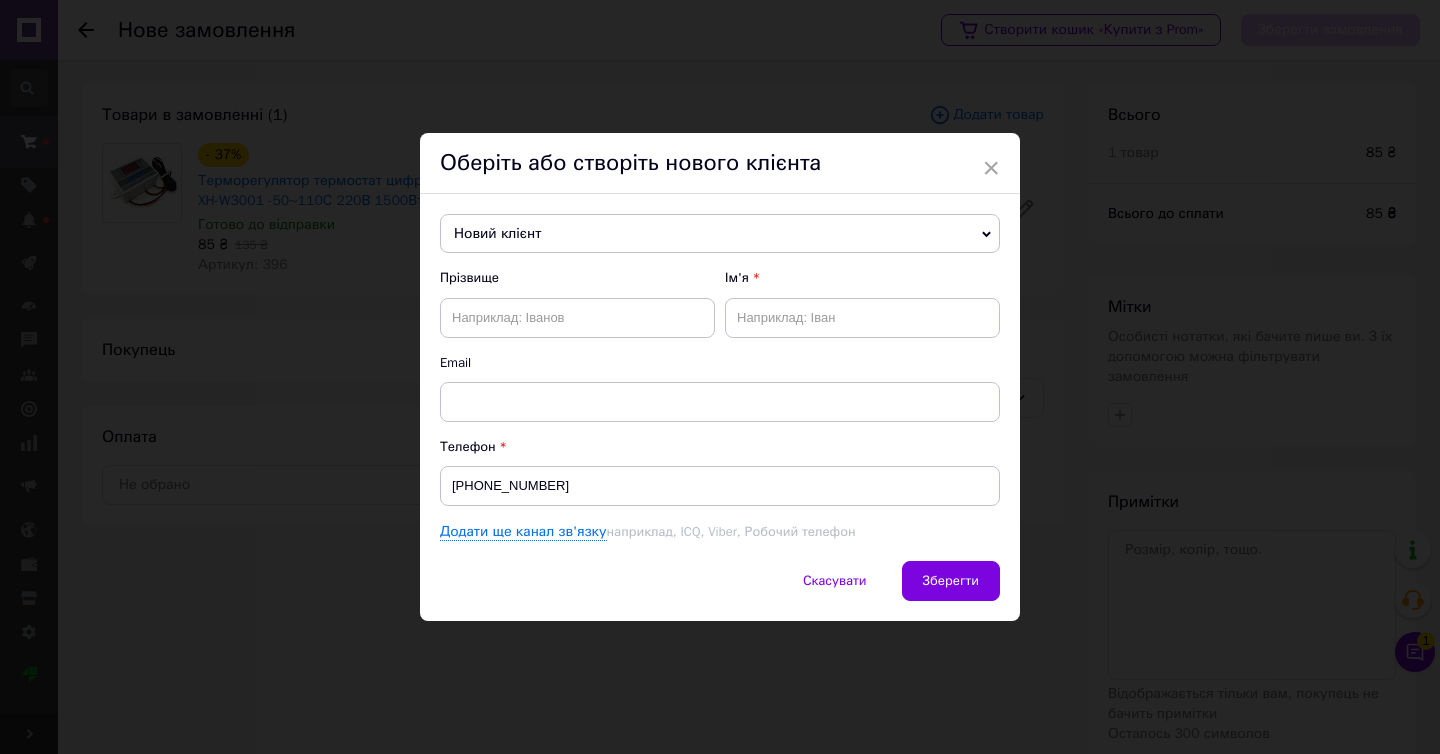 click on "Прізвище" at bounding box center [577, 278] 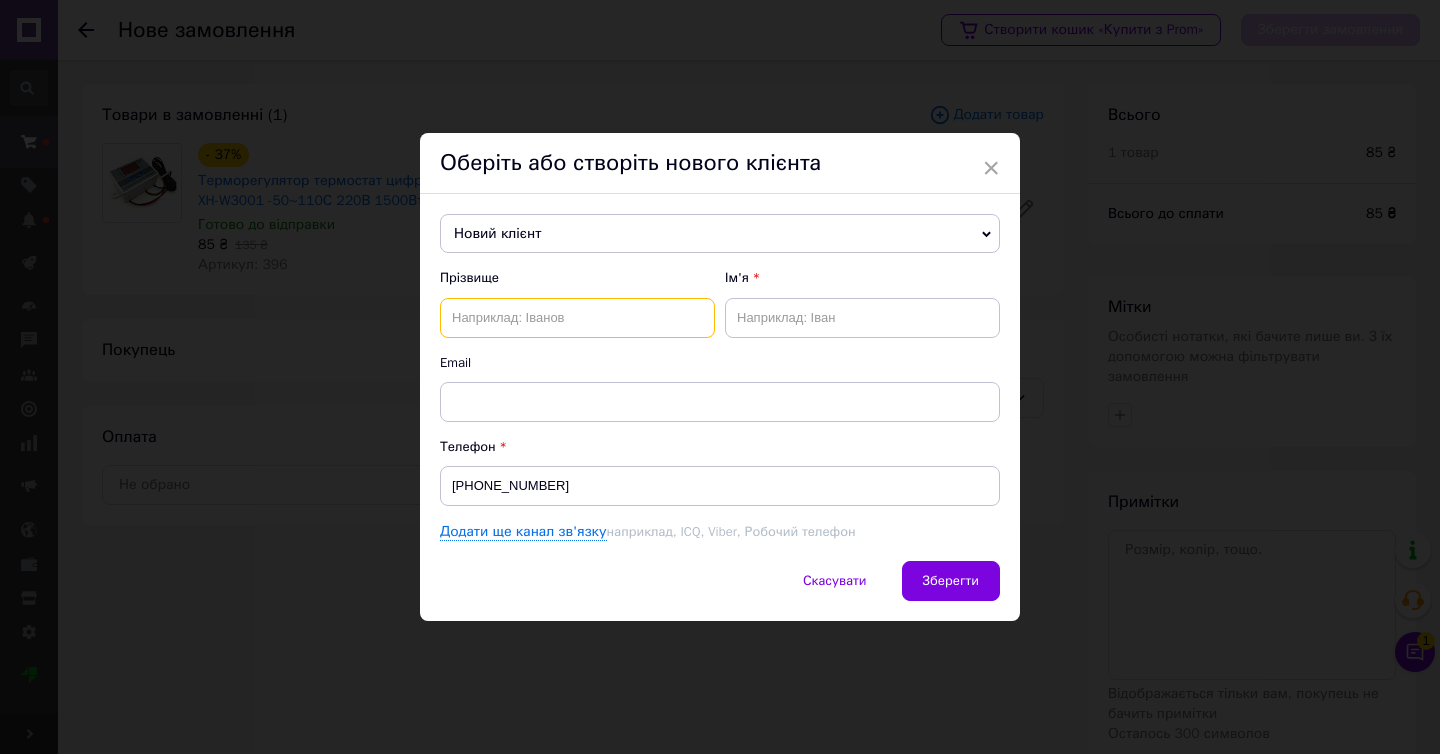 click at bounding box center [577, 318] 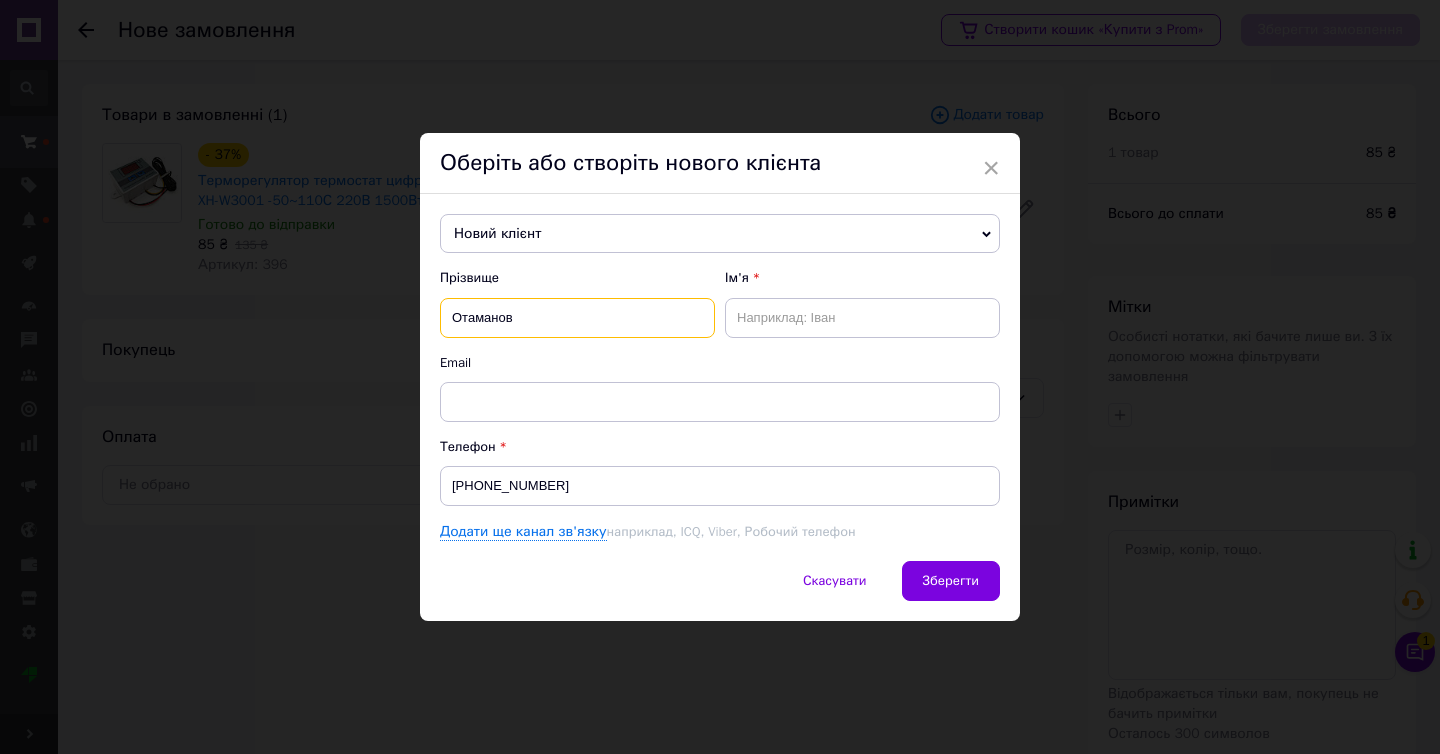 type on "Отаманов" 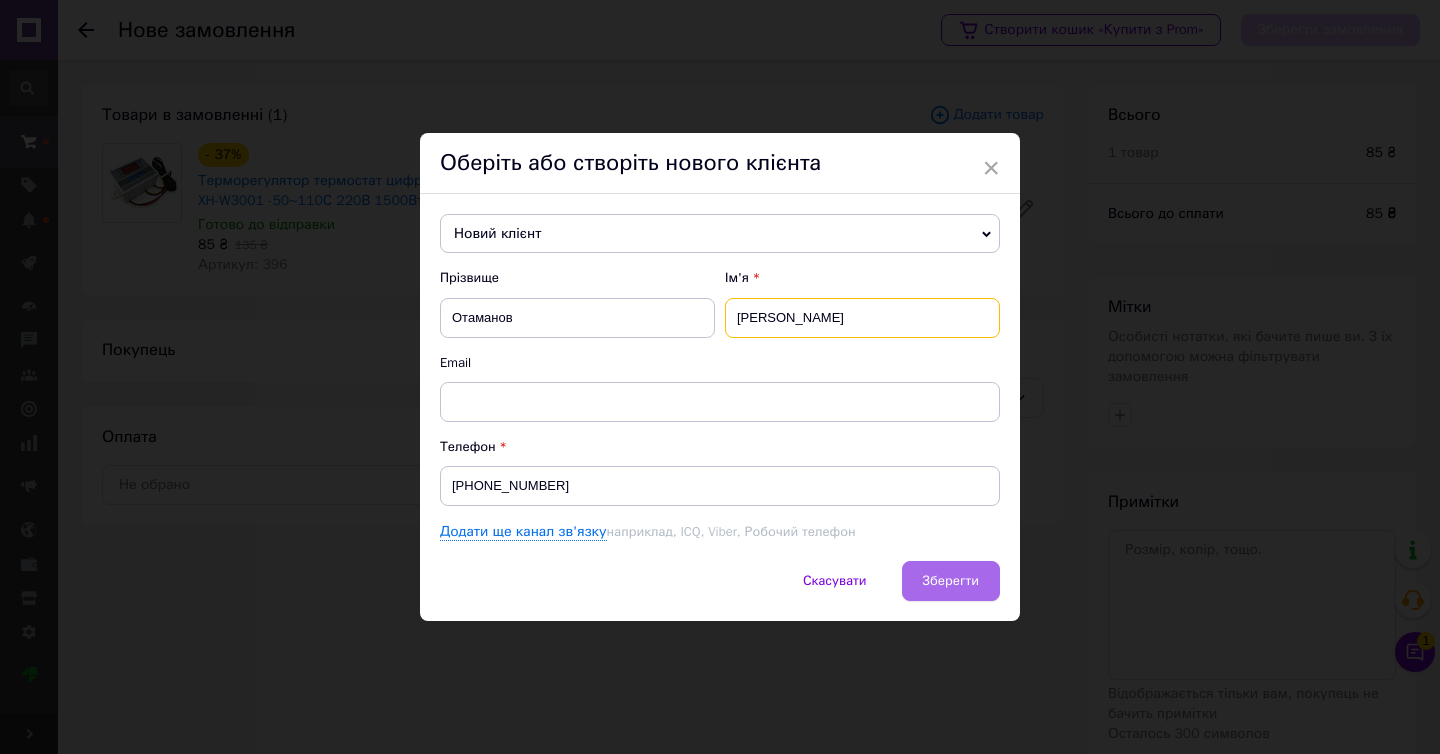 type on "Федір Савельович" 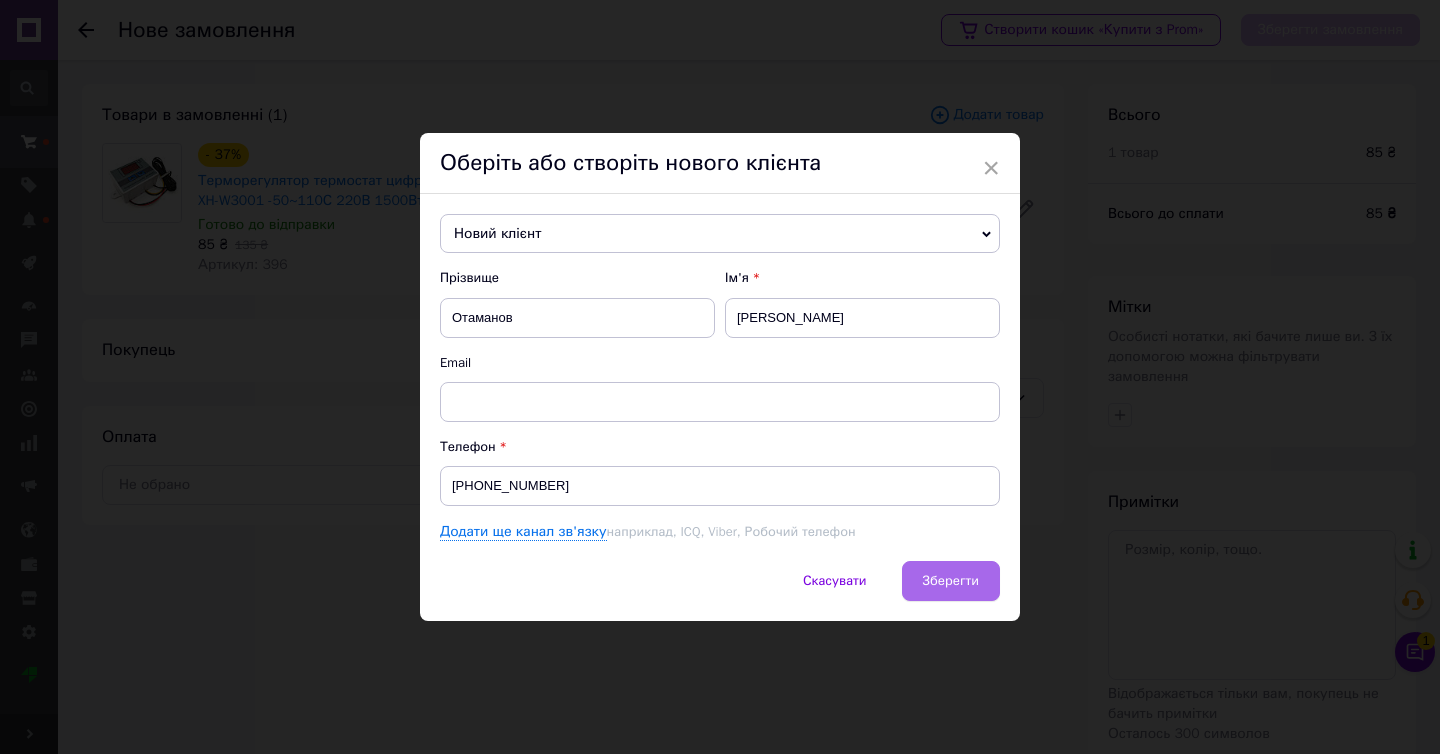 click on "Зберегти" at bounding box center (951, 580) 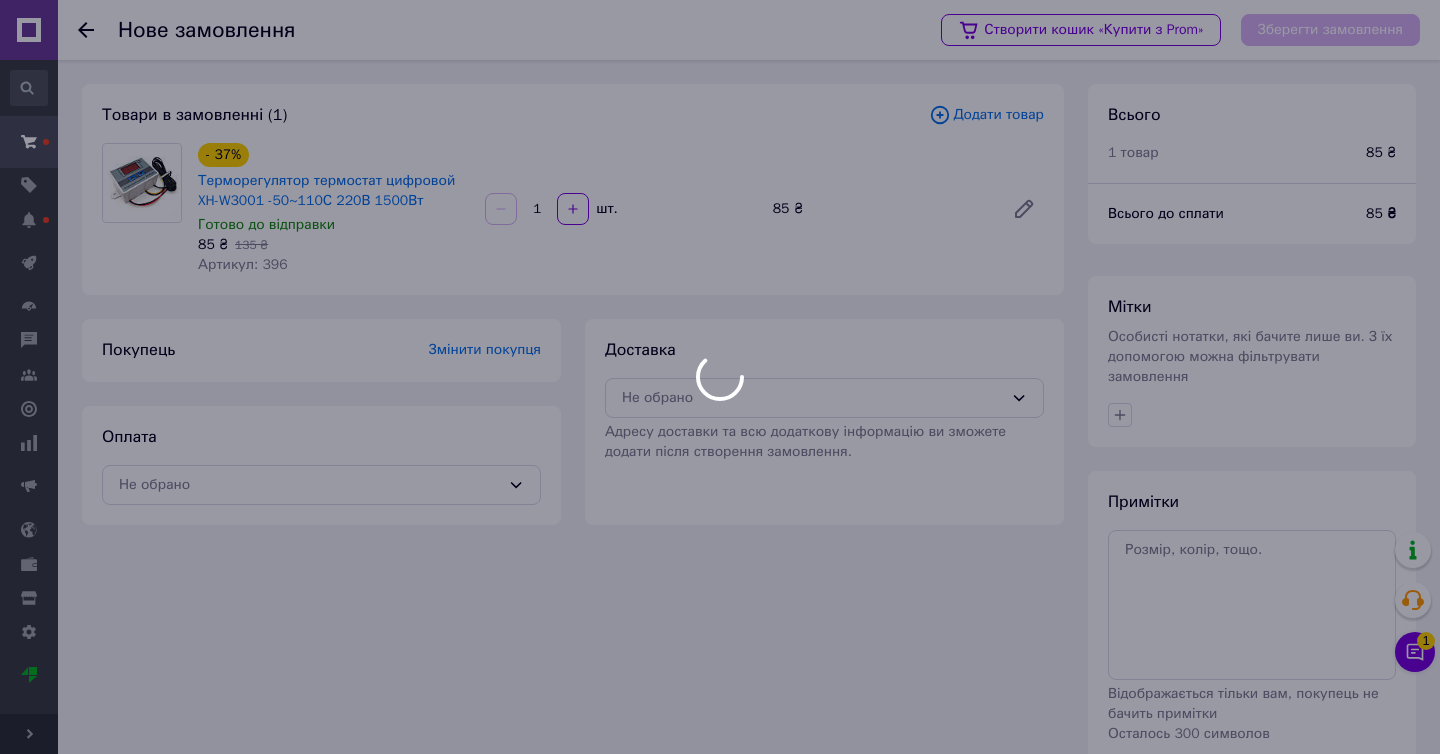 scroll, scrollTop: 89, scrollLeft: 0, axis: vertical 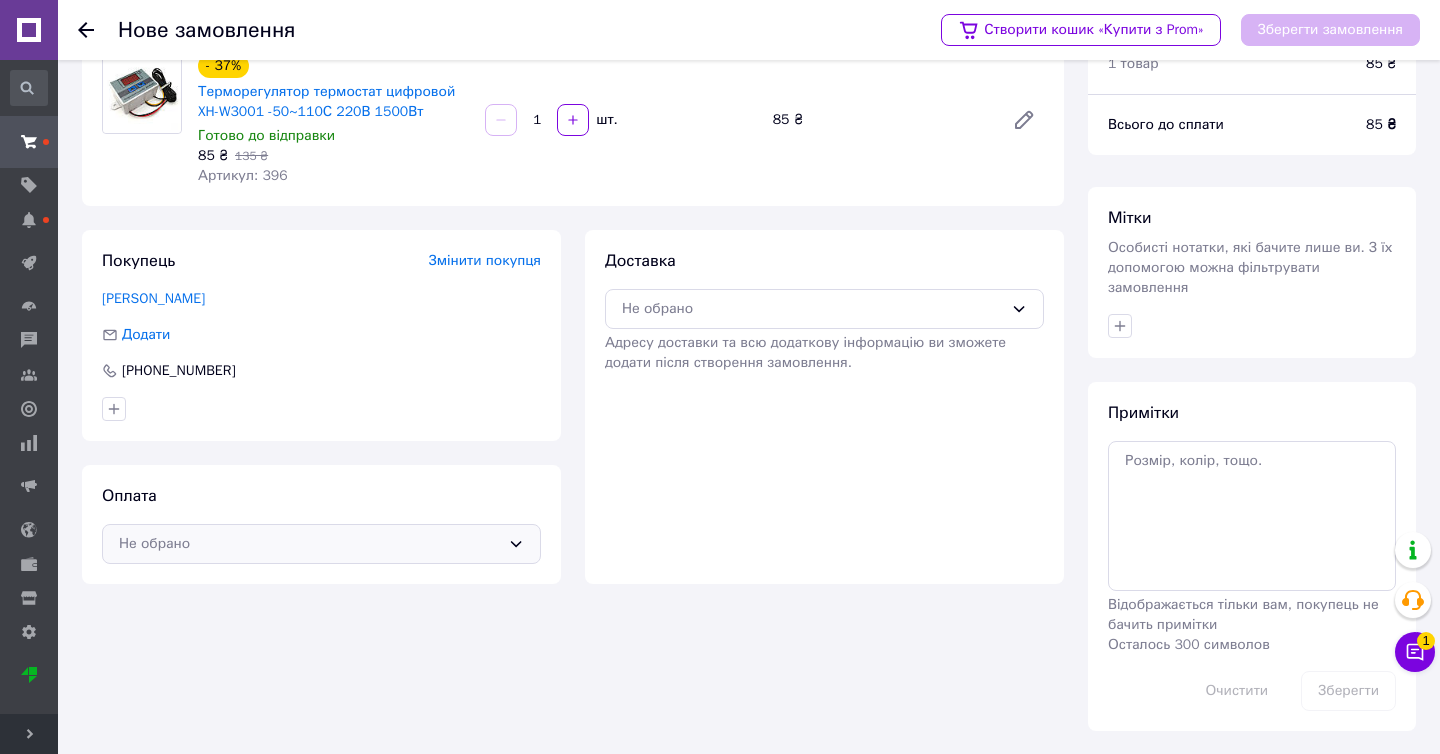 click on "Не обрано" at bounding box center [309, 544] 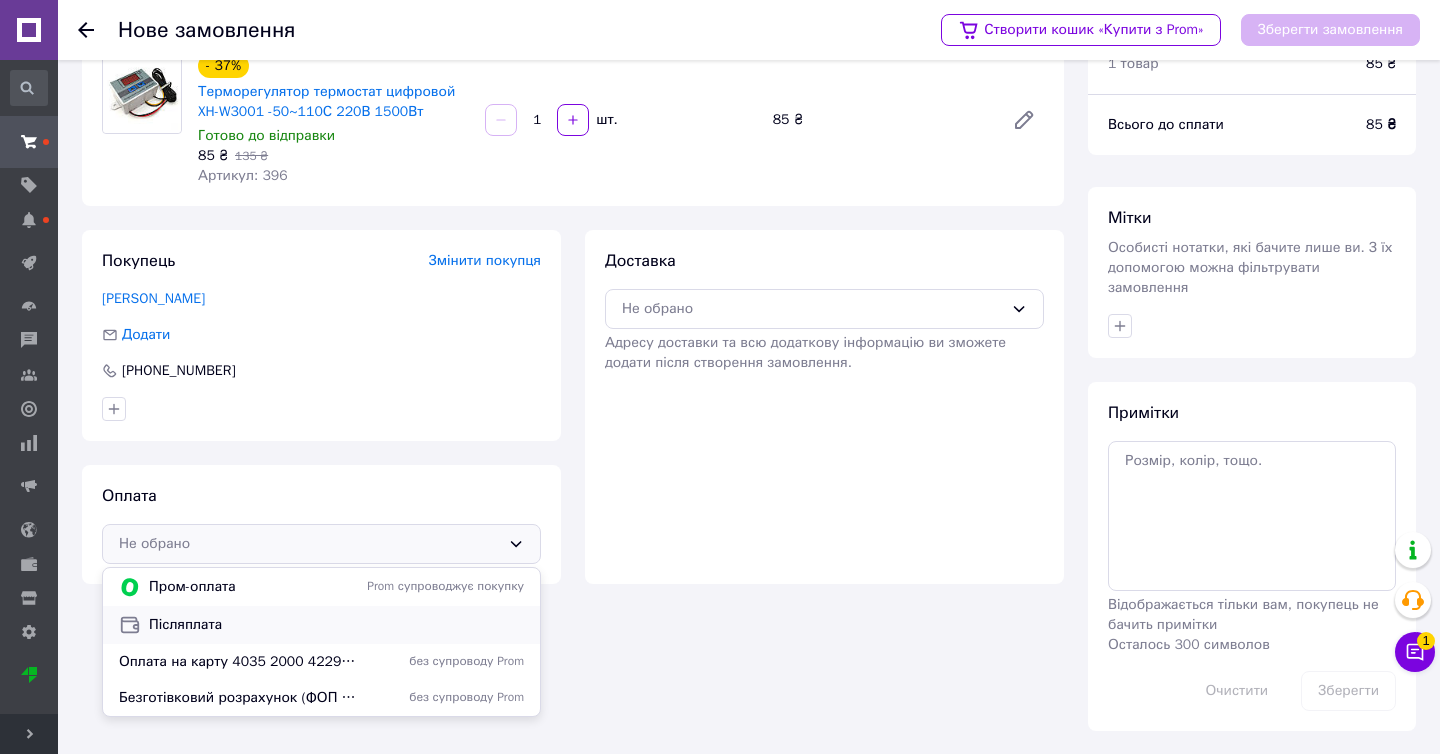 click on "Післяплата" at bounding box center (321, 625) 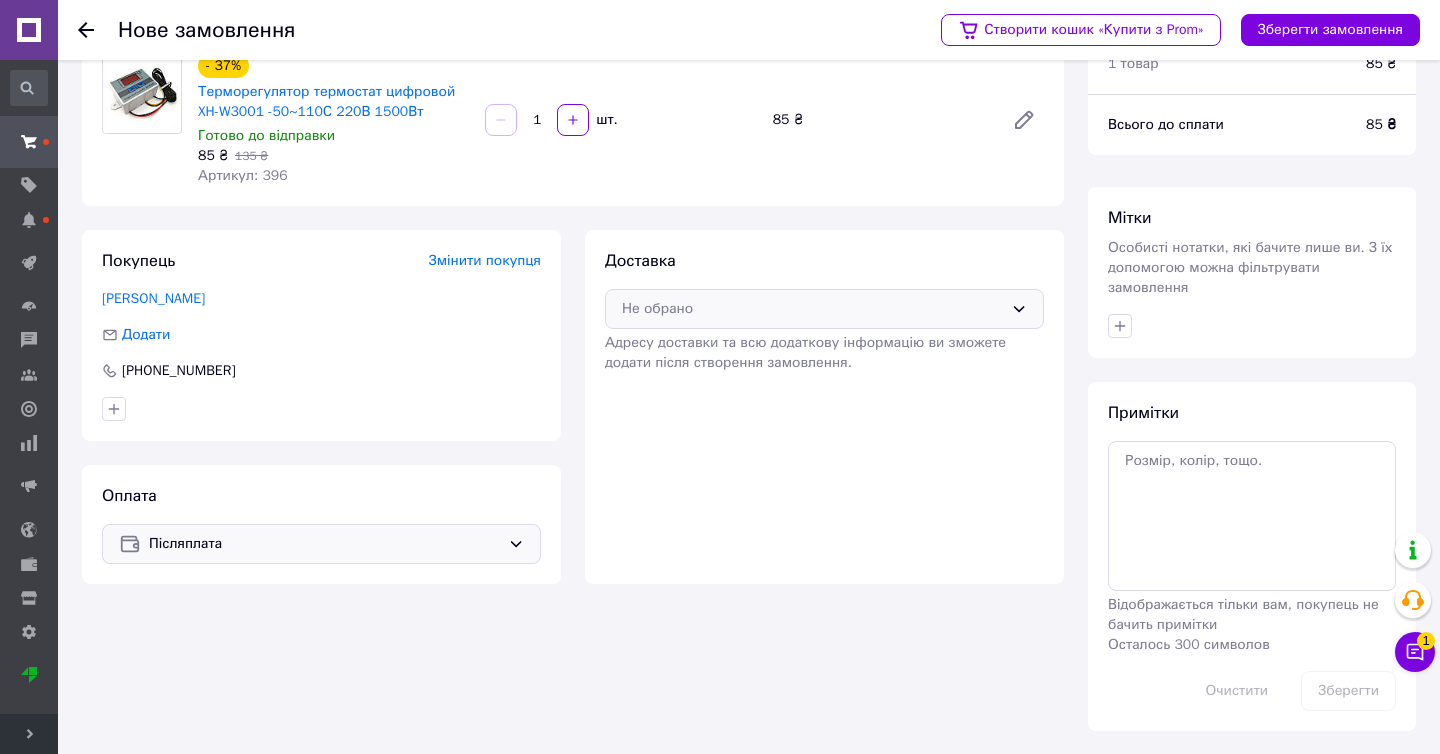 click on "Не обрано" at bounding box center (812, 309) 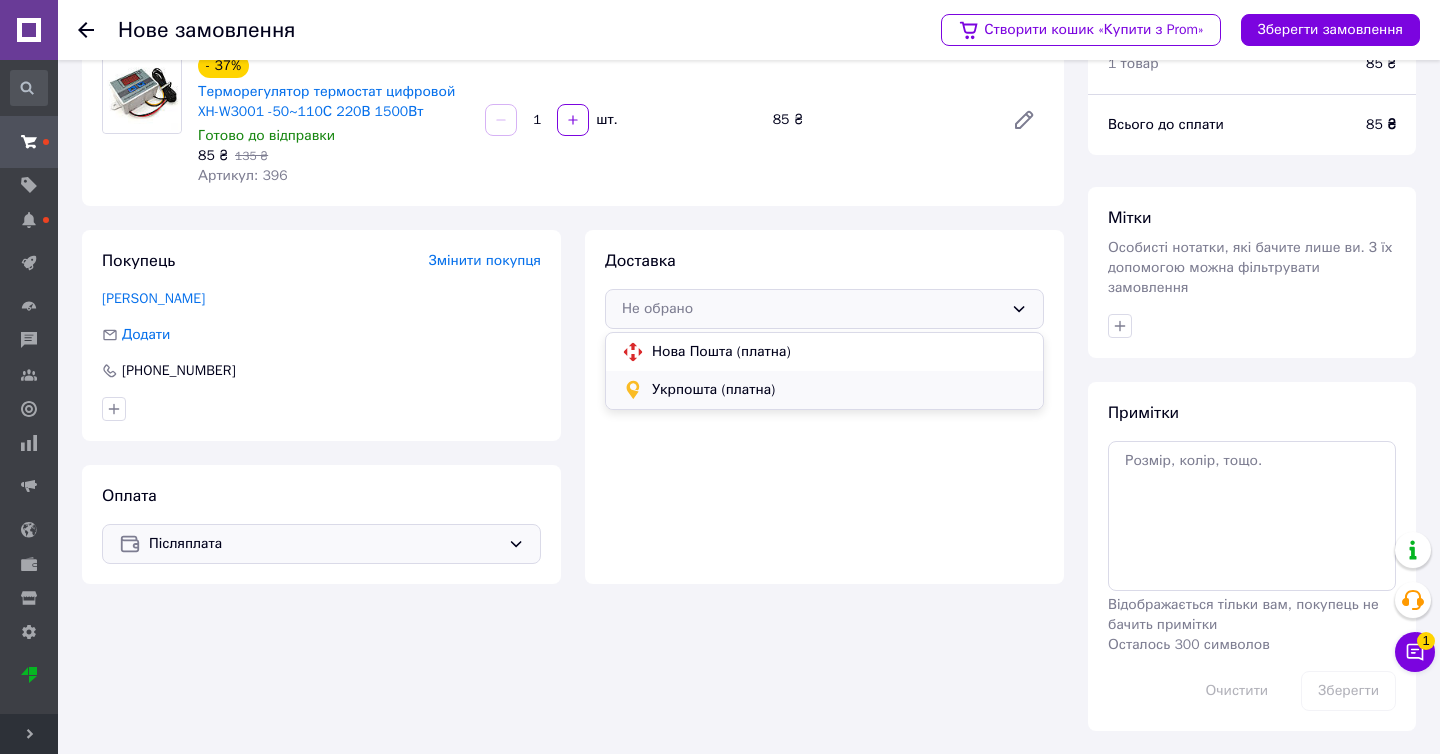 click on "Укрпошта (платна)" at bounding box center [824, 390] 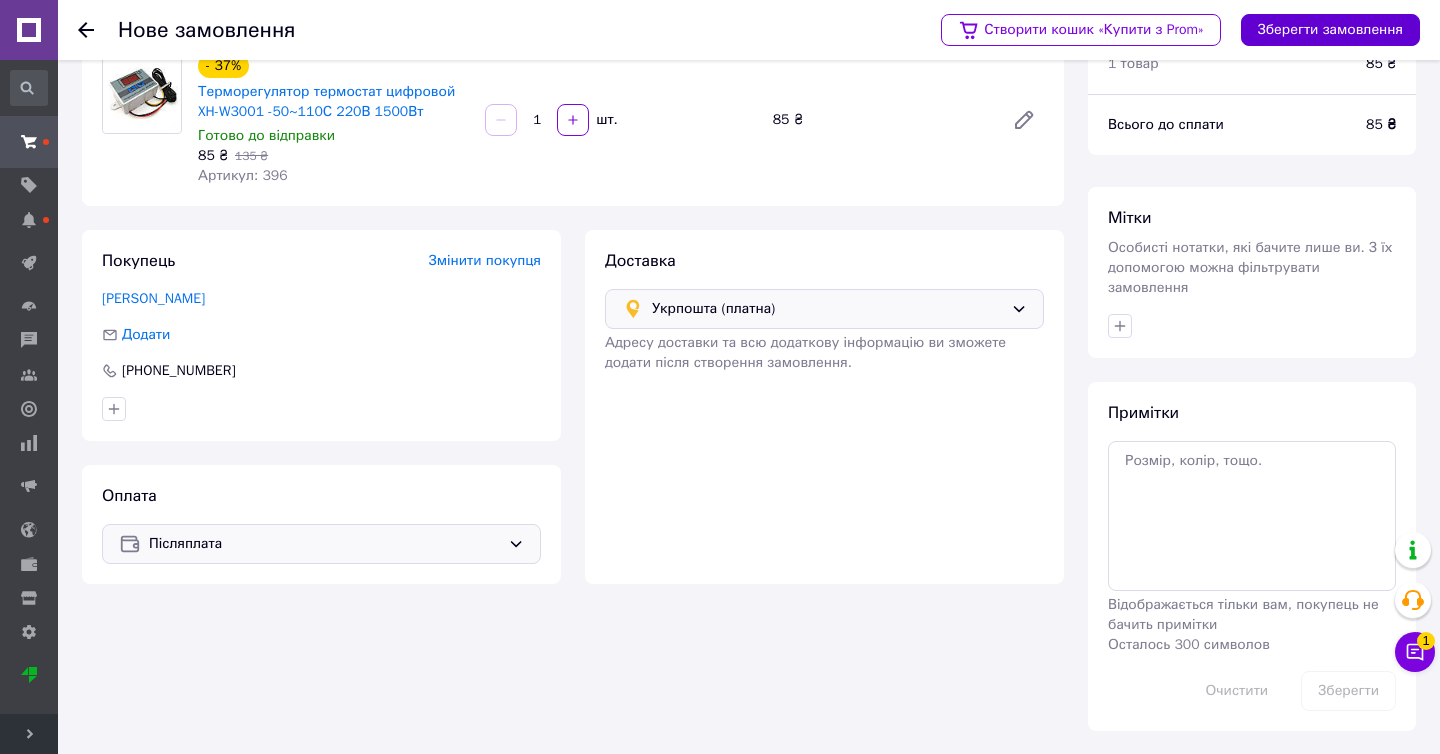 click on "Зберегти замовлення" at bounding box center (1330, 30) 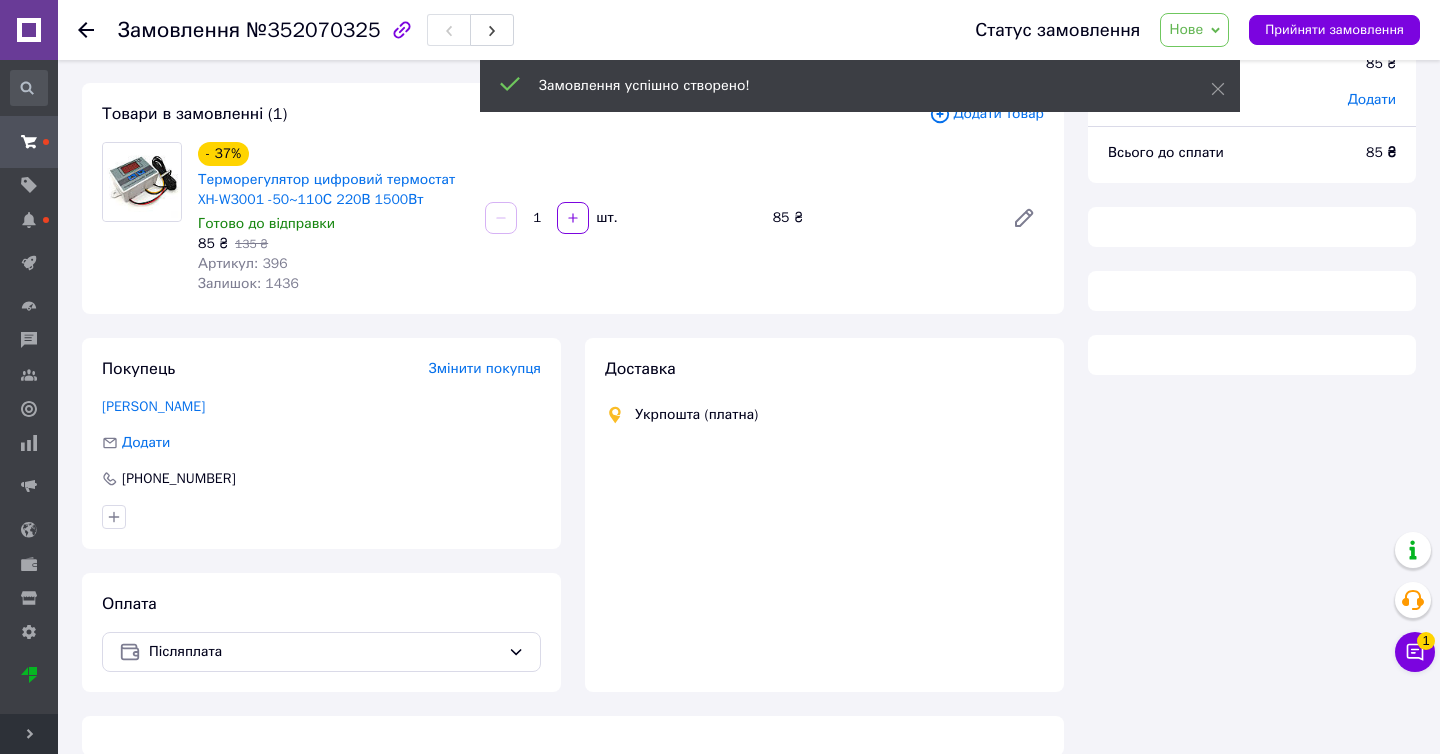 scroll, scrollTop: 114, scrollLeft: 0, axis: vertical 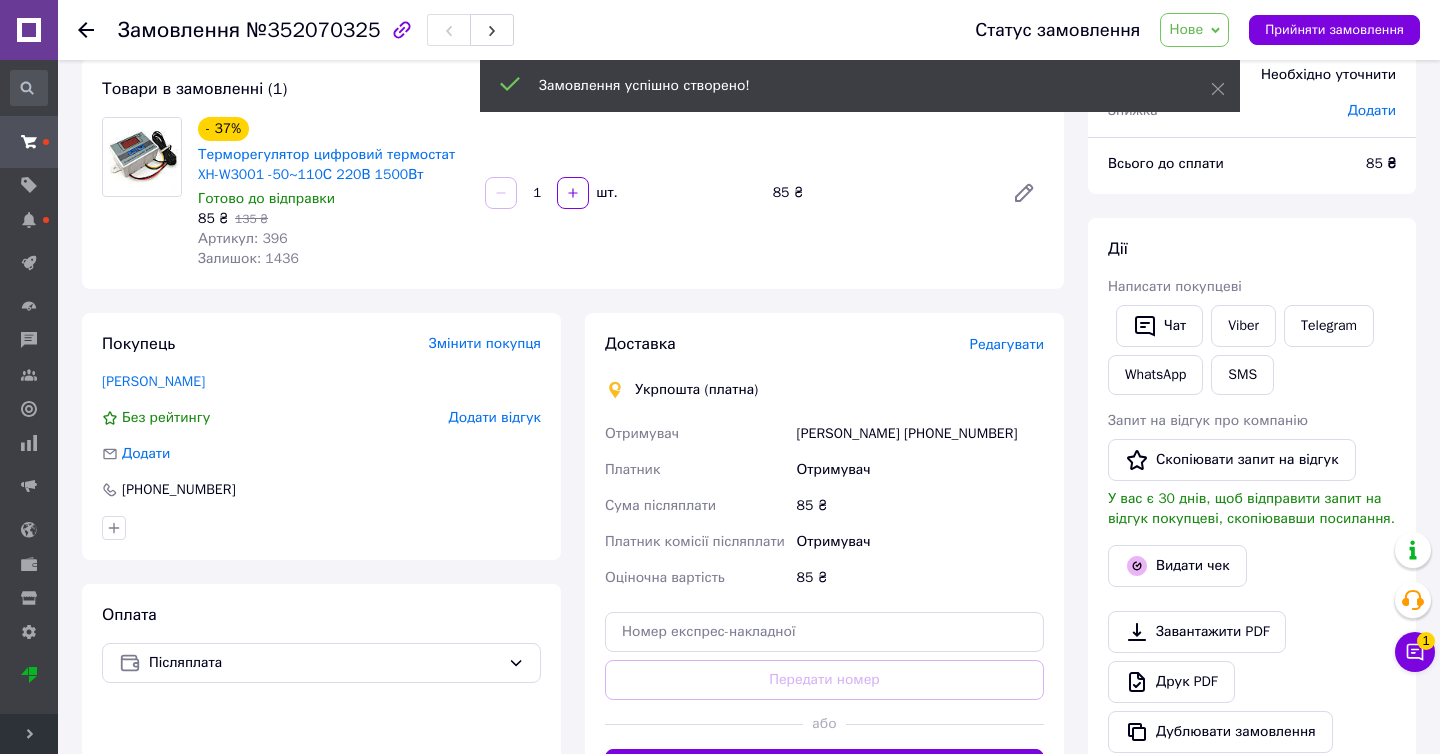 click on "Редагувати" at bounding box center [1007, 344] 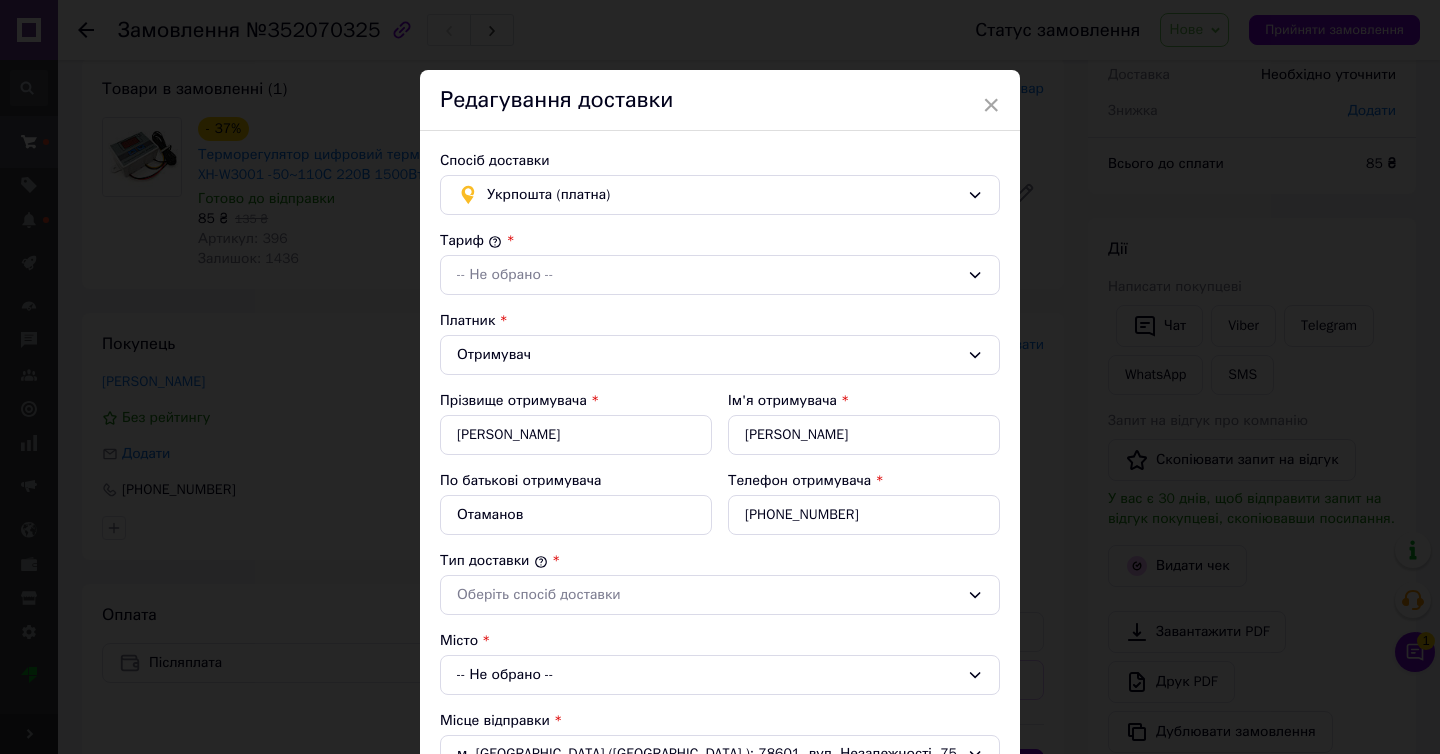 scroll, scrollTop: 212, scrollLeft: 0, axis: vertical 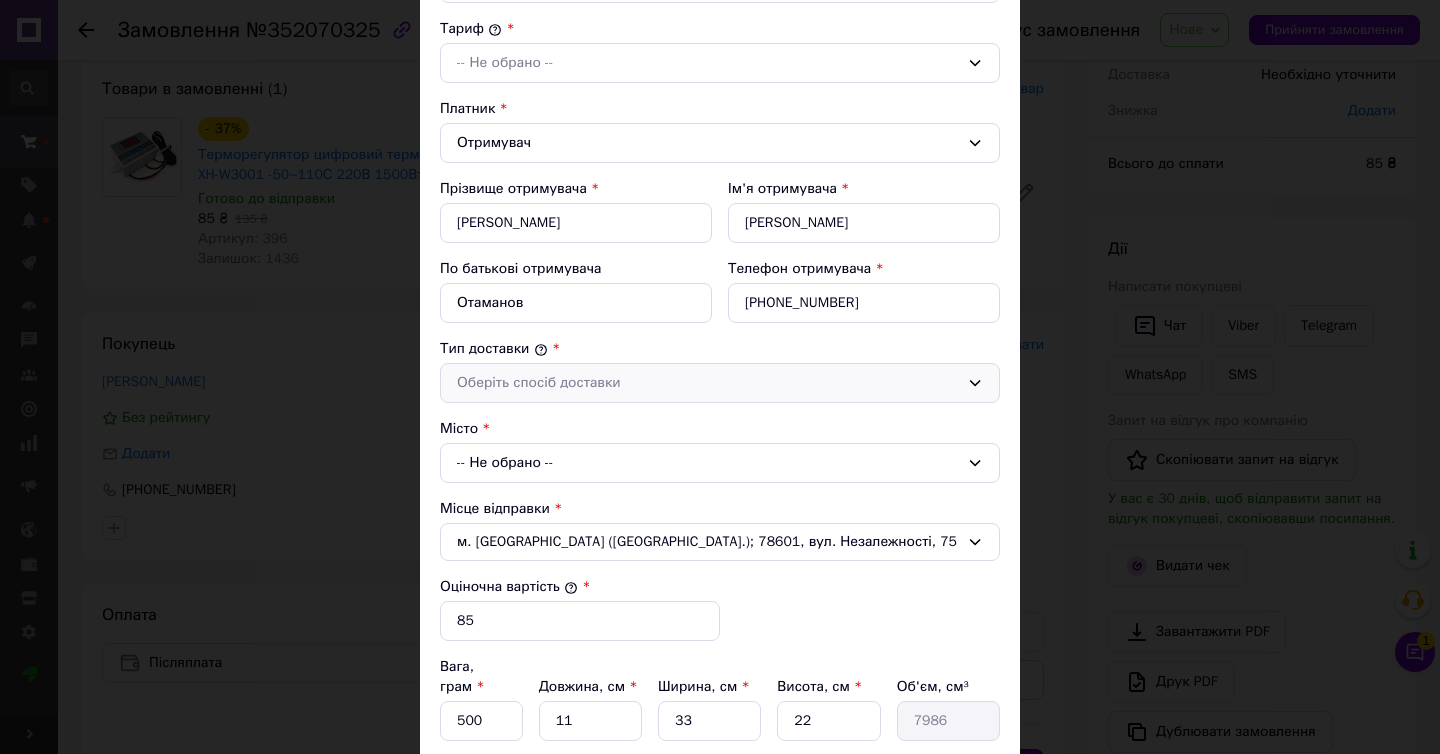 click on "Оберіть спосіб доставки" at bounding box center (720, 383) 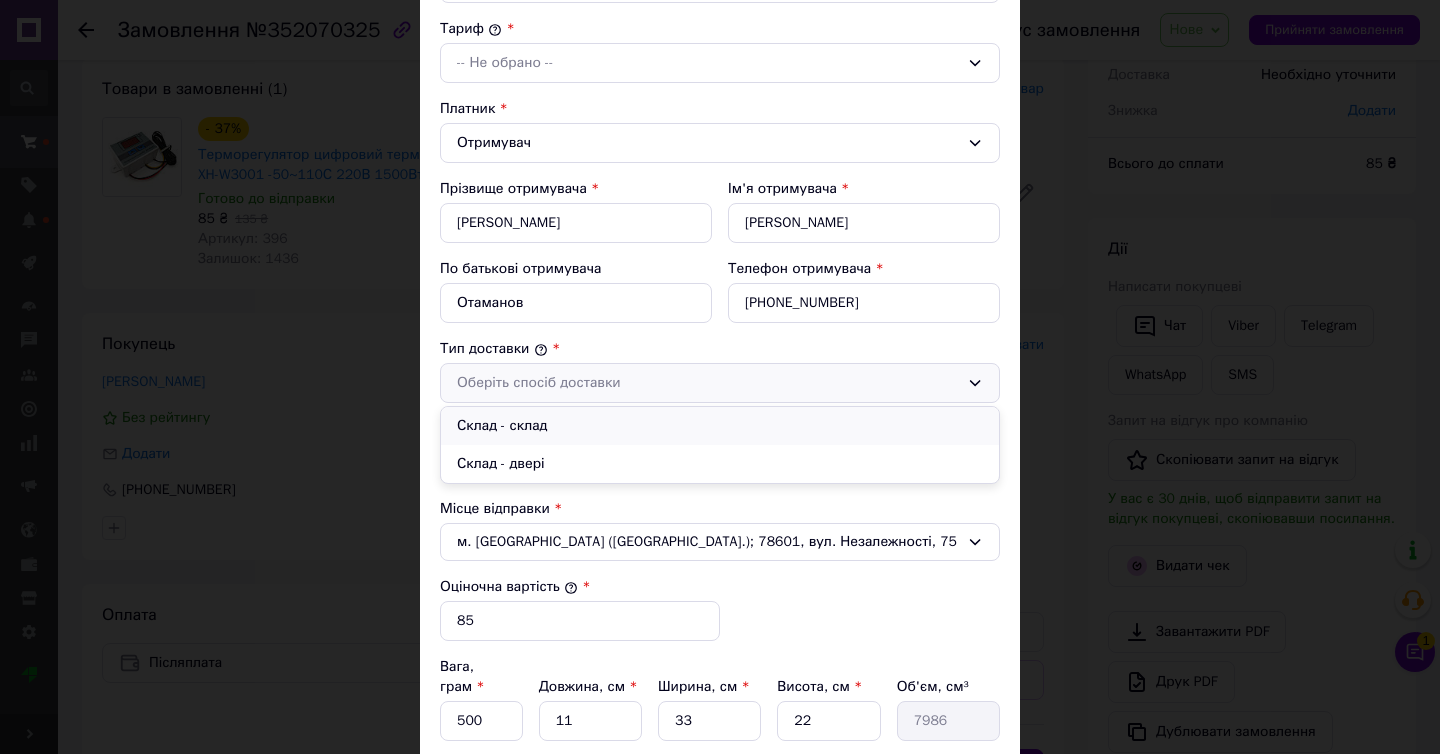click on "Склад - склад" at bounding box center [720, 426] 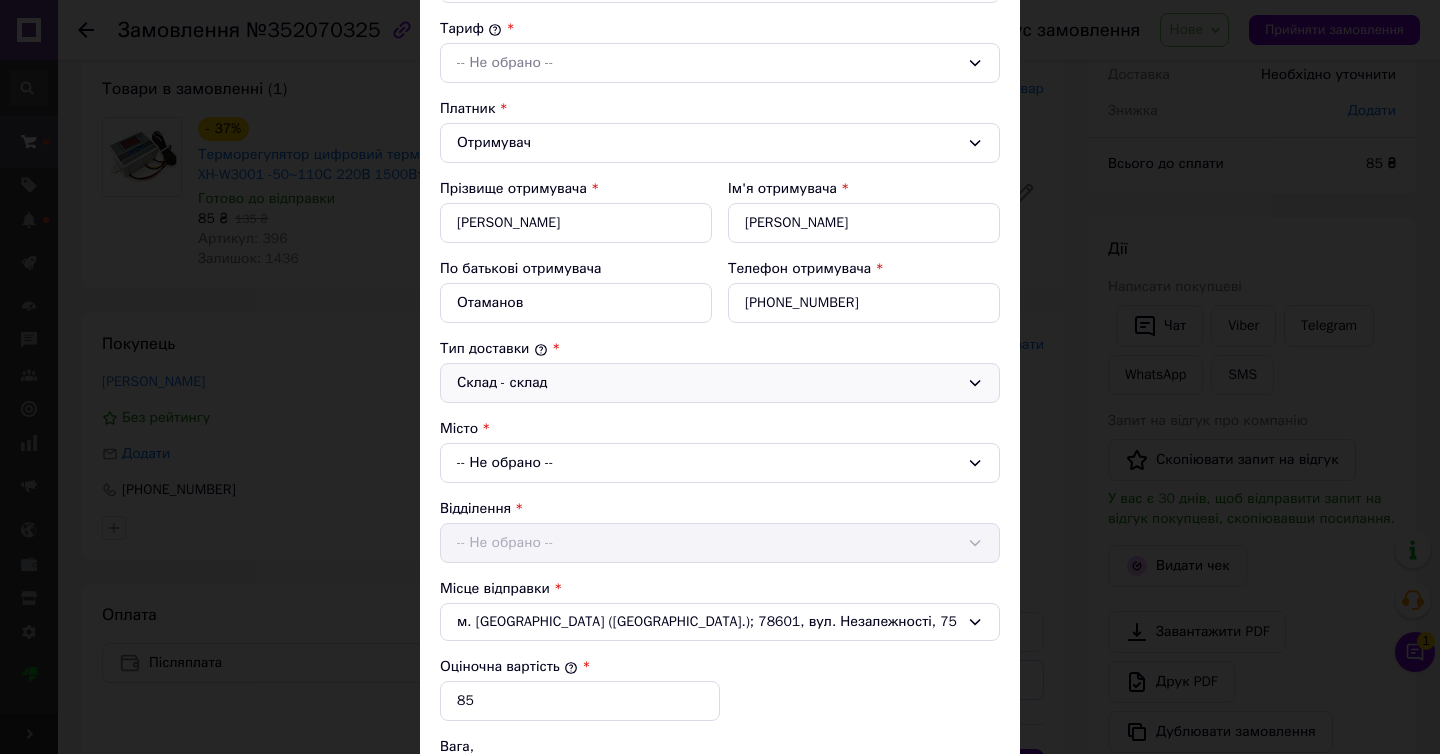 click on "-- Не обрано --" at bounding box center (720, 463) 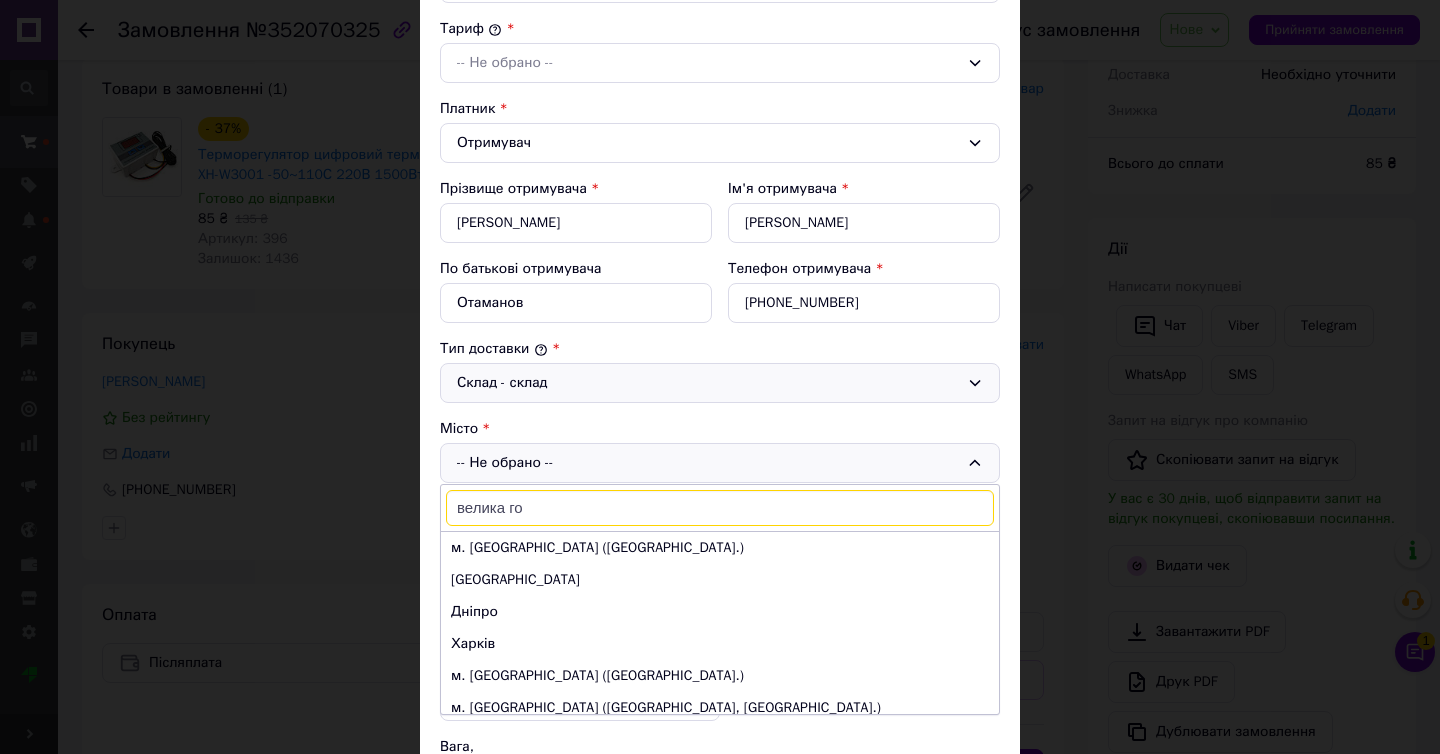 type on "велика гор" 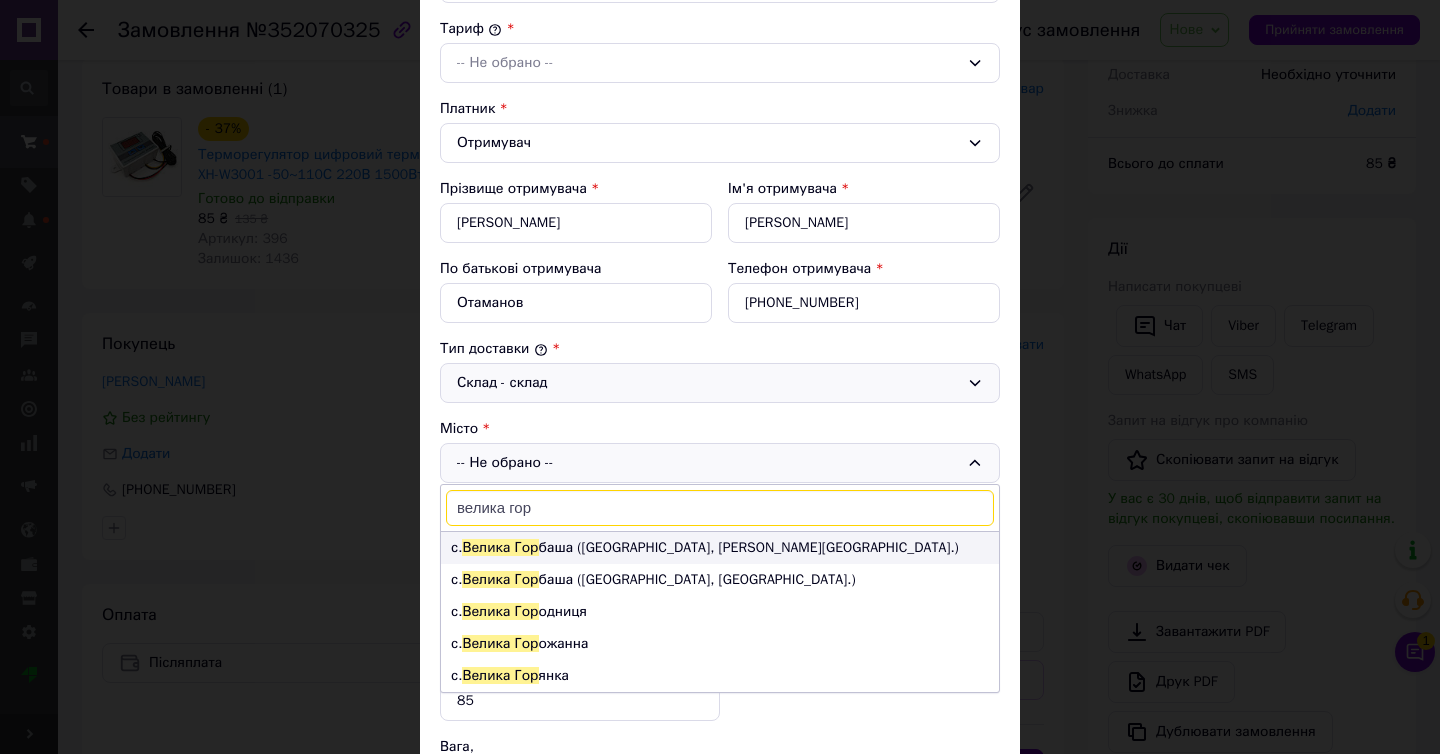 click on "с.  Велика Гор баша (Житомирська обл., Новоград-Волинський р-н.)" at bounding box center (720, 548) 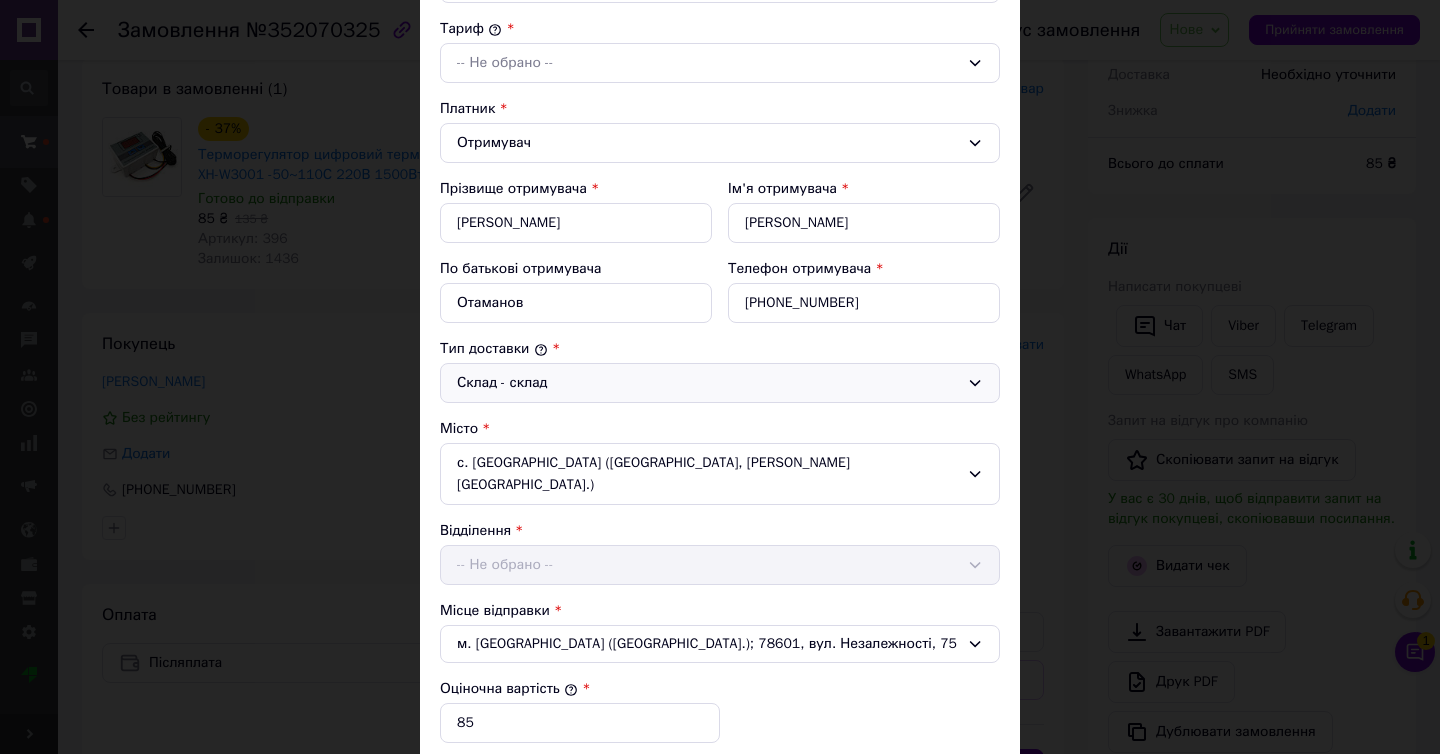 click on "Відділення -- Не обрано --" at bounding box center [720, 553] 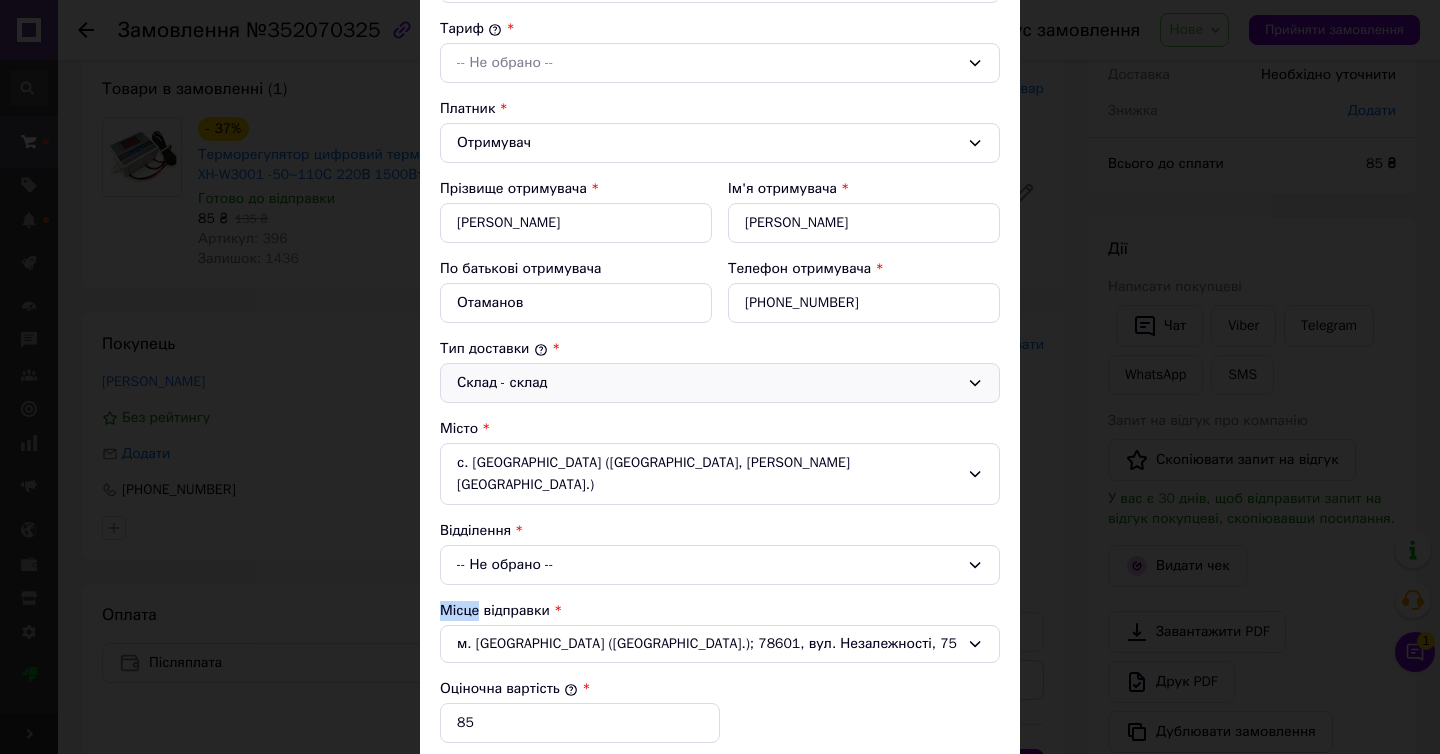 click on "-- Не обрано --" at bounding box center [720, 565] 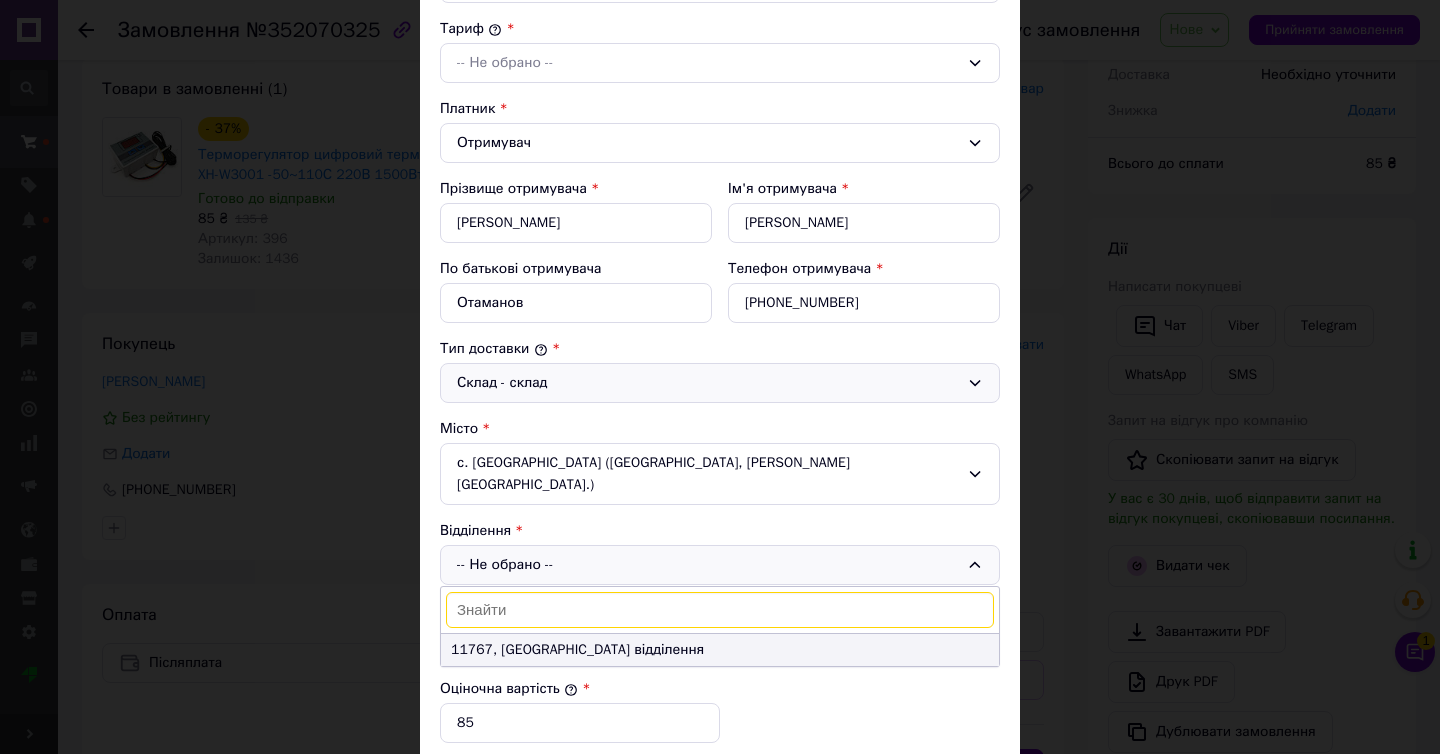 click on "11767, Пересувне відділення" at bounding box center [720, 650] 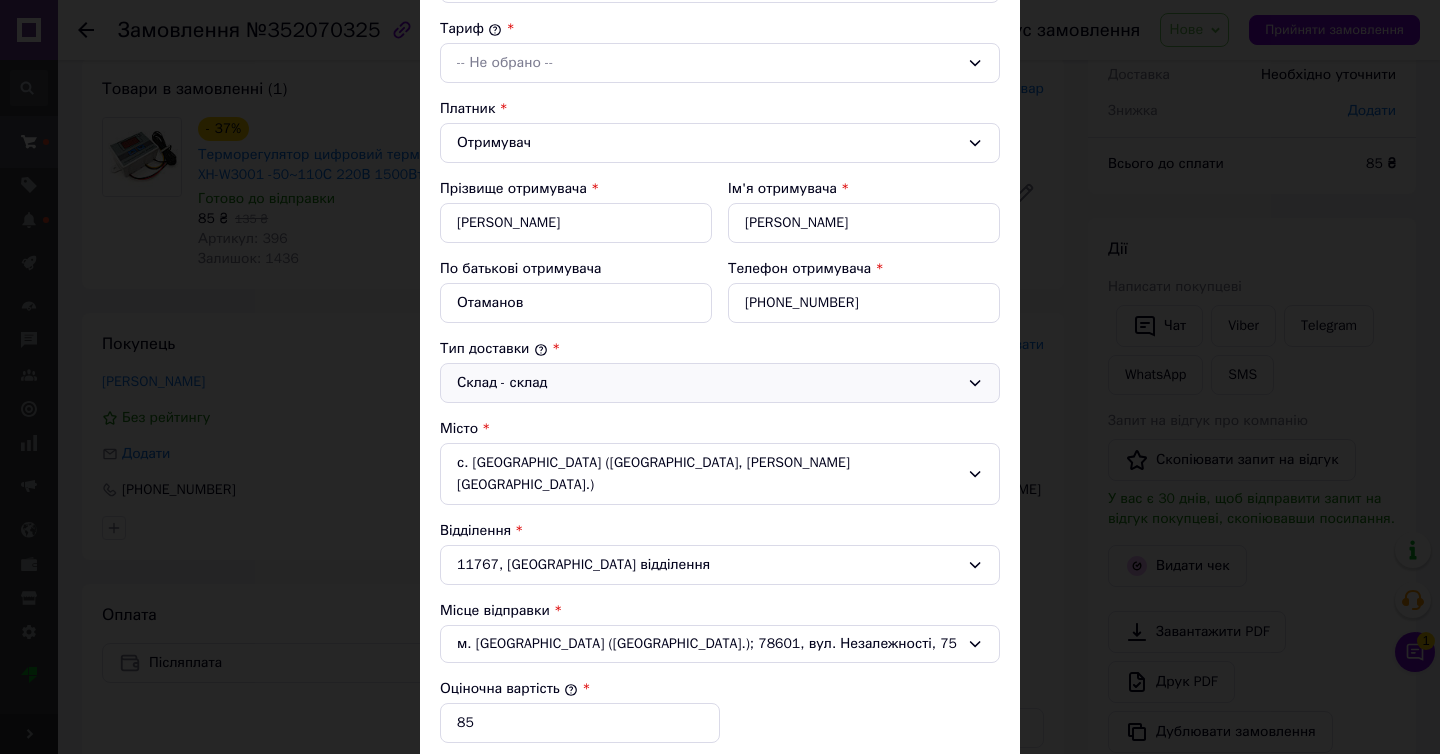 scroll, scrollTop: 659, scrollLeft: 0, axis: vertical 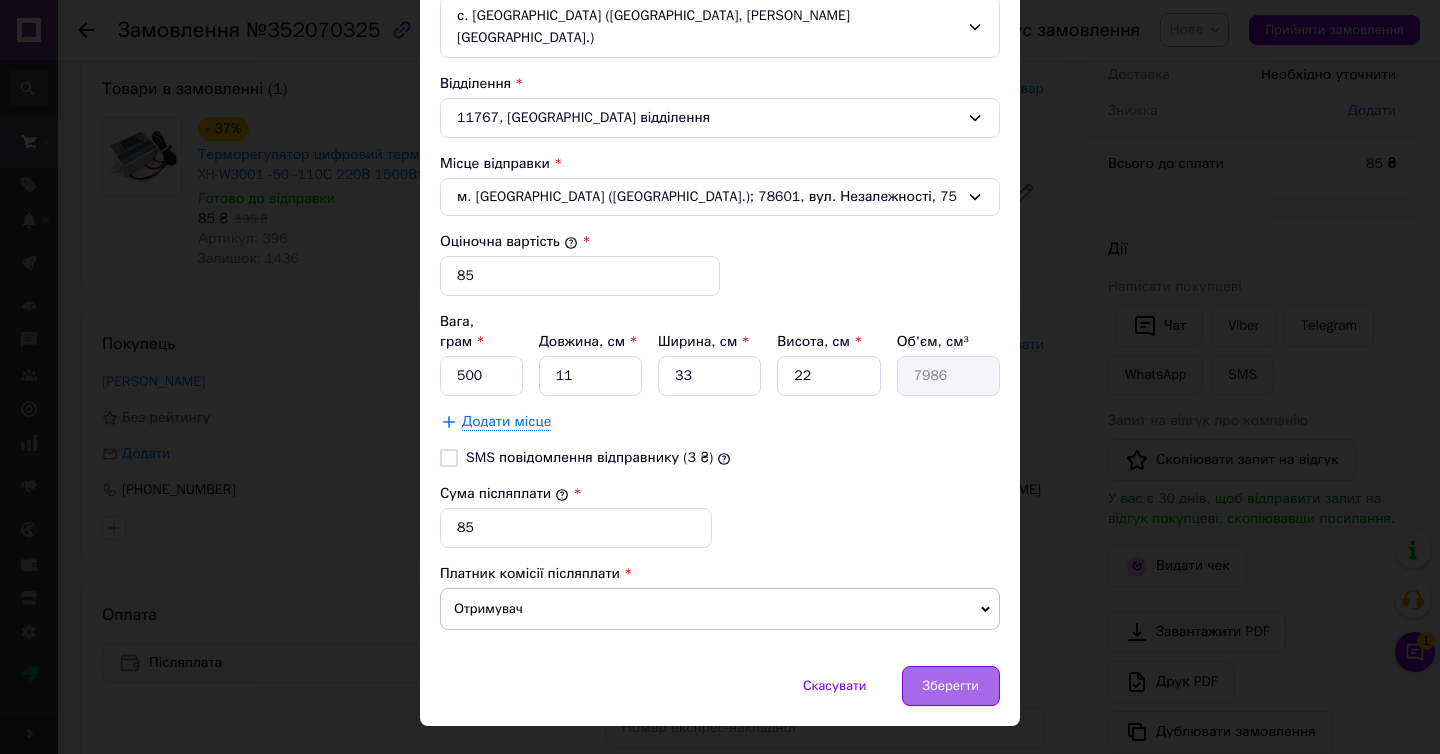 click on "Зберегти" at bounding box center (951, 686) 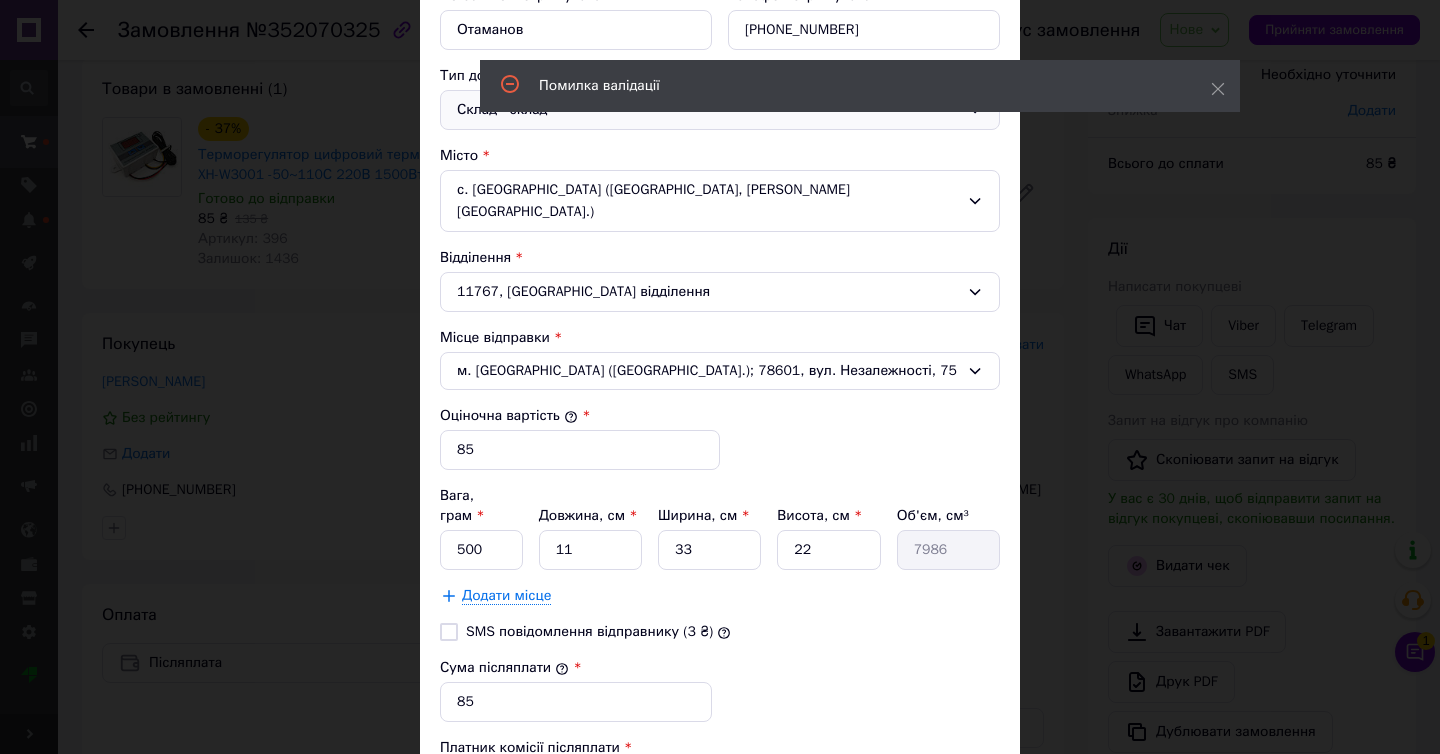 scroll, scrollTop: 0, scrollLeft: 0, axis: both 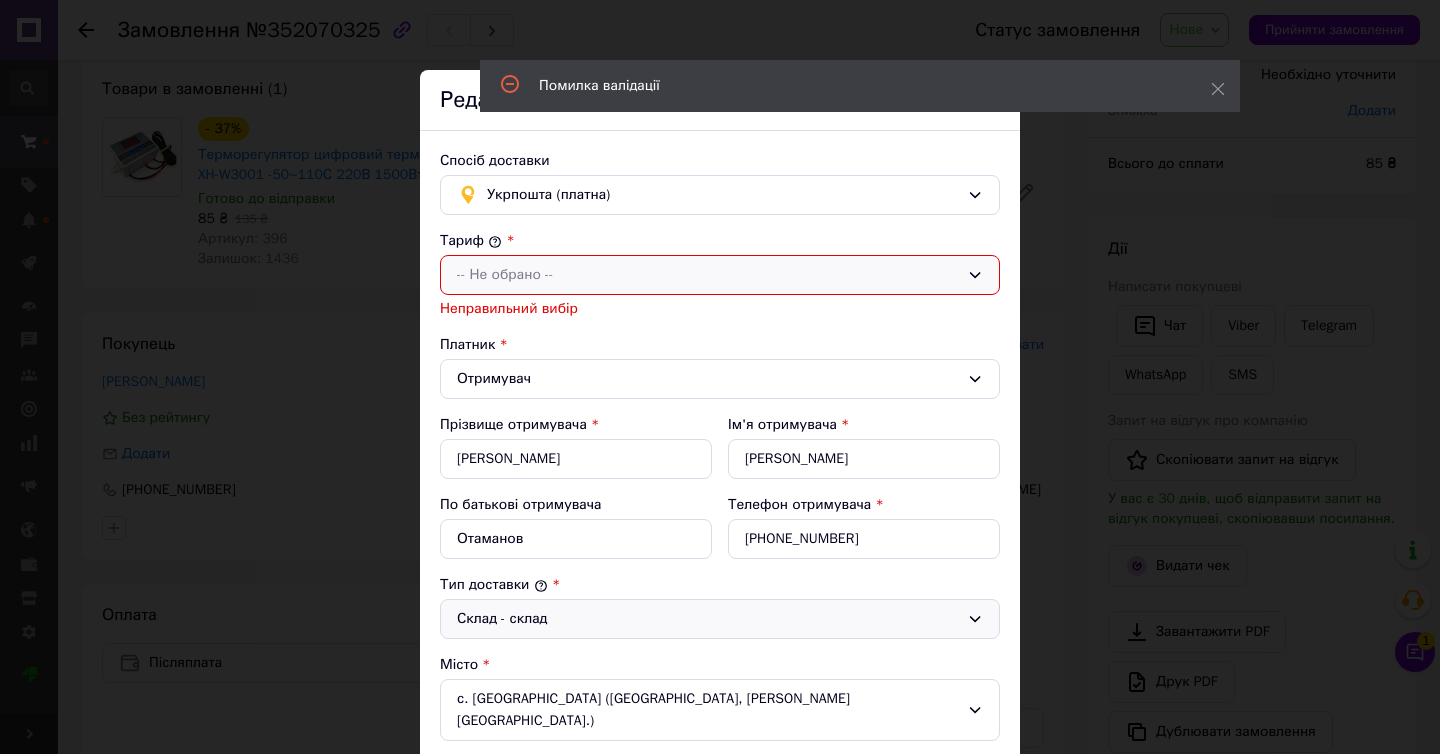 click on "-- Не обрано --" at bounding box center [720, 275] 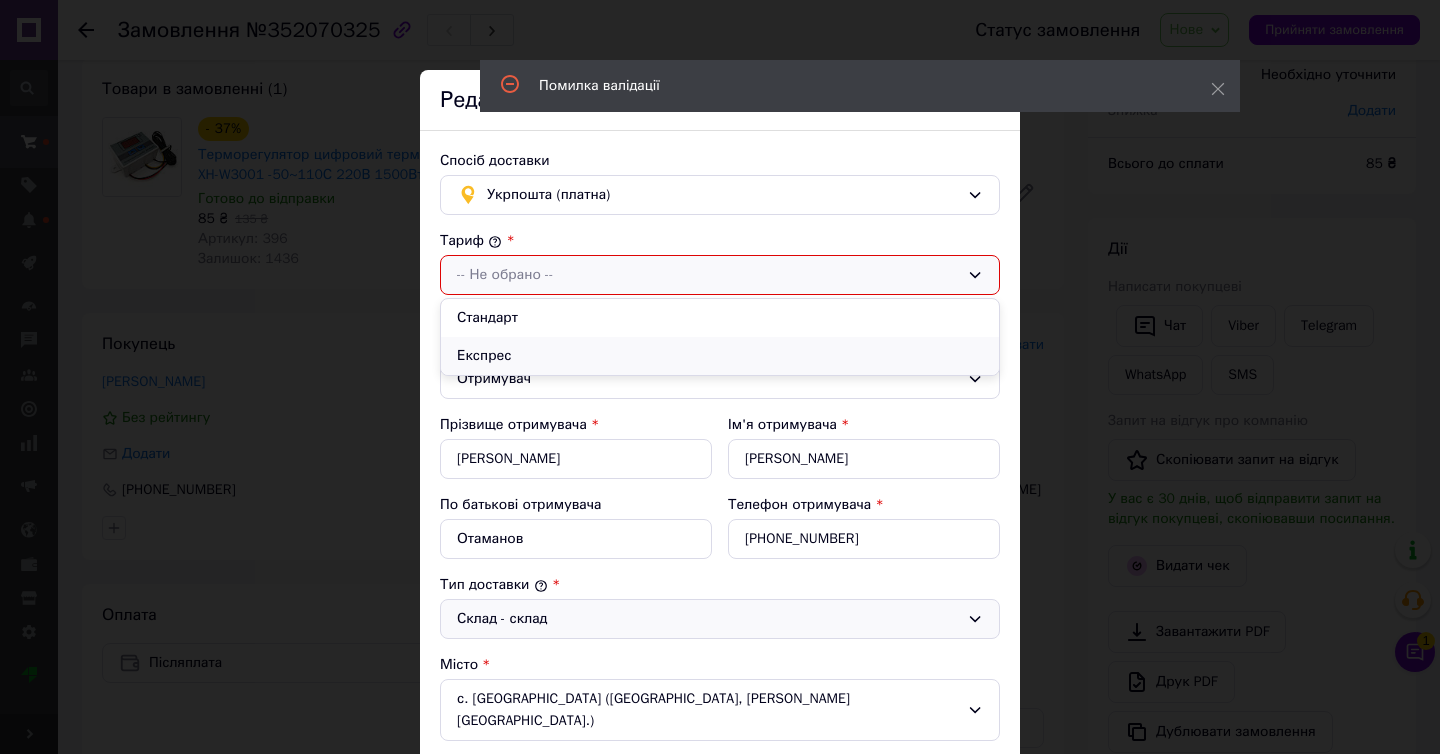click on "Експрес" at bounding box center [720, 356] 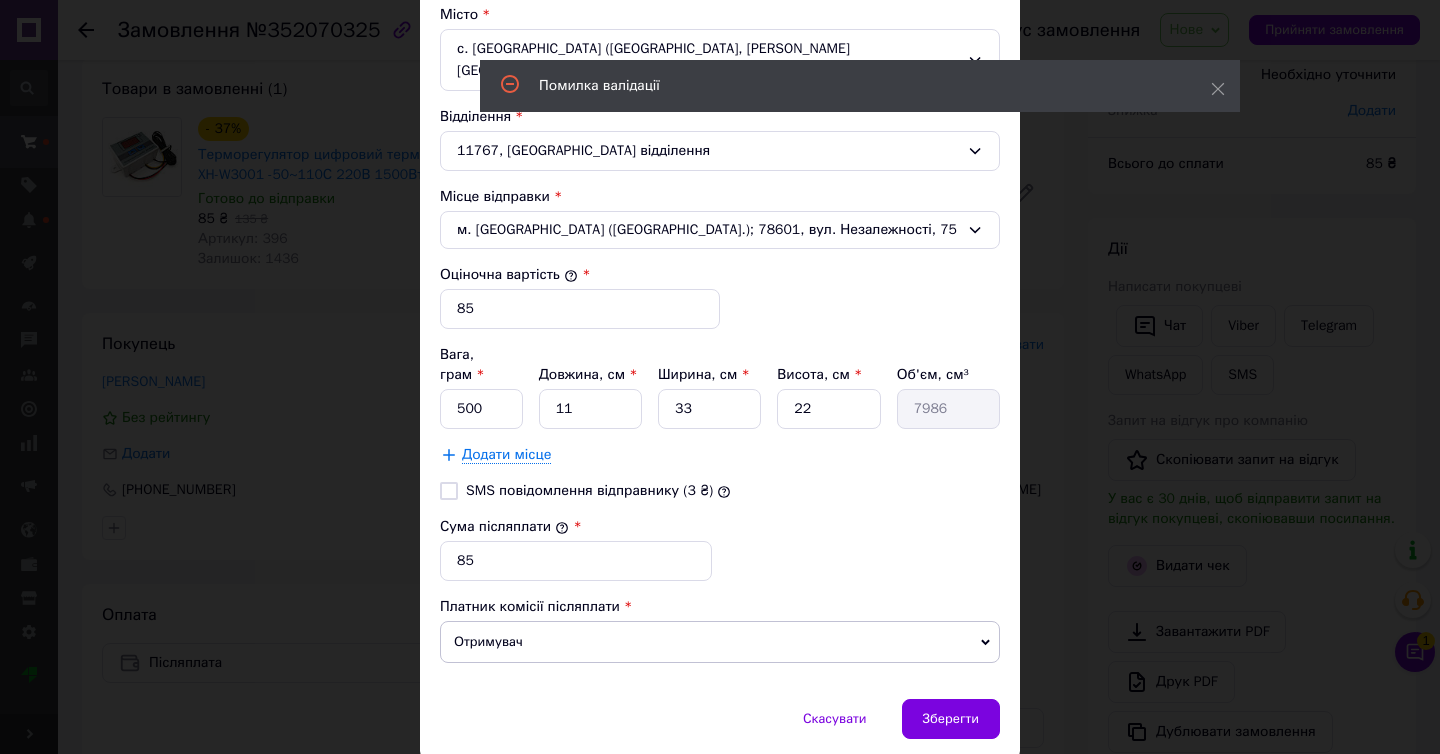 scroll, scrollTop: 659, scrollLeft: 0, axis: vertical 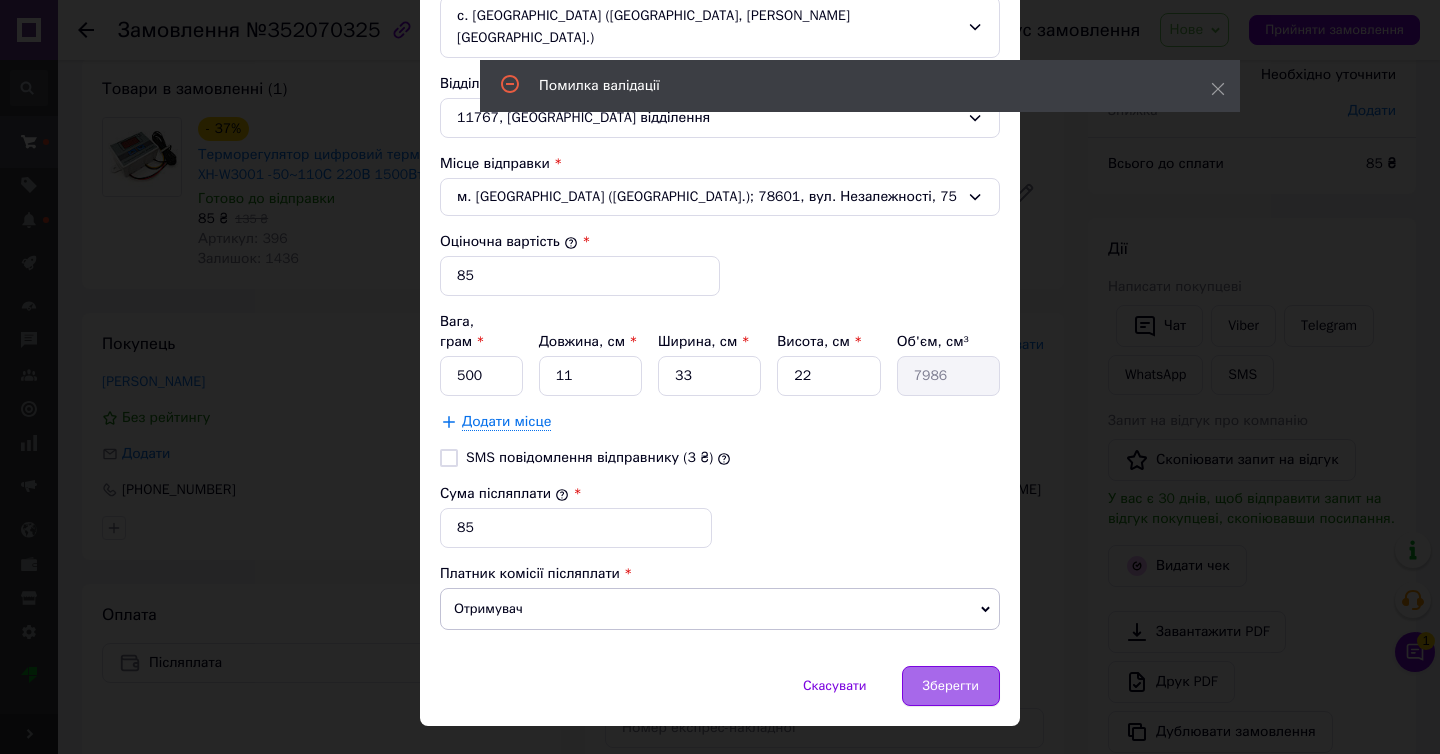 click on "Зберегти" at bounding box center [951, 686] 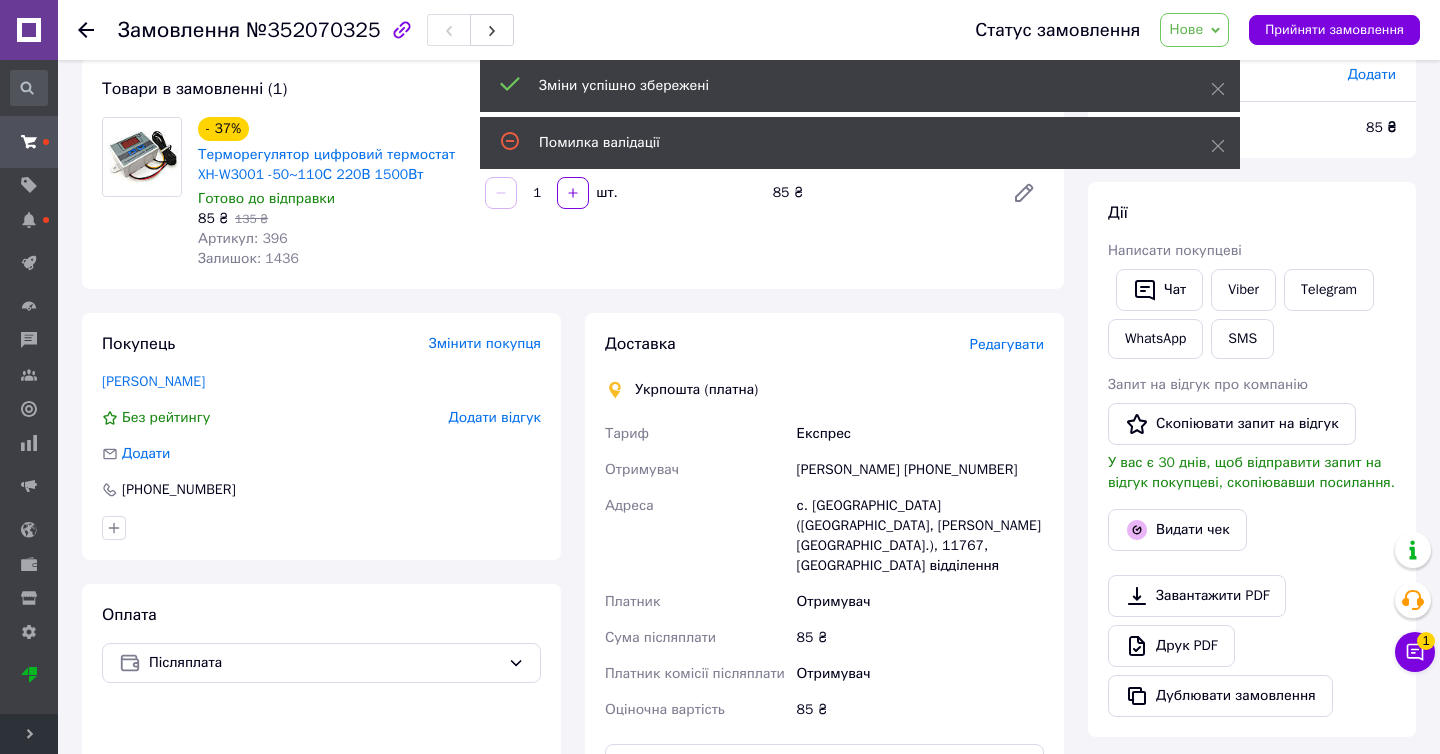 click on "Нове" at bounding box center [1194, 30] 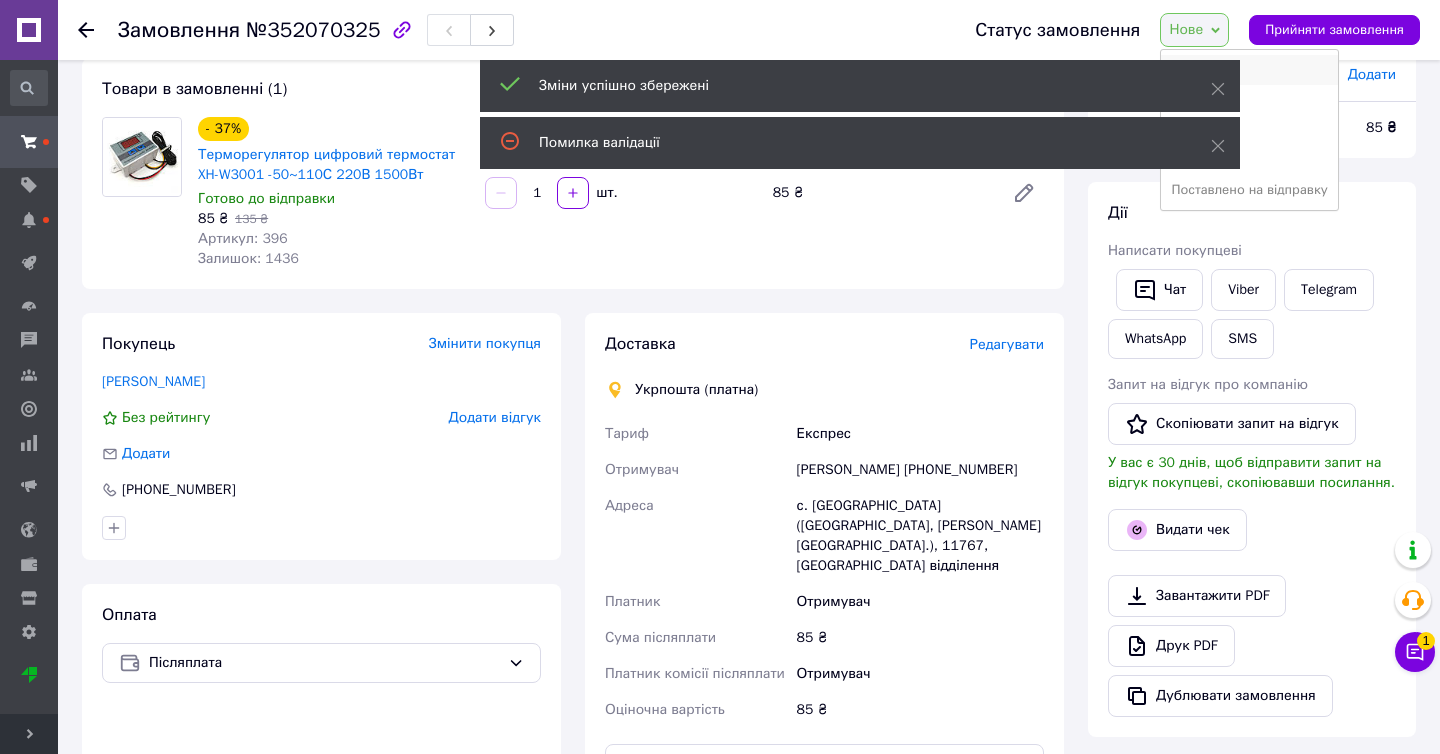 click on "Прийнято" at bounding box center (1249, 70) 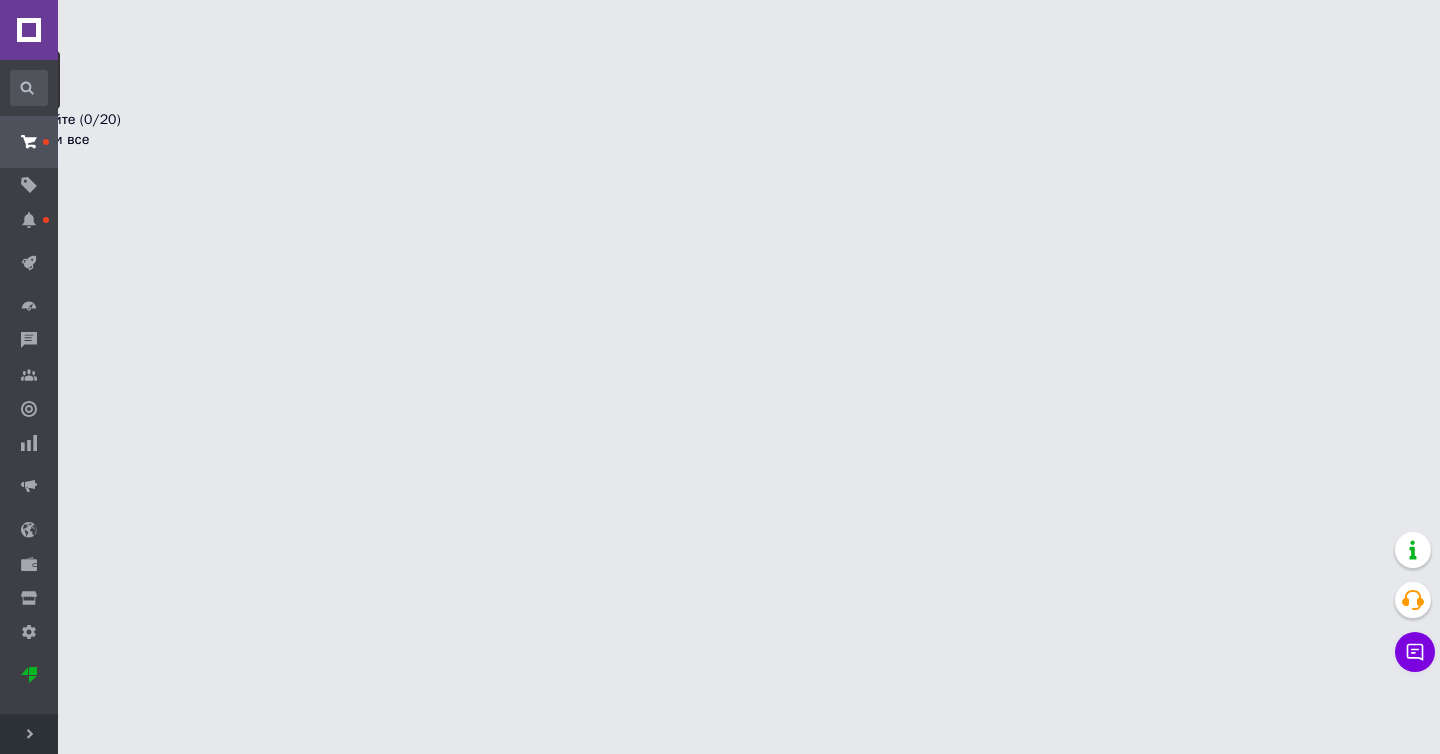 scroll, scrollTop: 0, scrollLeft: 0, axis: both 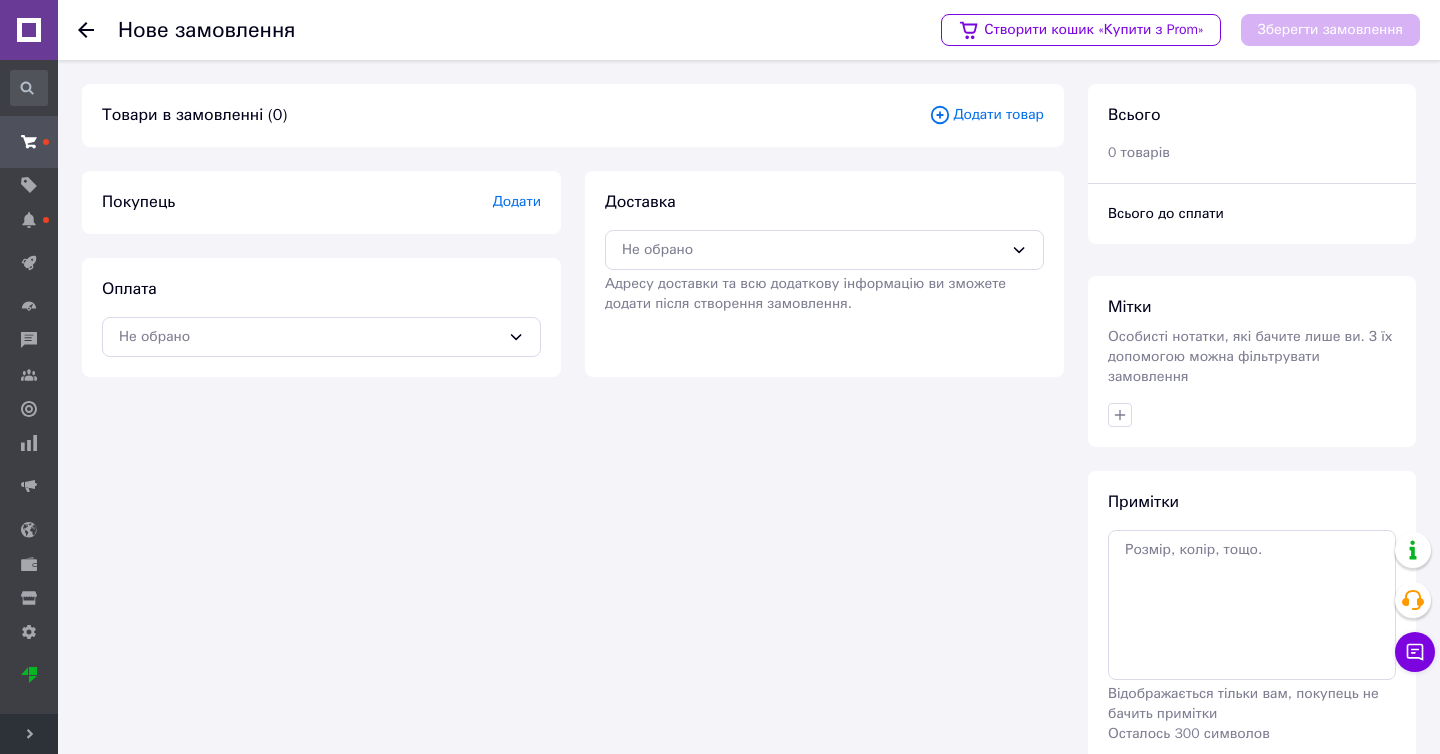 click 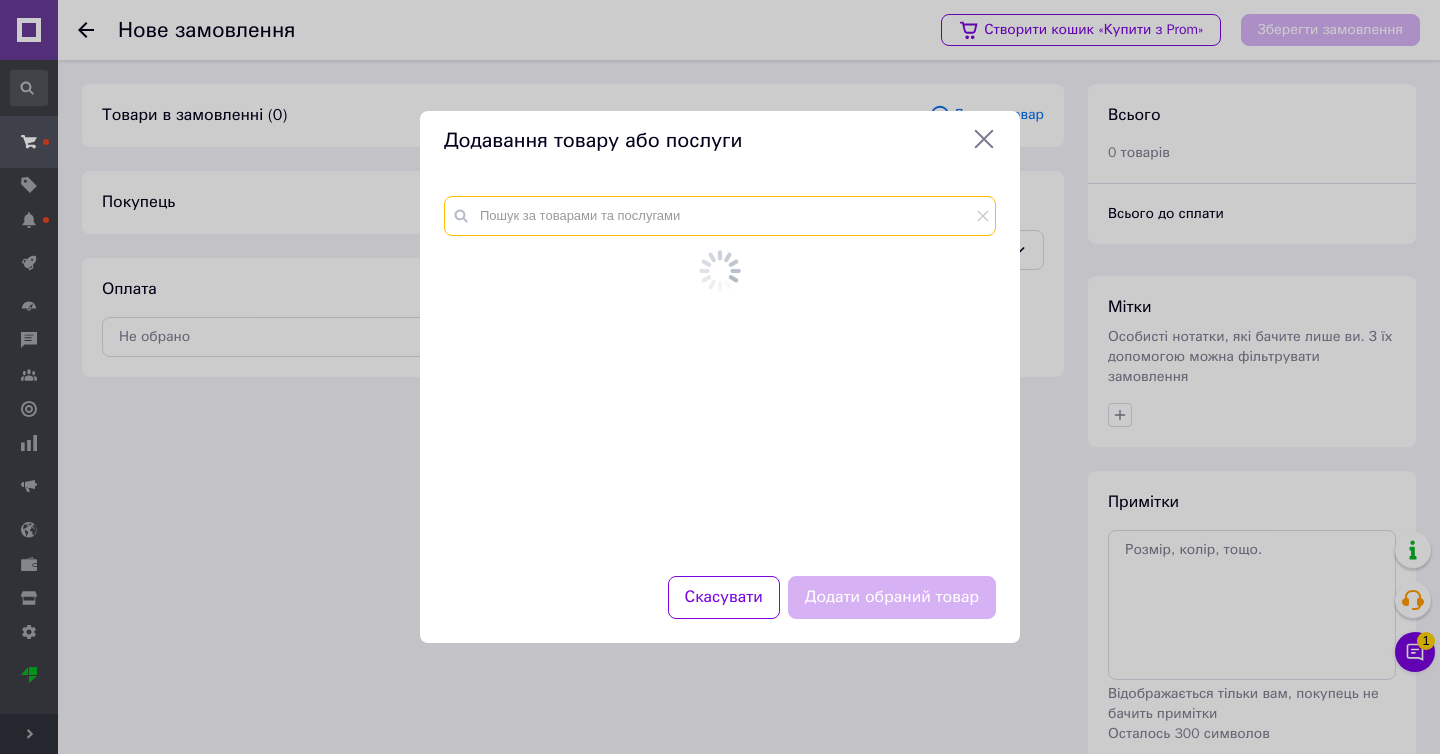 click at bounding box center (720, 216) 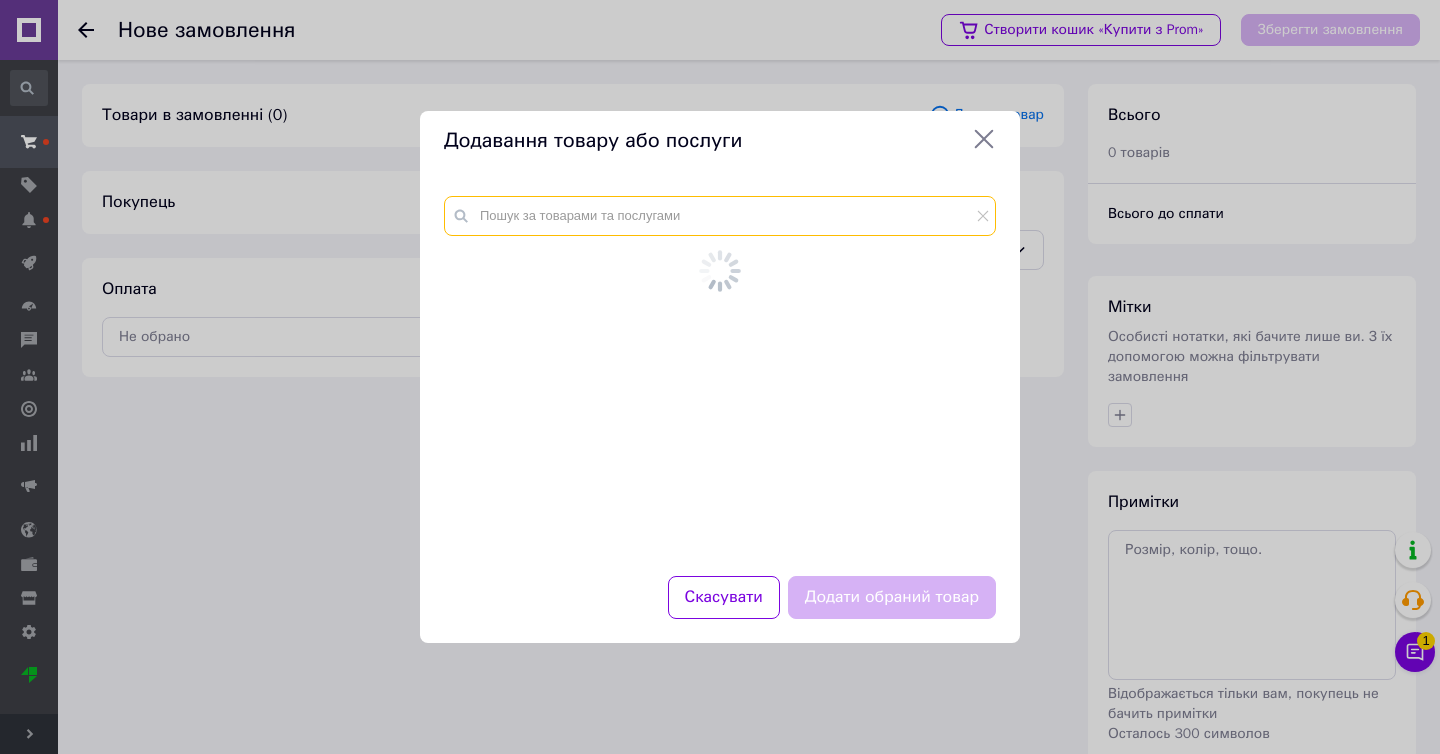 click at bounding box center [720, 216] 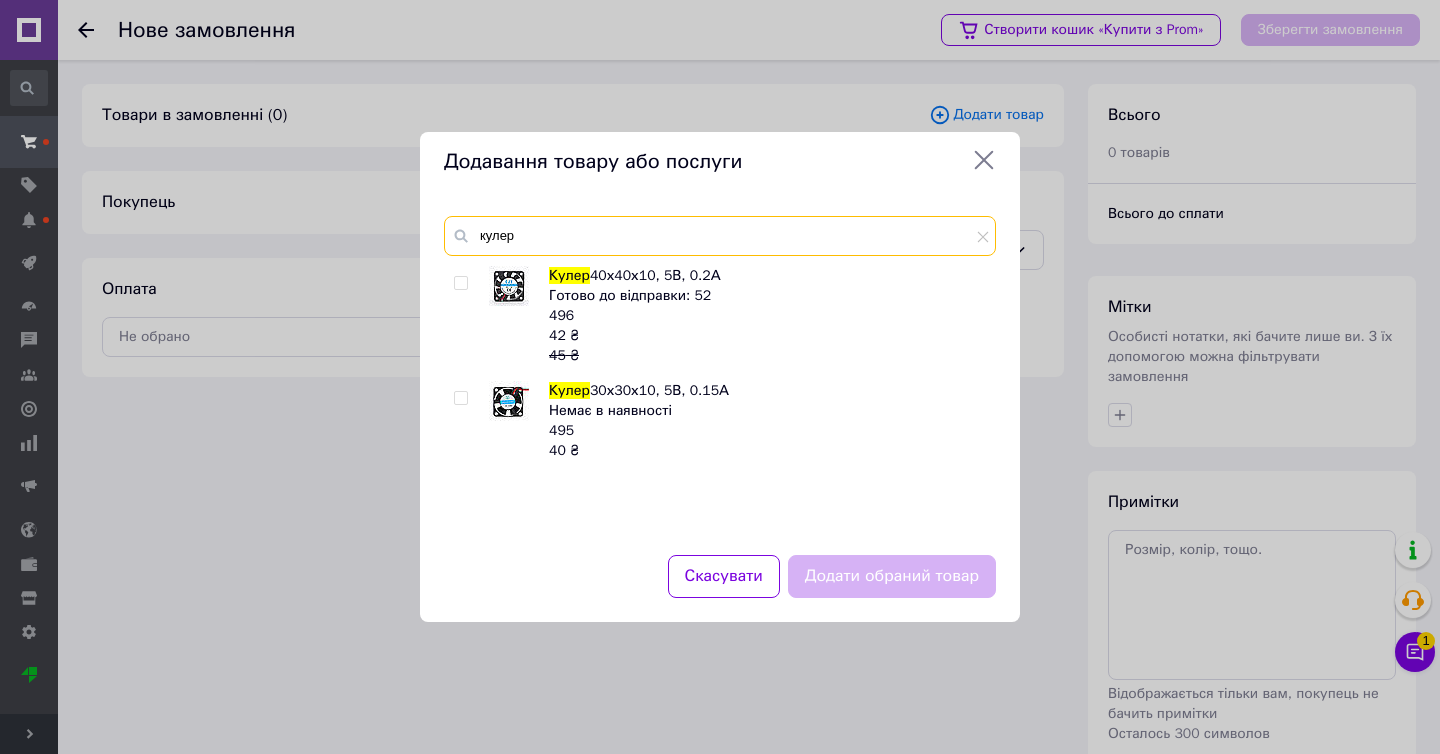 type on "кулер" 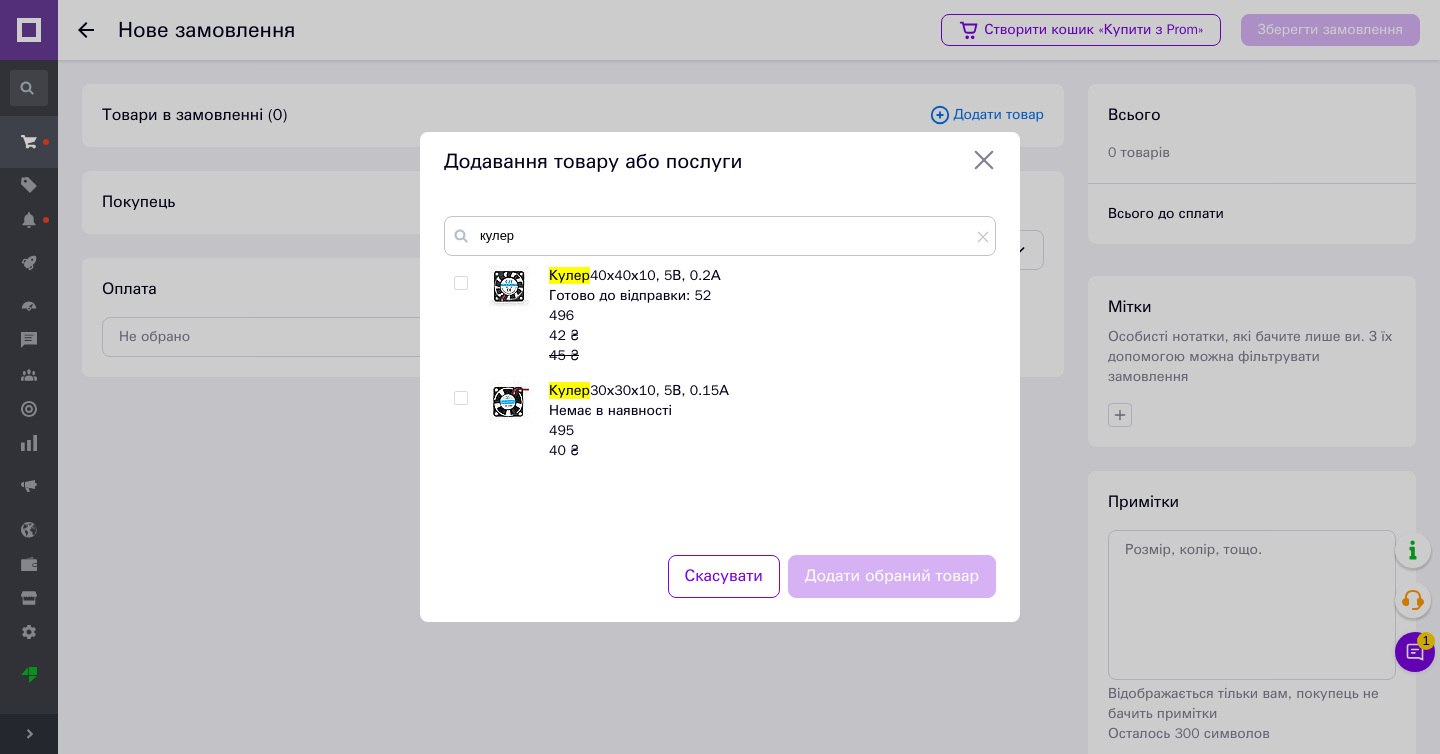 click at bounding box center [460, 283] 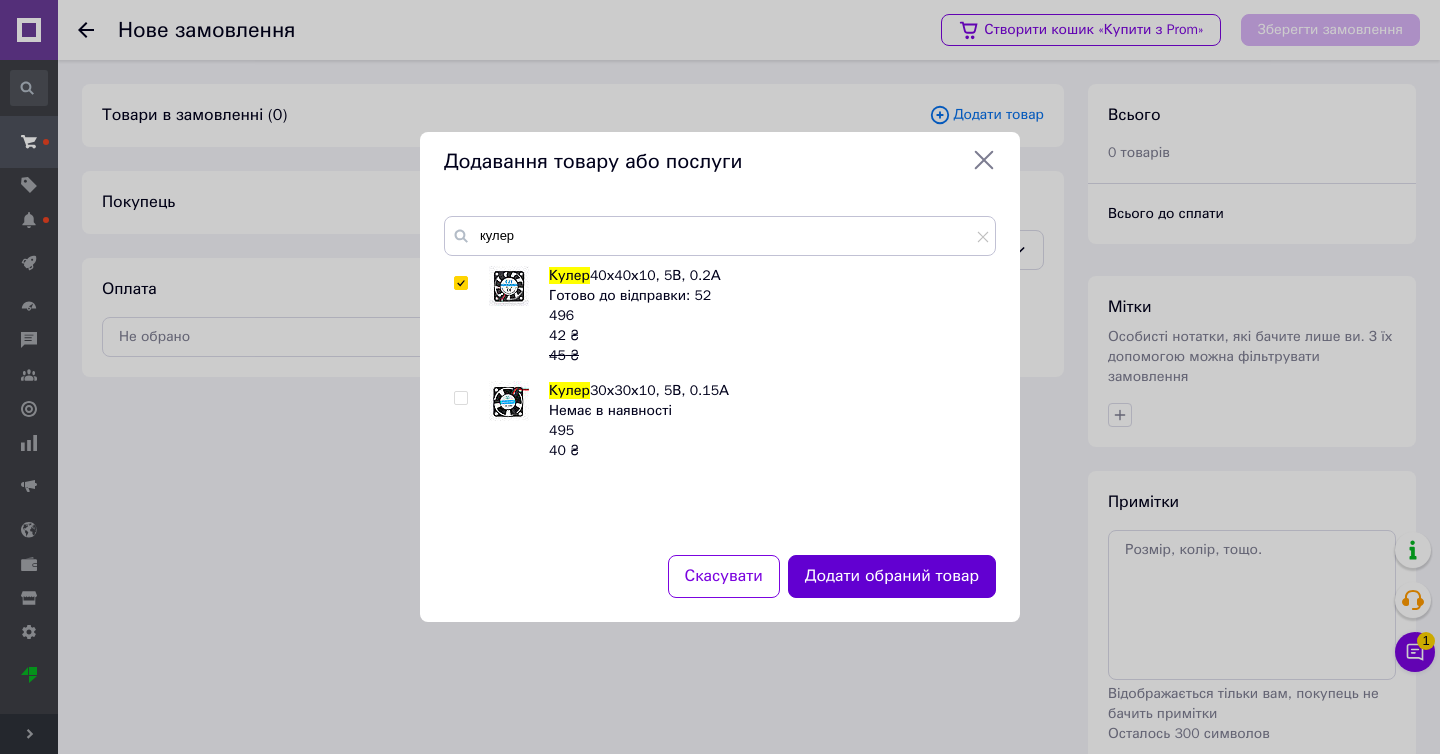 click on "Додати обраний товар" at bounding box center [892, 576] 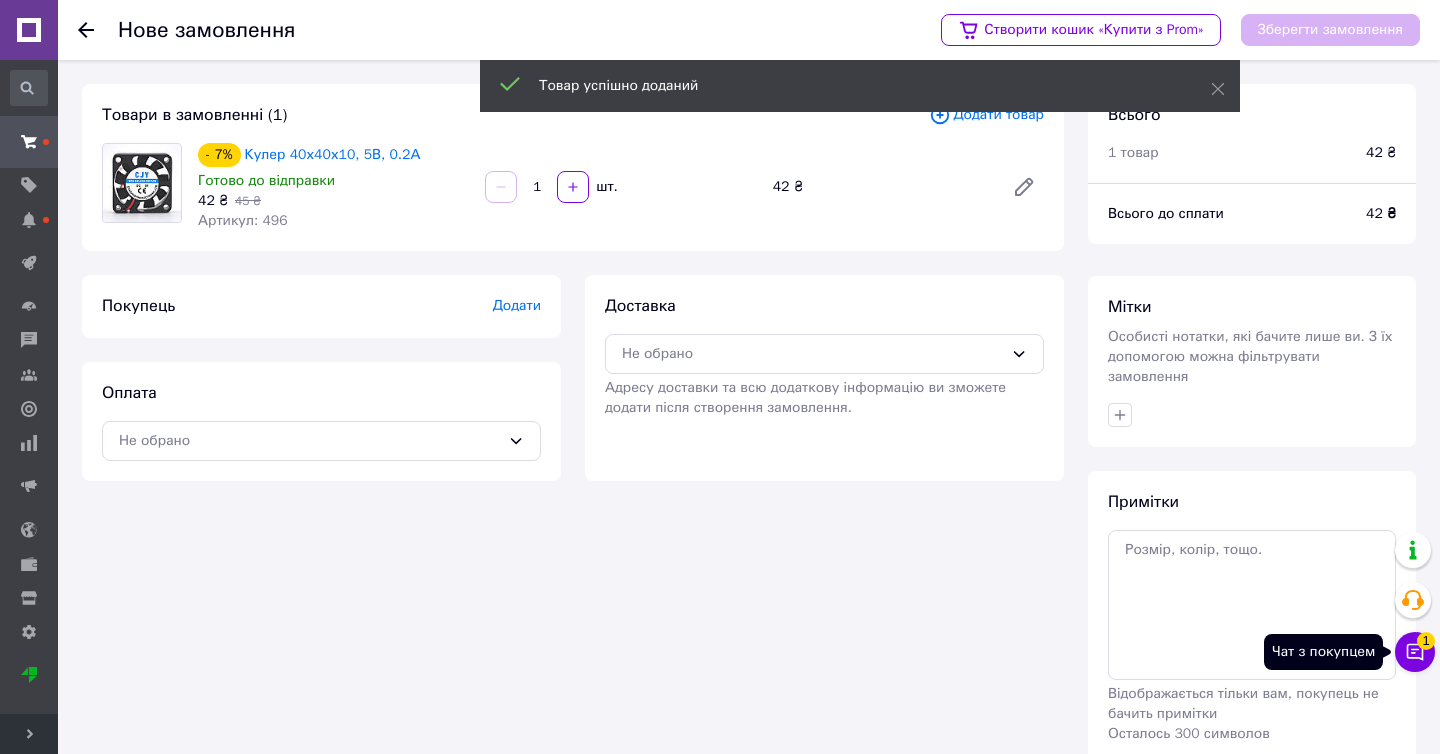 click on "Чат з покупцем 1" at bounding box center [1415, 652] 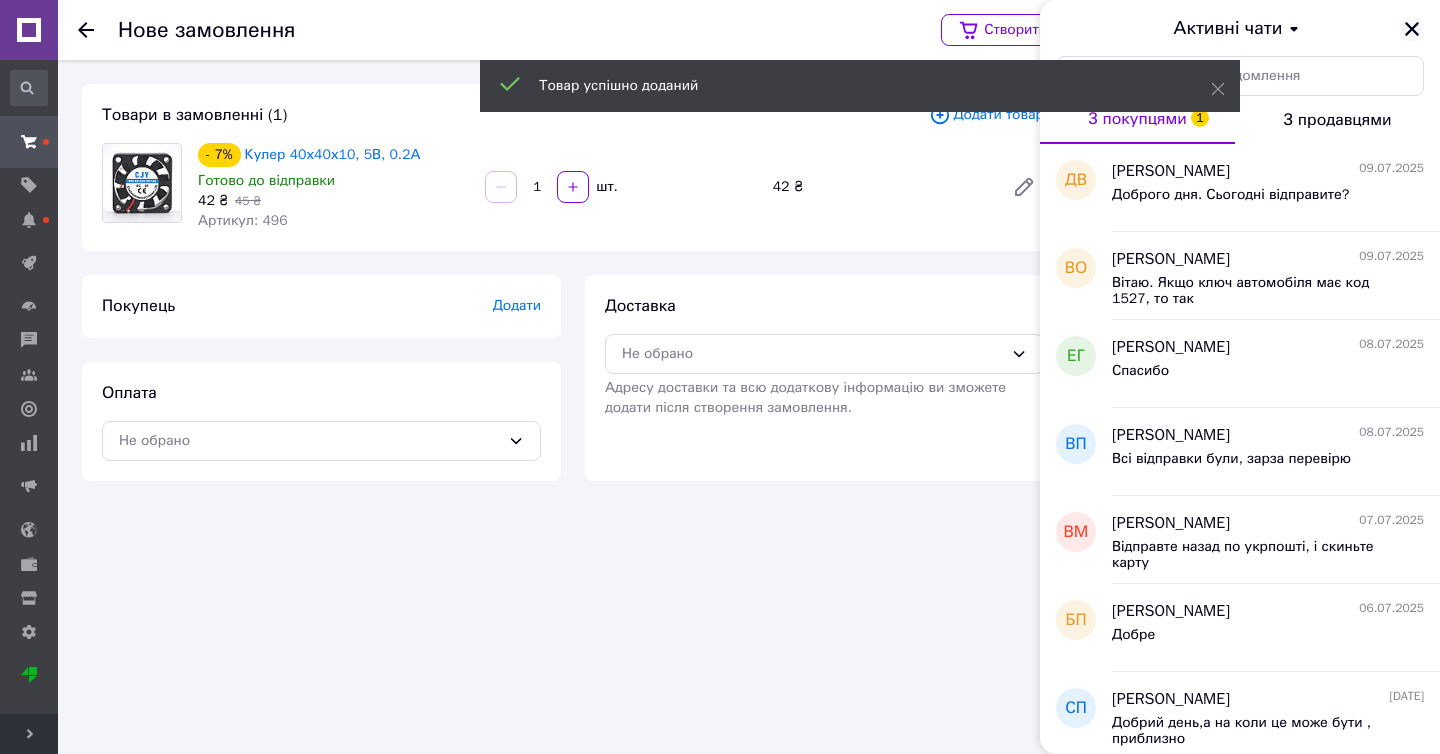 click 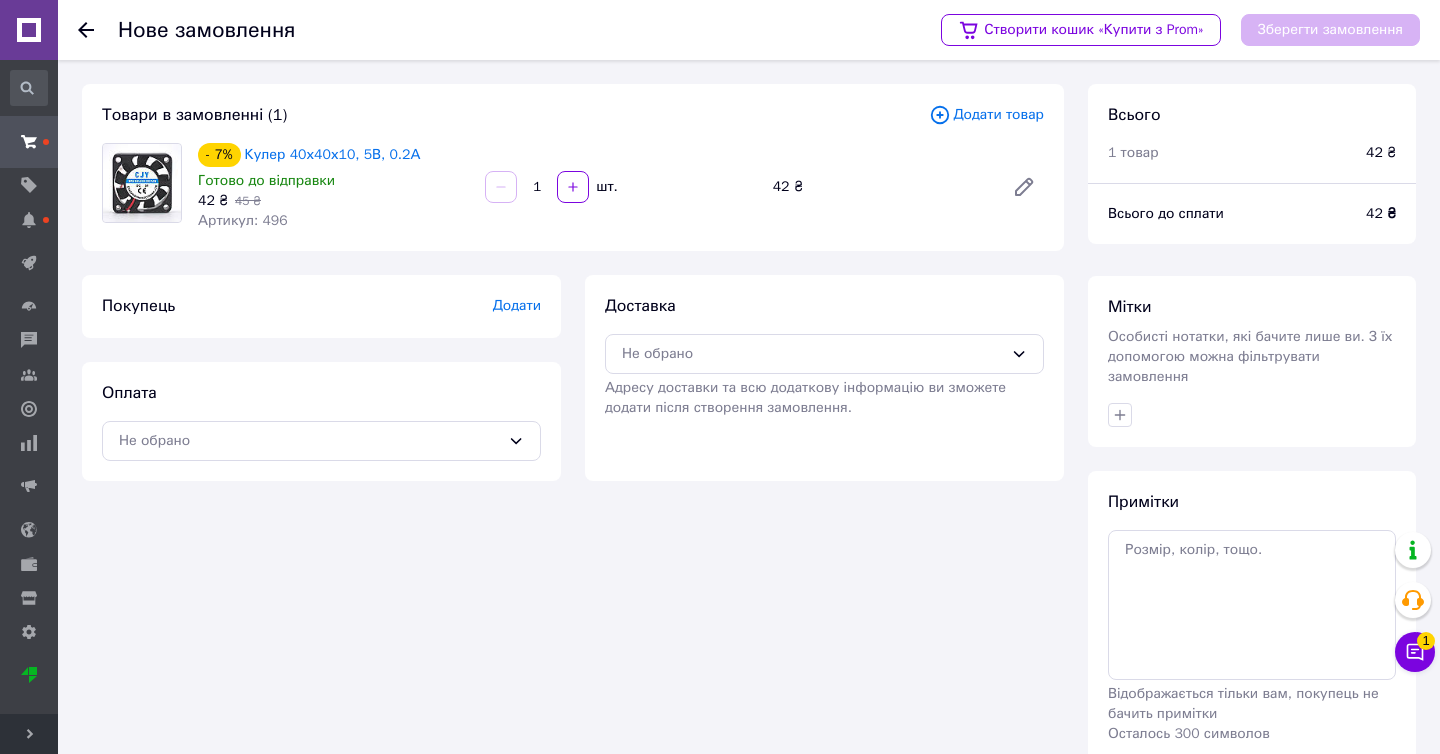 click on "Додати товар" at bounding box center (986, 115) 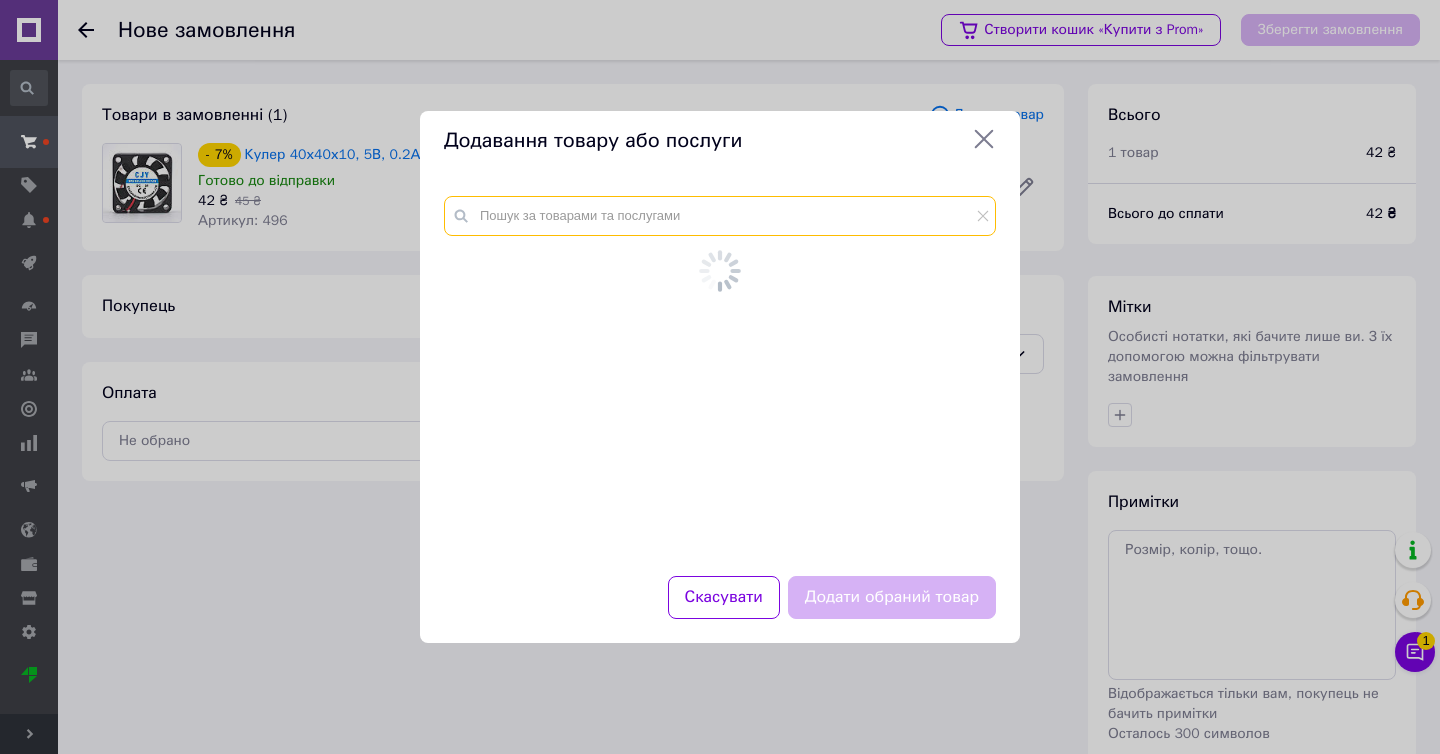 click at bounding box center (720, 216) 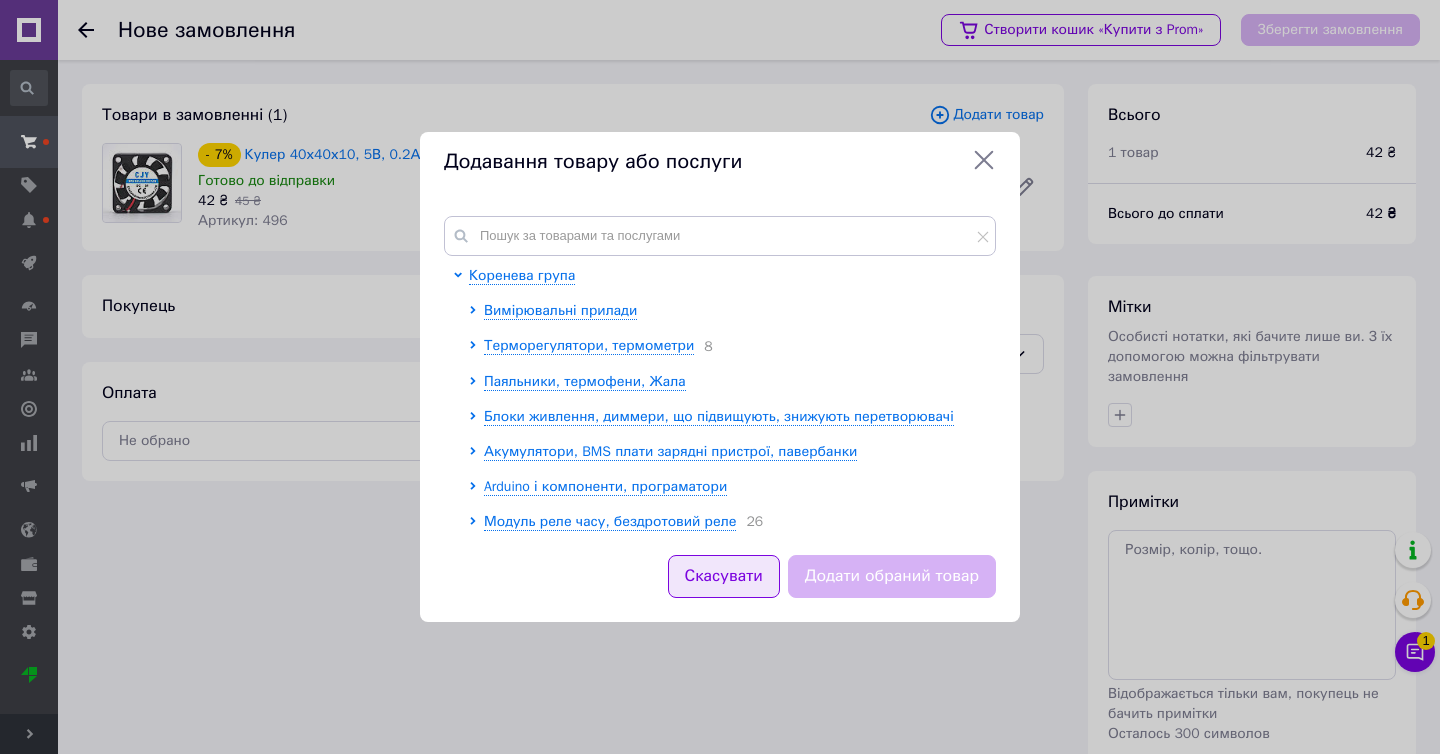 click on "Скасувати" at bounding box center [724, 576] 